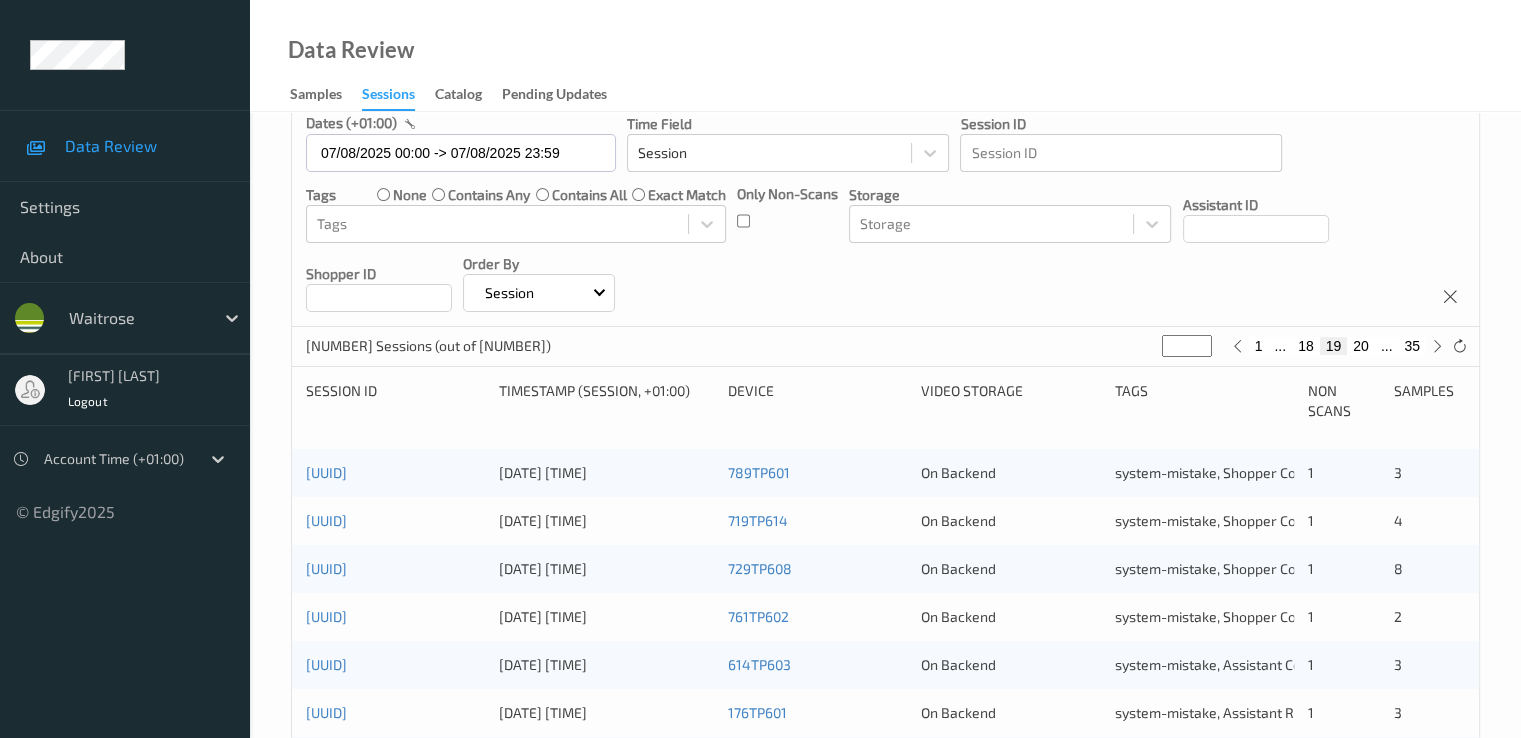 scroll, scrollTop: 200, scrollLeft: 0, axis: vertical 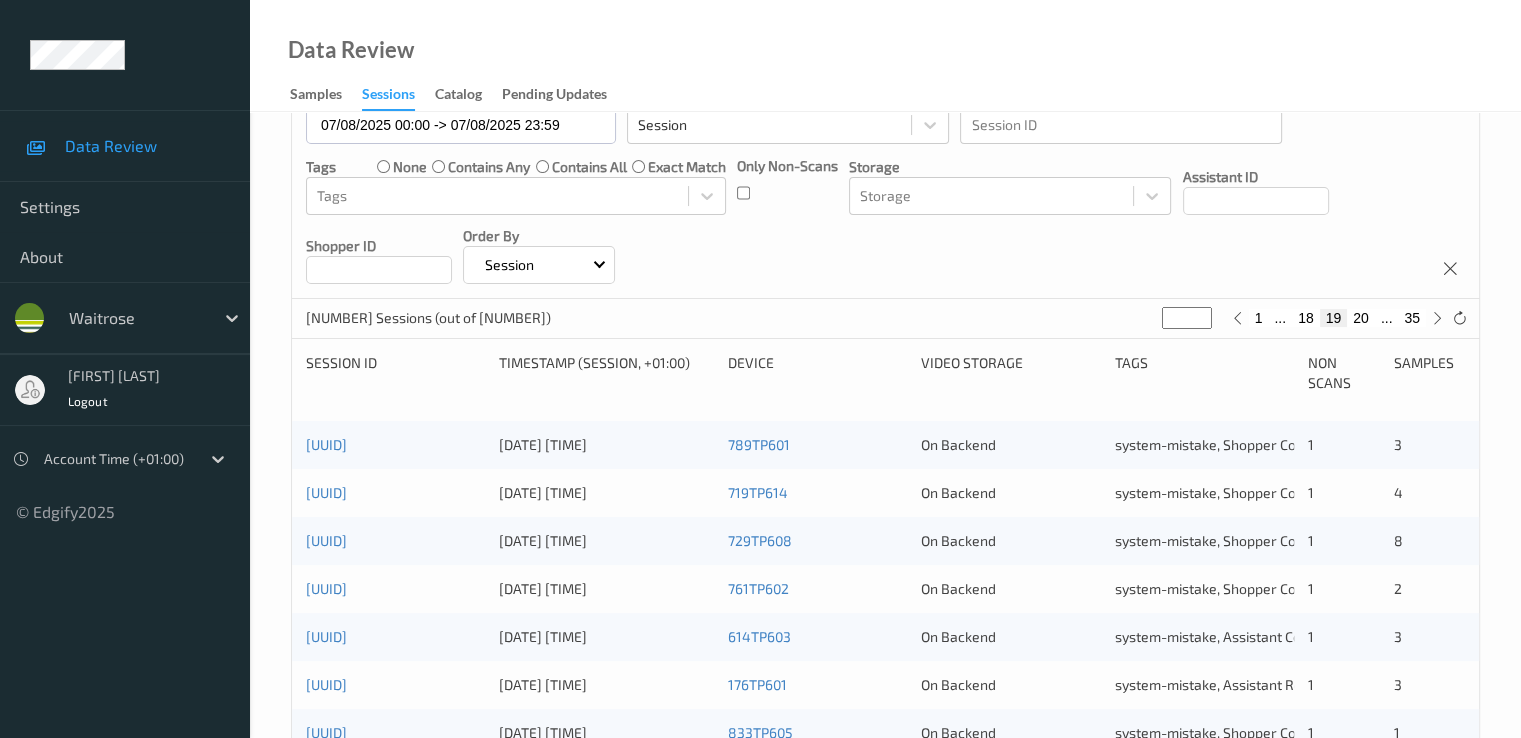 click on "35" at bounding box center (1412, 318) 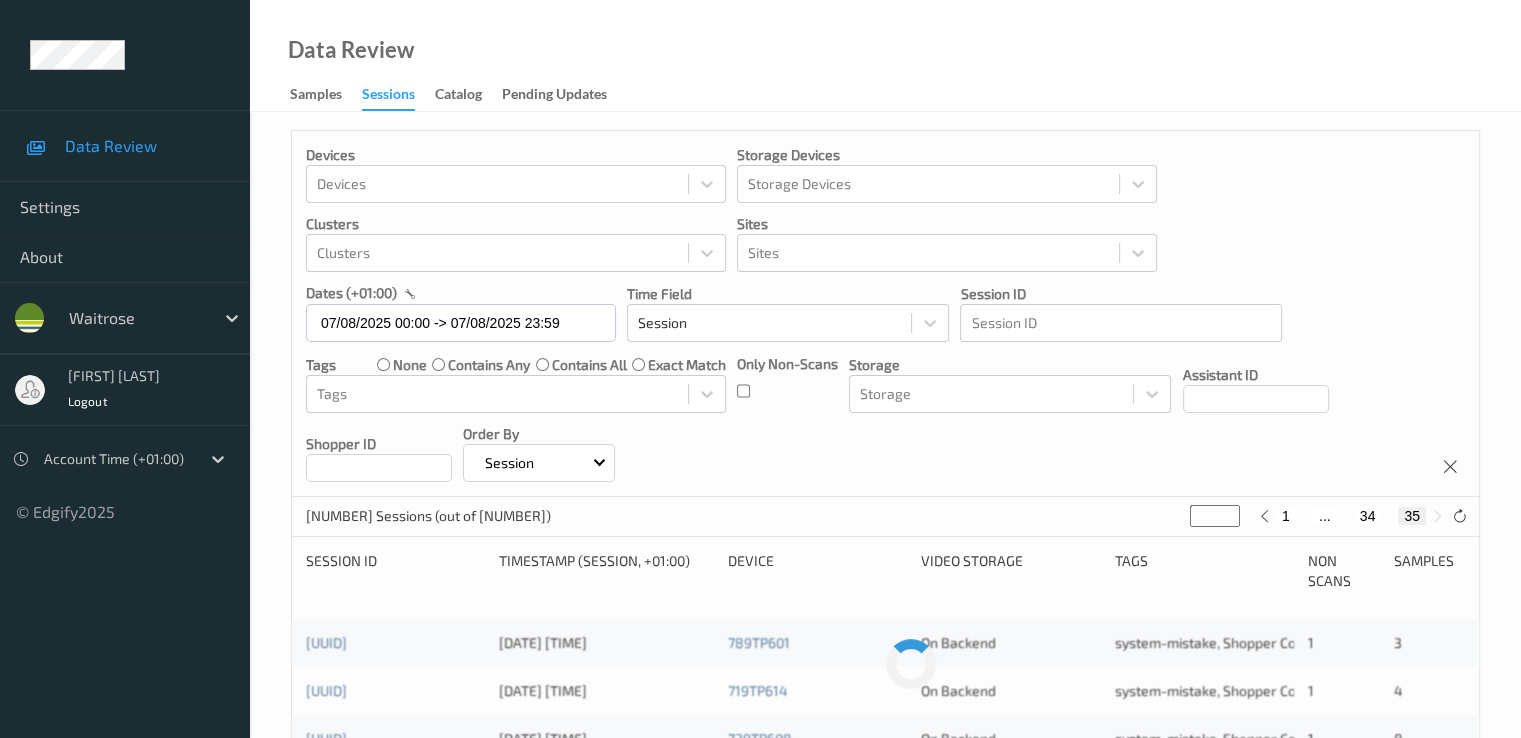 scroll, scrollTop: 0, scrollLeft: 0, axis: both 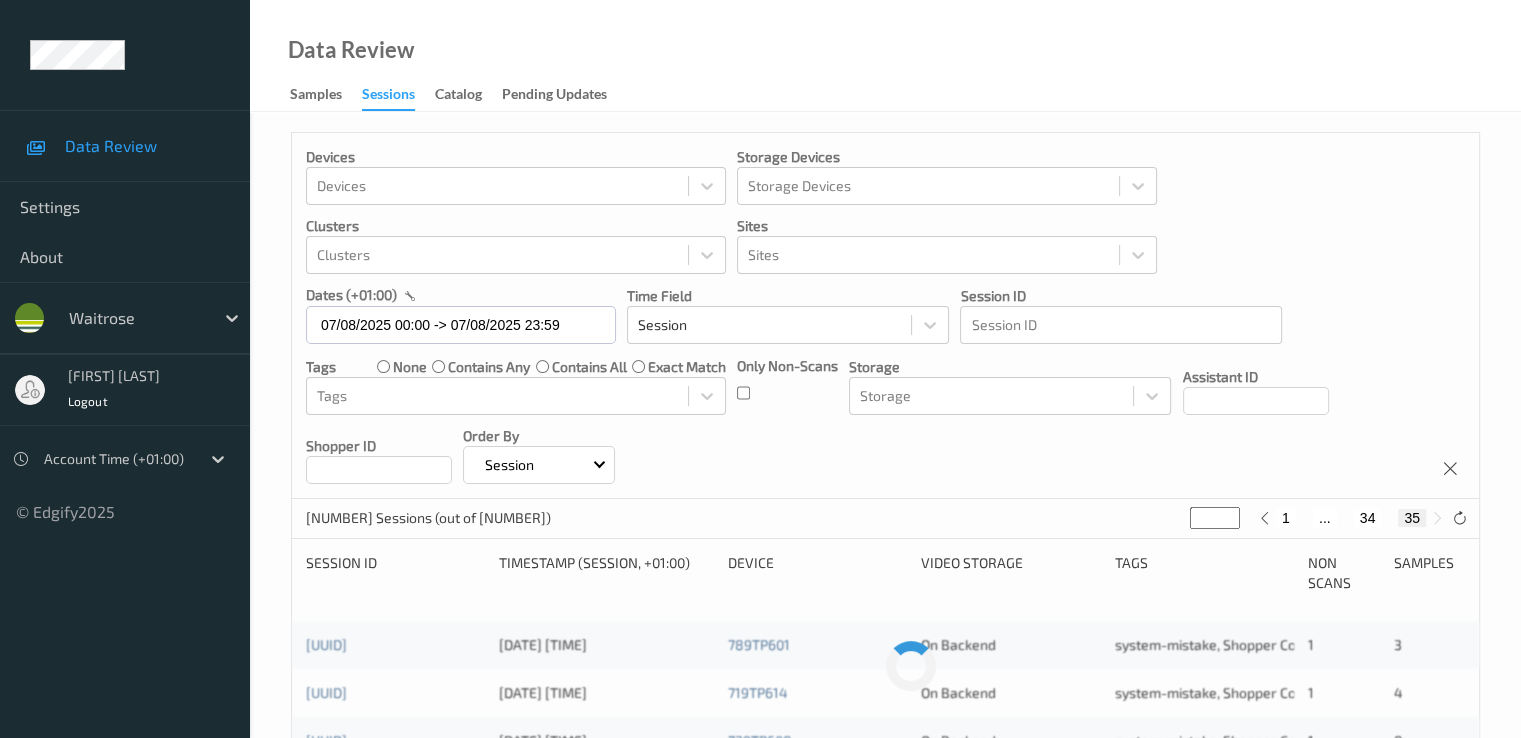 click on "34" at bounding box center (1368, 518) 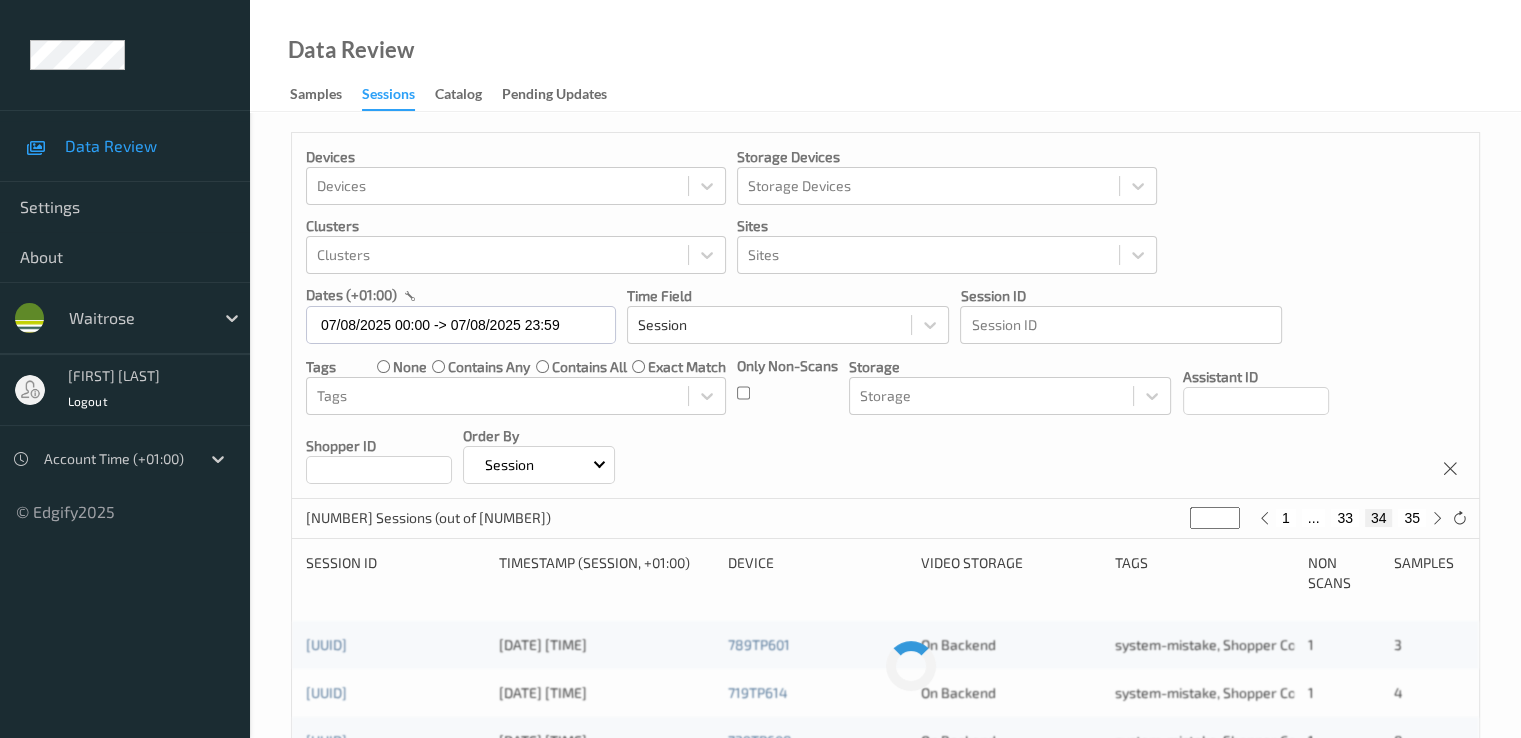 click on "33" at bounding box center [1345, 518] 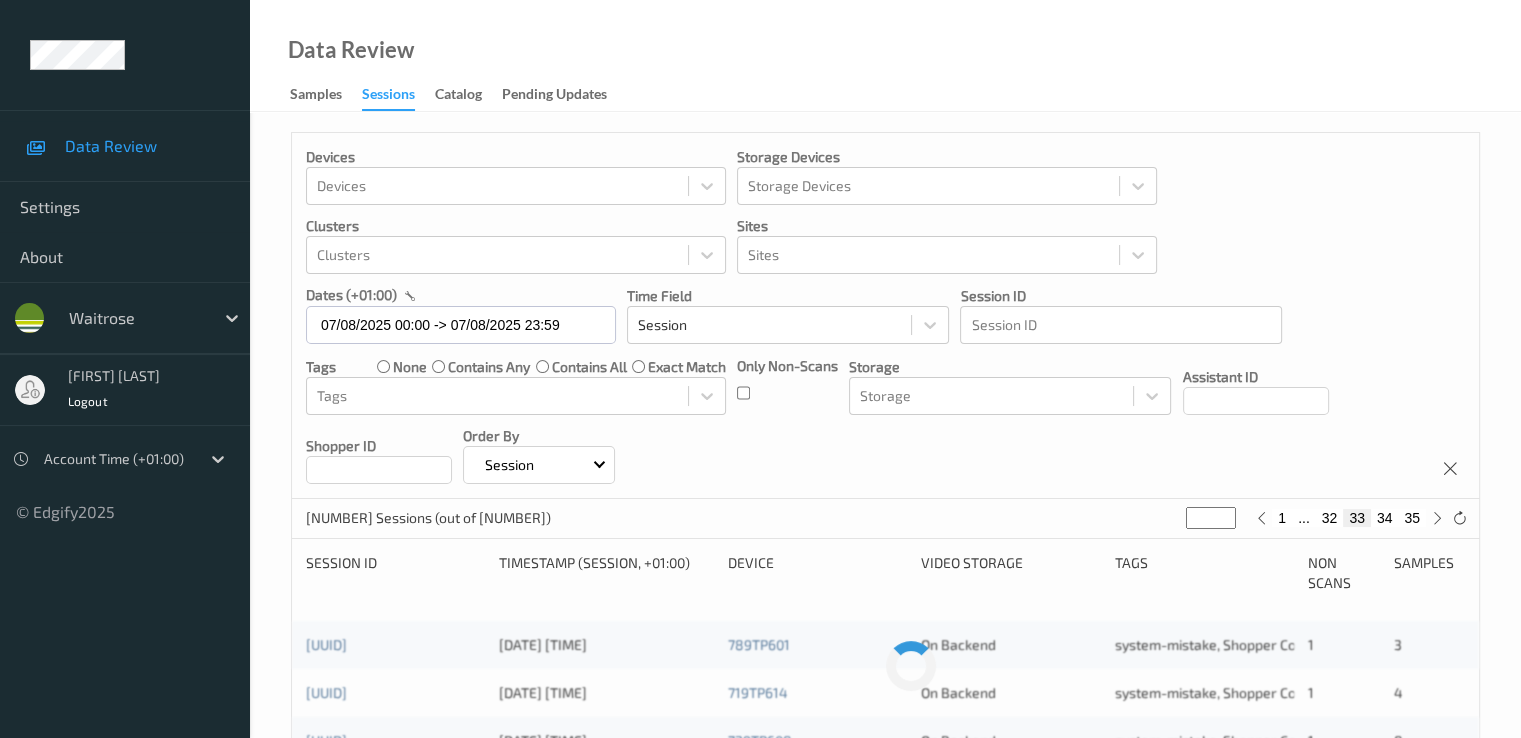 click on "32" at bounding box center (1330, 518) 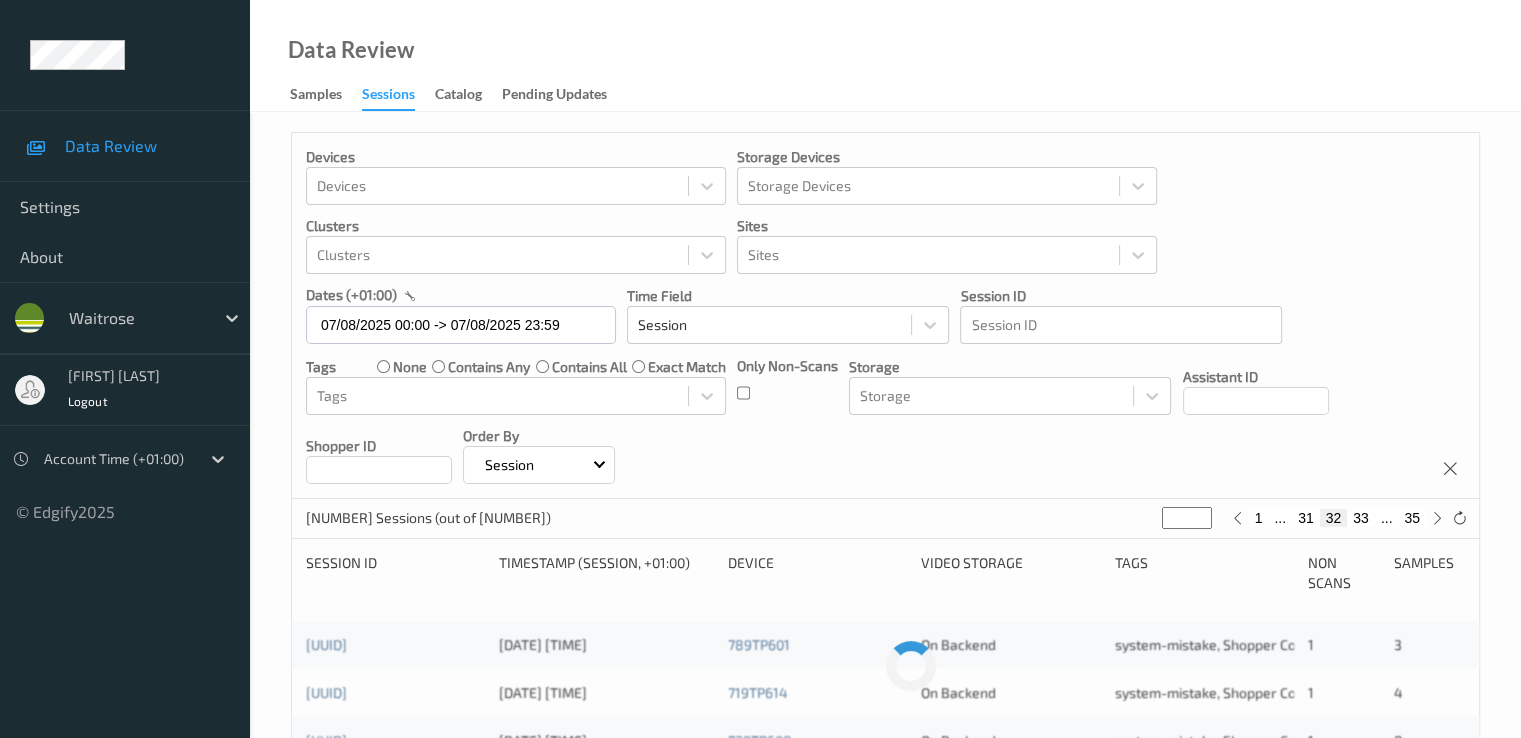 click on "31" at bounding box center (1306, 518) 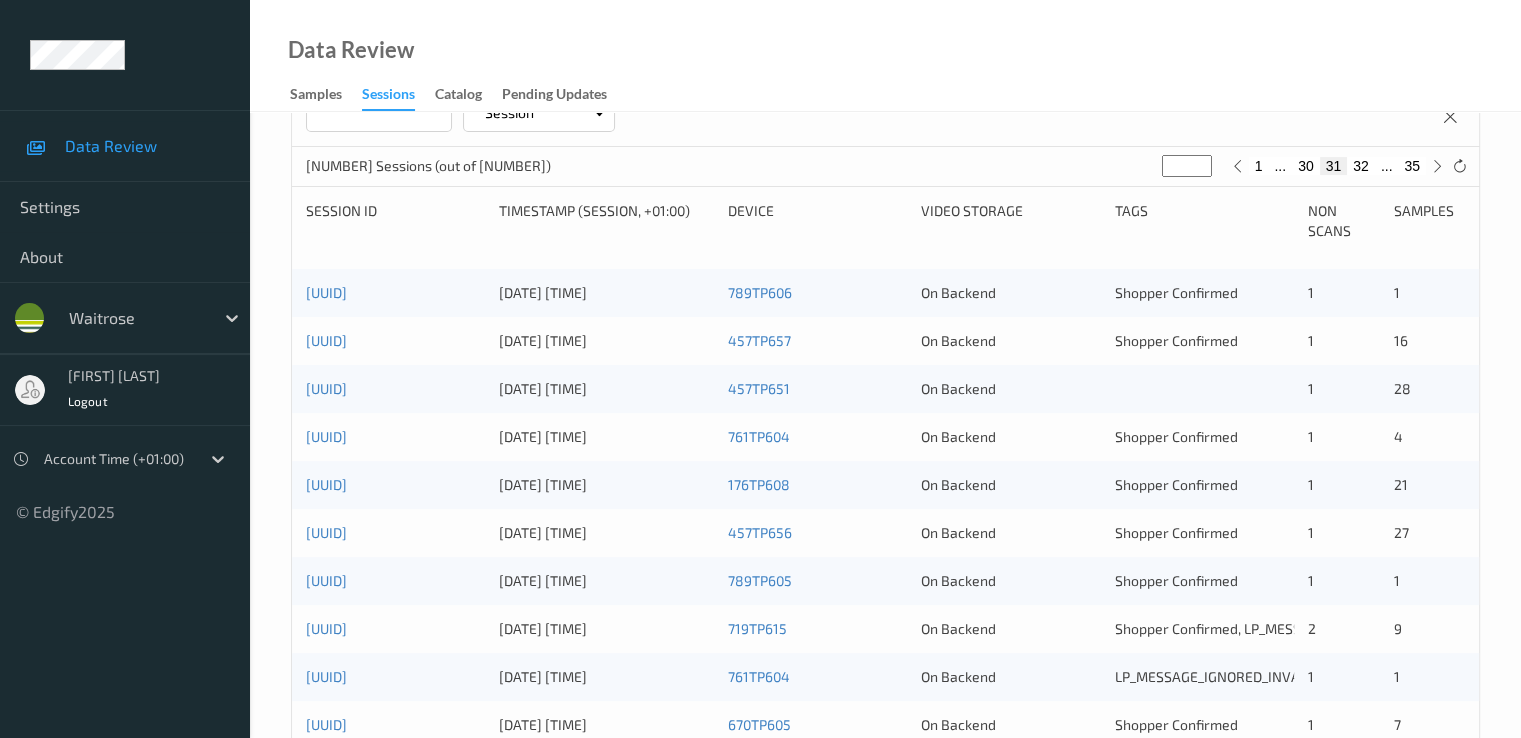 scroll, scrollTop: 400, scrollLeft: 0, axis: vertical 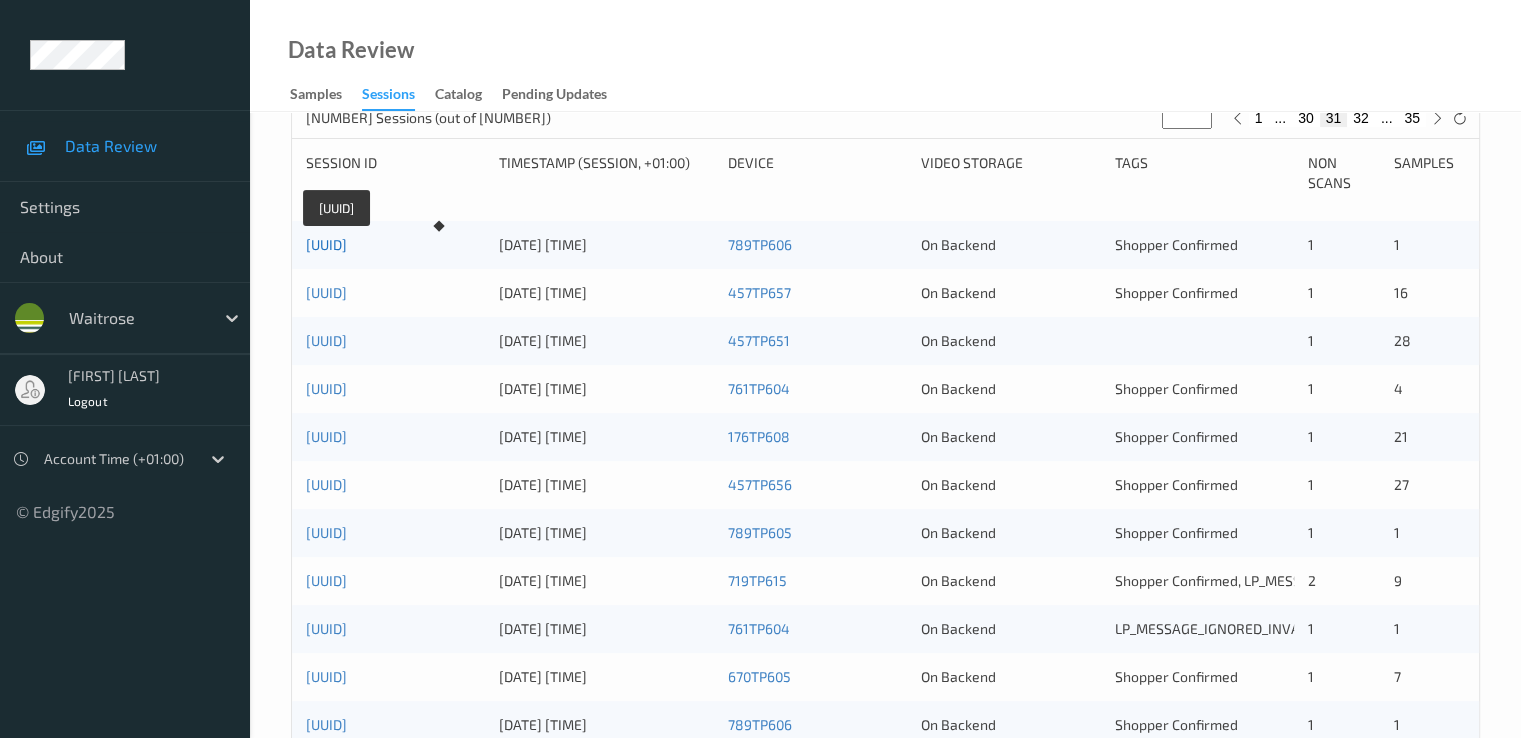 click on "019883c5-3ec7-77be-a06a-8f5b3156b3d3" at bounding box center (326, 244) 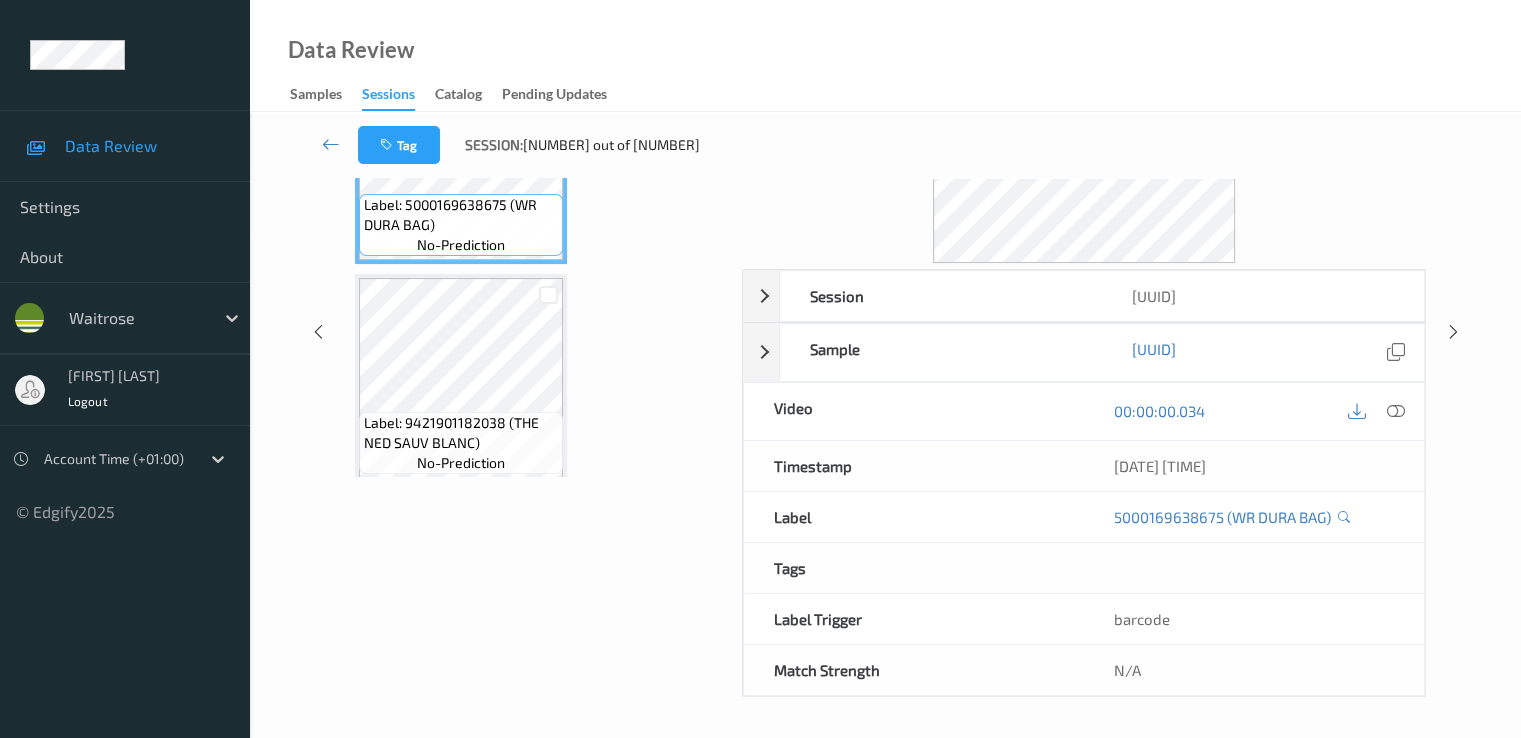 scroll, scrollTop: 240, scrollLeft: 0, axis: vertical 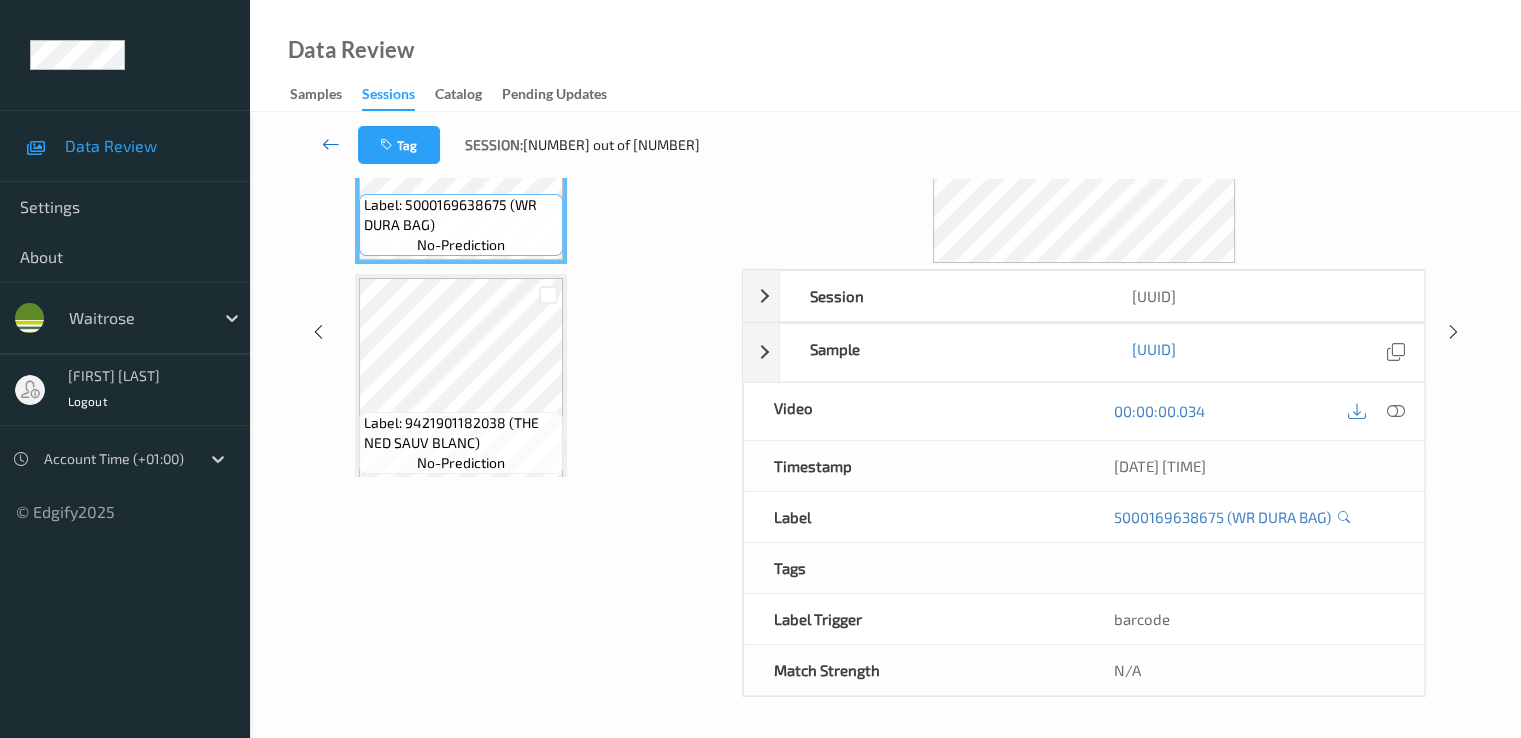 click at bounding box center [331, 145] 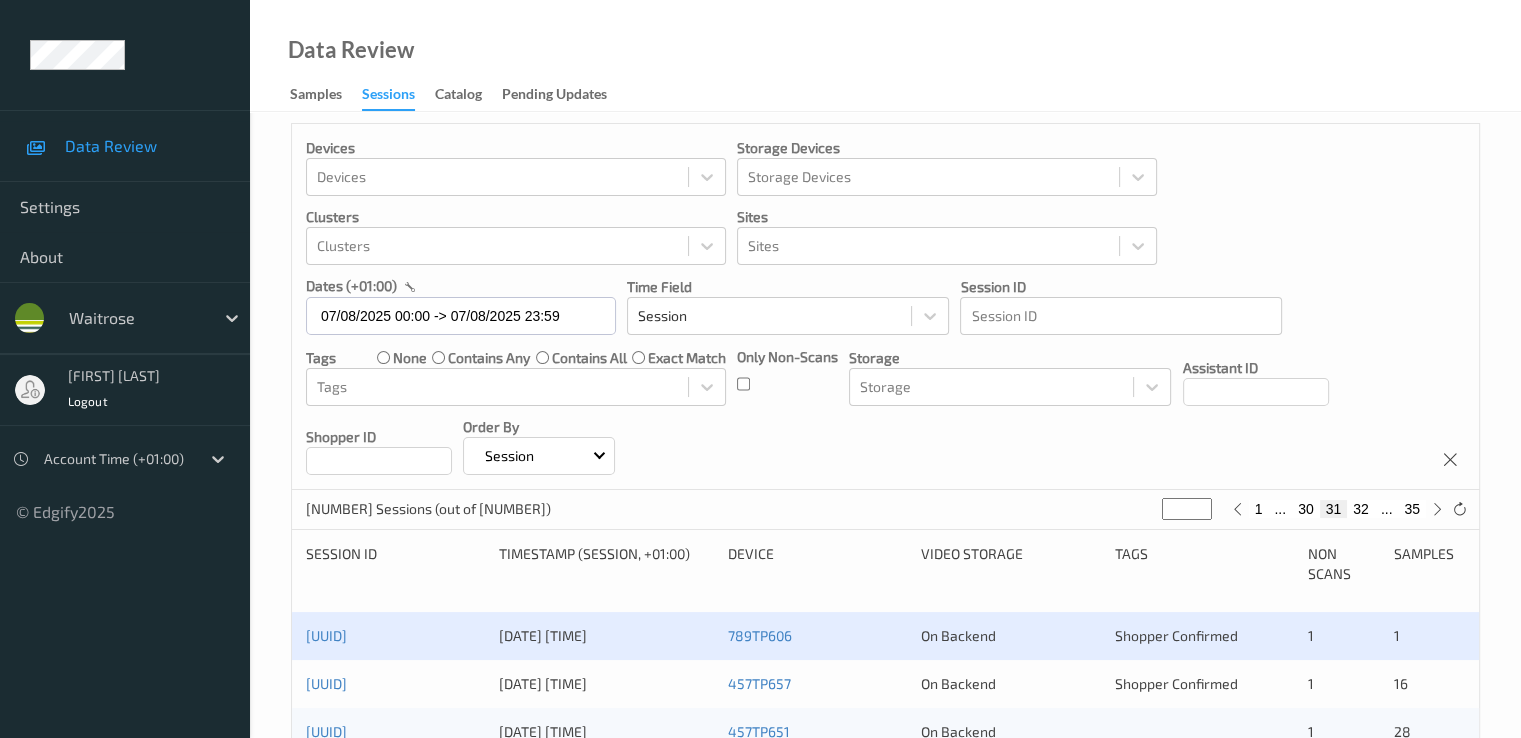 scroll, scrollTop: 0, scrollLeft: 0, axis: both 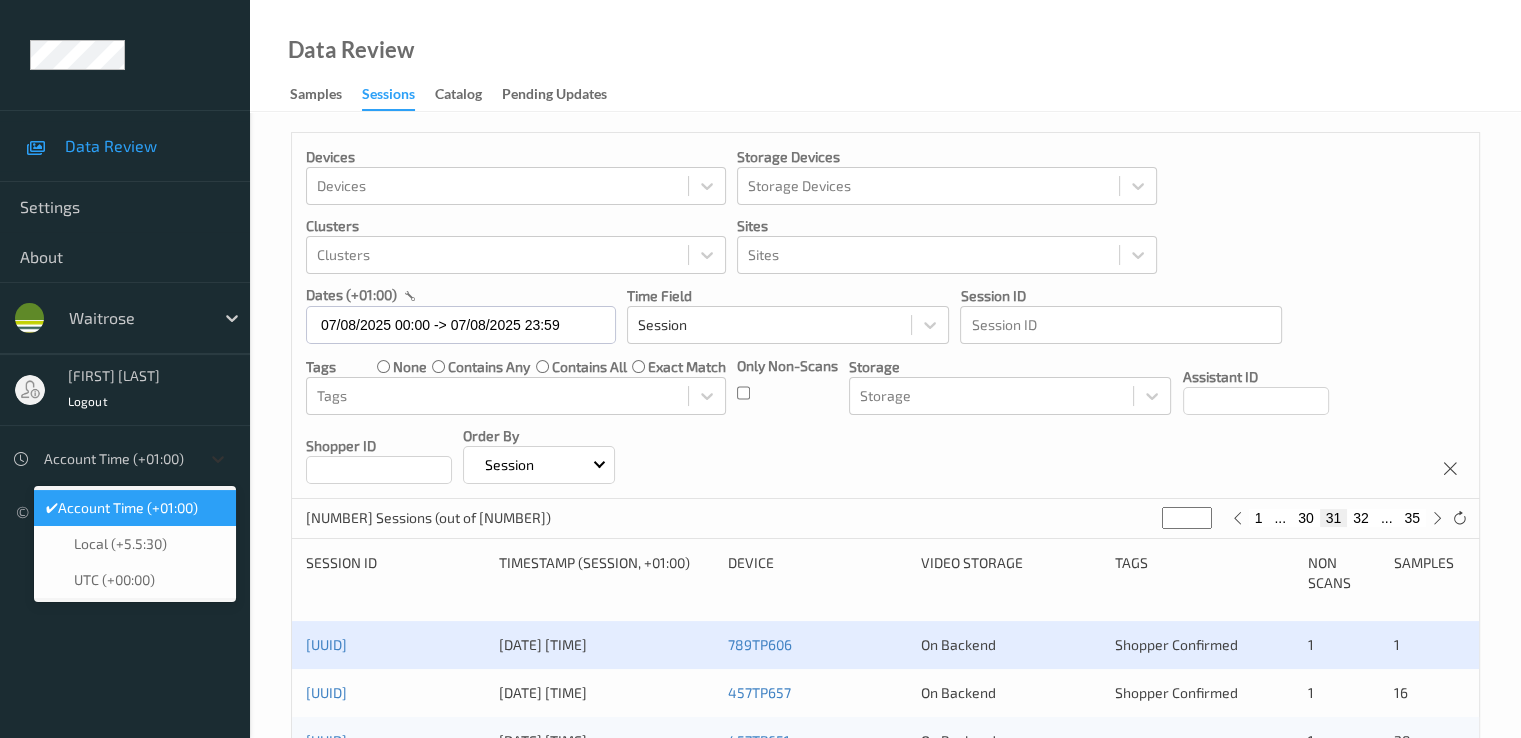 click 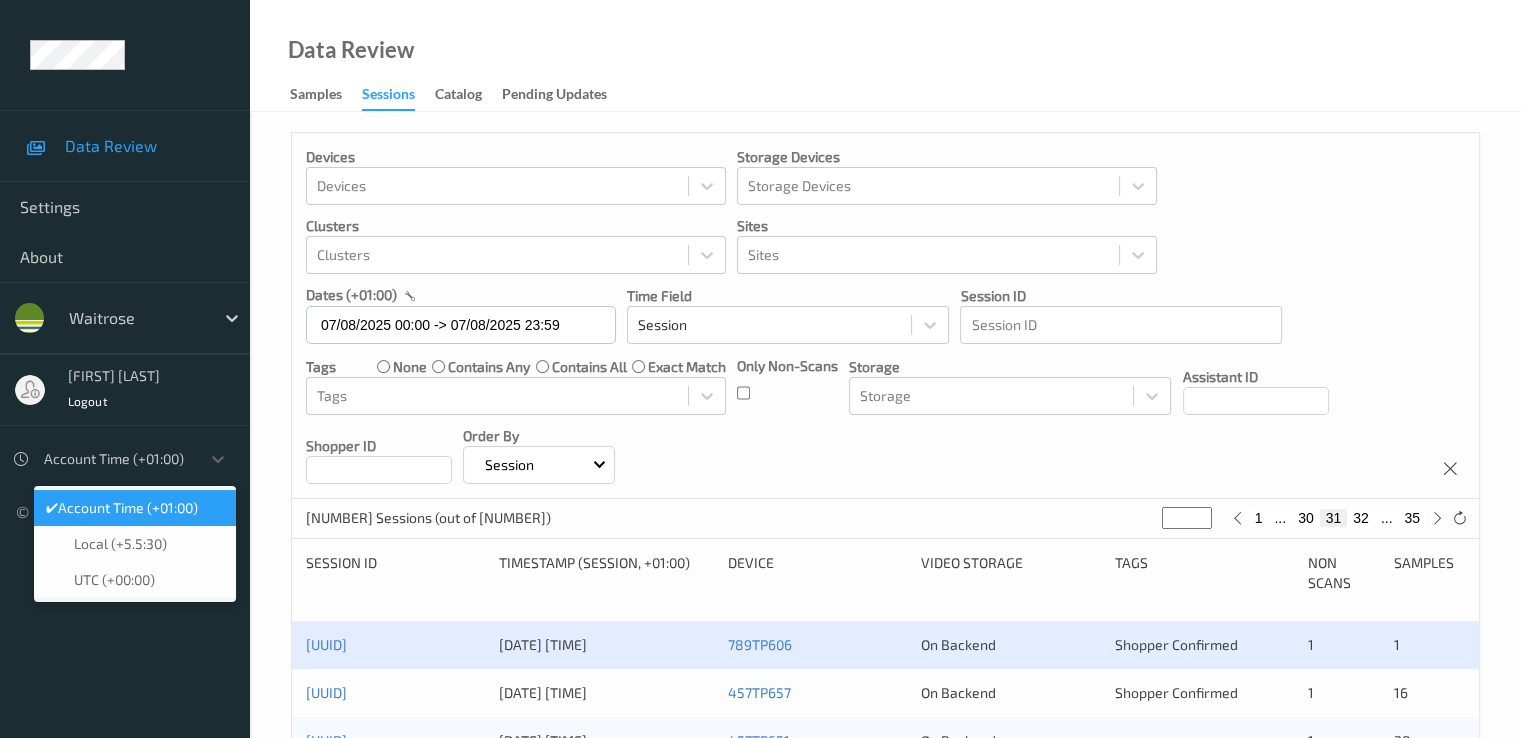 click on "Account Time (+01:00)" at bounding box center (128, 508) 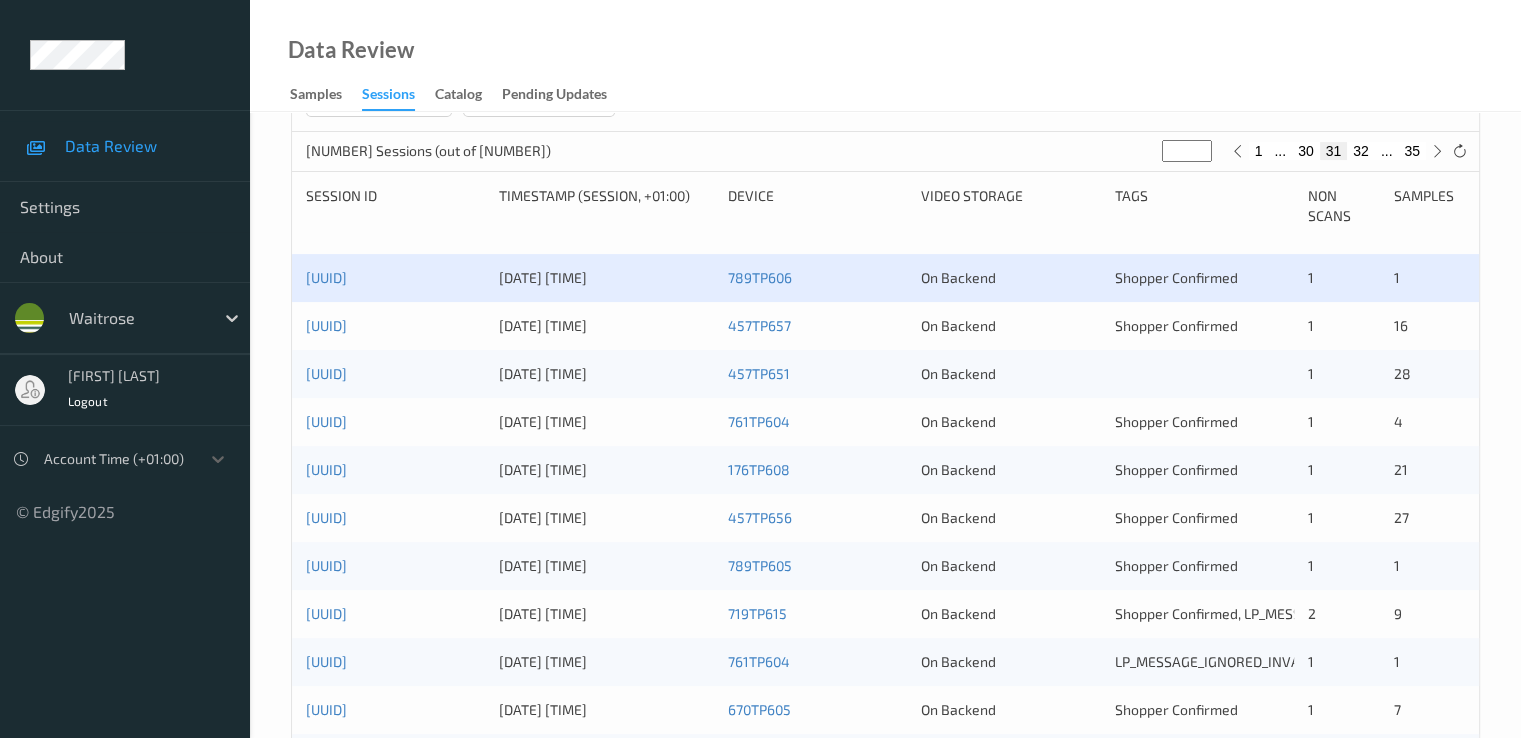 scroll, scrollTop: 400, scrollLeft: 0, axis: vertical 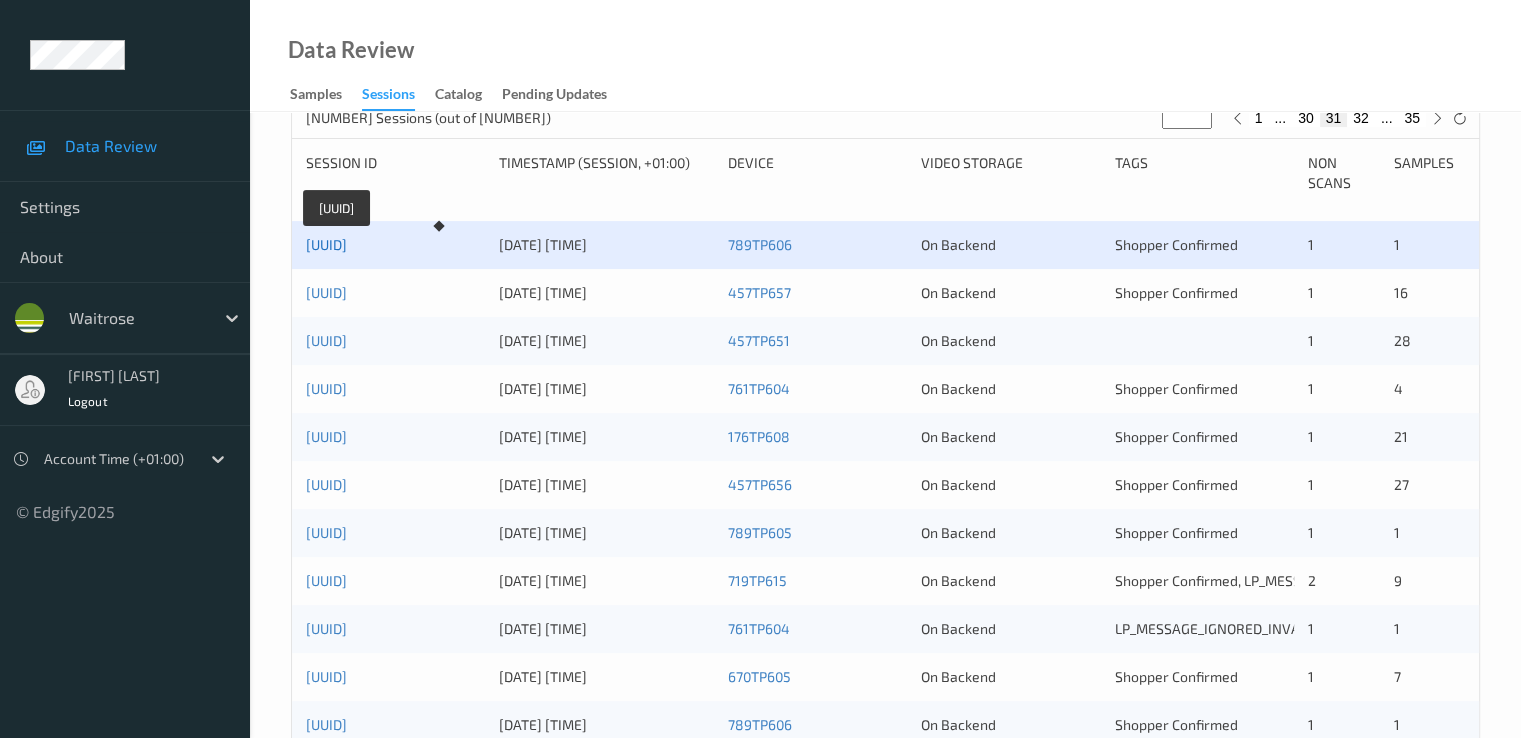 click on "019883c5-3ec7-77be-a06a-8f5b3156b3d3" at bounding box center (326, 244) 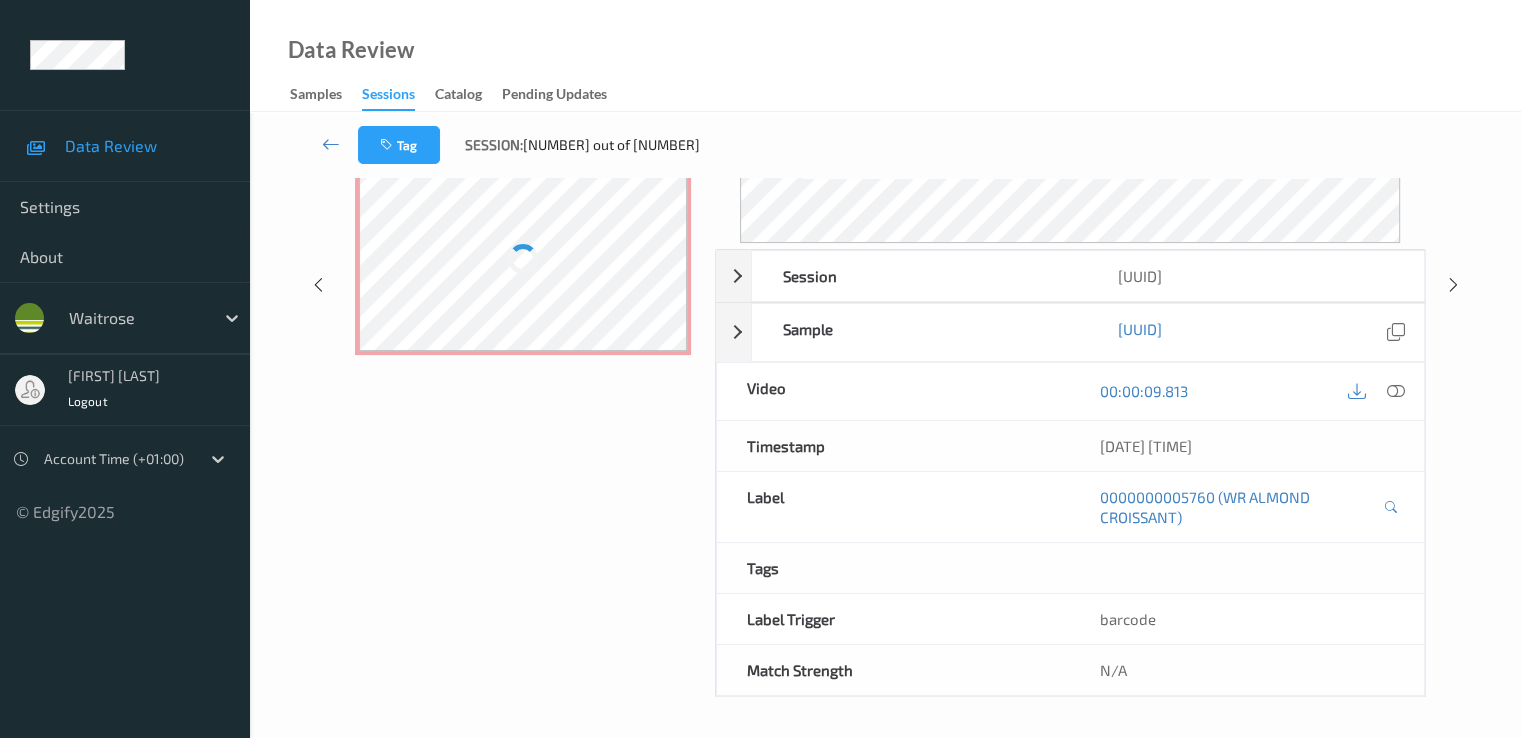 click on "Labels in shopping list: 1 out of 2 0 out of 1 Non Scans Label: 0000000005760 (WR ALMOND CROISSANT) no-prediction Label: Non-Scan non-scan Label: Non-Scan non-scan Label: Non-Scan non-scan" at bounding box center [523, 284] 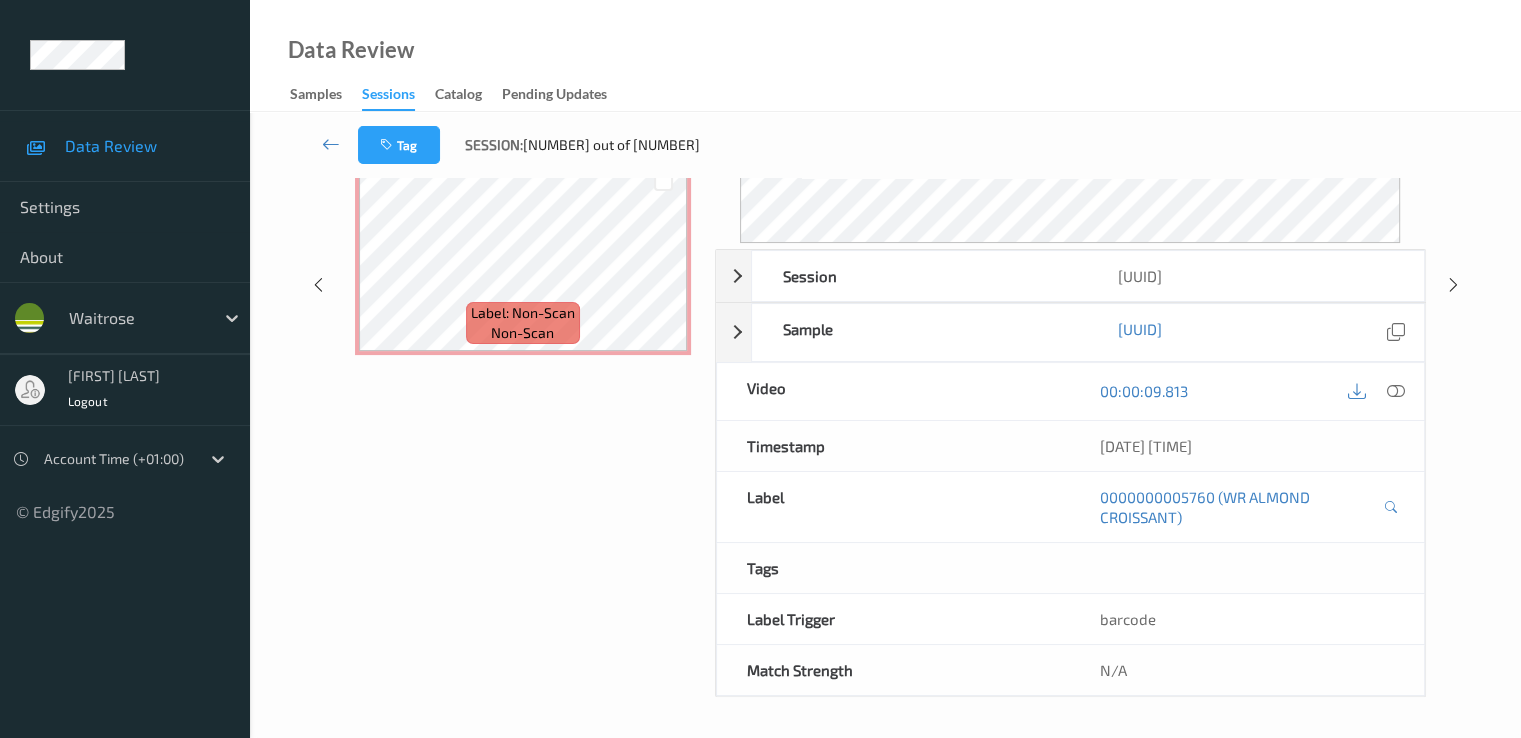 scroll, scrollTop: 0, scrollLeft: 0, axis: both 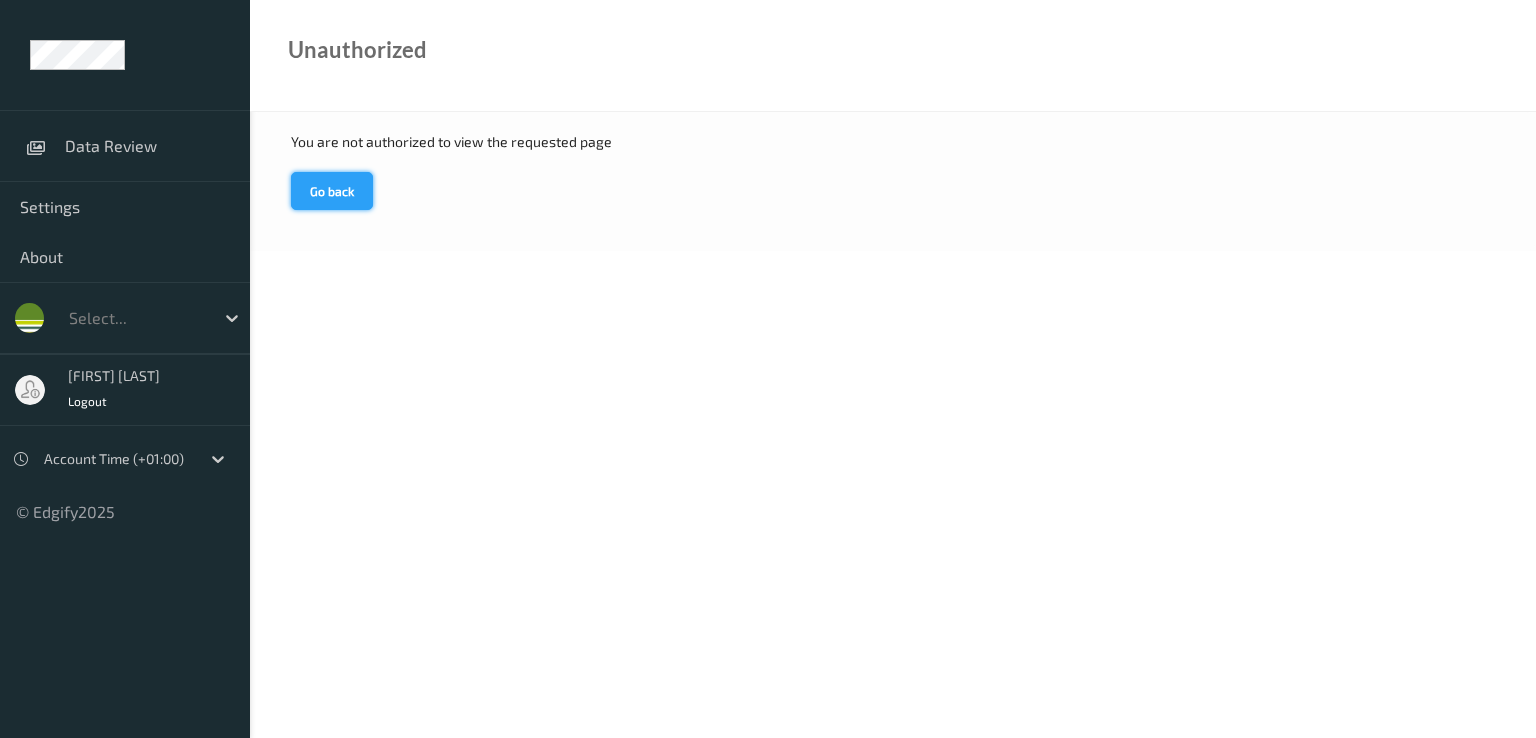 click on "Go back" at bounding box center [332, 191] 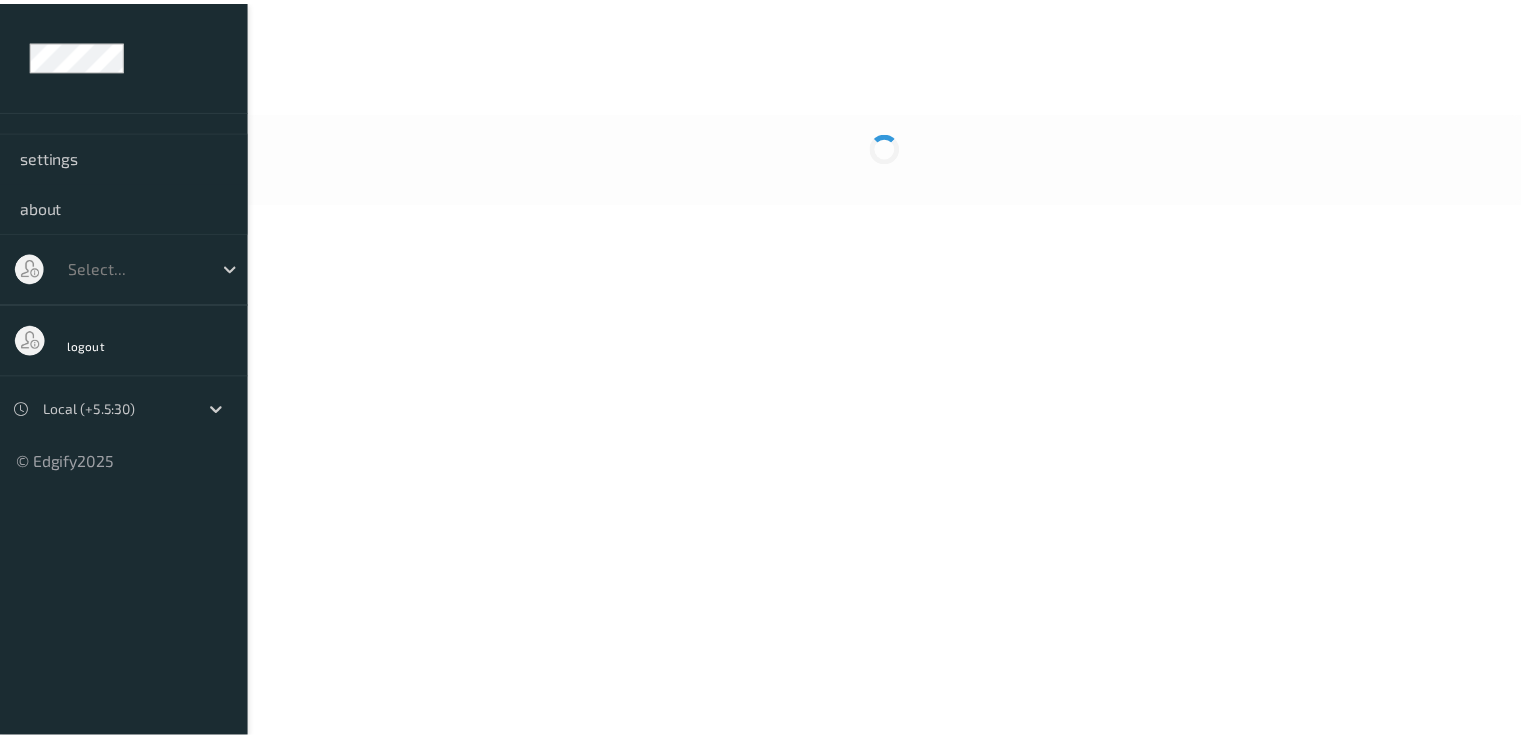 scroll, scrollTop: 0, scrollLeft: 0, axis: both 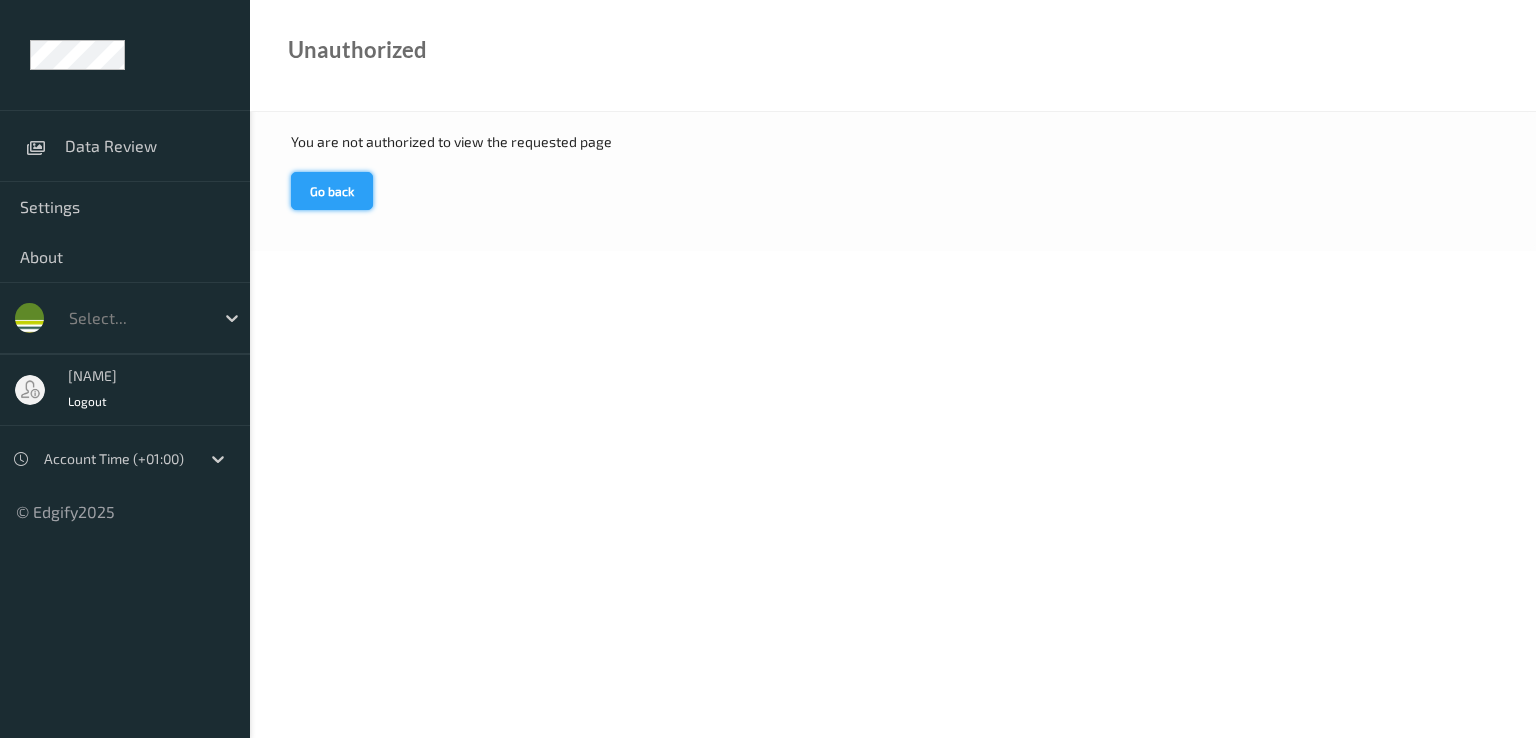 click on "Go back" at bounding box center (332, 191) 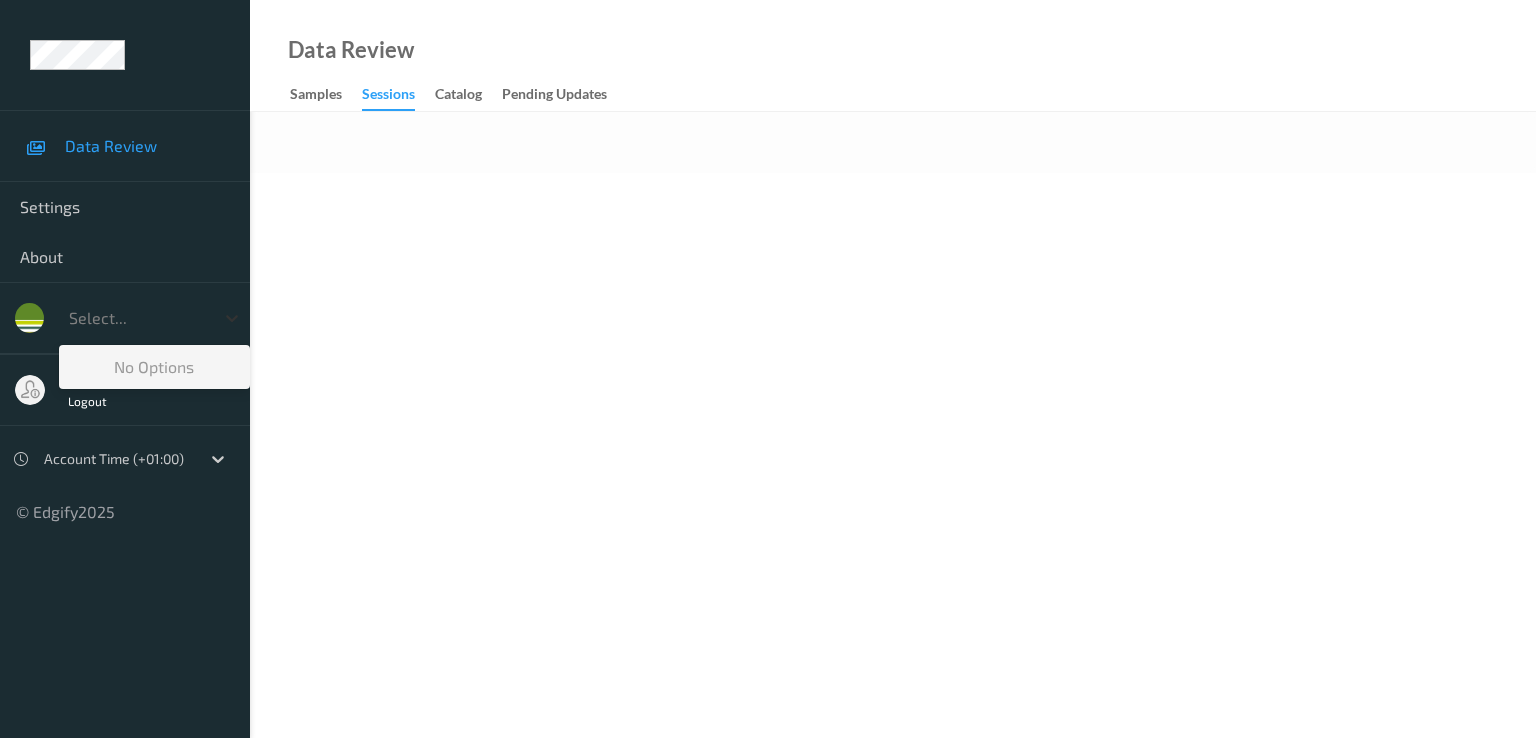 click 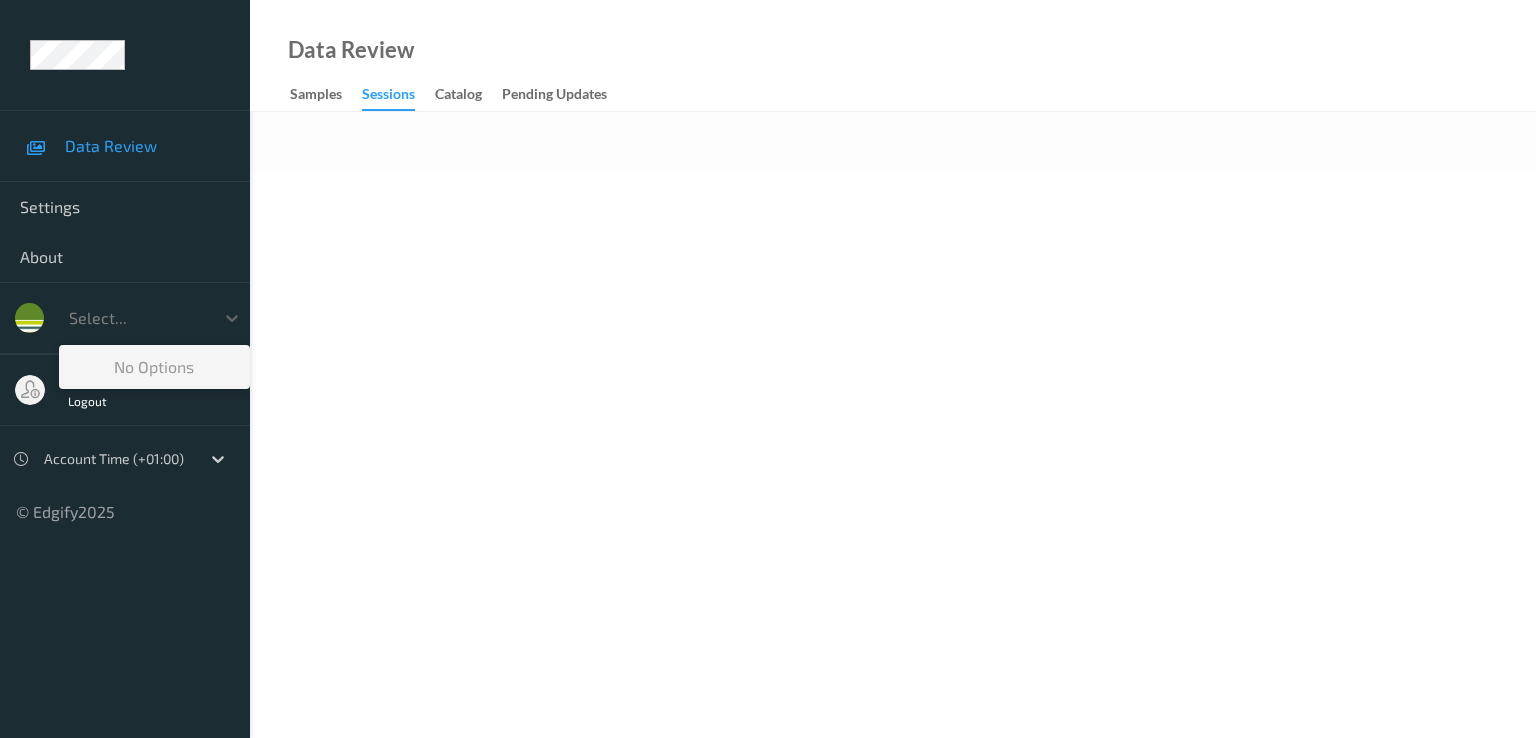 click on "Data Review   Settings   About   Use Up and Down to choose options, press Enter to select the currently focused option, press Escape to exit the menu, press Tab to select the option and exit the menu. Select... No options [NAME] Logout Account Time ([TIMEZONE]) © Edgify  2025 New Dashboard Experience Data Review Samples Sessions Catalog Pending Updates A" at bounding box center [768, 369] 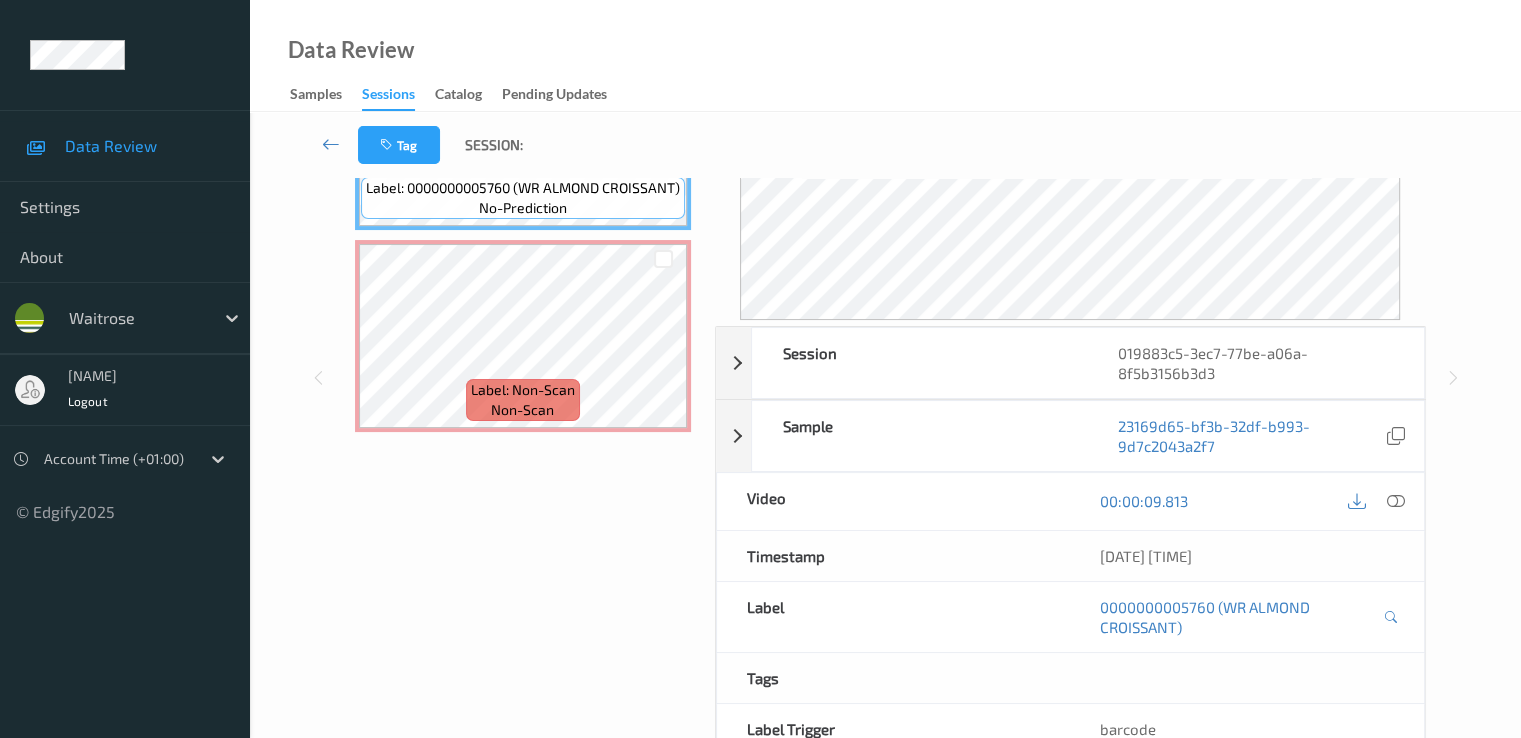 scroll, scrollTop: 0, scrollLeft: 0, axis: both 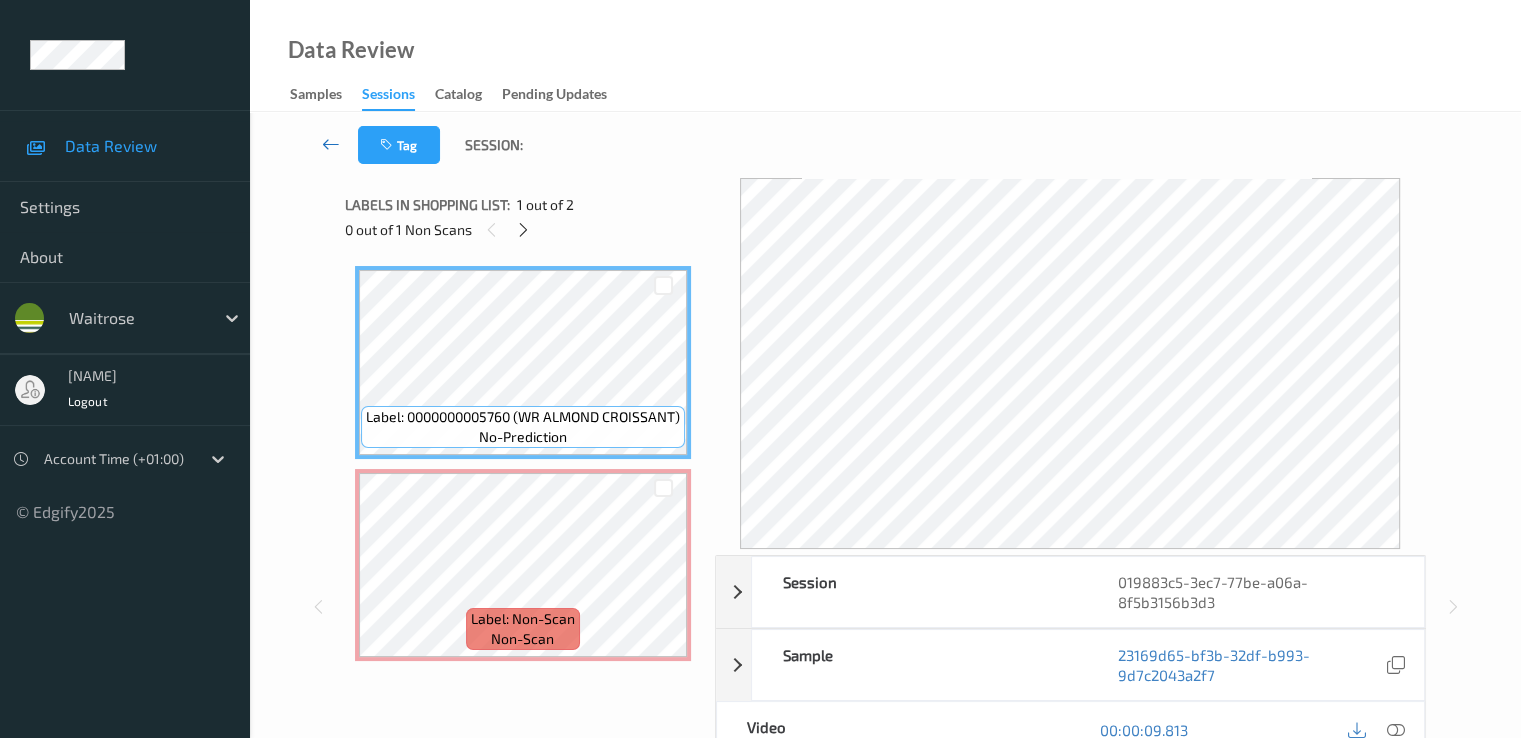 click at bounding box center [331, 144] 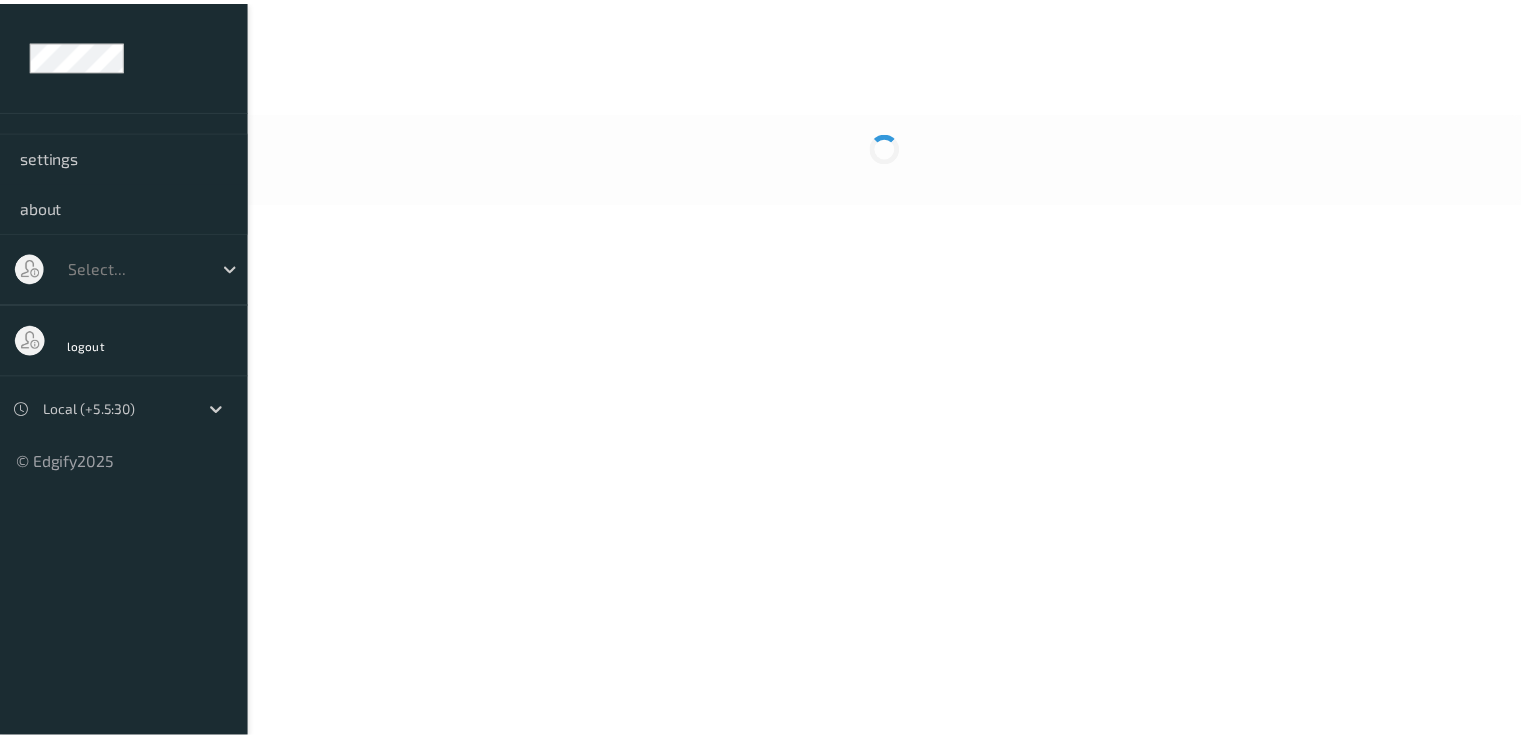 scroll, scrollTop: 0, scrollLeft: 0, axis: both 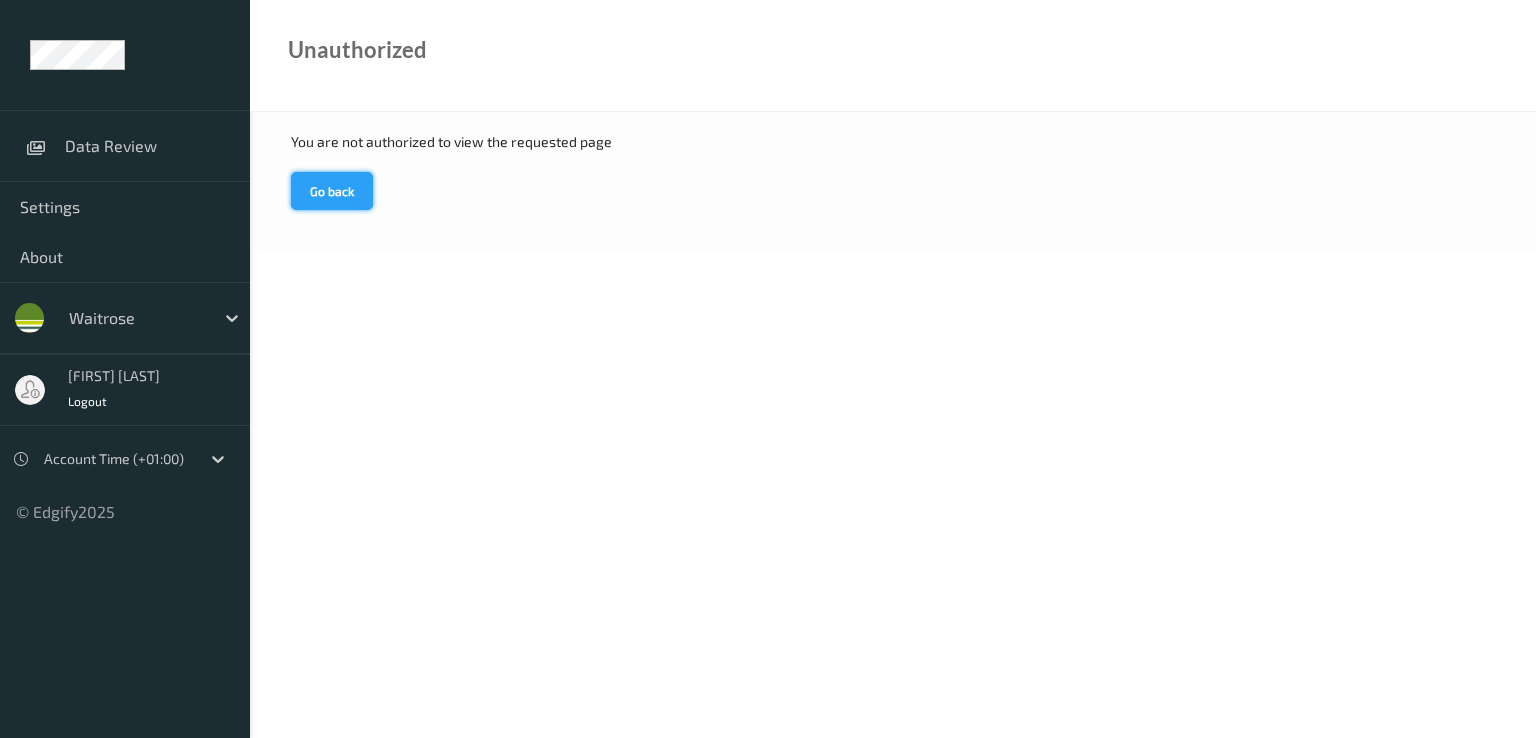 click on "Go back" at bounding box center (332, 191) 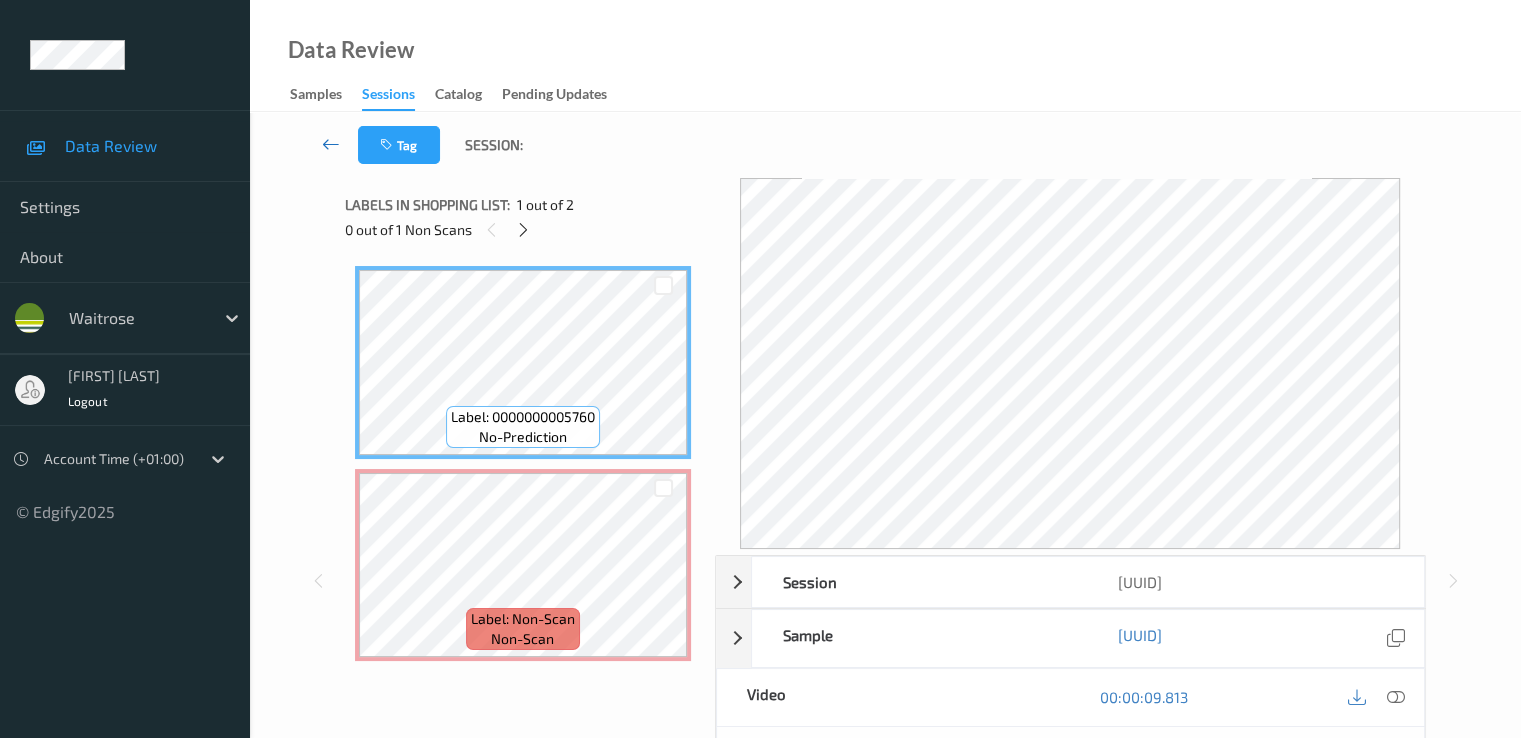 click at bounding box center (331, 144) 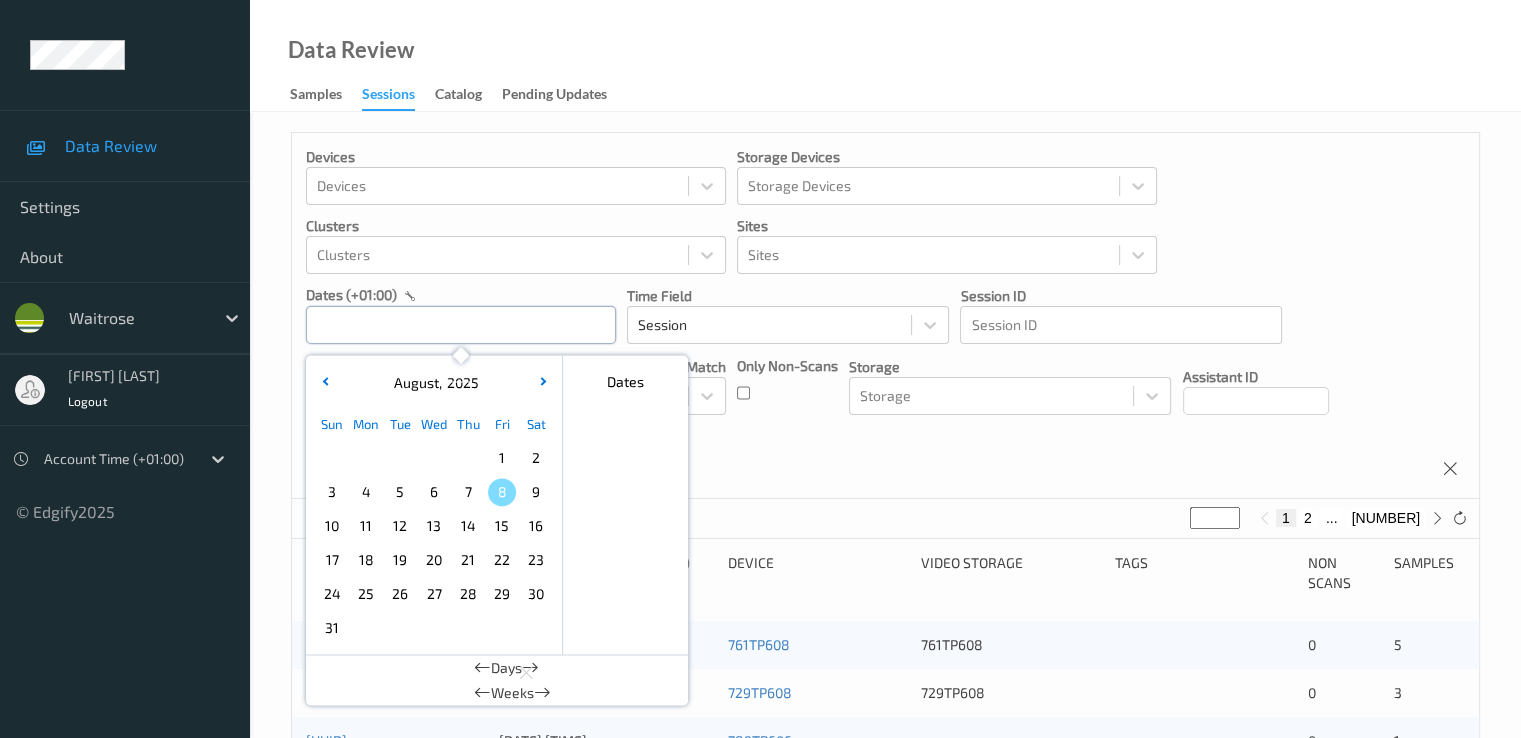 click at bounding box center (461, 325) 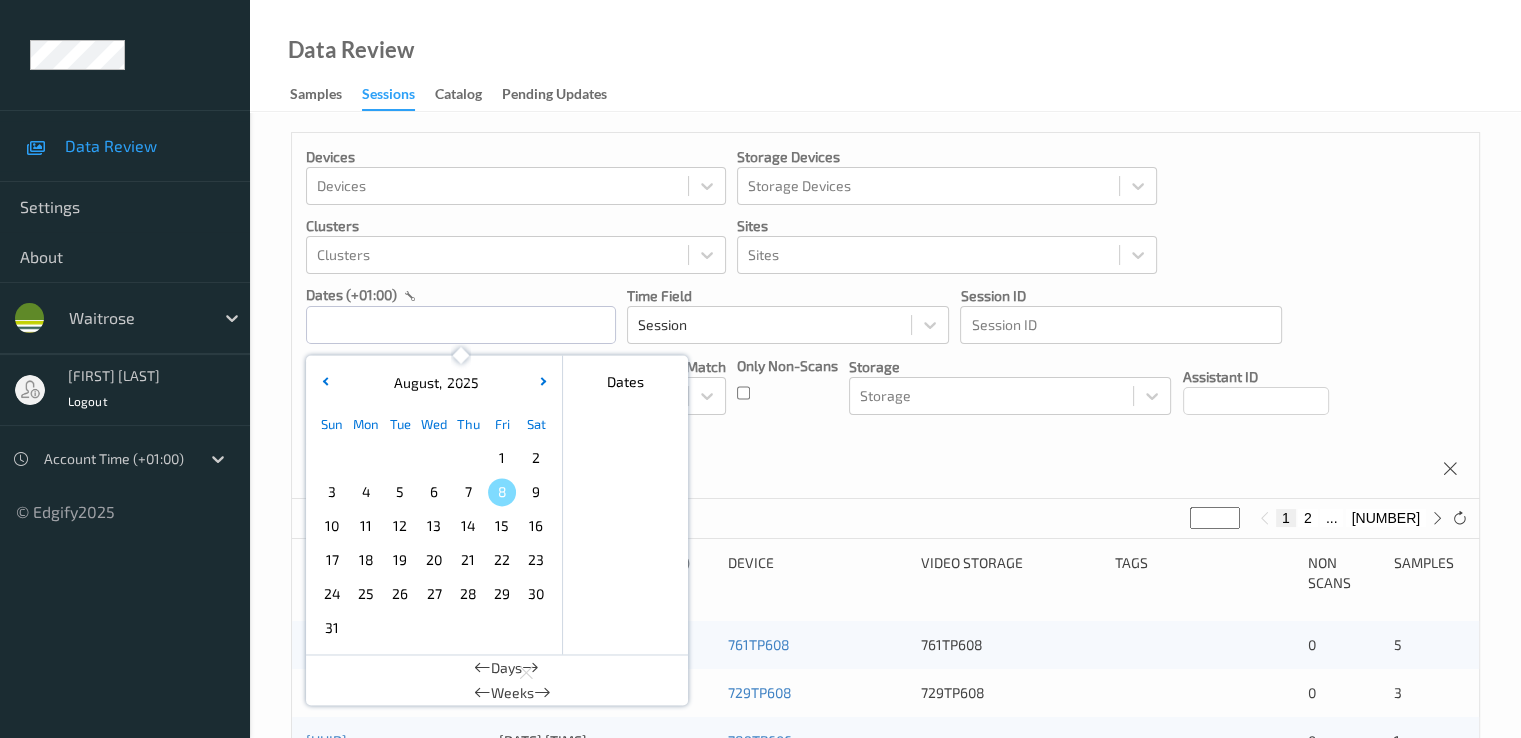 click on "7" at bounding box center [468, 492] 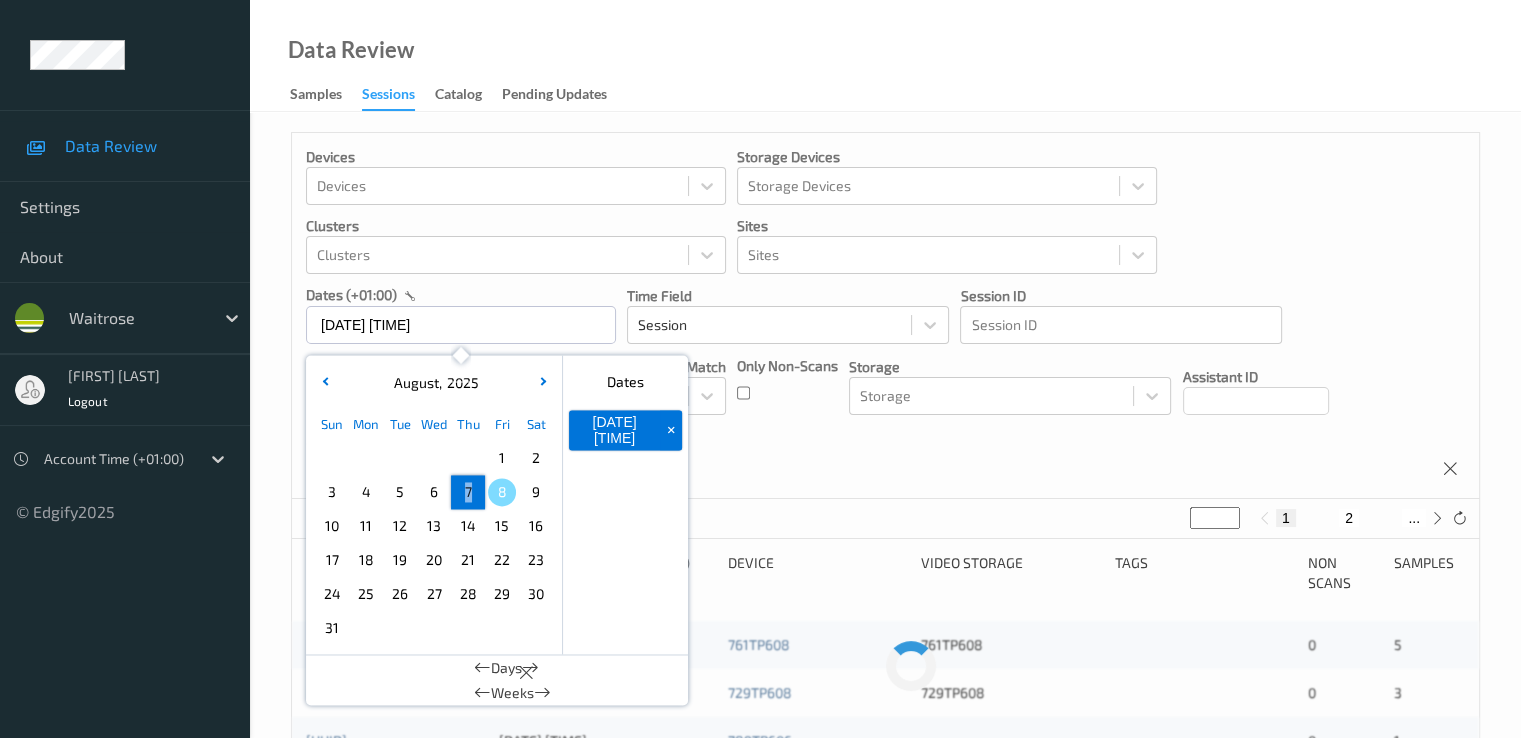 click on "7" at bounding box center (468, 492) 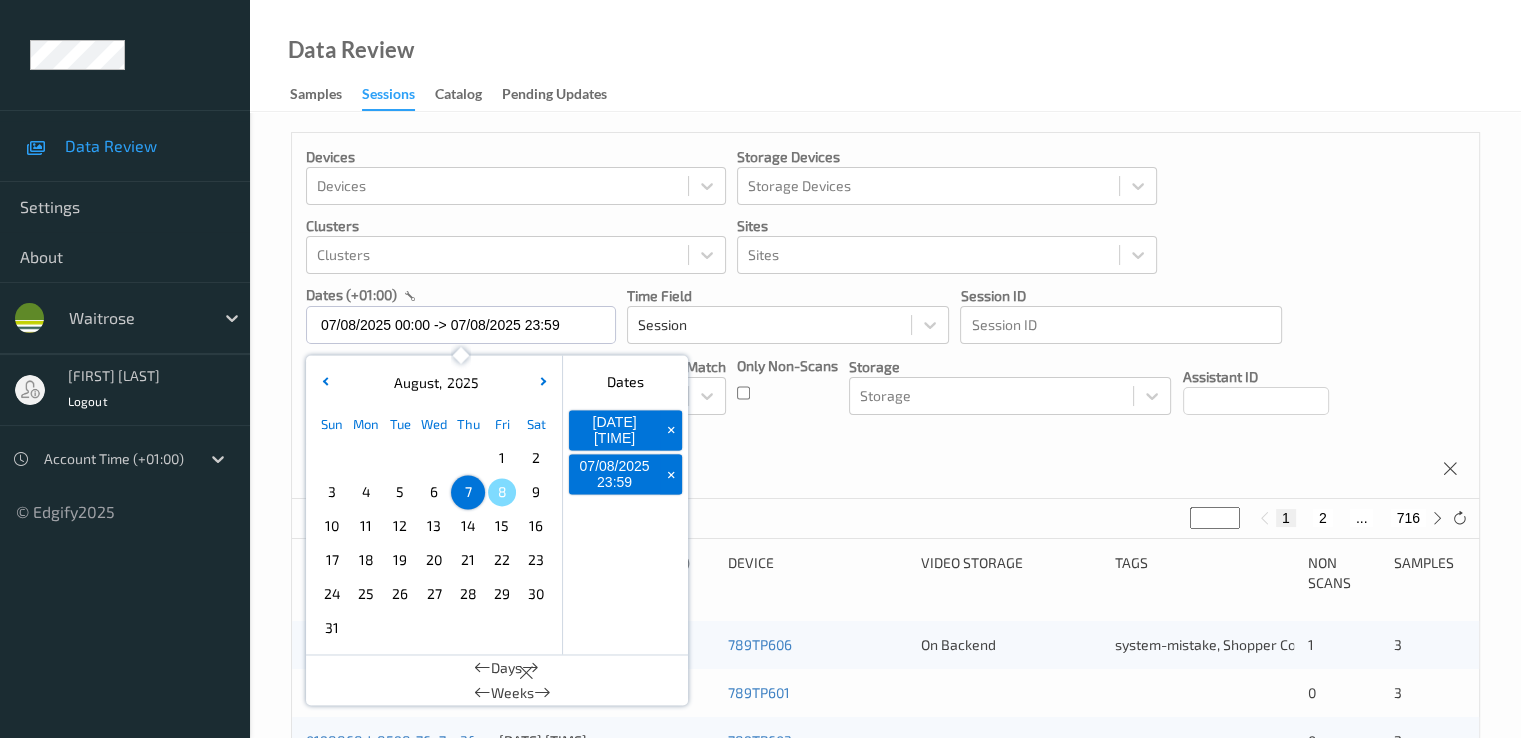 click on "Devices Devices Storage Devices Storage Devices Clusters Clusters Sites Sites dates (+01:00) 07/08/2025 00:00 -> 07/08/2025 23:59 August , 2025 Sun Mon Tue Wed Thu Fri Sat 1 2 3 4 5 6 7 8 9 10 11 12 13 14 15 16 17 18 19 20 21 22 23 24 25 26 27 28 29 30 31 January February March April May June July August September October November December 2021 2022 2023 2024 2025 2026 2027 2028 2029 2030 2031 2032 Dates 07/08/2025 00:00 + 07/08/2025 23:59 + Days Weeks Time Field Session Session ID Session ID Tags none contains any contains all exact match Tags Only Non-Scans Storage Storage Assistant ID Shopper ID Order By Session" at bounding box center [885, 316] 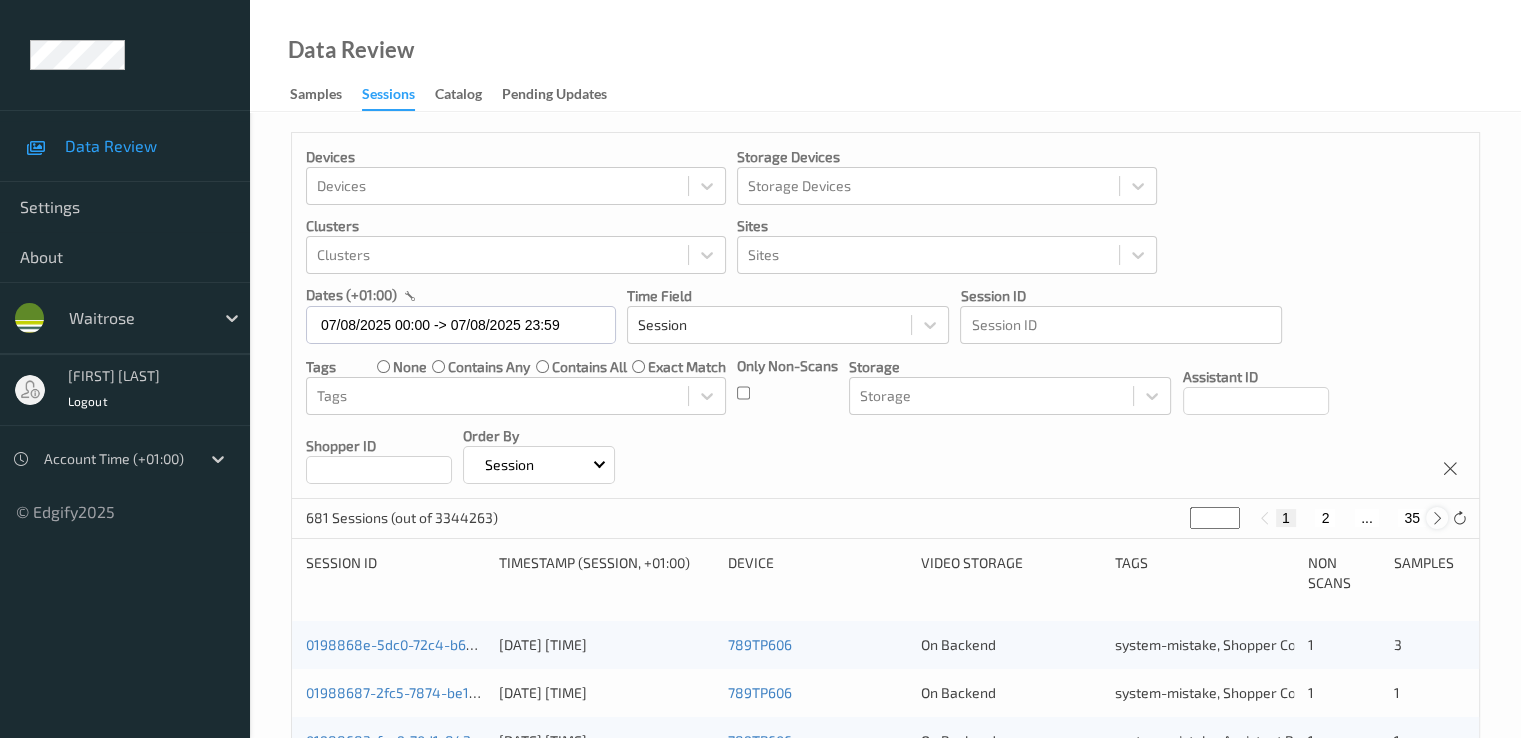 click at bounding box center (1437, 518) 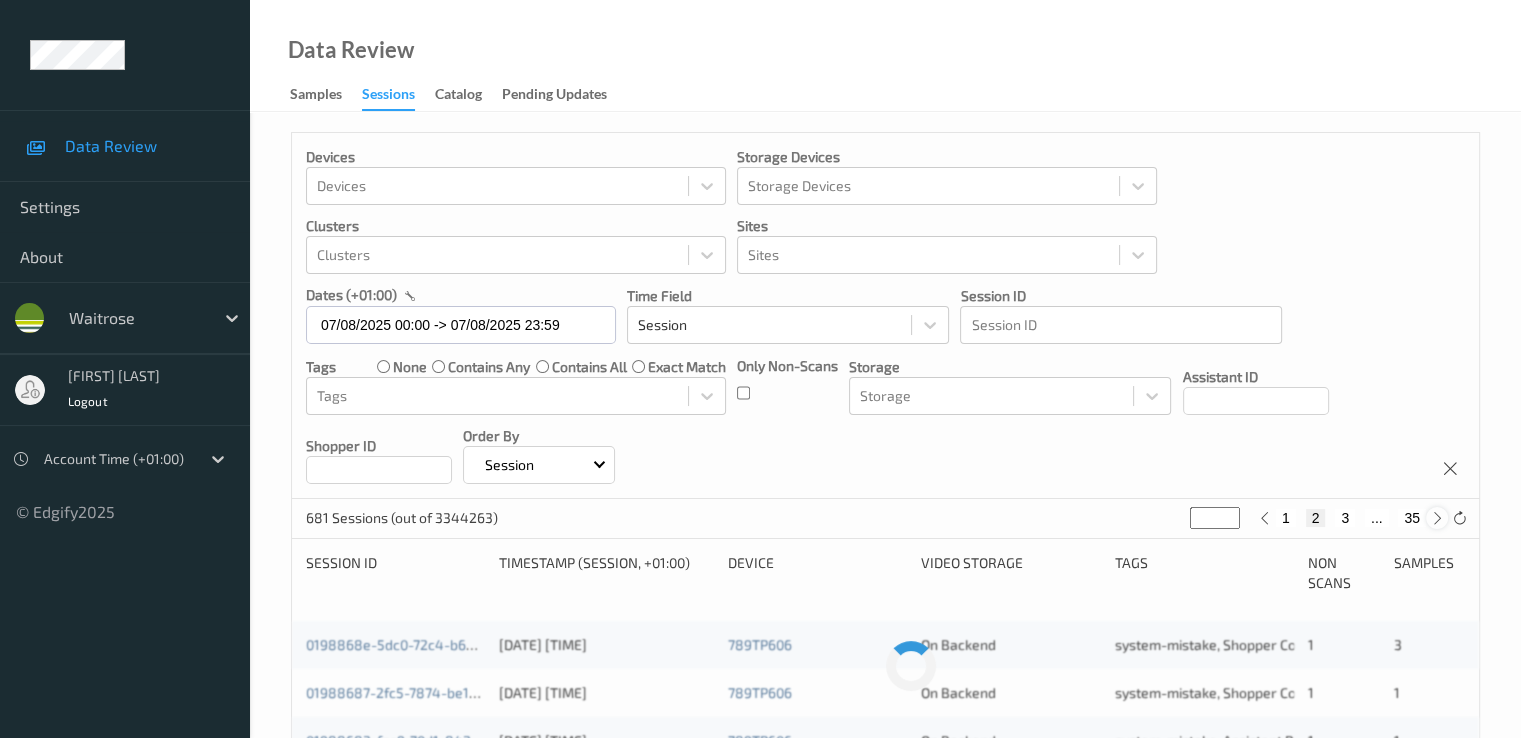 click at bounding box center [1437, 518] 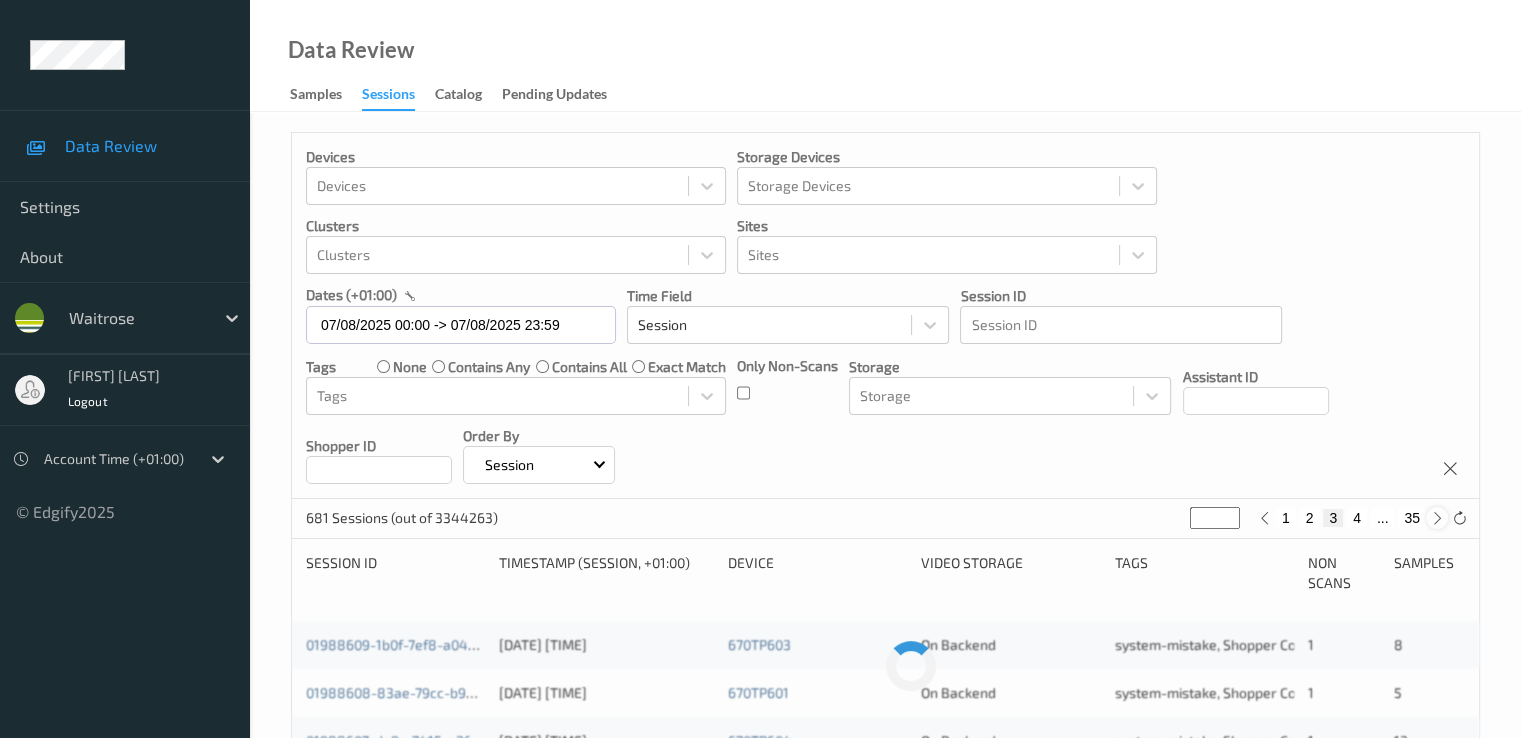 click at bounding box center (1437, 518) 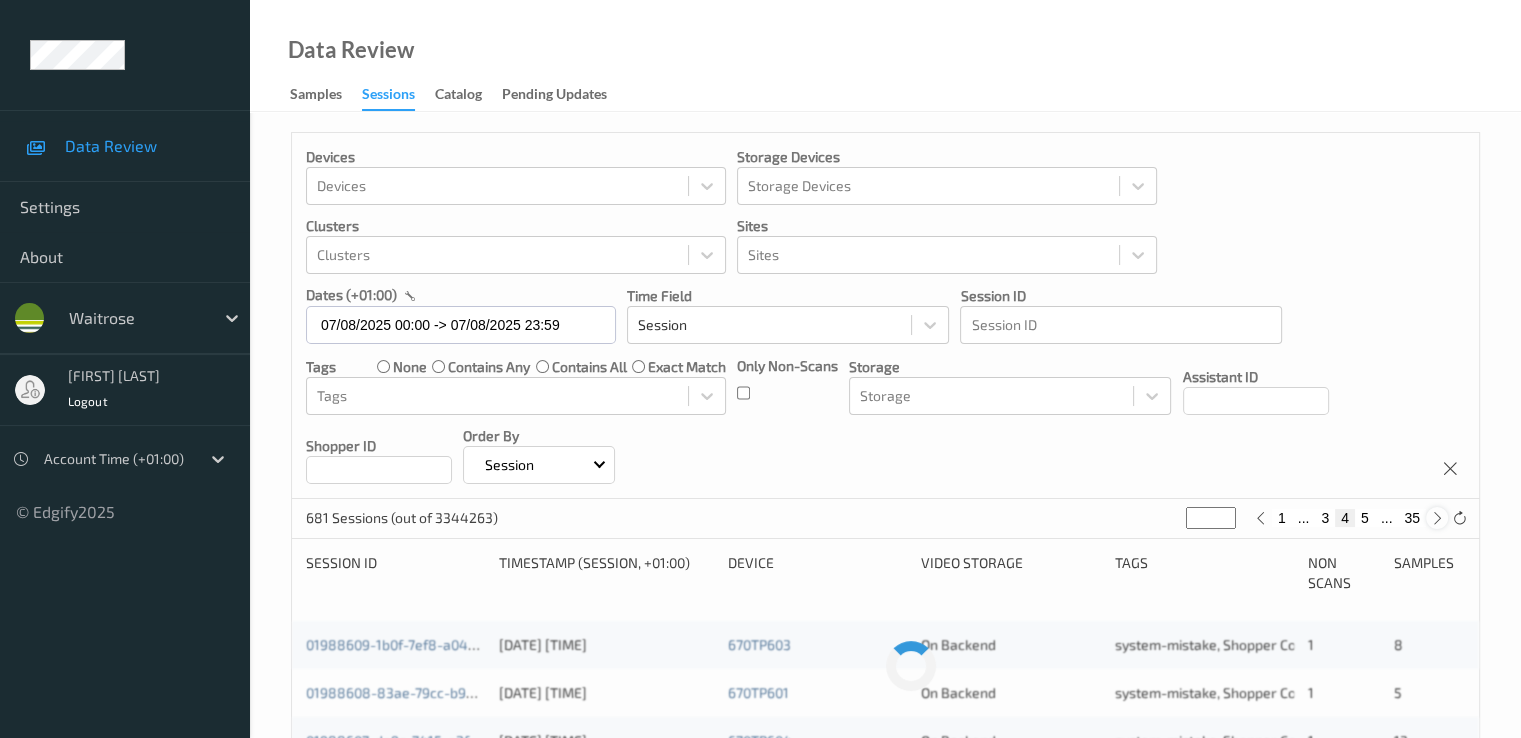 click at bounding box center (1437, 518) 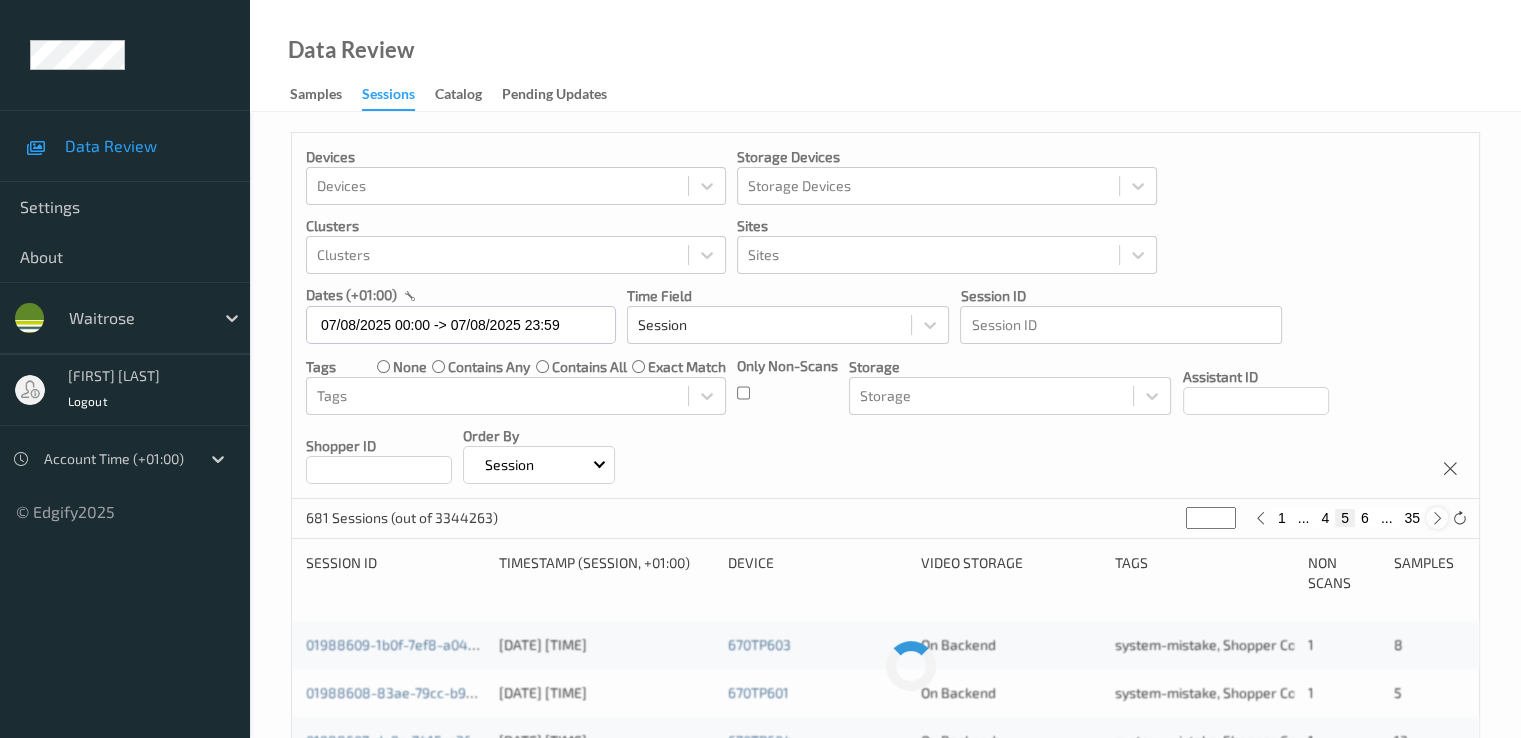click at bounding box center (1437, 518) 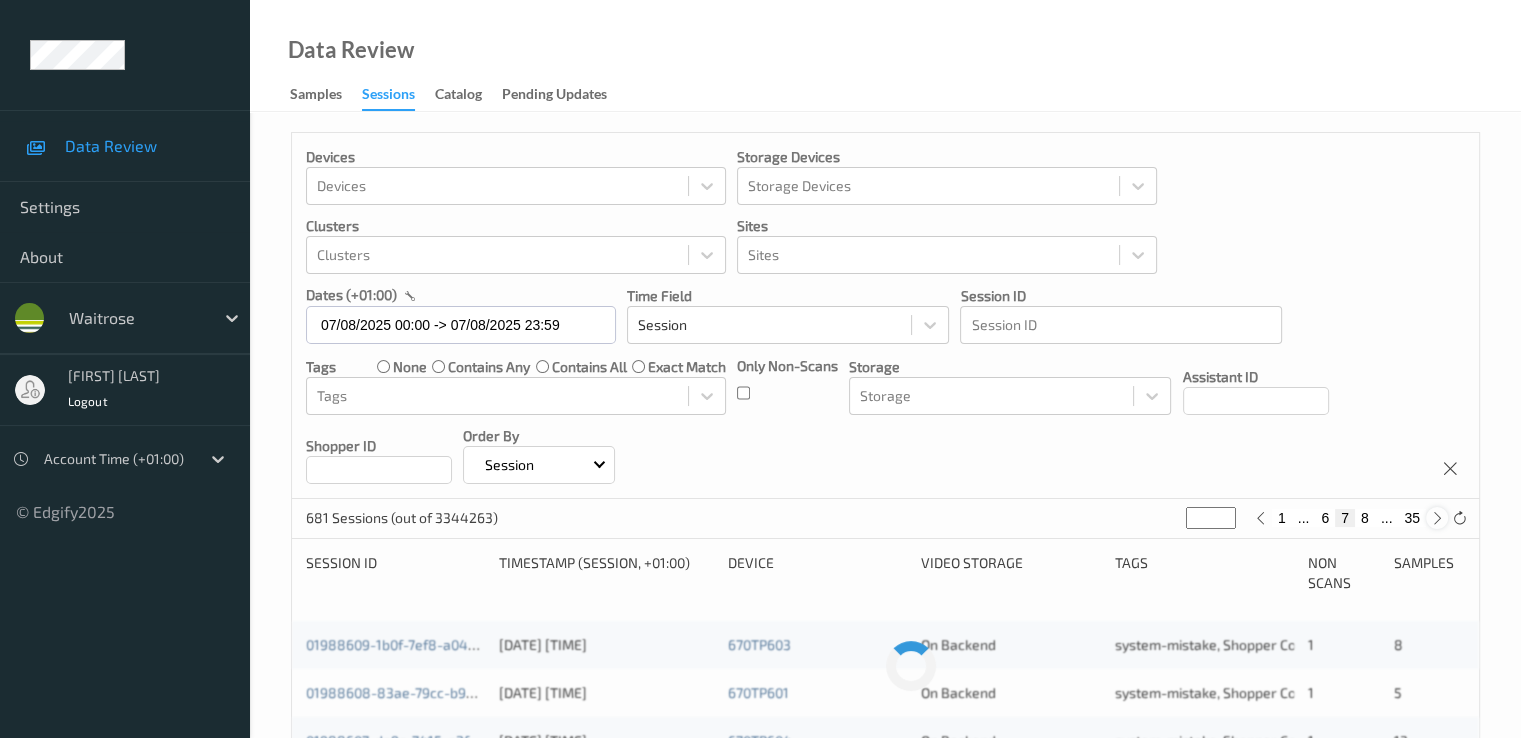 click at bounding box center (1437, 518) 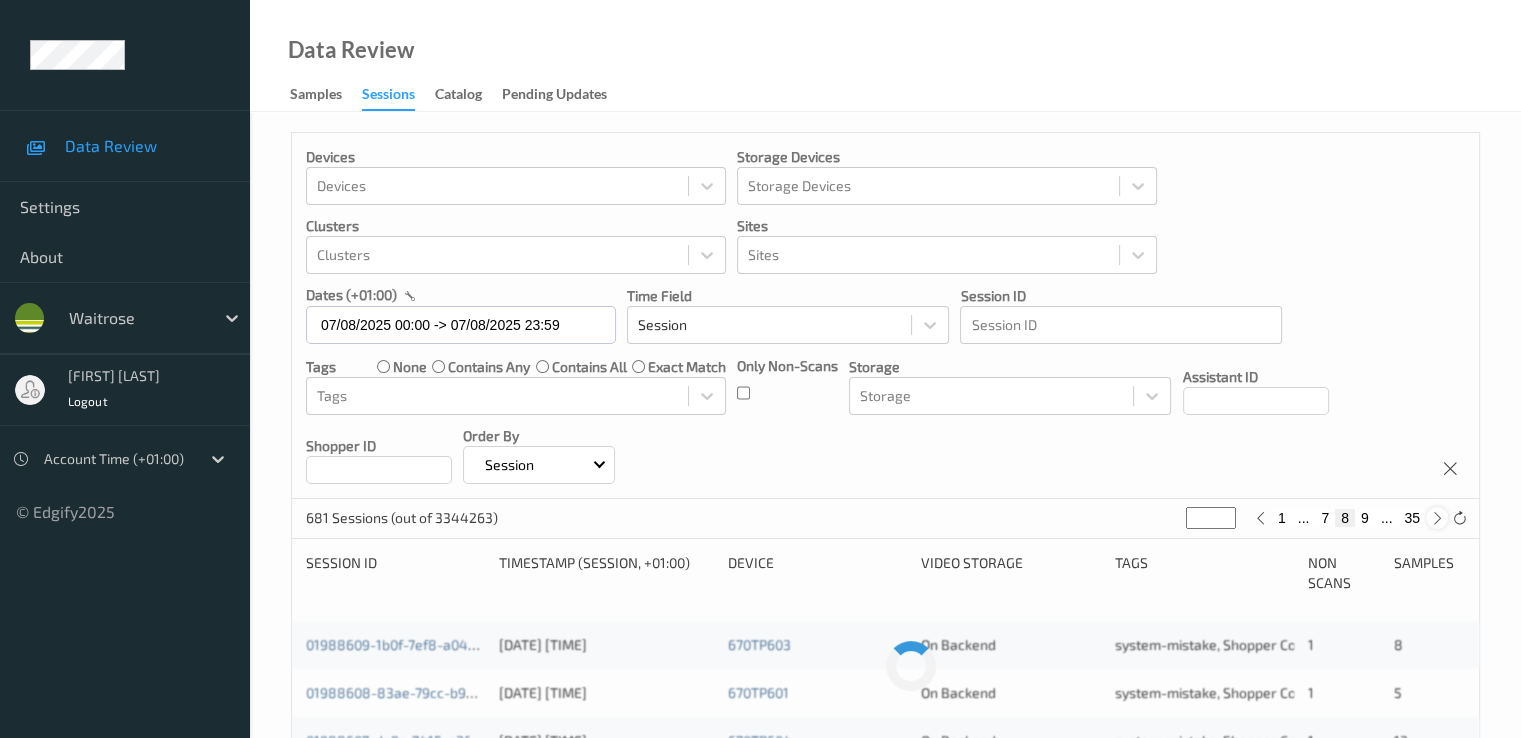 click at bounding box center [1437, 518] 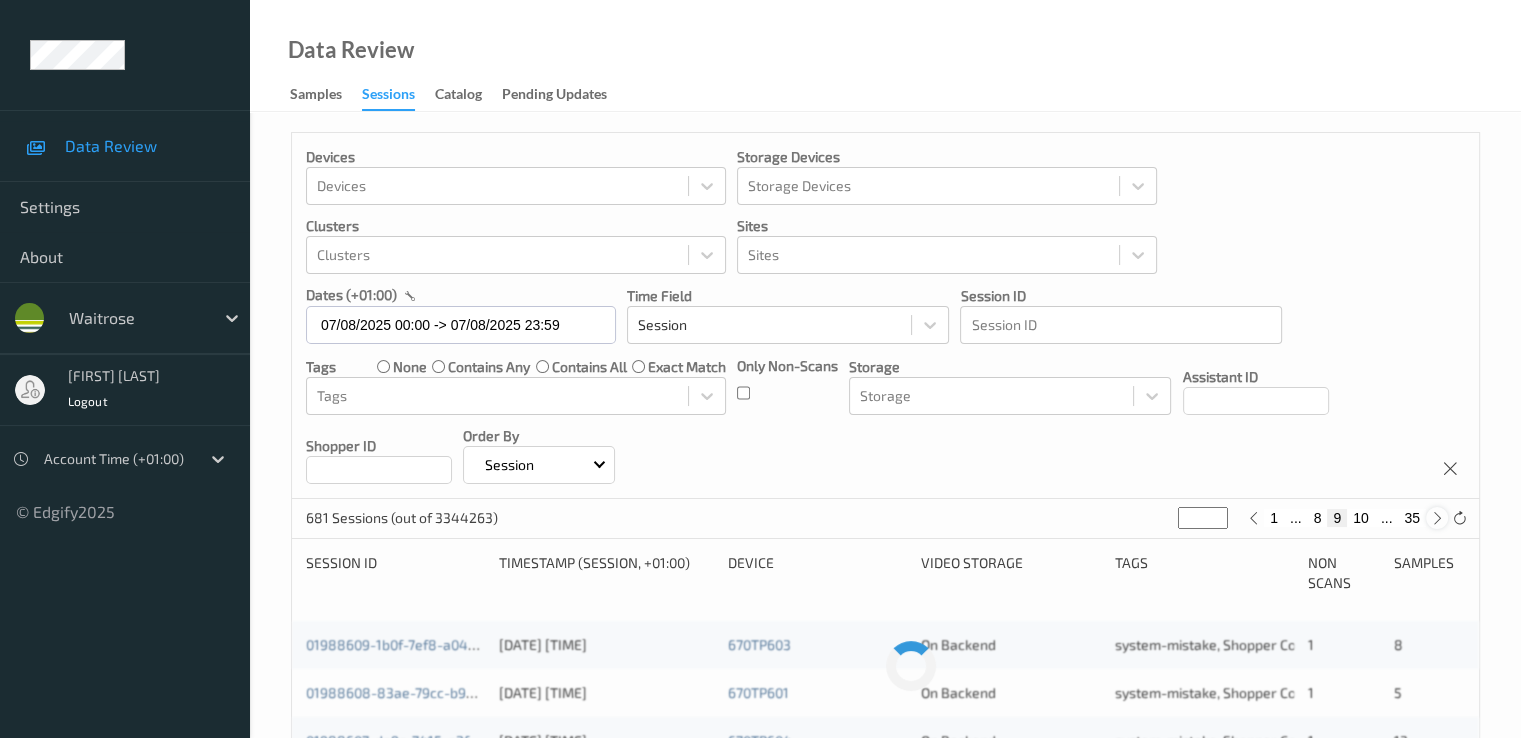 click at bounding box center [1437, 518] 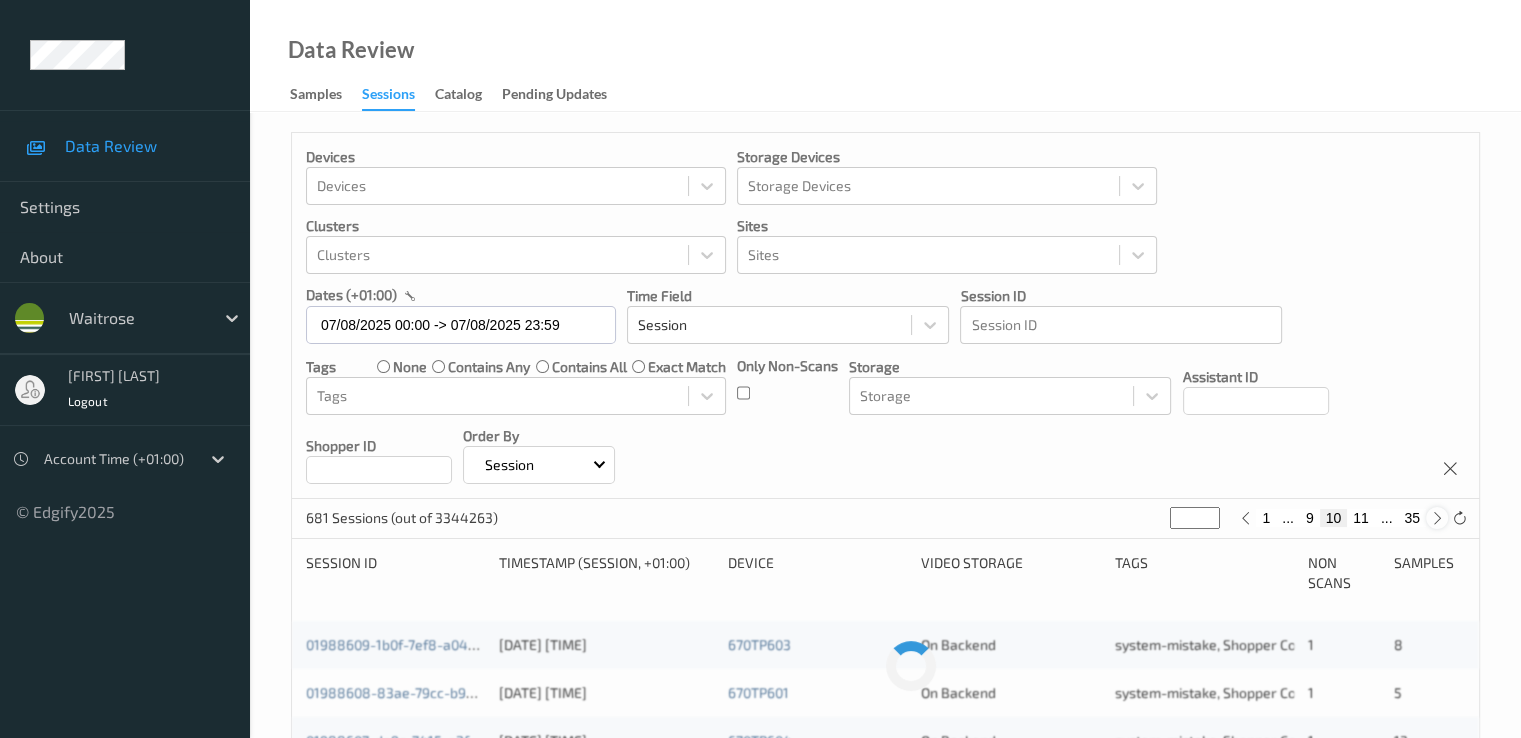 click at bounding box center (1437, 518) 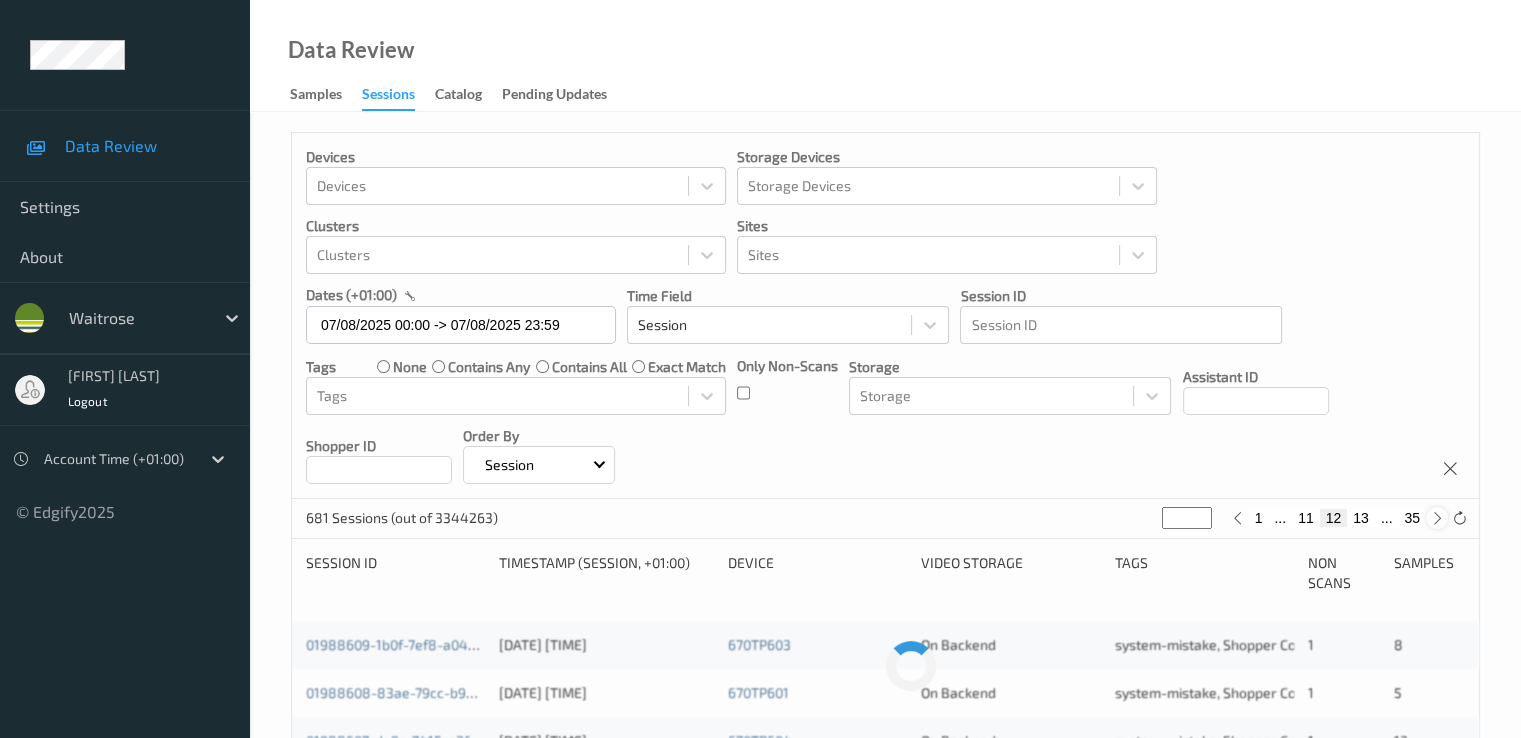 click at bounding box center [1437, 518] 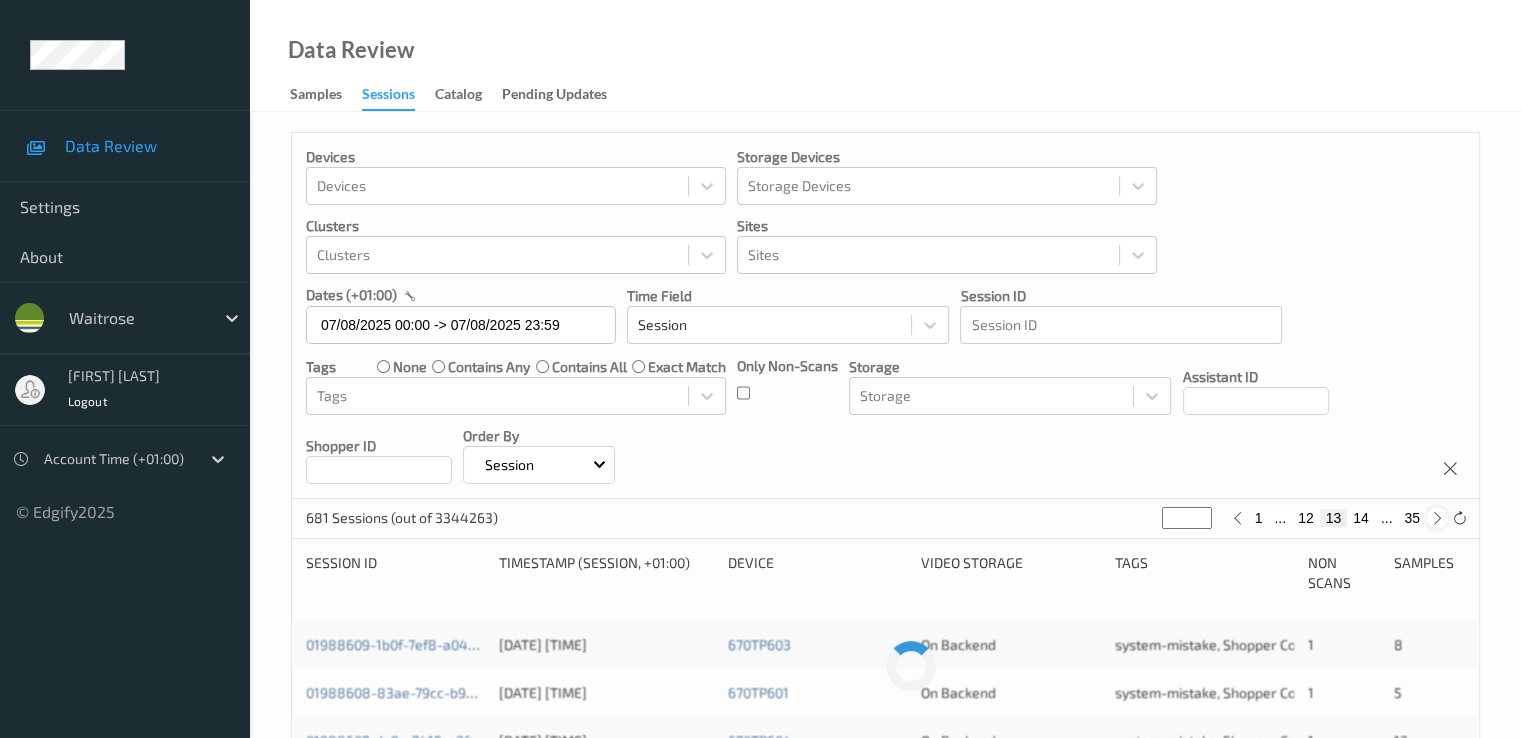 click at bounding box center [1437, 518] 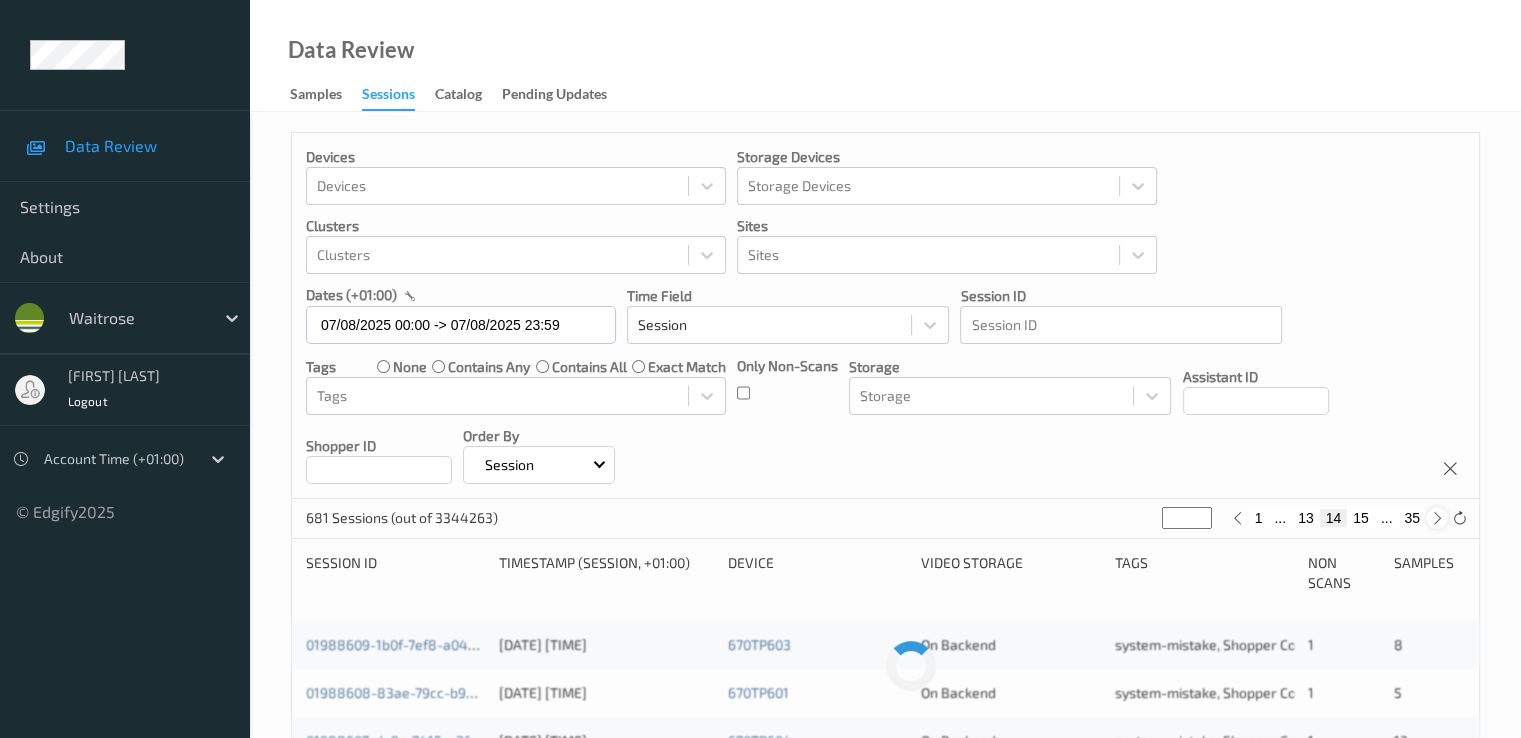 click at bounding box center [1437, 518] 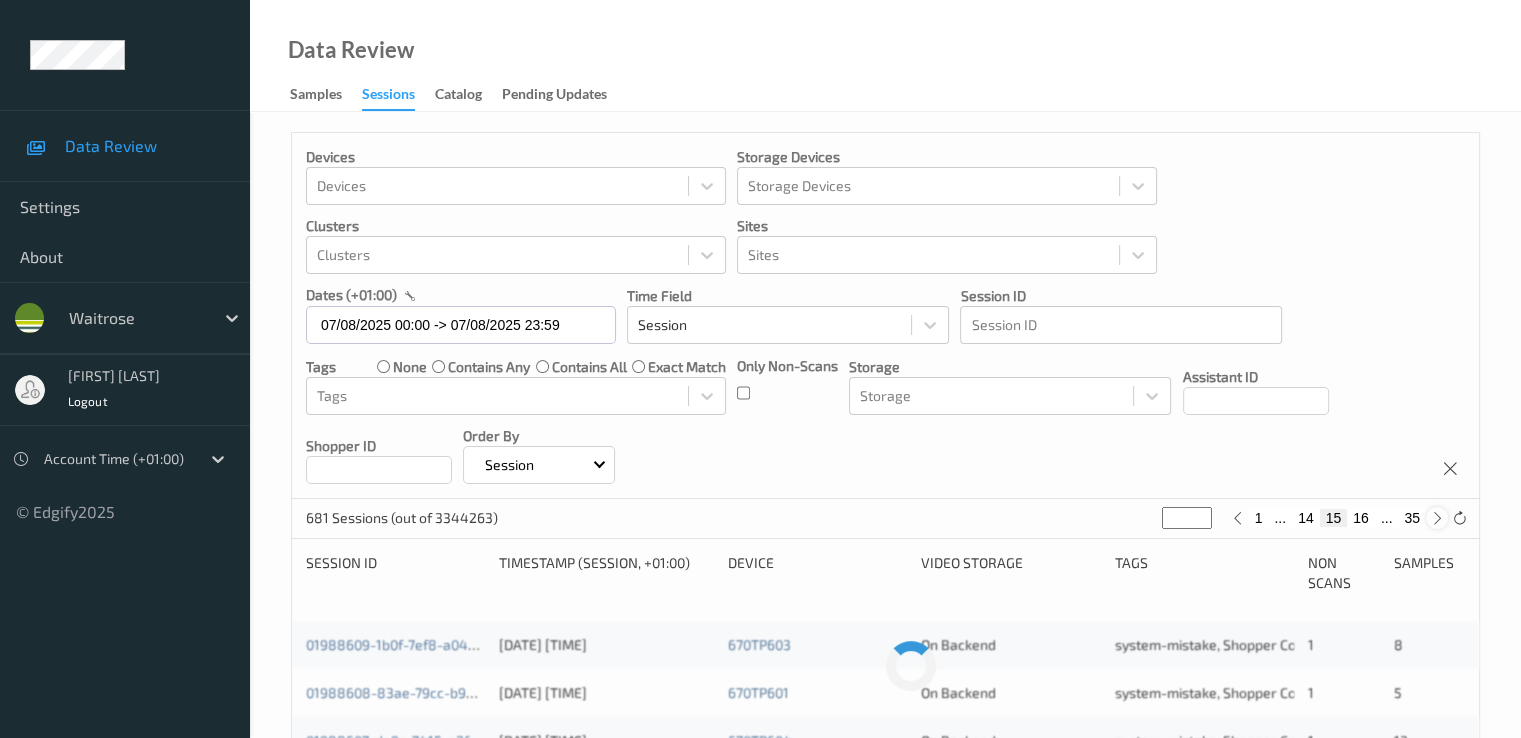 click at bounding box center [1437, 518] 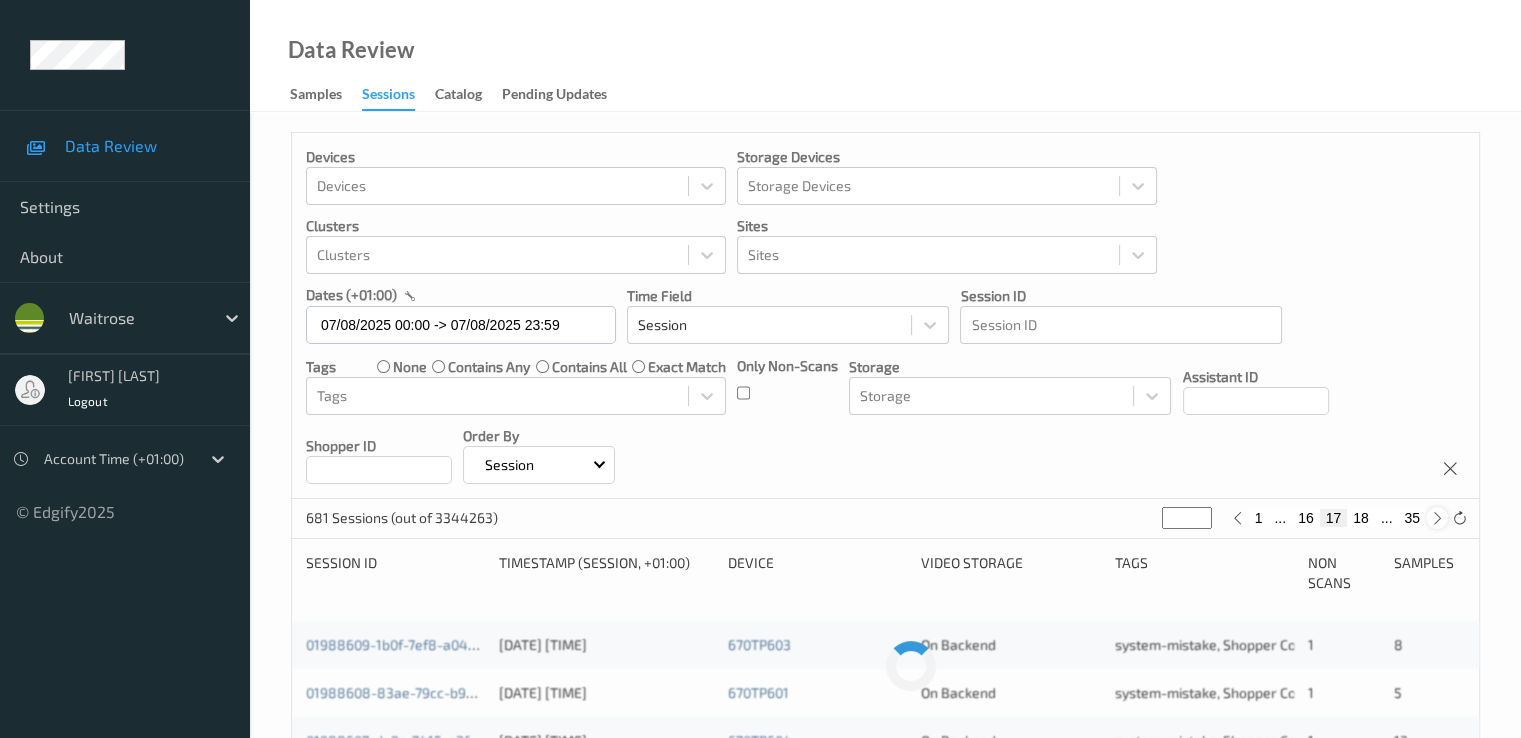 type on "**" 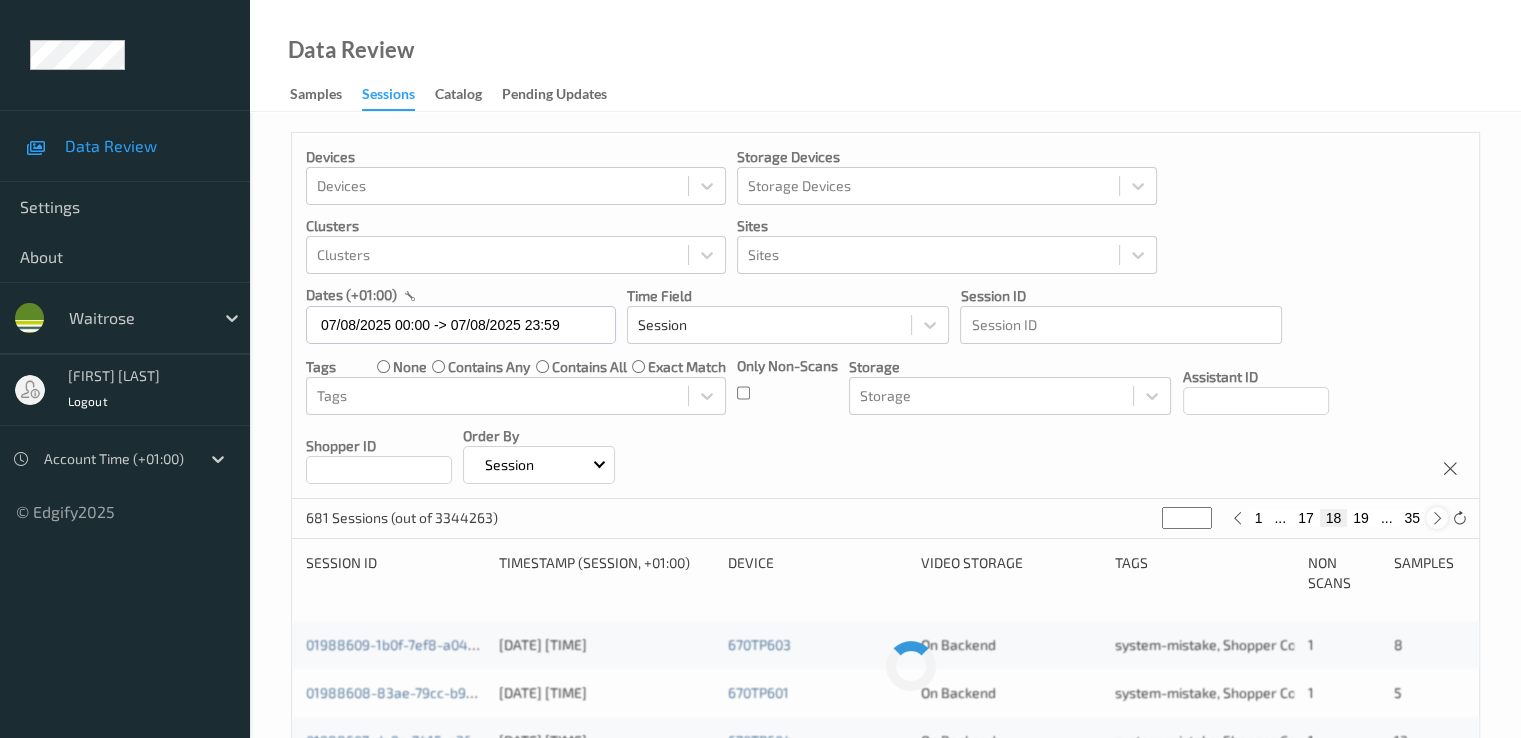click at bounding box center [1437, 518] 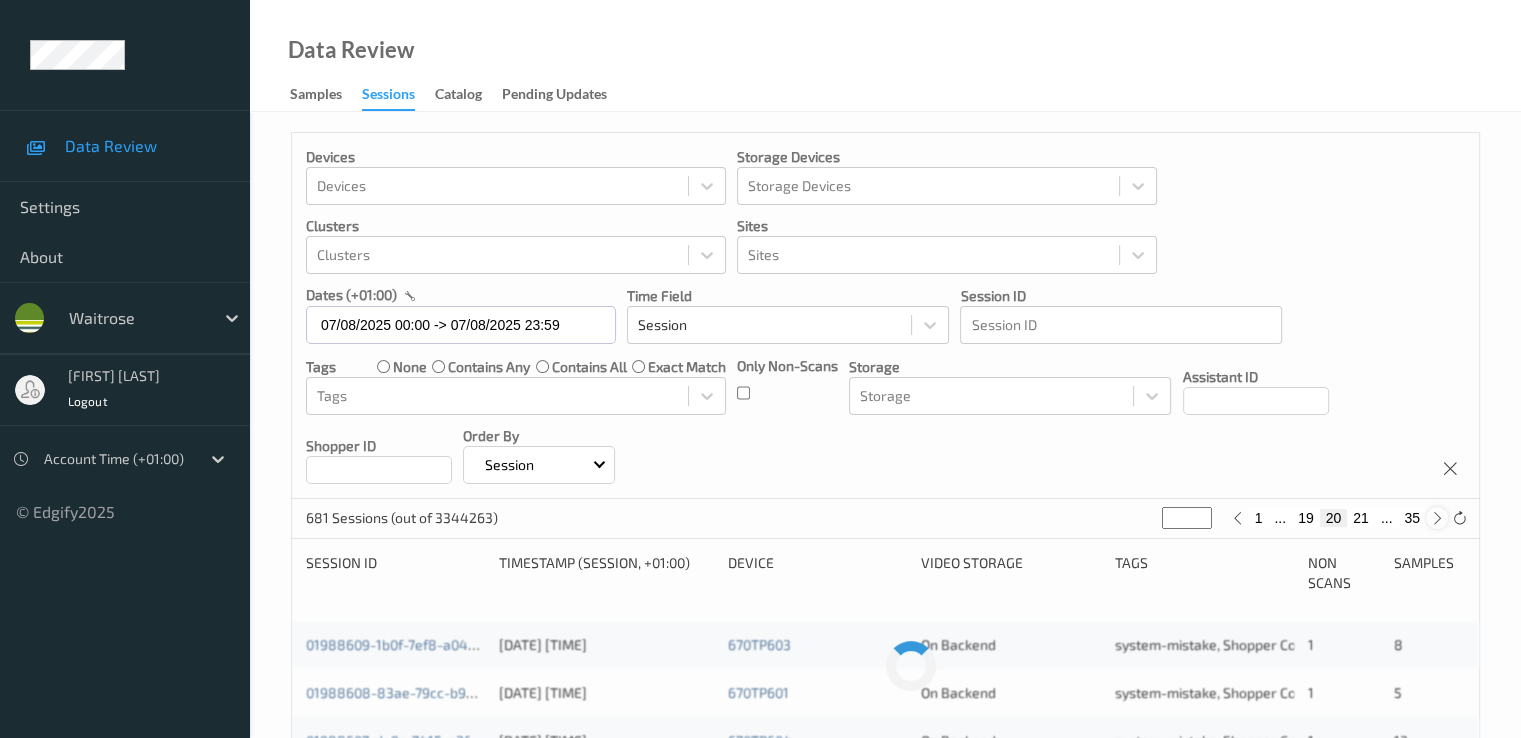 click at bounding box center (1437, 518) 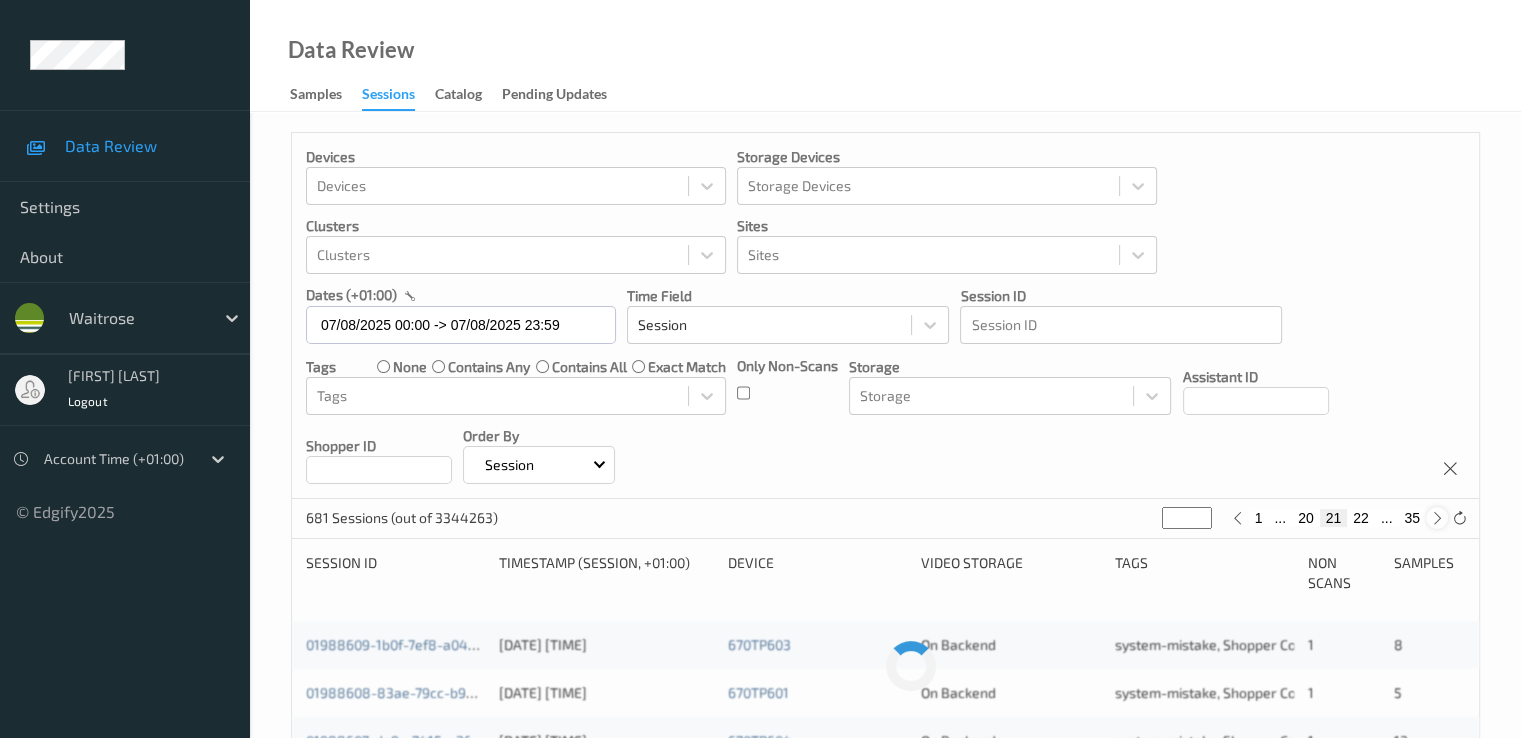 click at bounding box center [1437, 518] 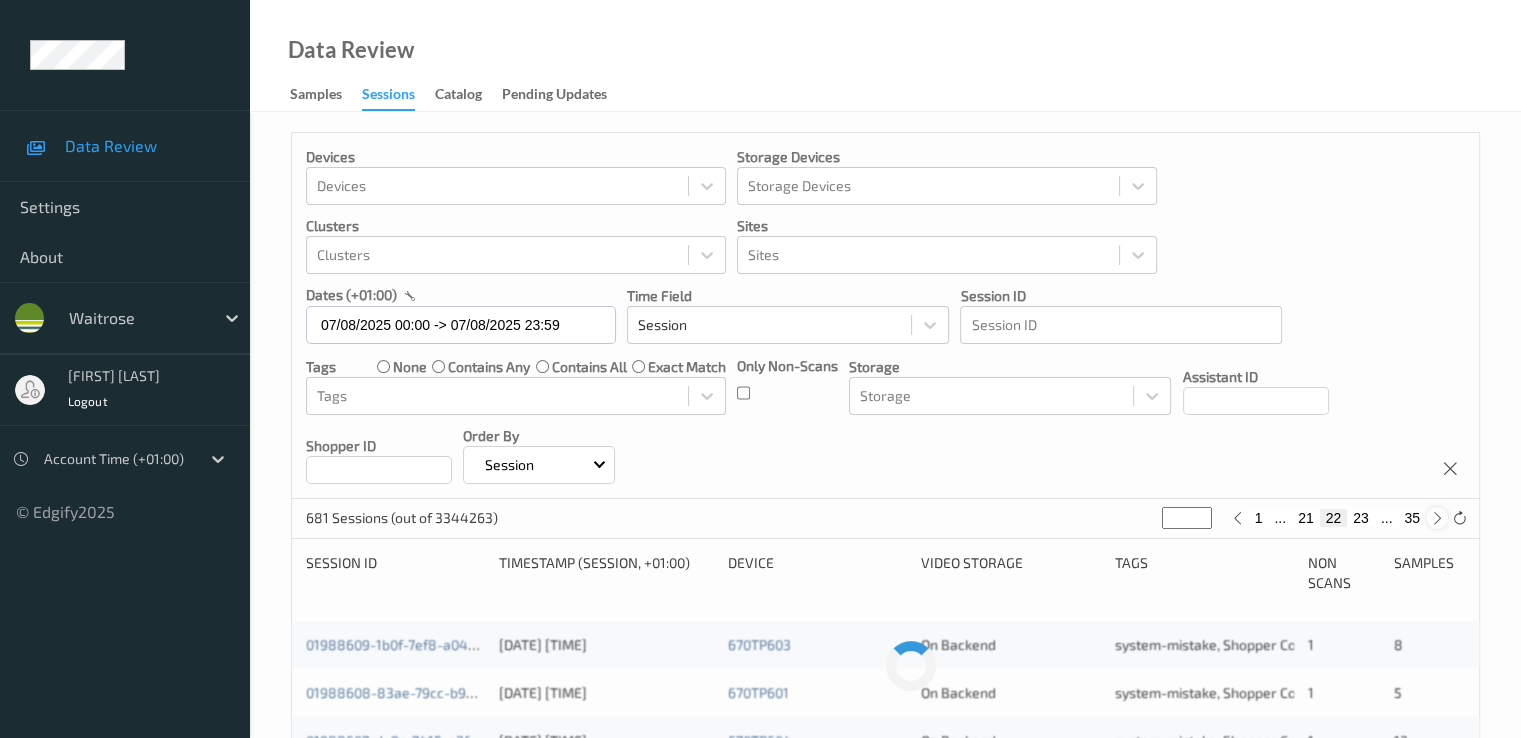 click at bounding box center [1437, 518] 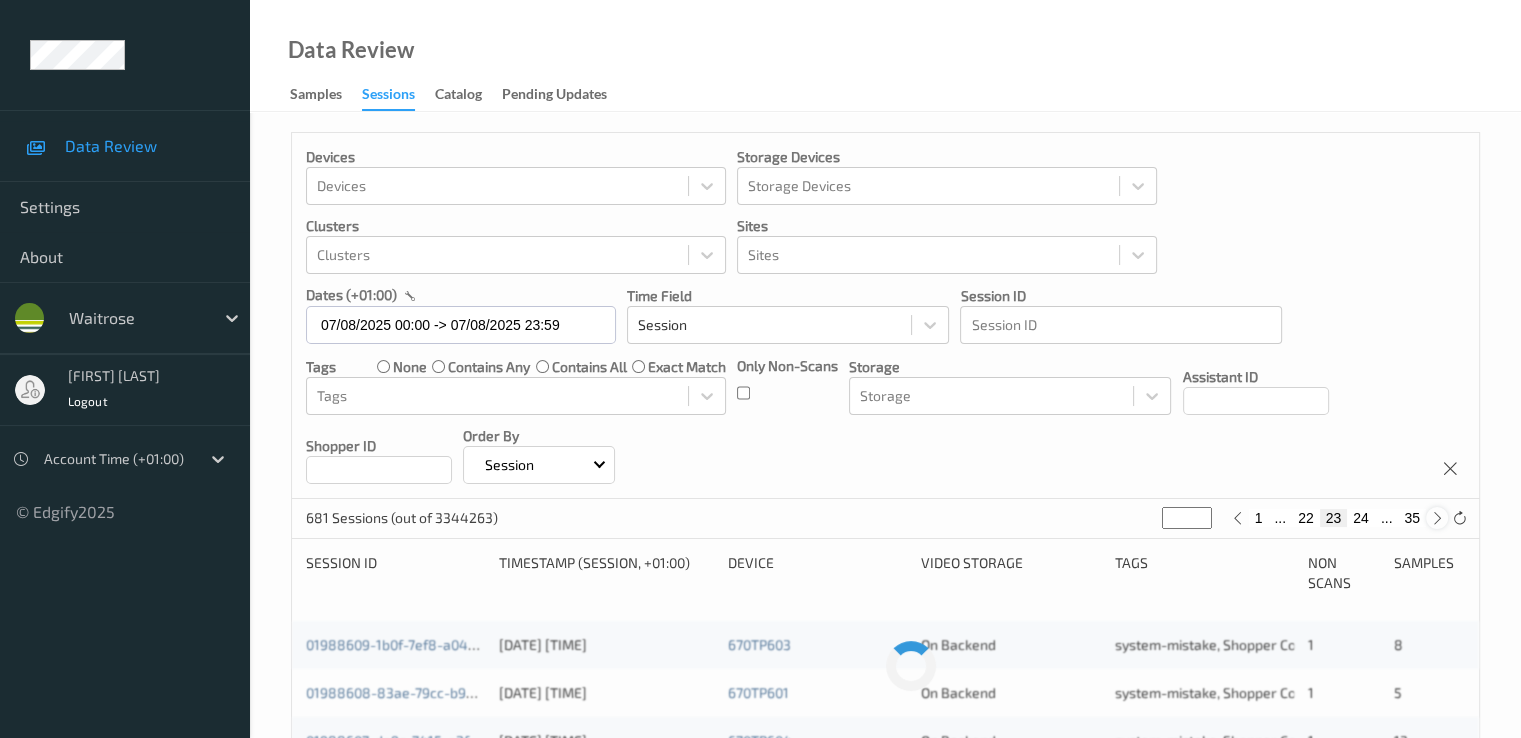 click at bounding box center (1437, 518) 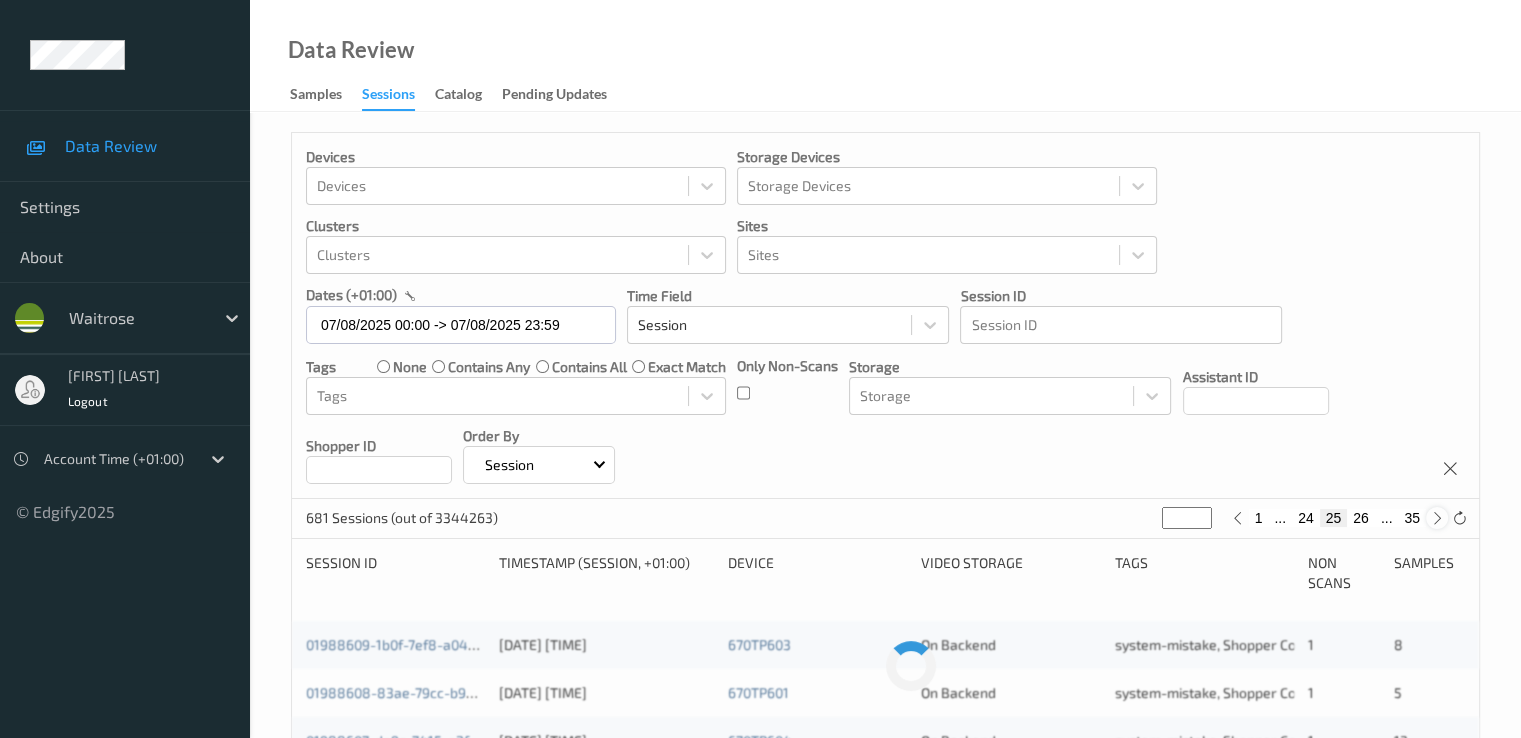 click at bounding box center (1437, 518) 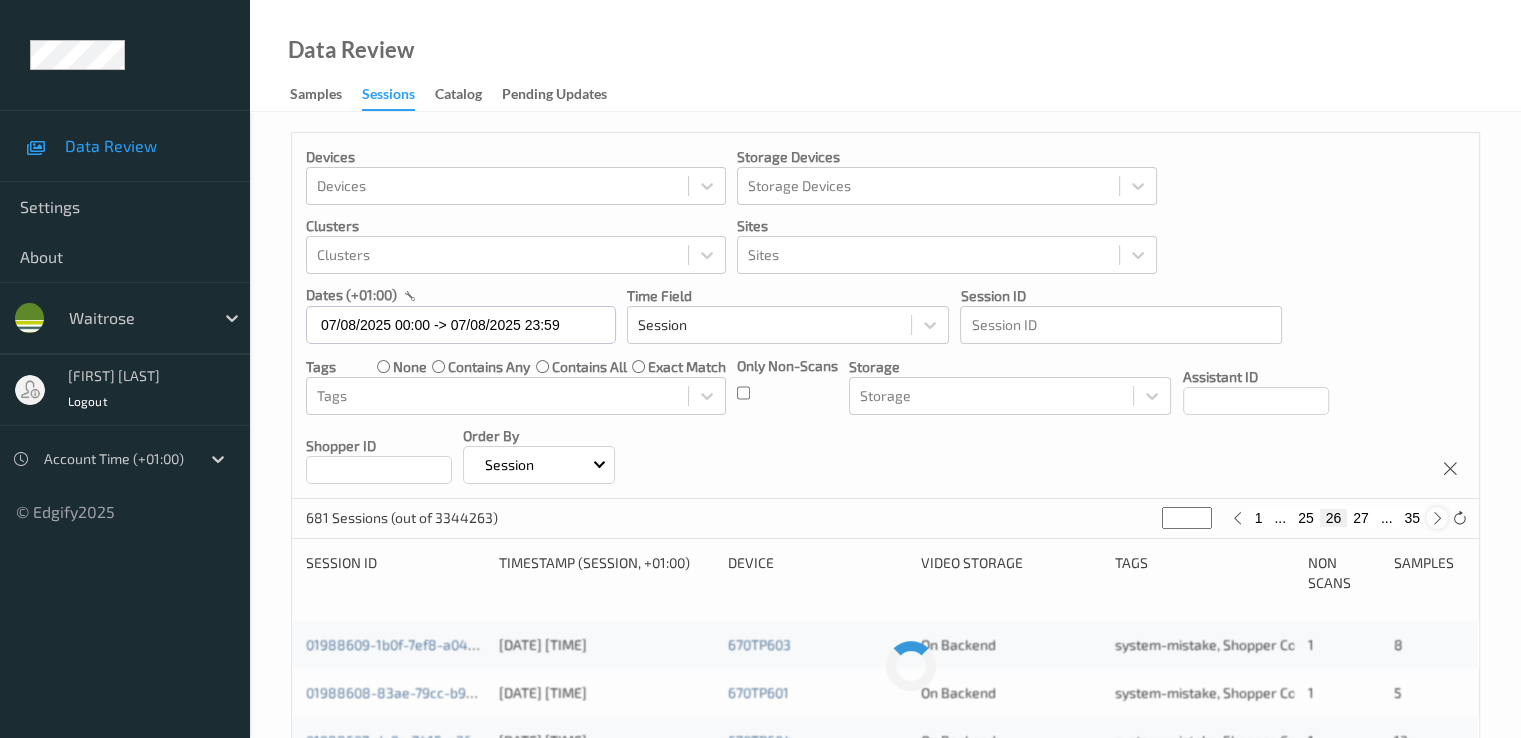 click at bounding box center [1437, 518] 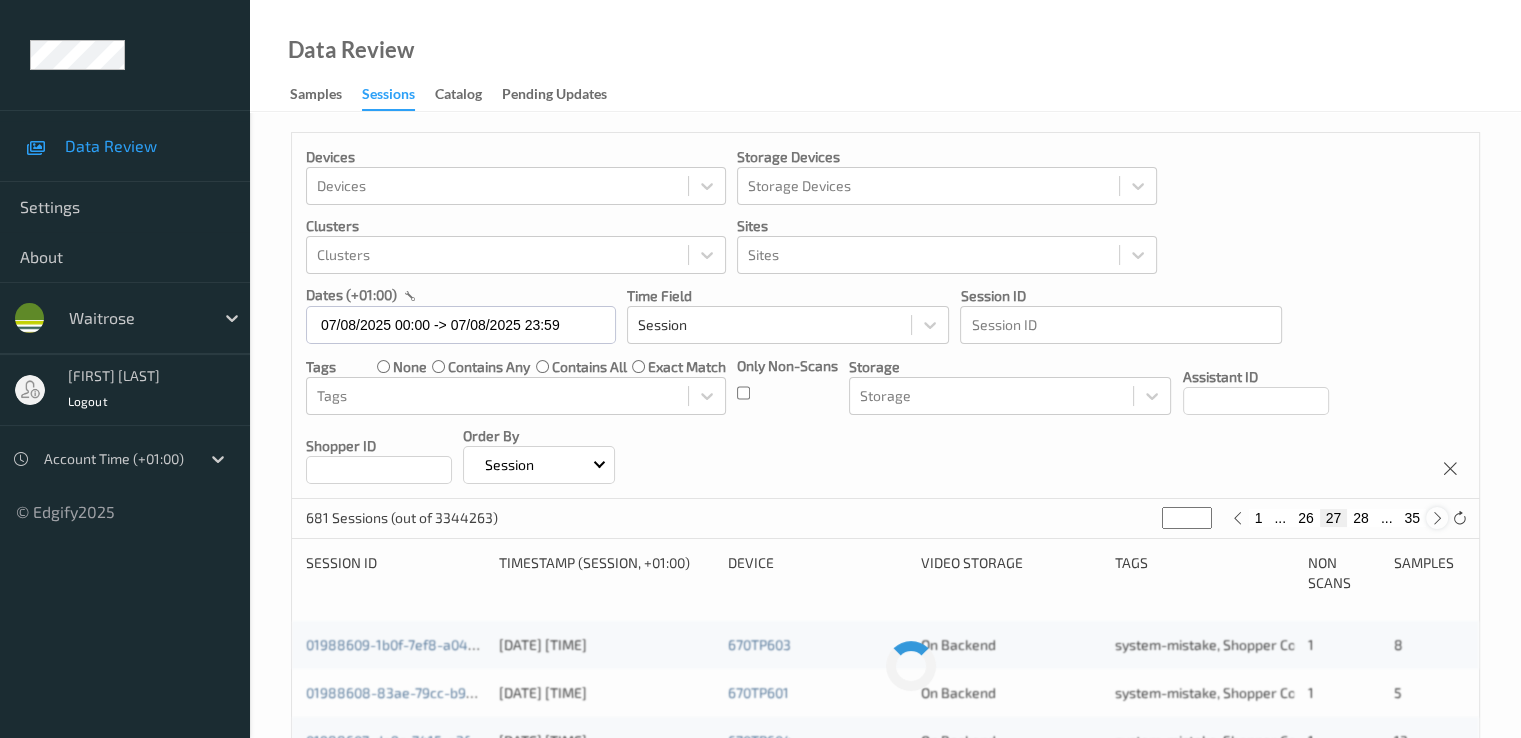 click at bounding box center (1437, 518) 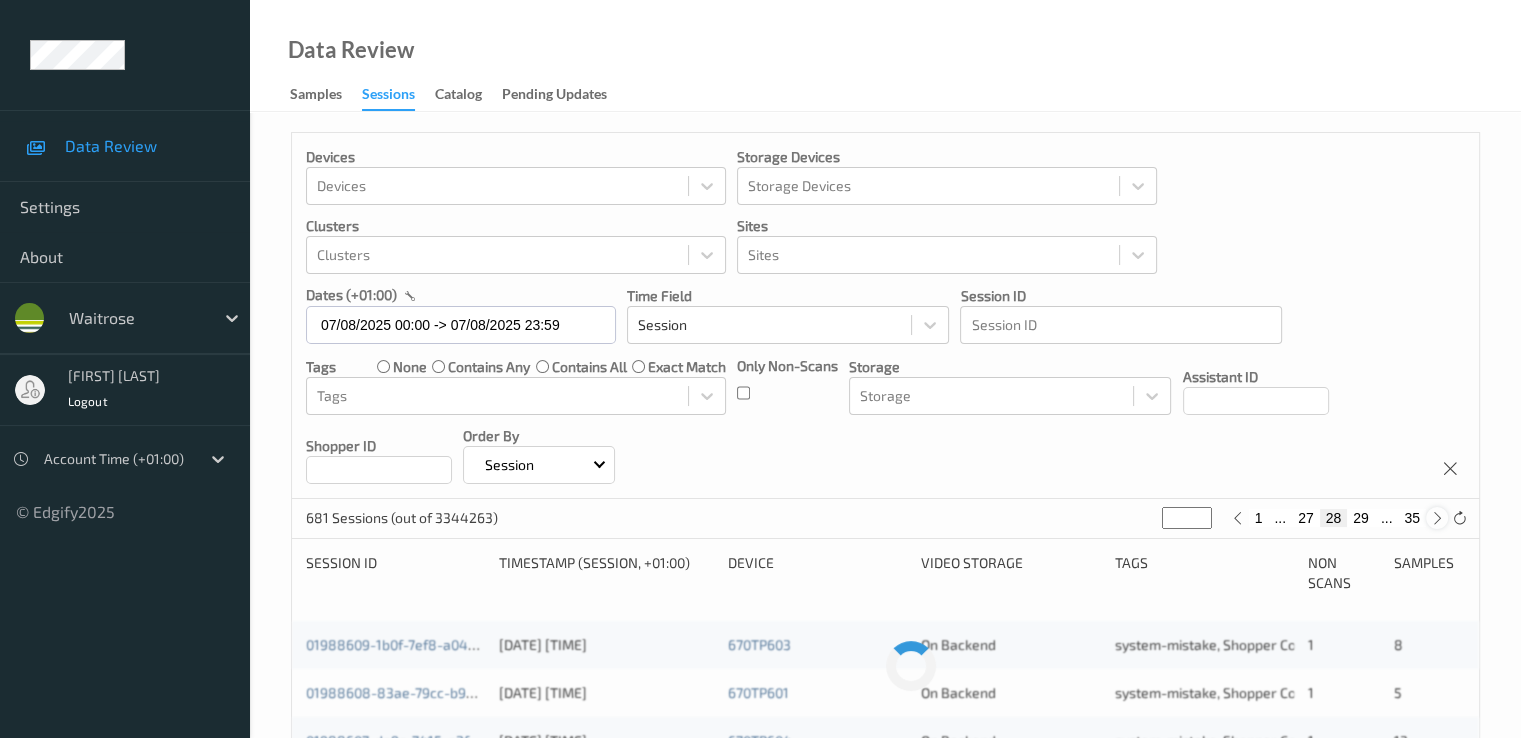 click at bounding box center (1437, 518) 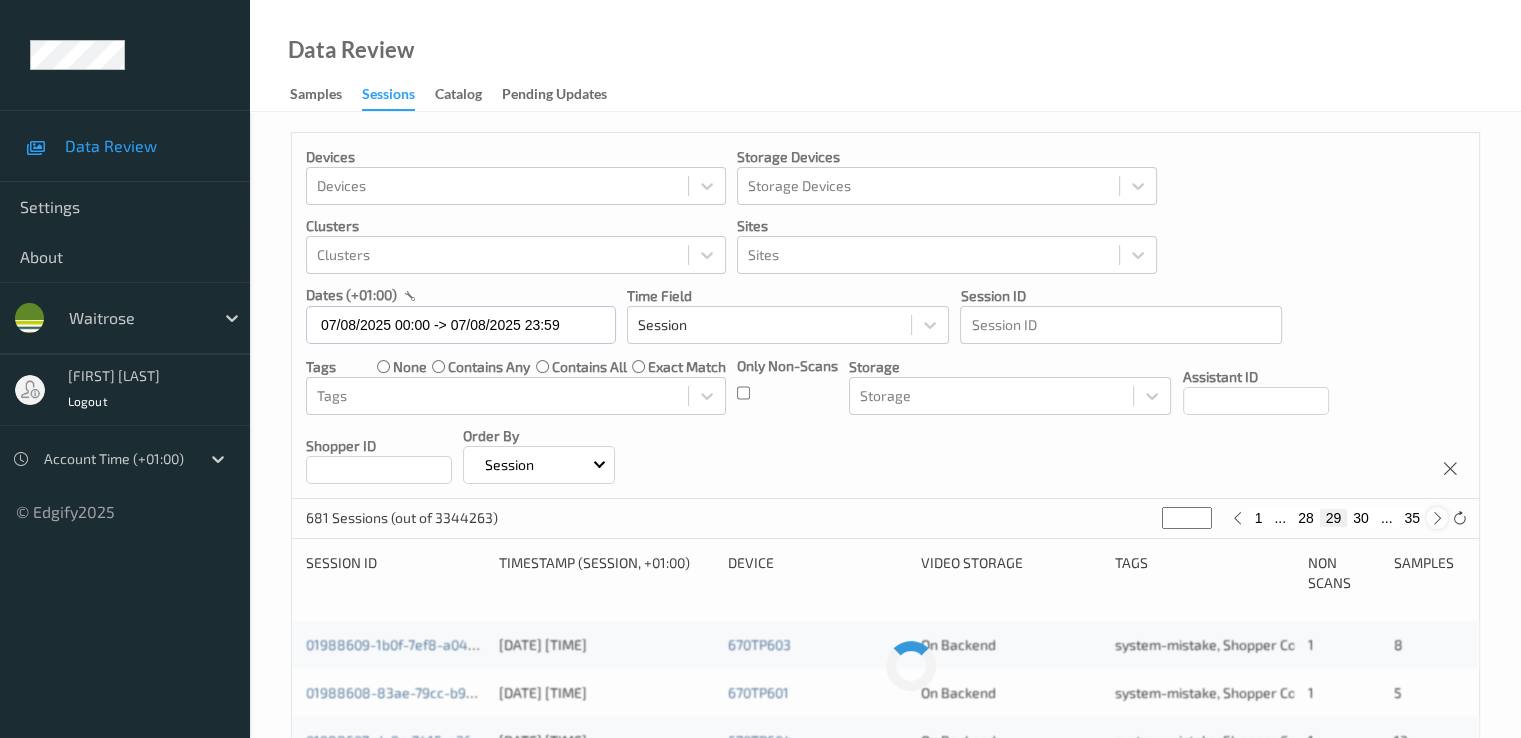 click at bounding box center (1437, 518) 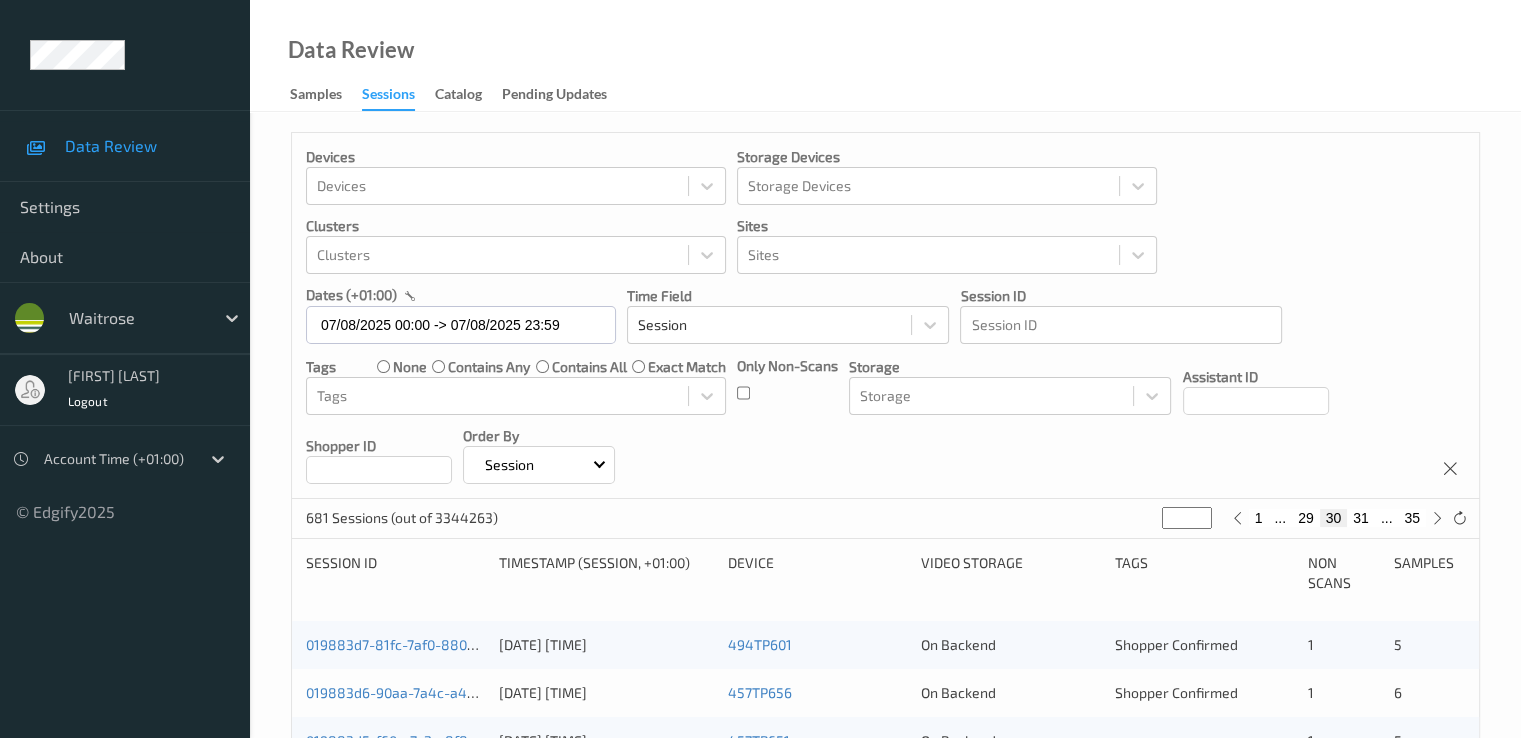 click on "31" at bounding box center [1361, 518] 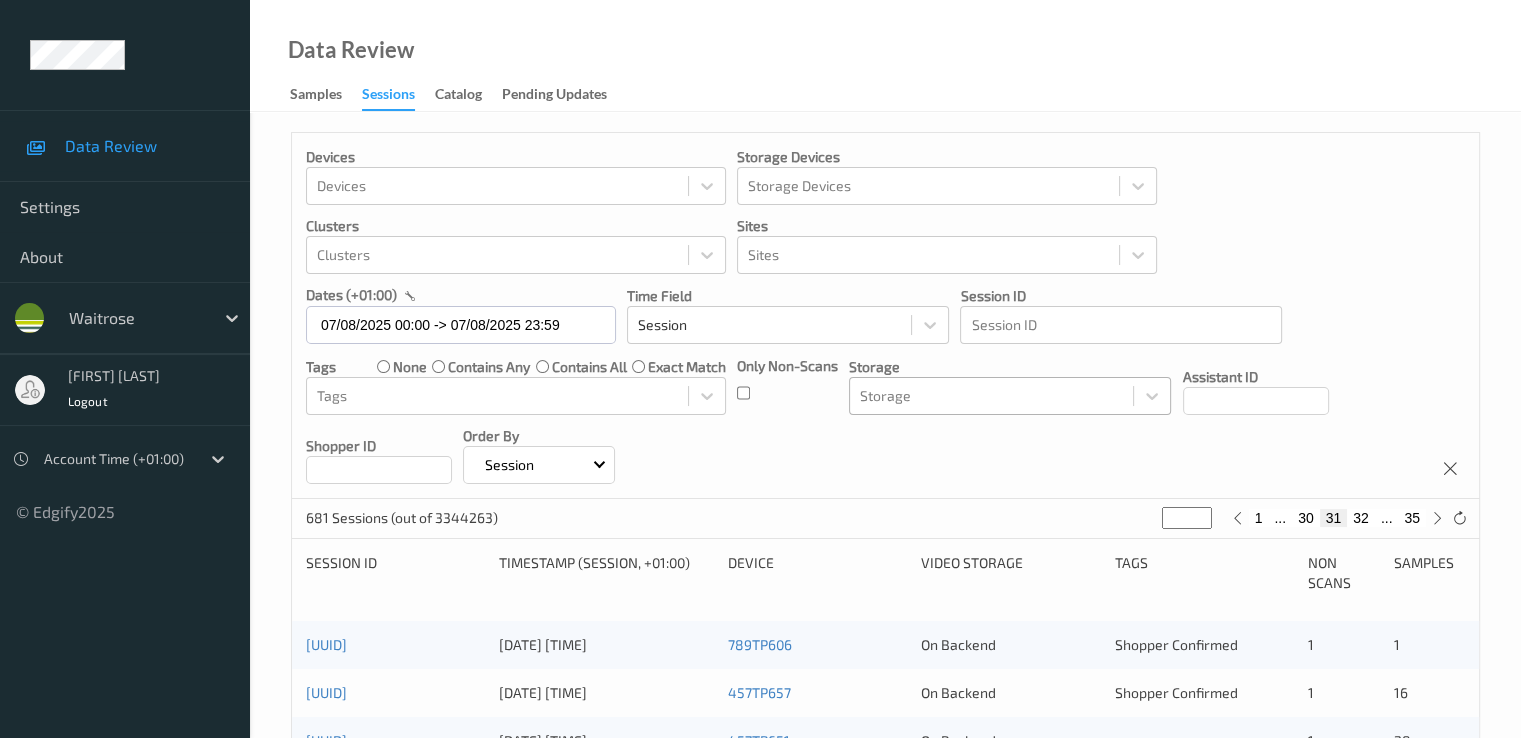 scroll, scrollTop: 400, scrollLeft: 0, axis: vertical 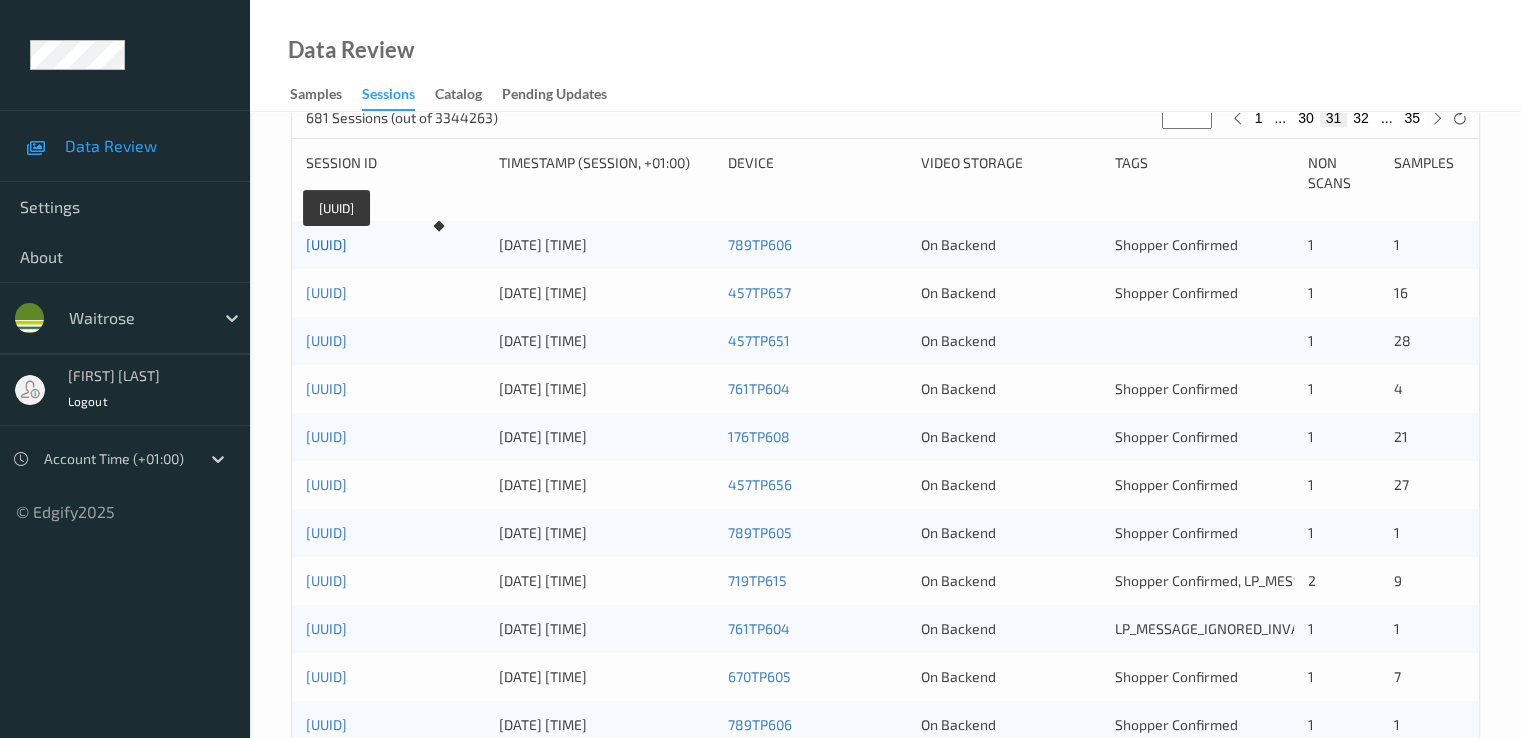 click on "019883c5-3ec7-77be-a06a-8f5b3156b3d3" at bounding box center [326, 244] 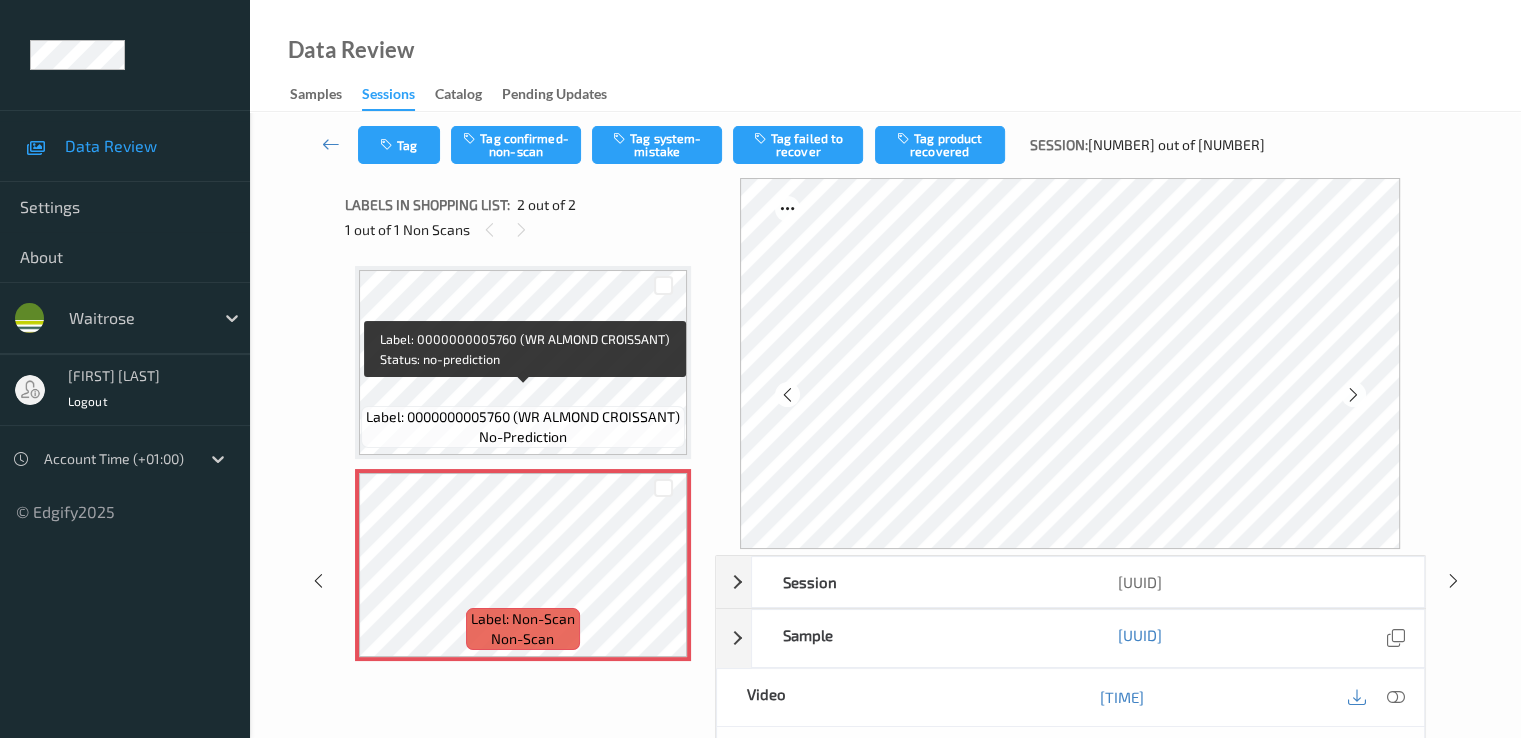scroll, scrollTop: 200, scrollLeft: 0, axis: vertical 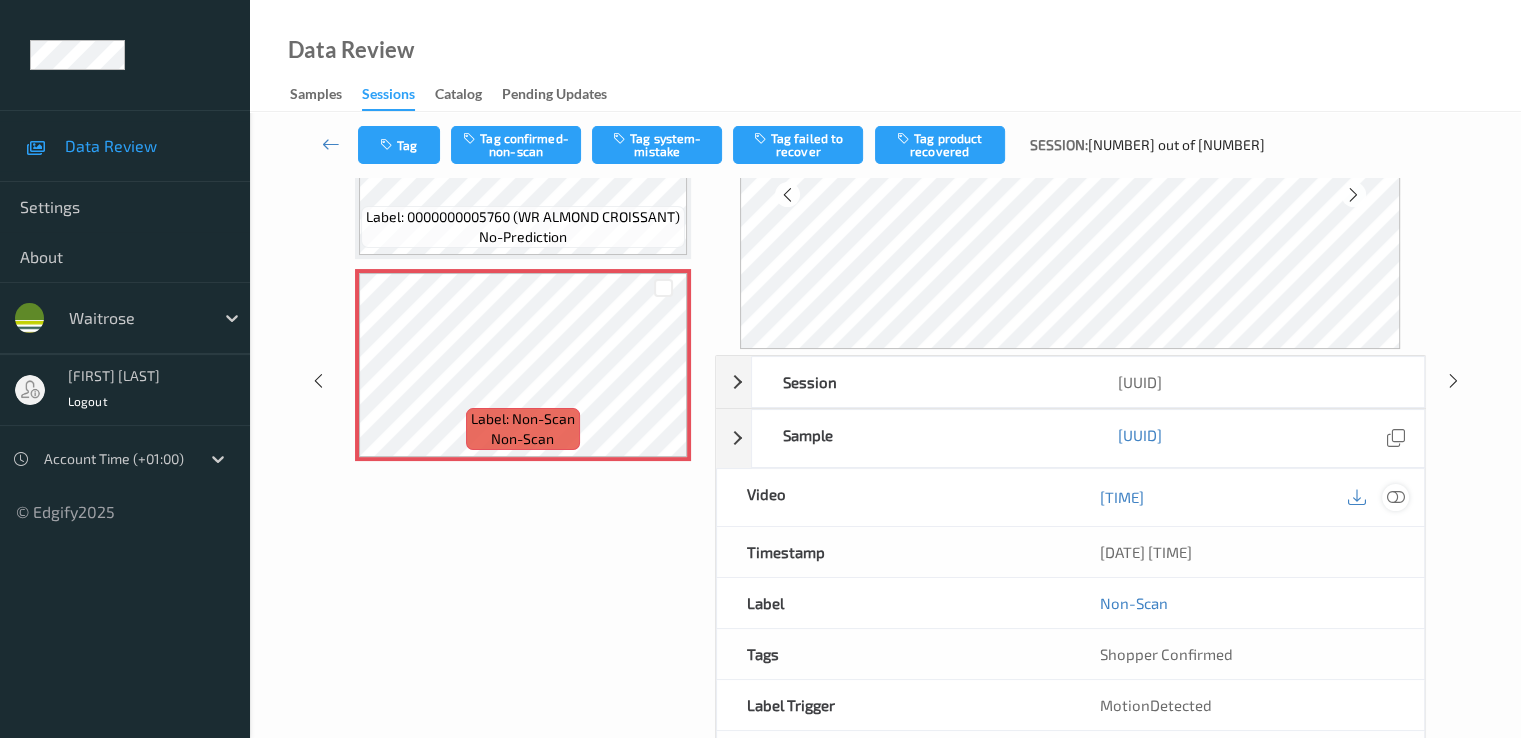 click at bounding box center (1395, 497) 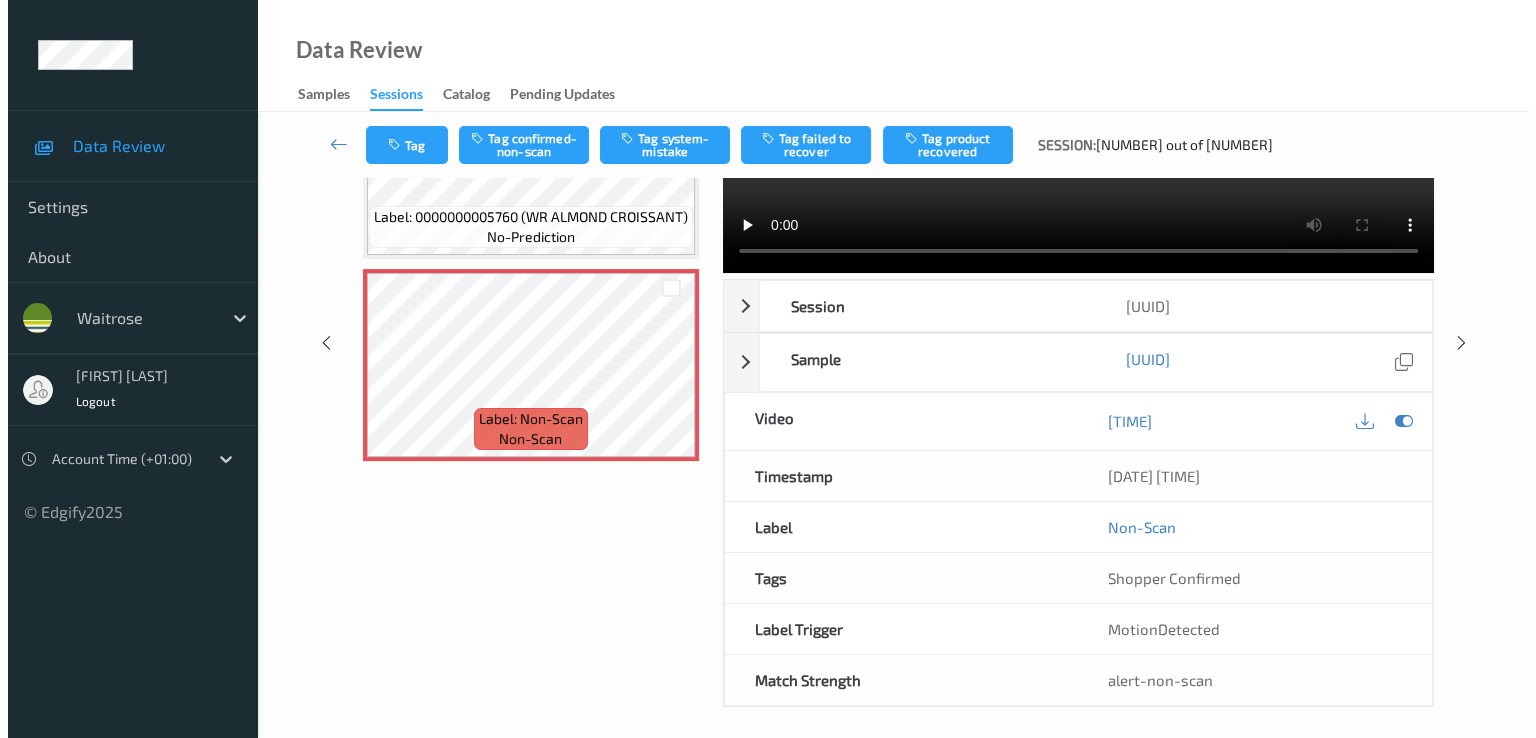 scroll, scrollTop: 0, scrollLeft: 0, axis: both 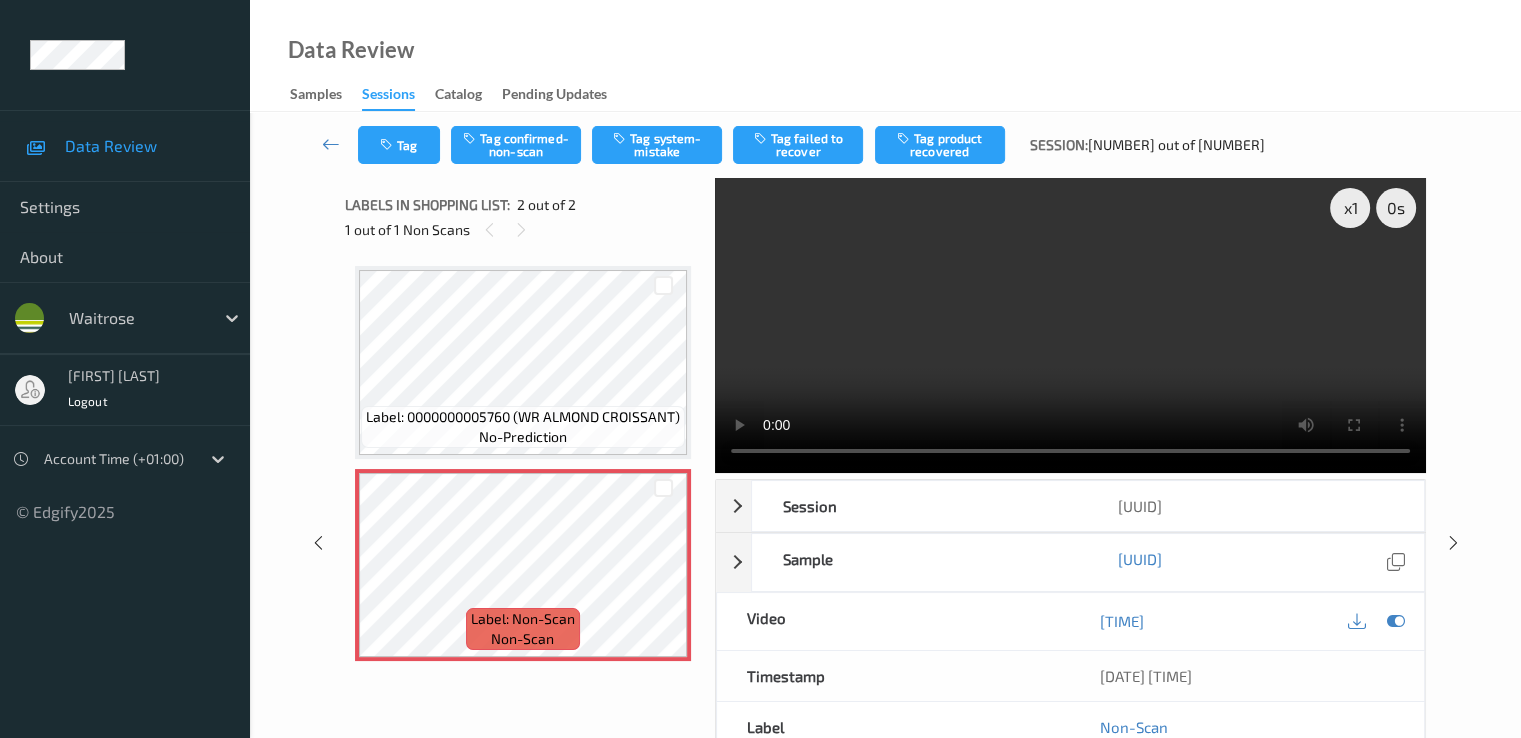 type 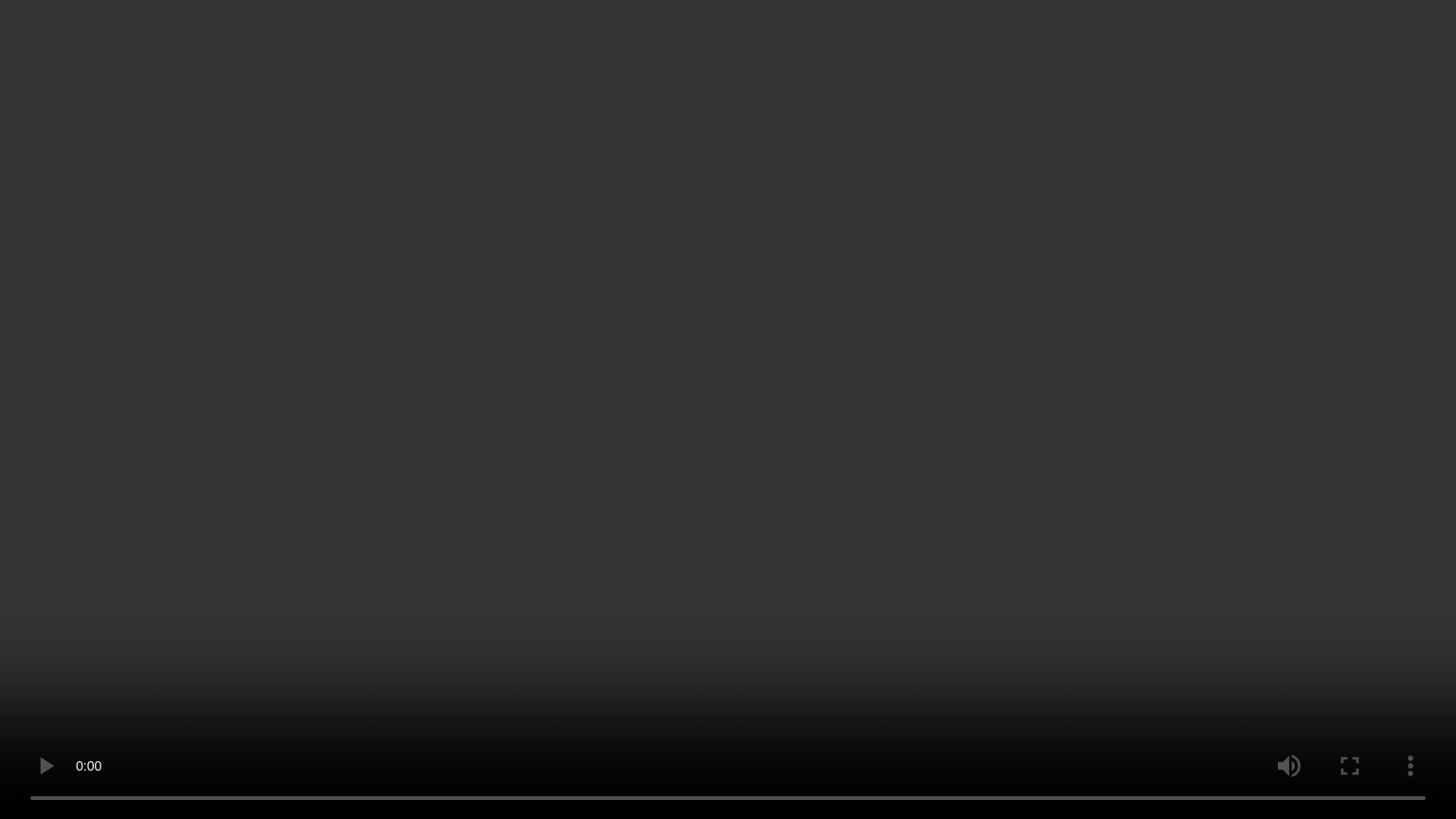click at bounding box center (728, 410) 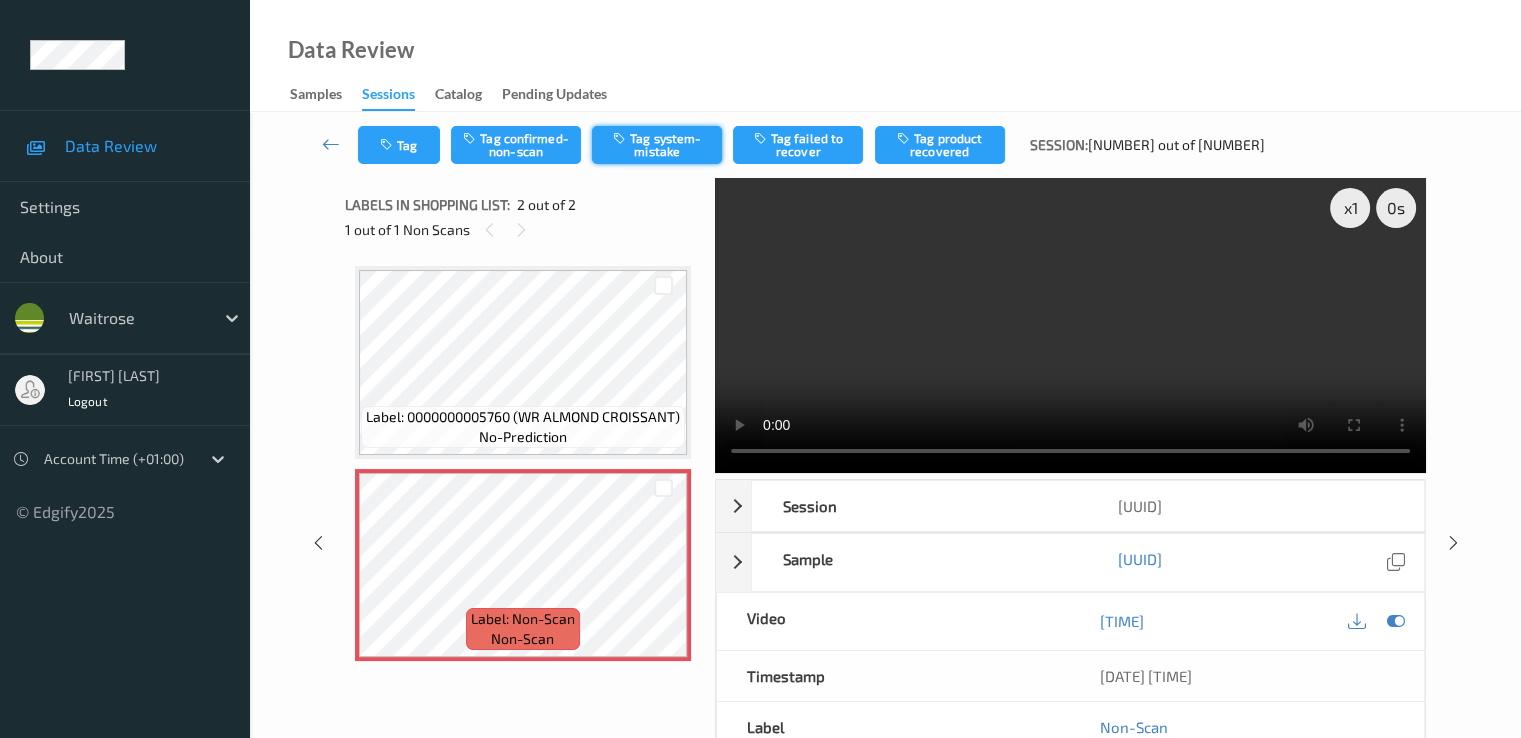 click on "Tag   system-mistake" at bounding box center (657, 145) 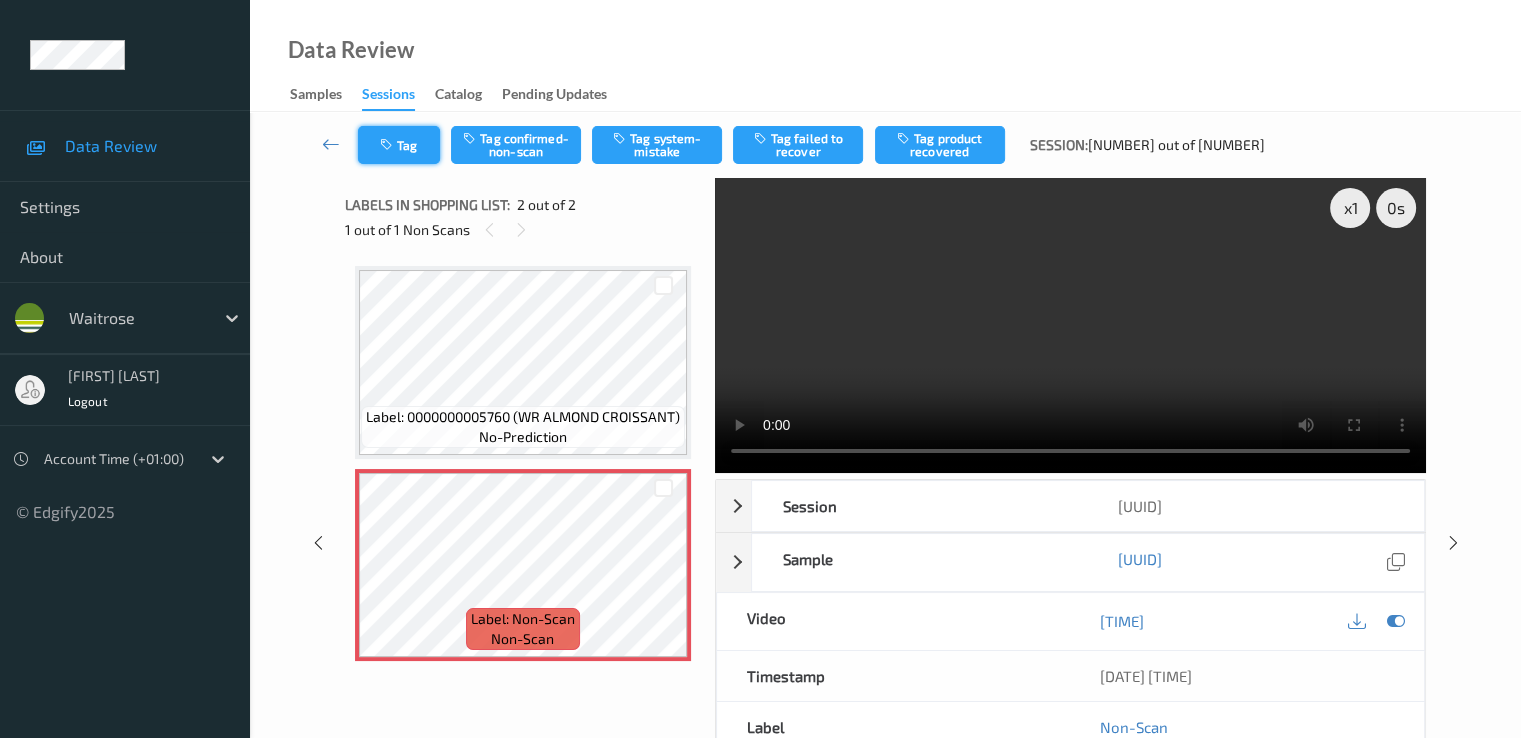 click on "Tag" at bounding box center [399, 145] 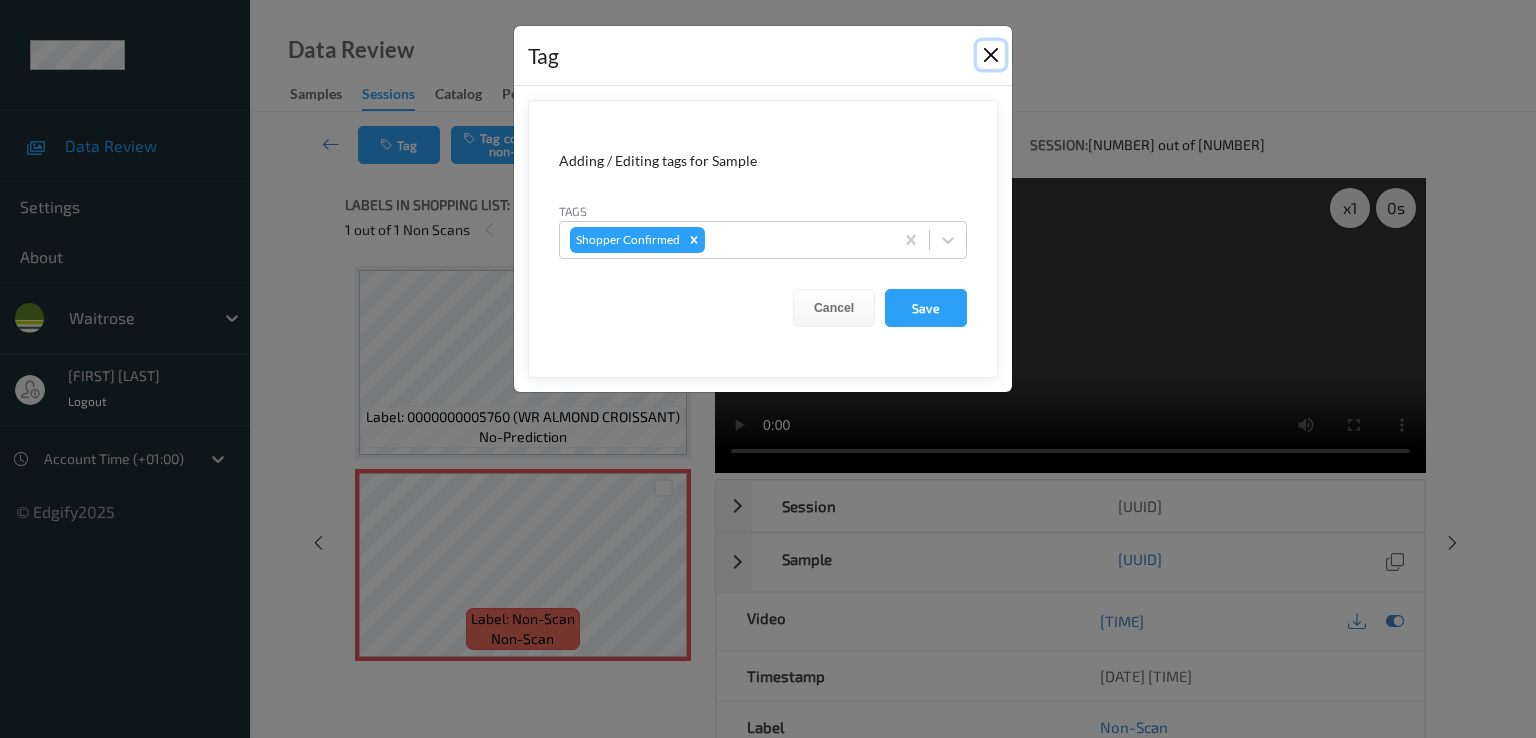 click at bounding box center [991, 55] 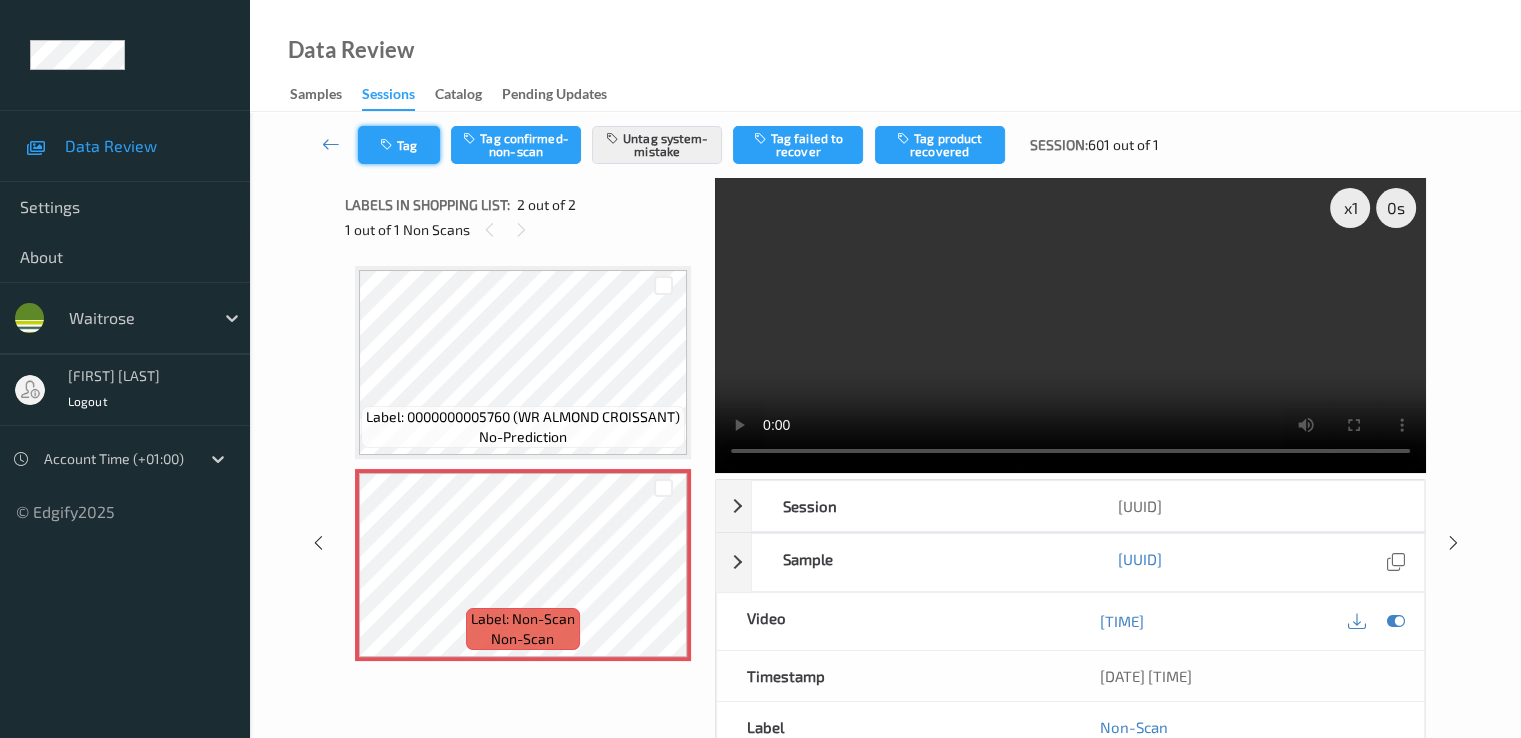 click on "Tag" at bounding box center (399, 145) 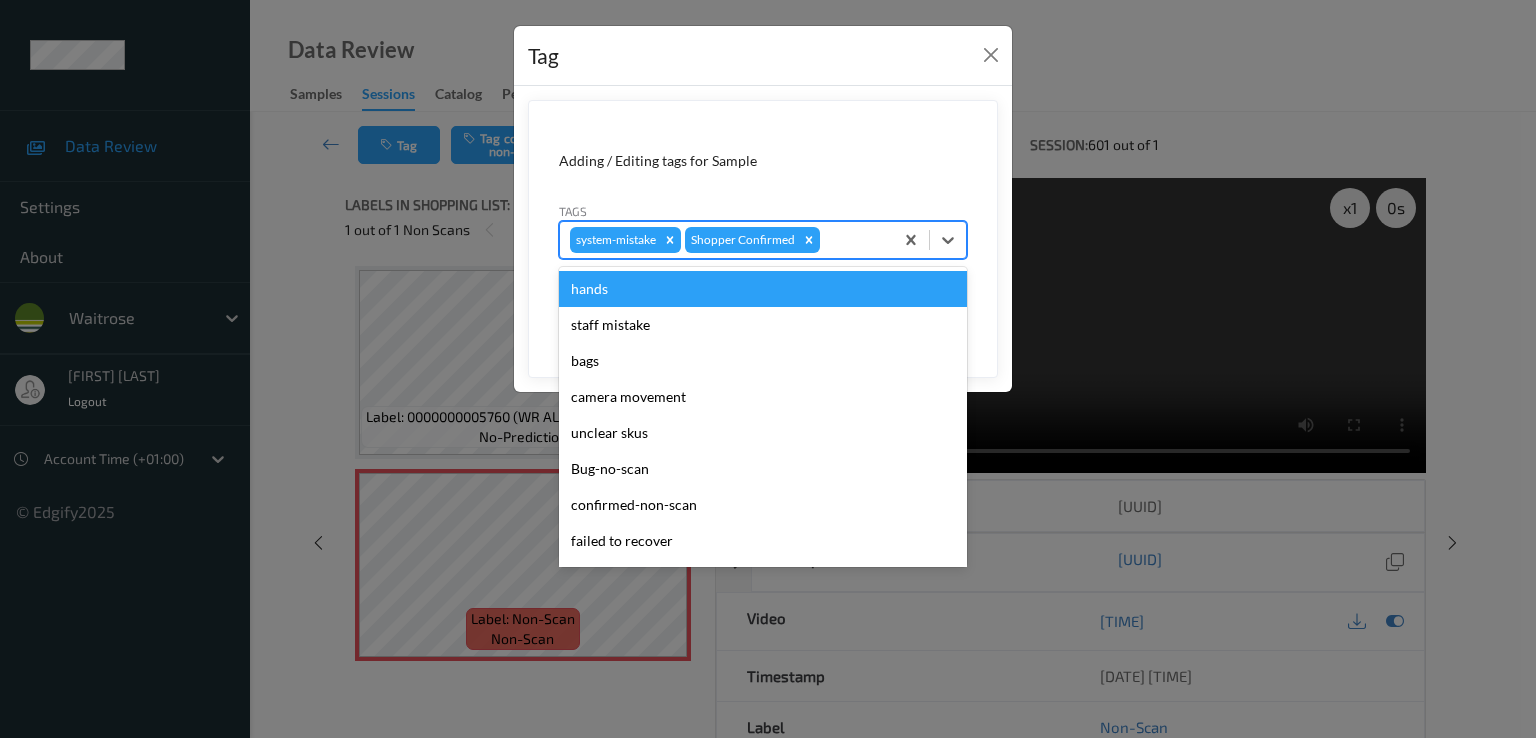 click at bounding box center [853, 240] 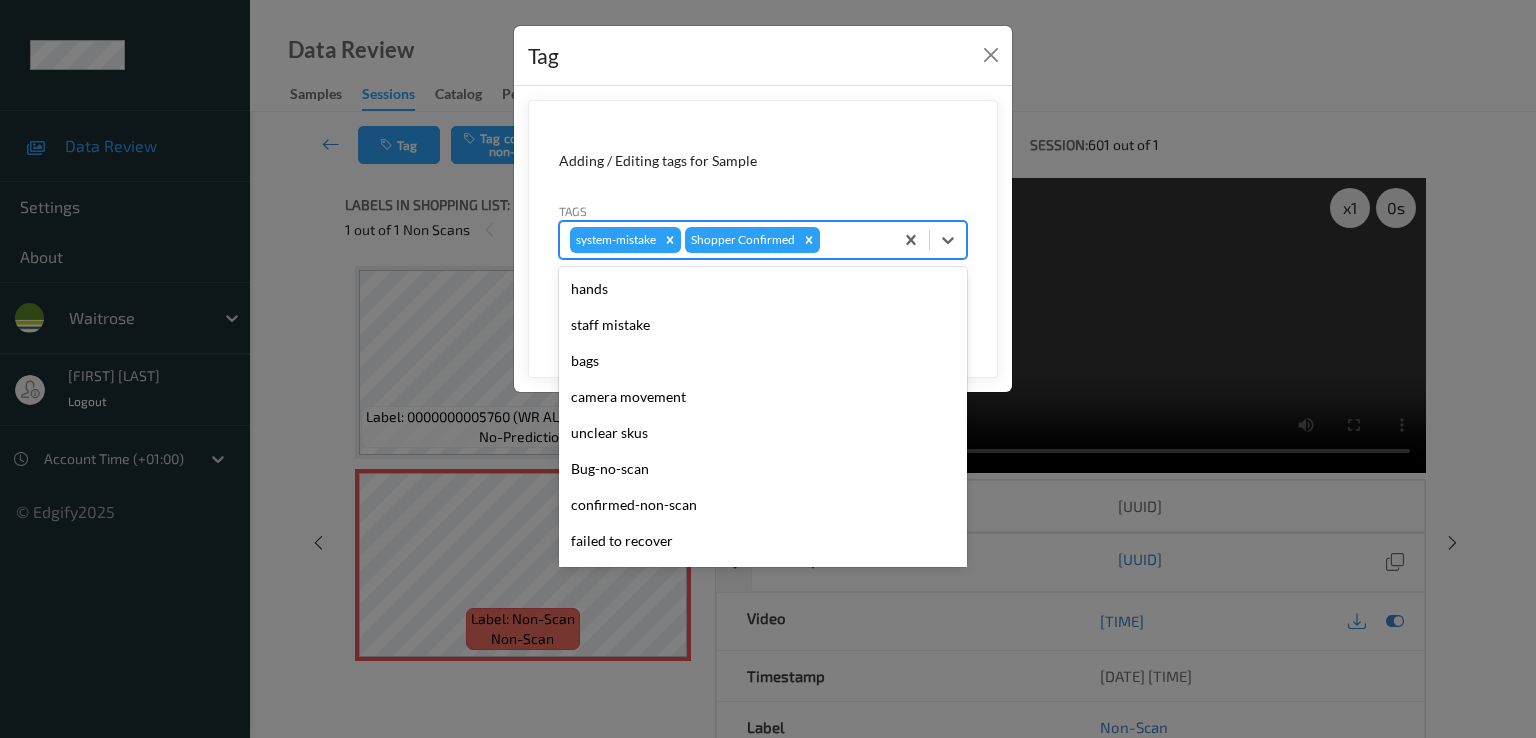 scroll, scrollTop: 392, scrollLeft: 0, axis: vertical 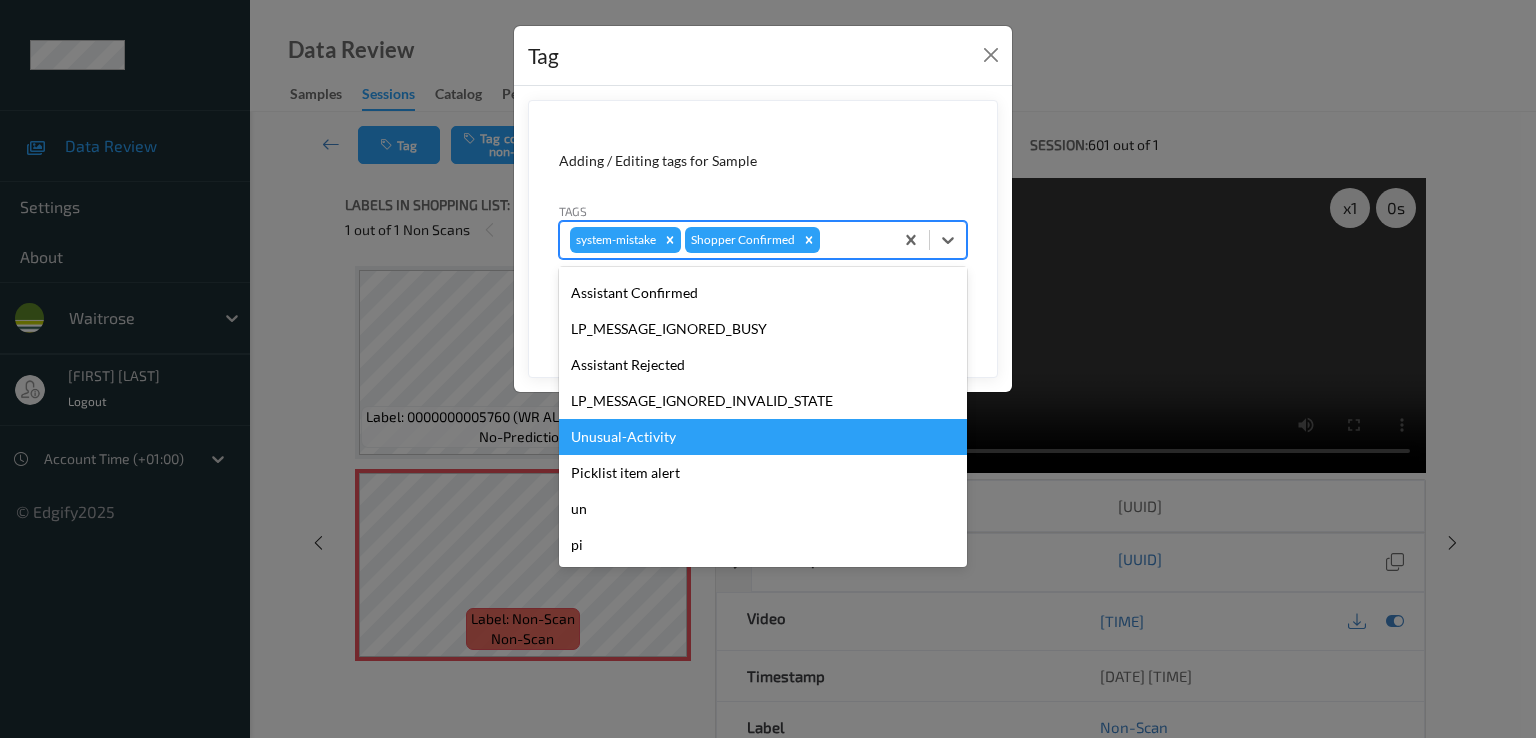 click on "Unusual-Activity" at bounding box center [763, 437] 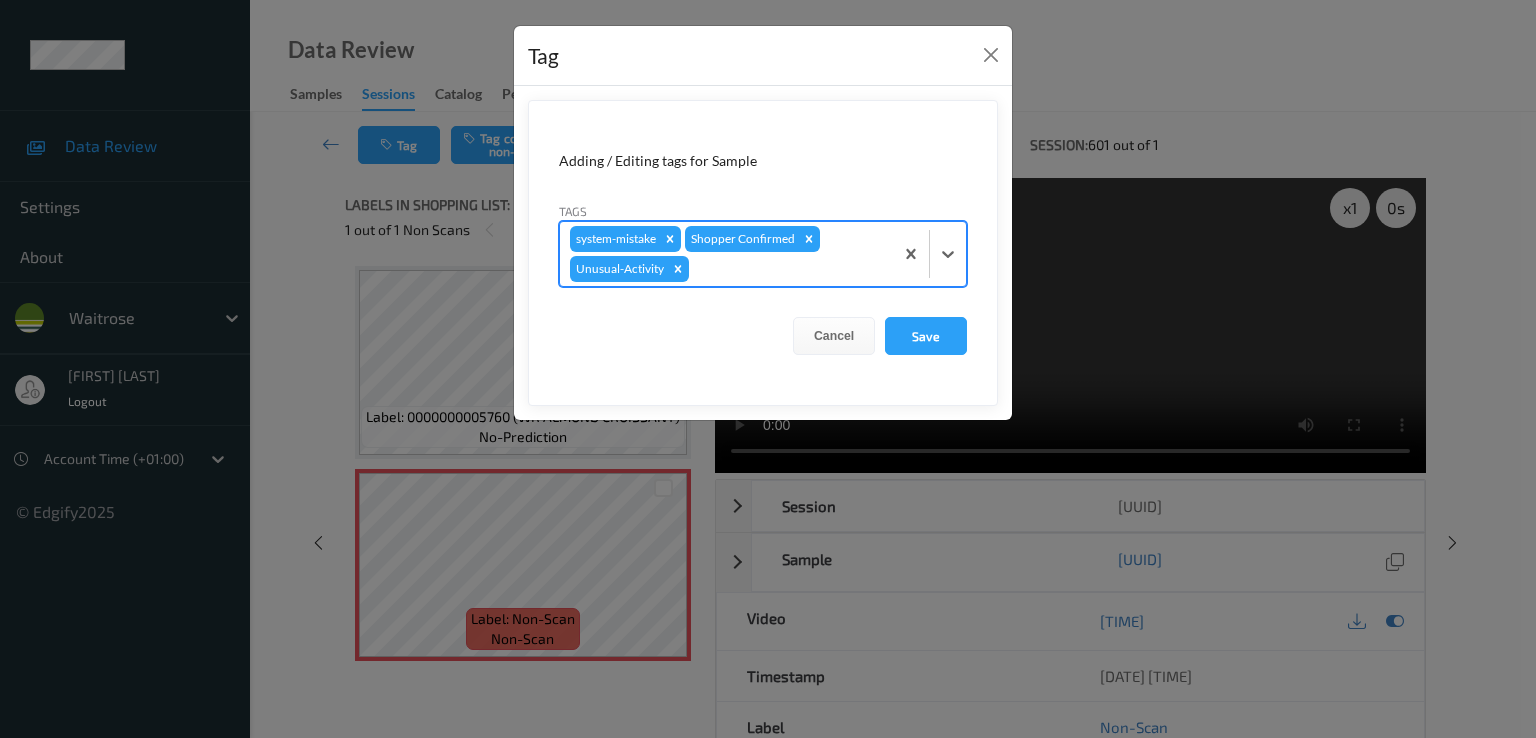 click at bounding box center [788, 269] 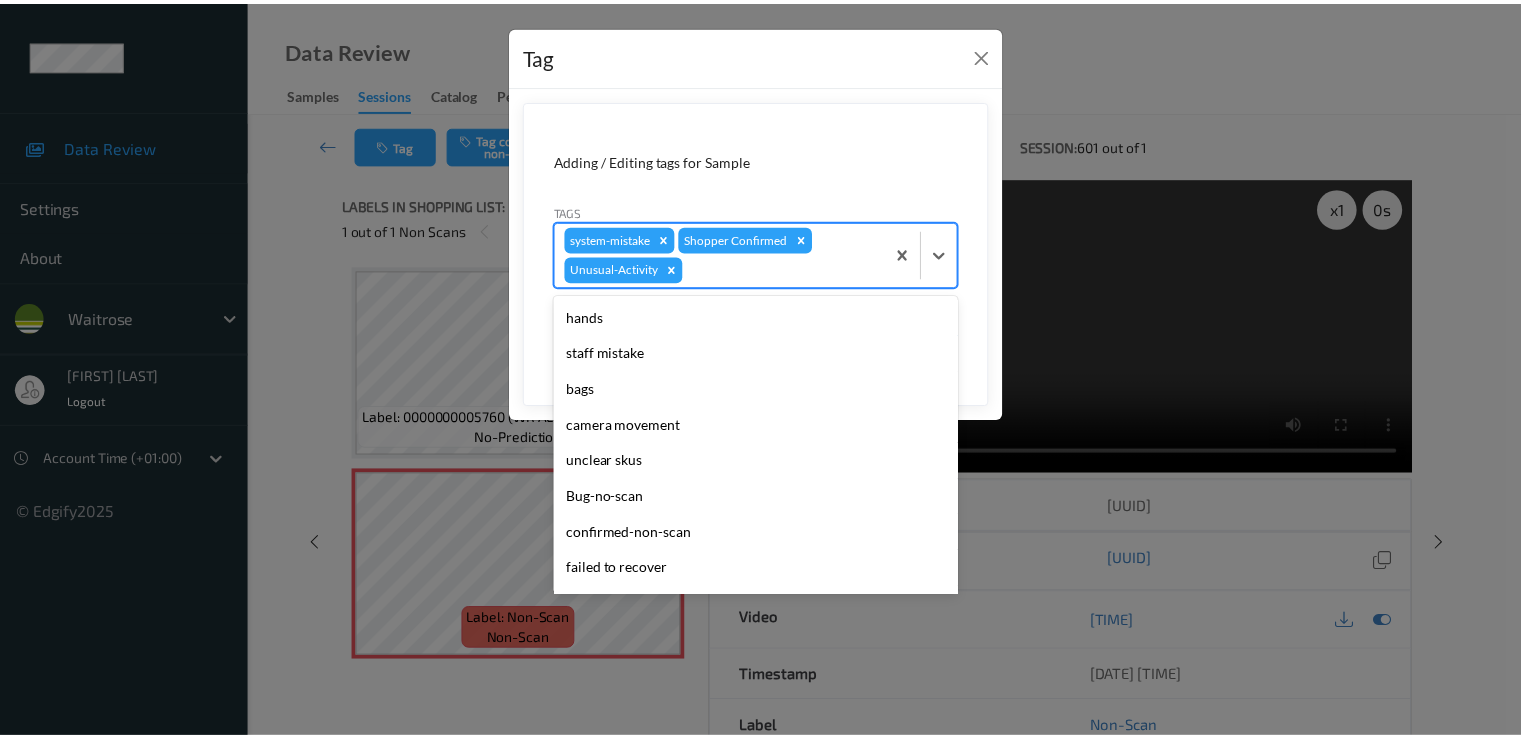 scroll, scrollTop: 356, scrollLeft: 0, axis: vertical 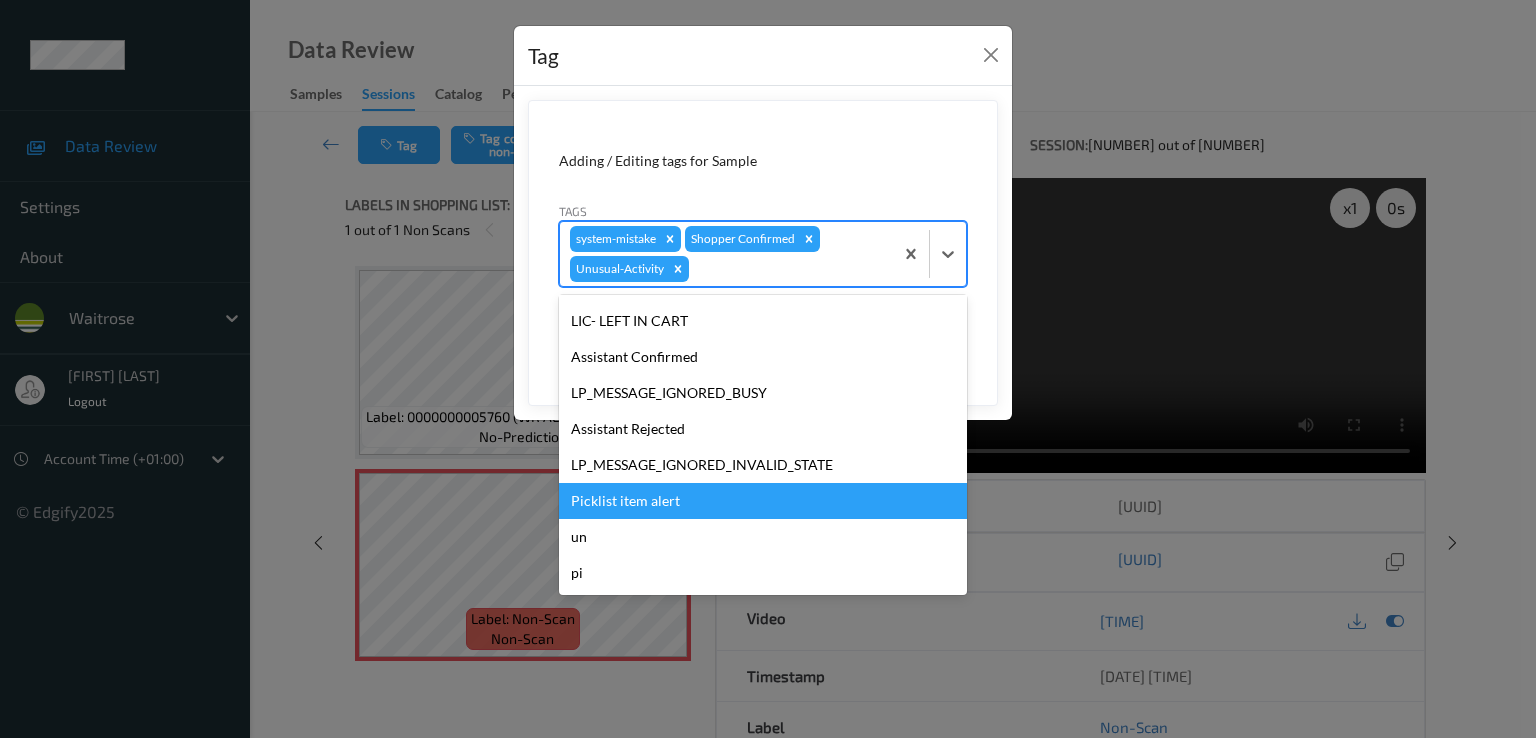 click on "Picklist item alert" at bounding box center [763, 501] 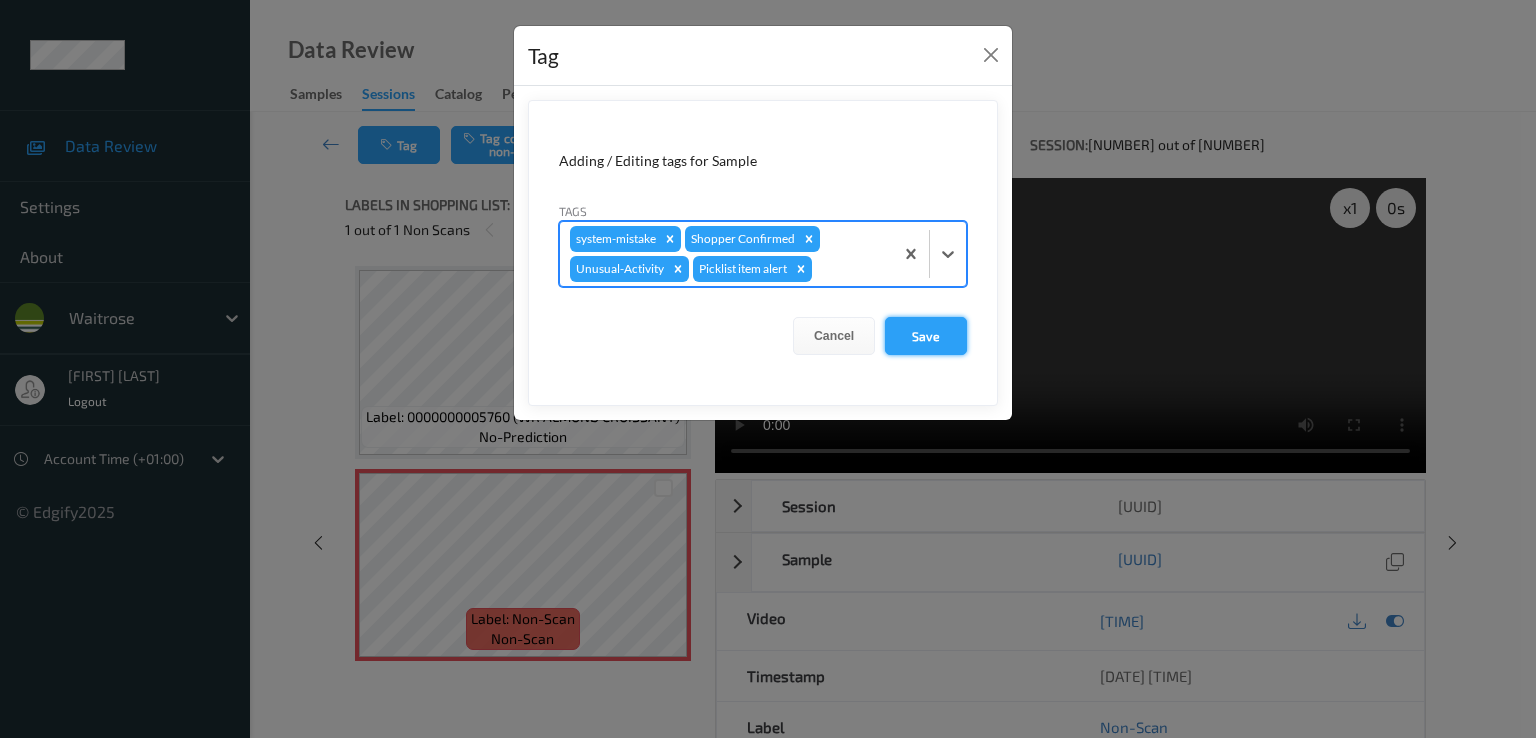 click on "Save" at bounding box center [926, 336] 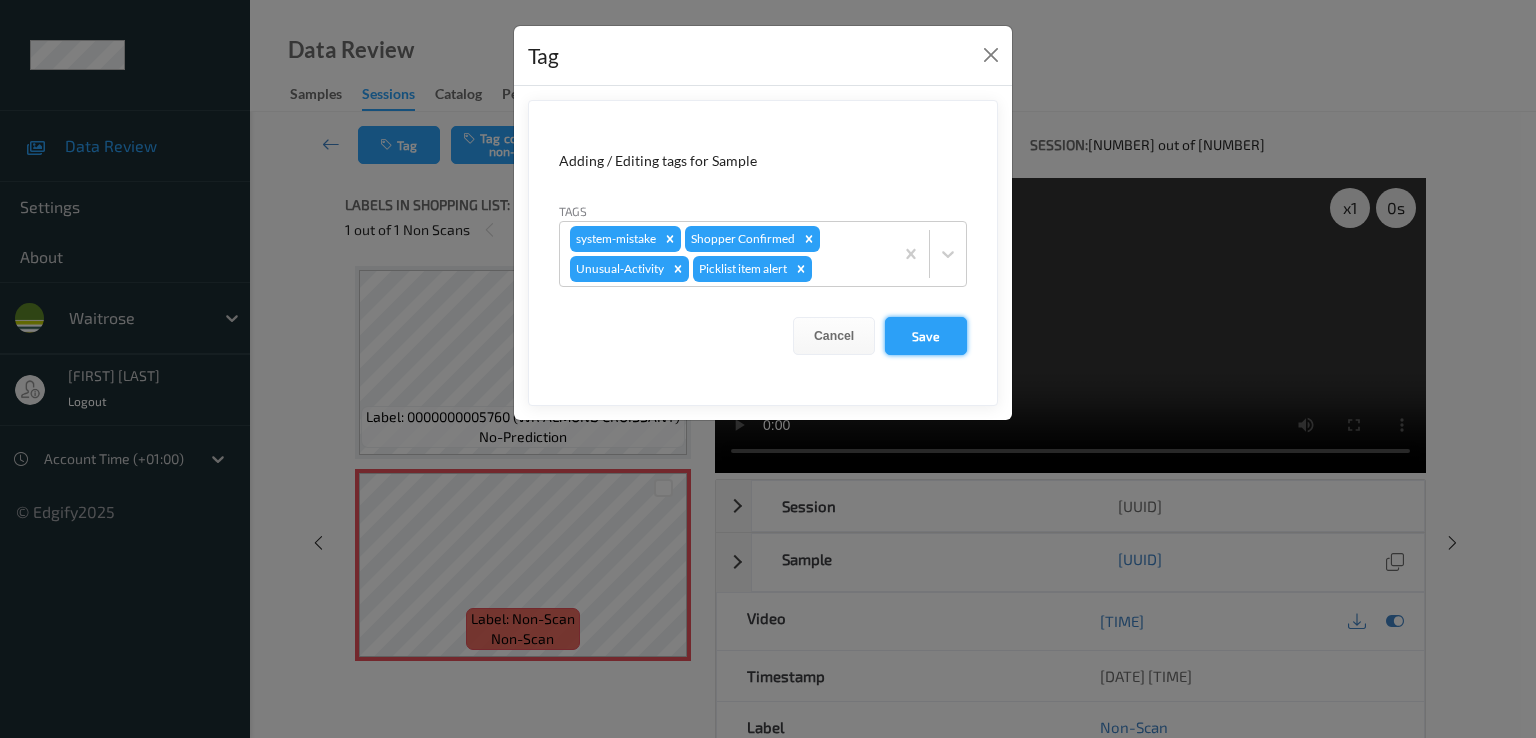 click on "Save" at bounding box center [926, 336] 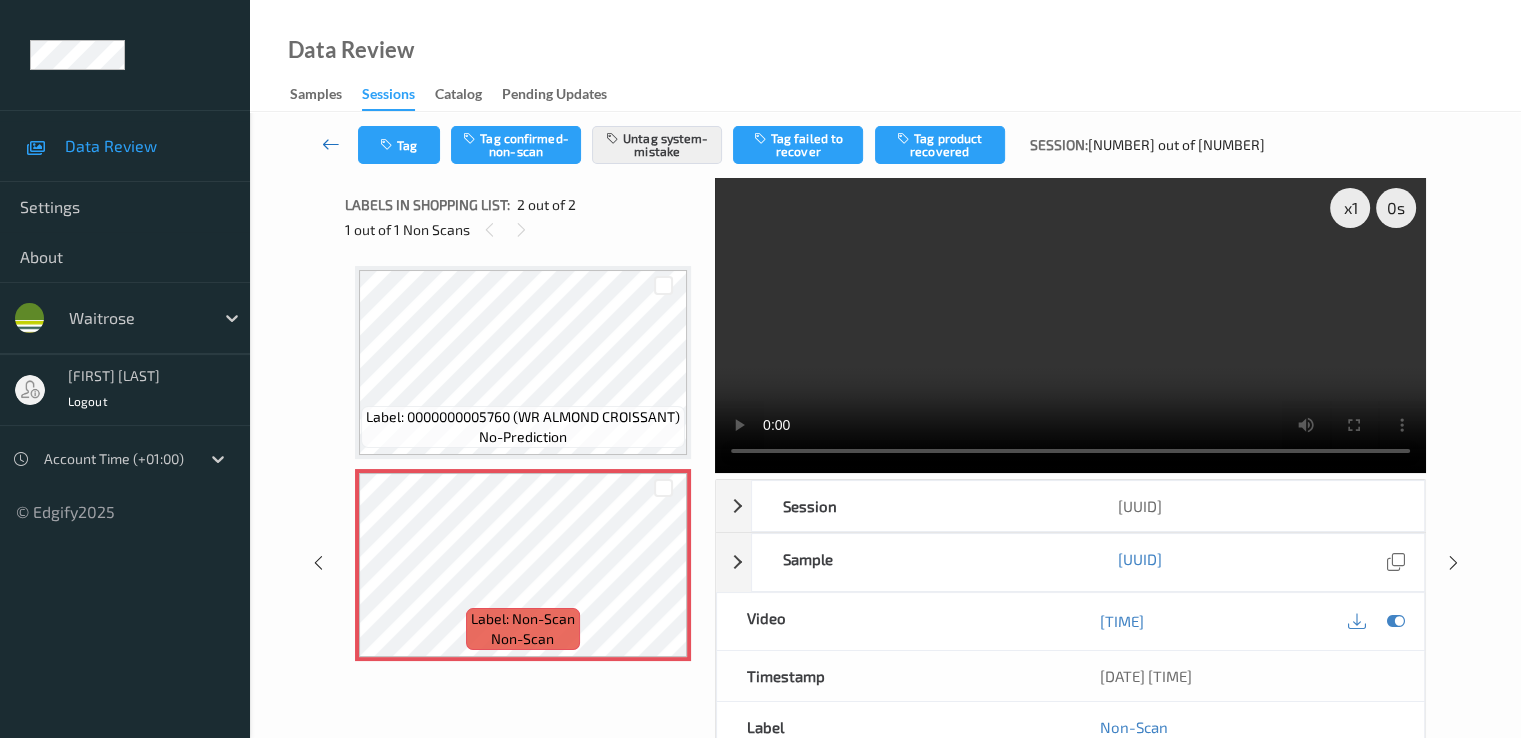 click at bounding box center (331, 144) 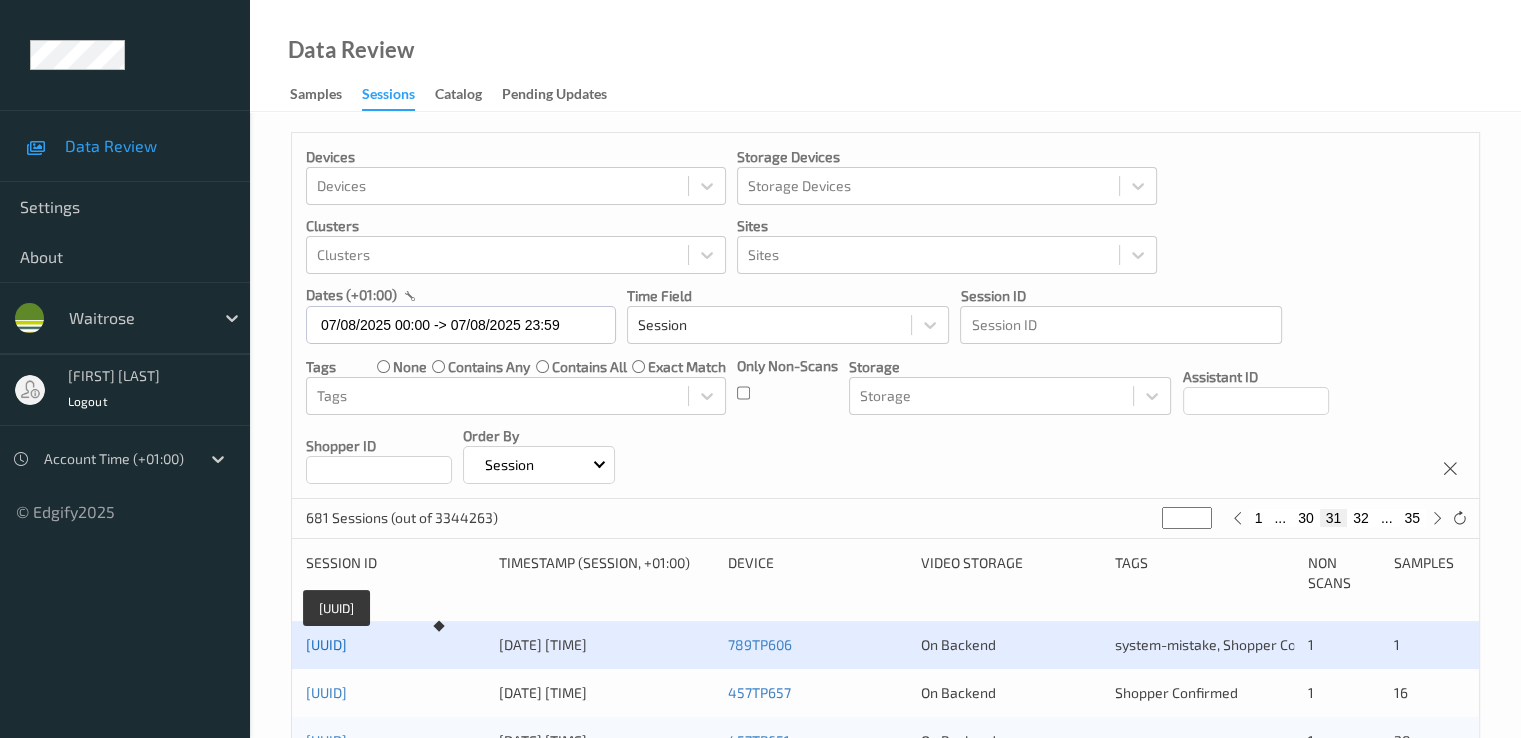 click on "019883c5-3ec7-77be-a06a-8f5b3156b3d3" at bounding box center [326, 644] 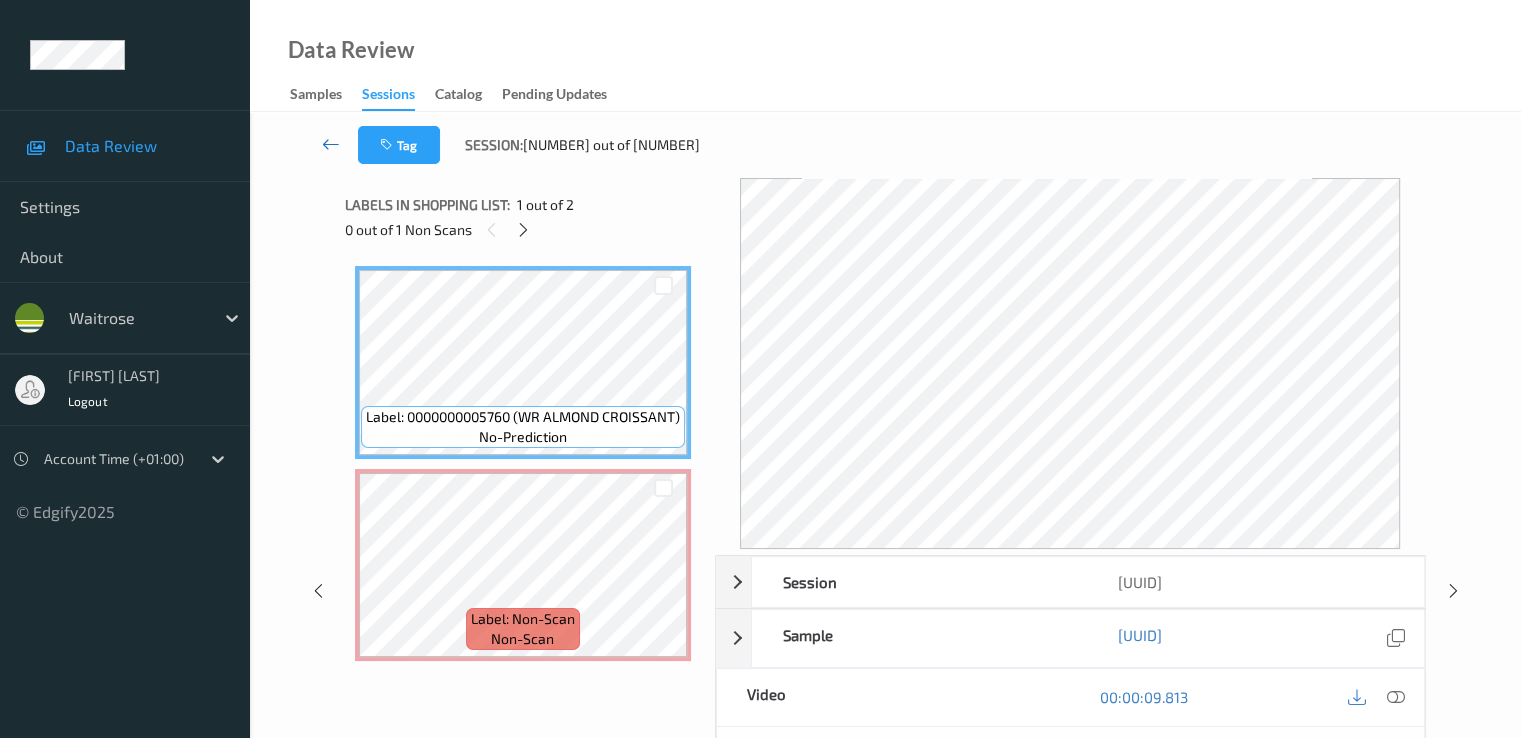 click at bounding box center (331, 144) 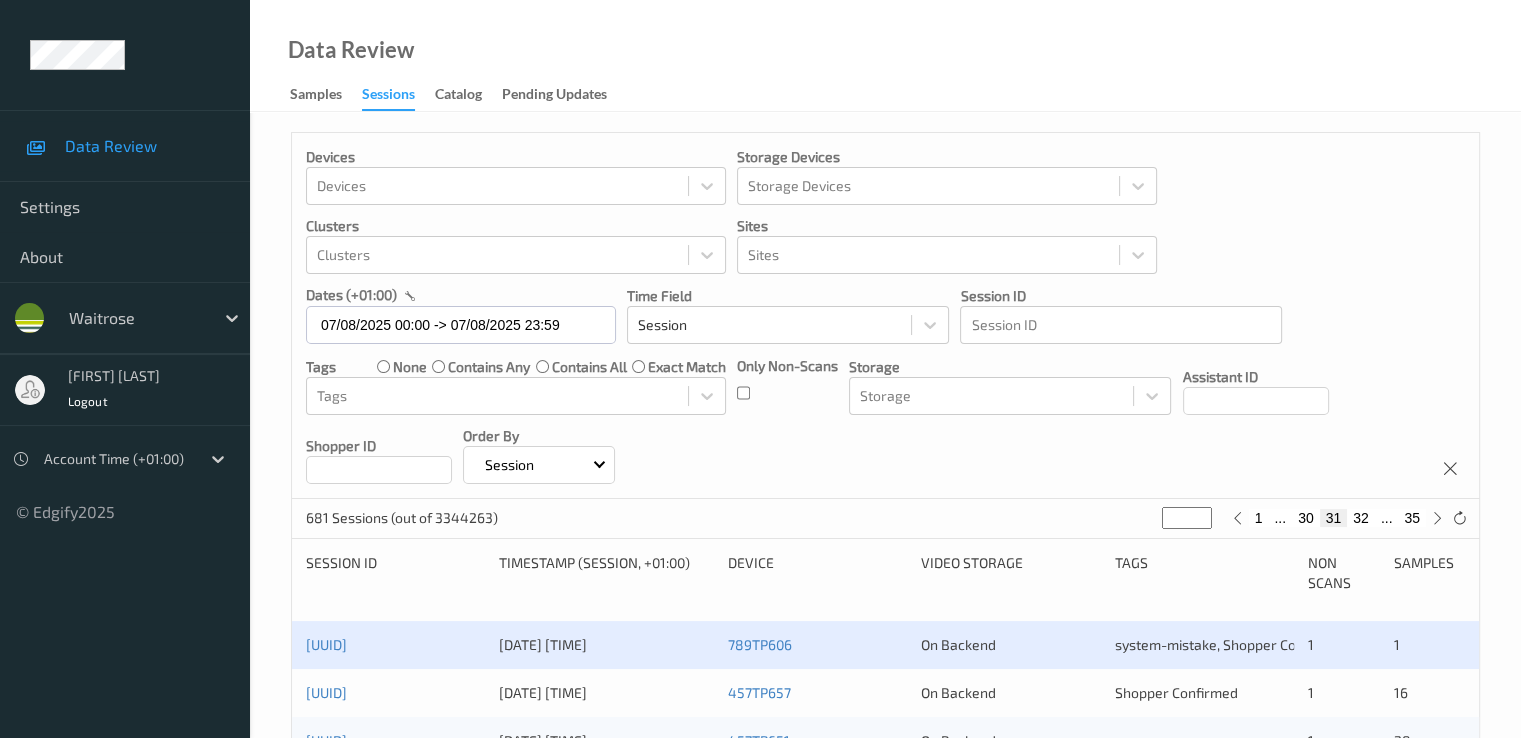 scroll, scrollTop: 400, scrollLeft: 0, axis: vertical 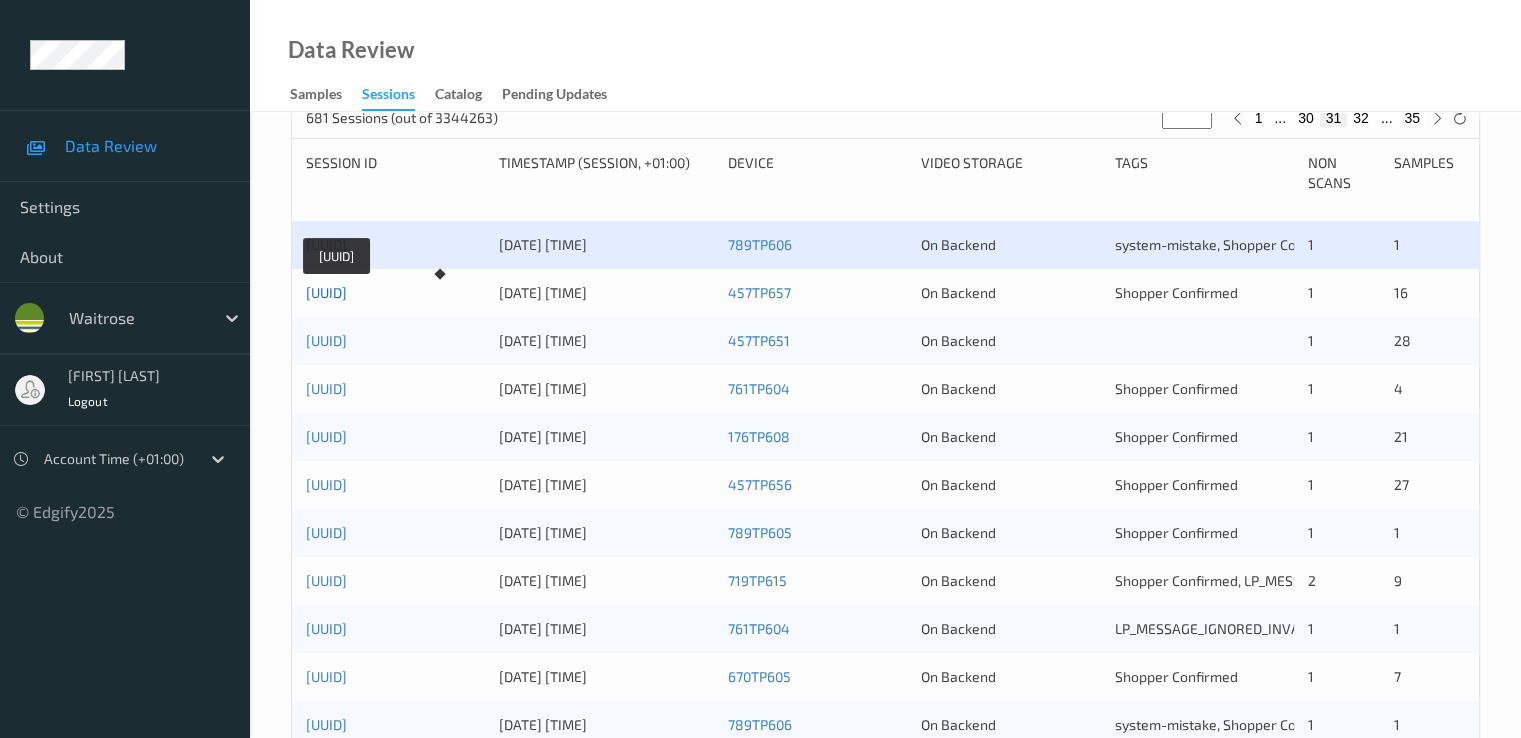 click on "[UUID]" at bounding box center (326, 292) 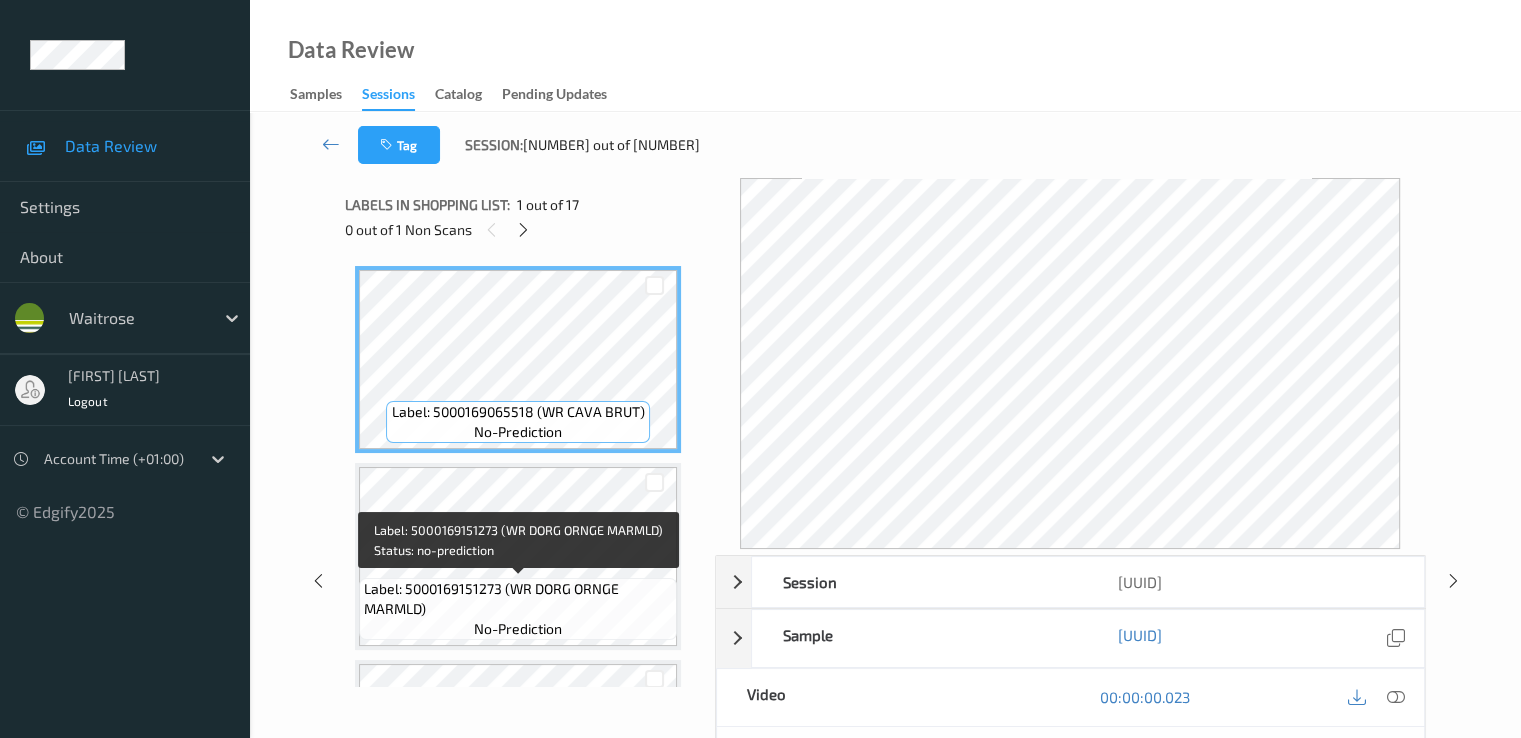 scroll, scrollTop: 0, scrollLeft: 0, axis: both 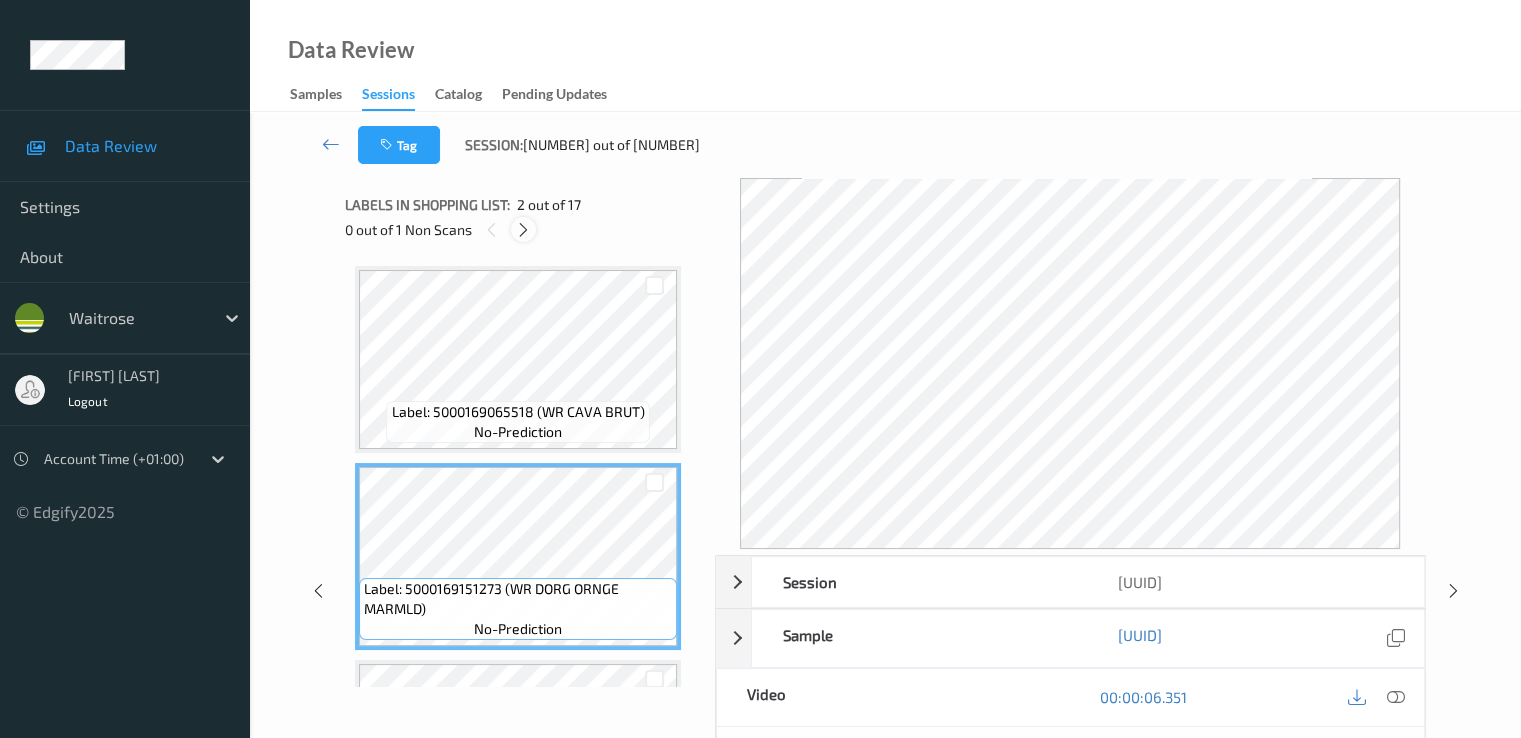 click at bounding box center (523, 230) 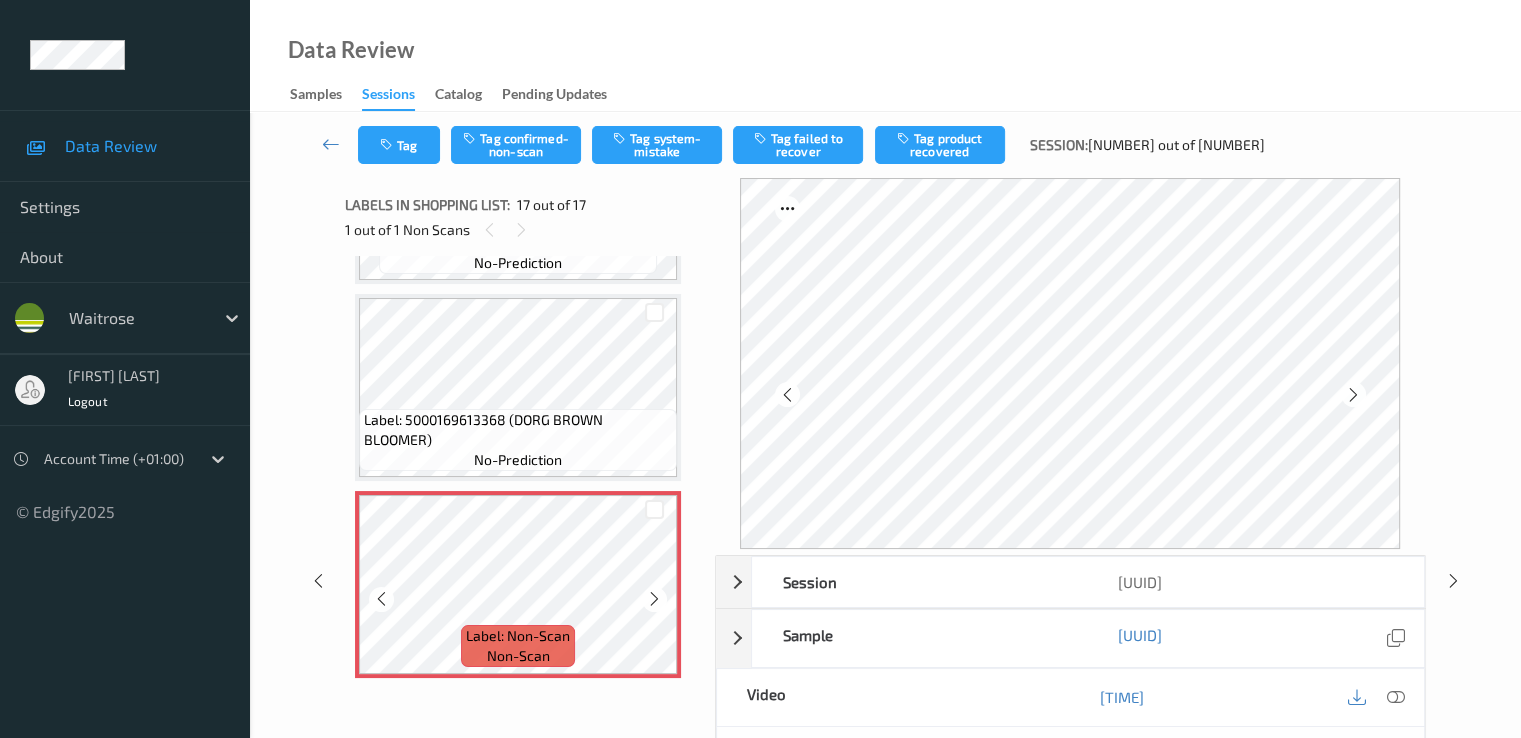 scroll, scrollTop: 2925, scrollLeft: 0, axis: vertical 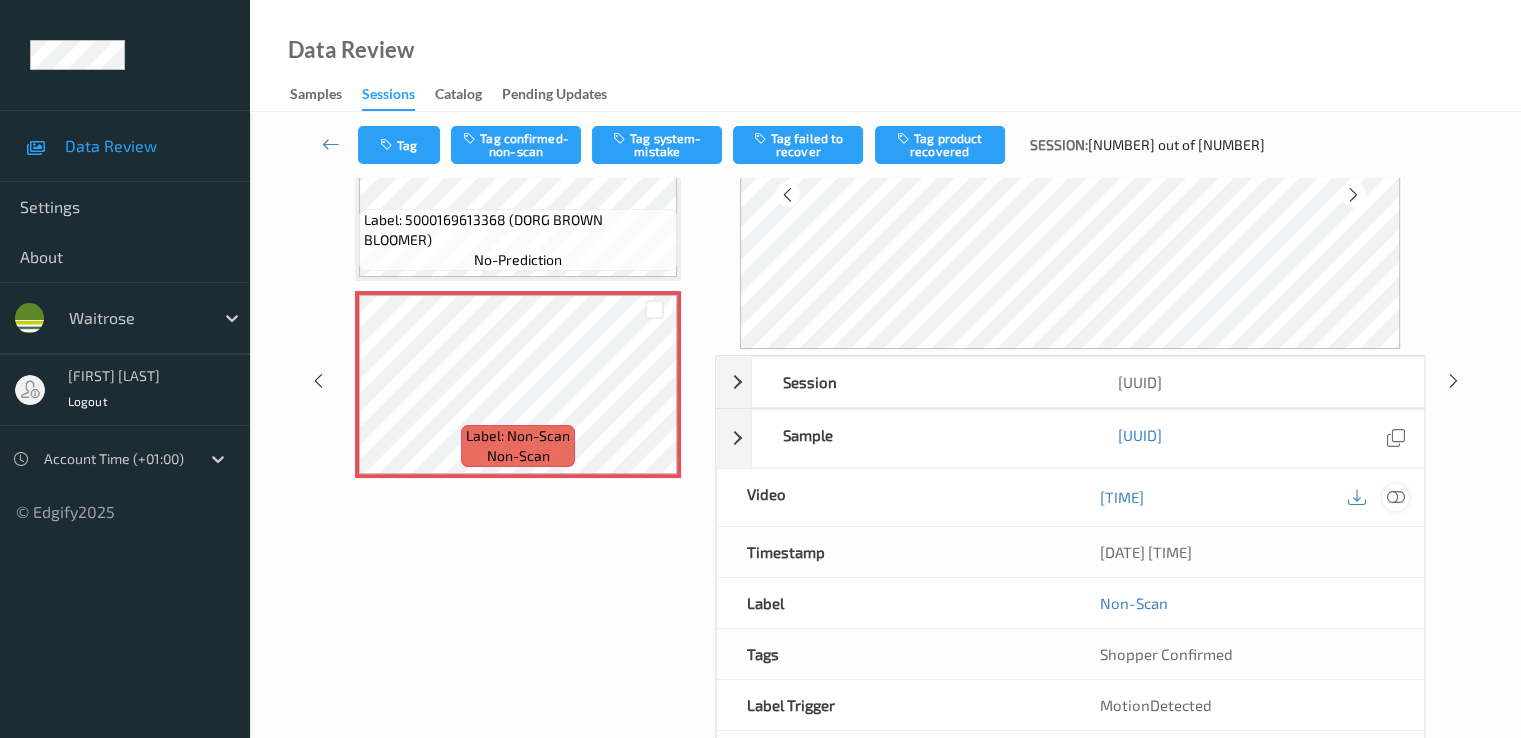 click at bounding box center (1395, 497) 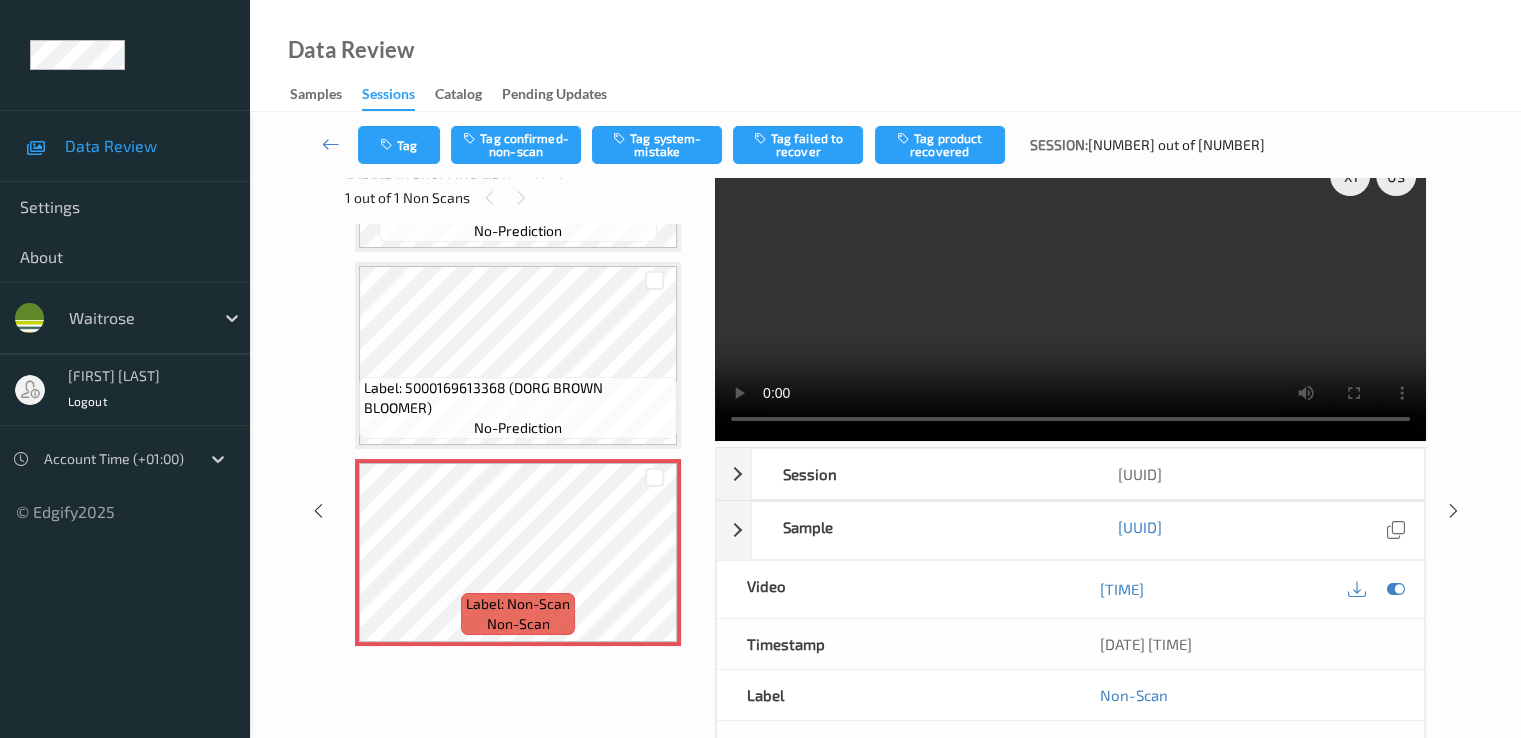 scroll, scrollTop: 0, scrollLeft: 0, axis: both 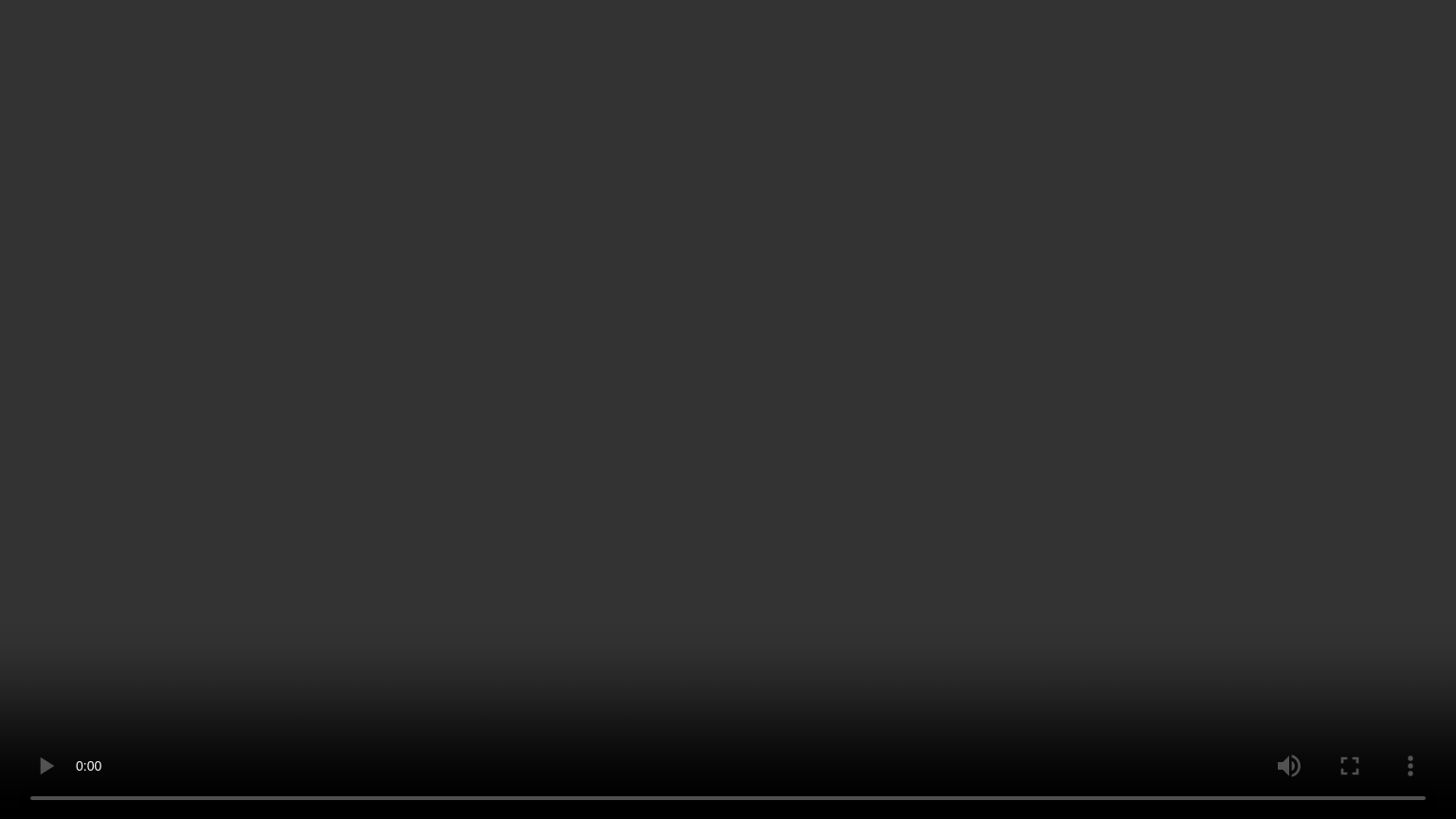 type 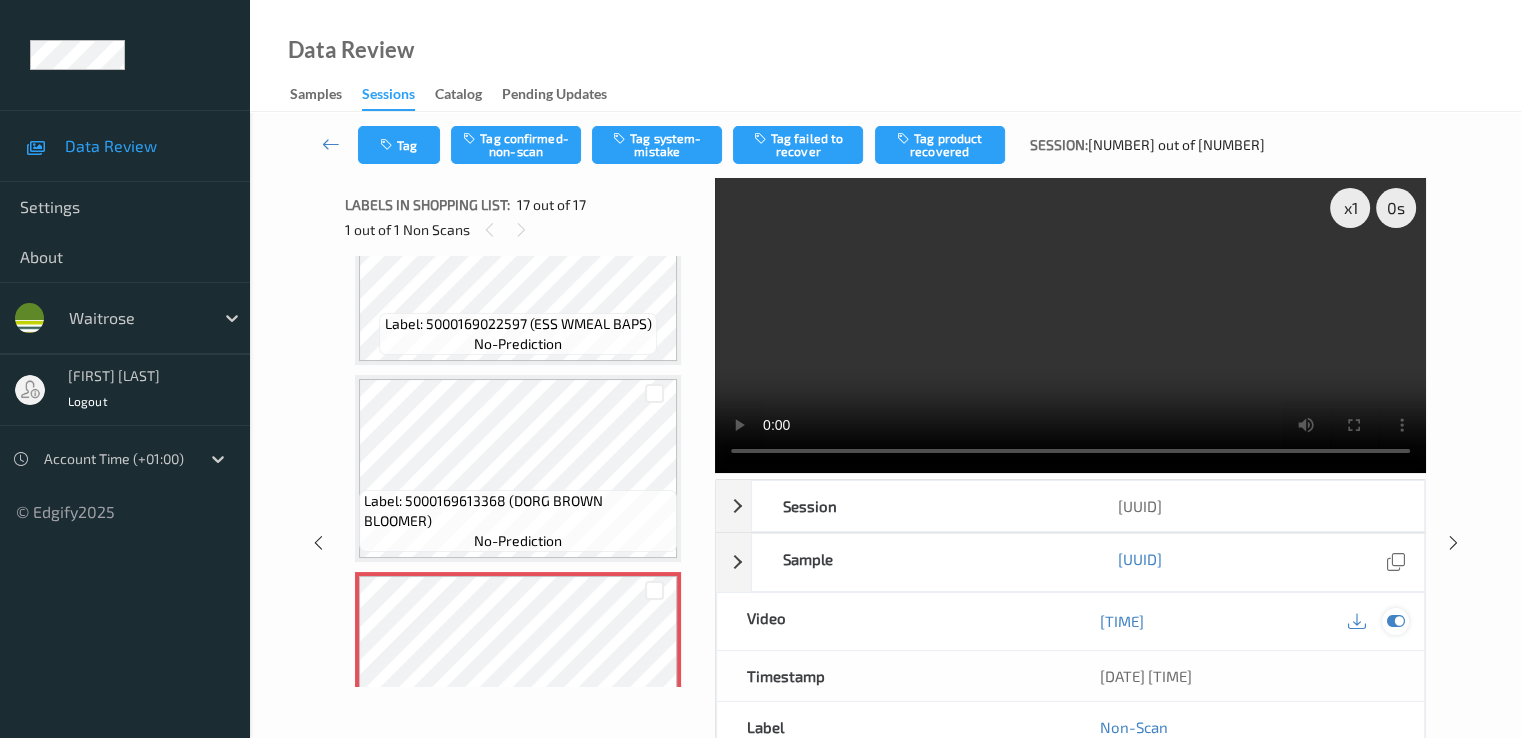 click at bounding box center [1395, 621] 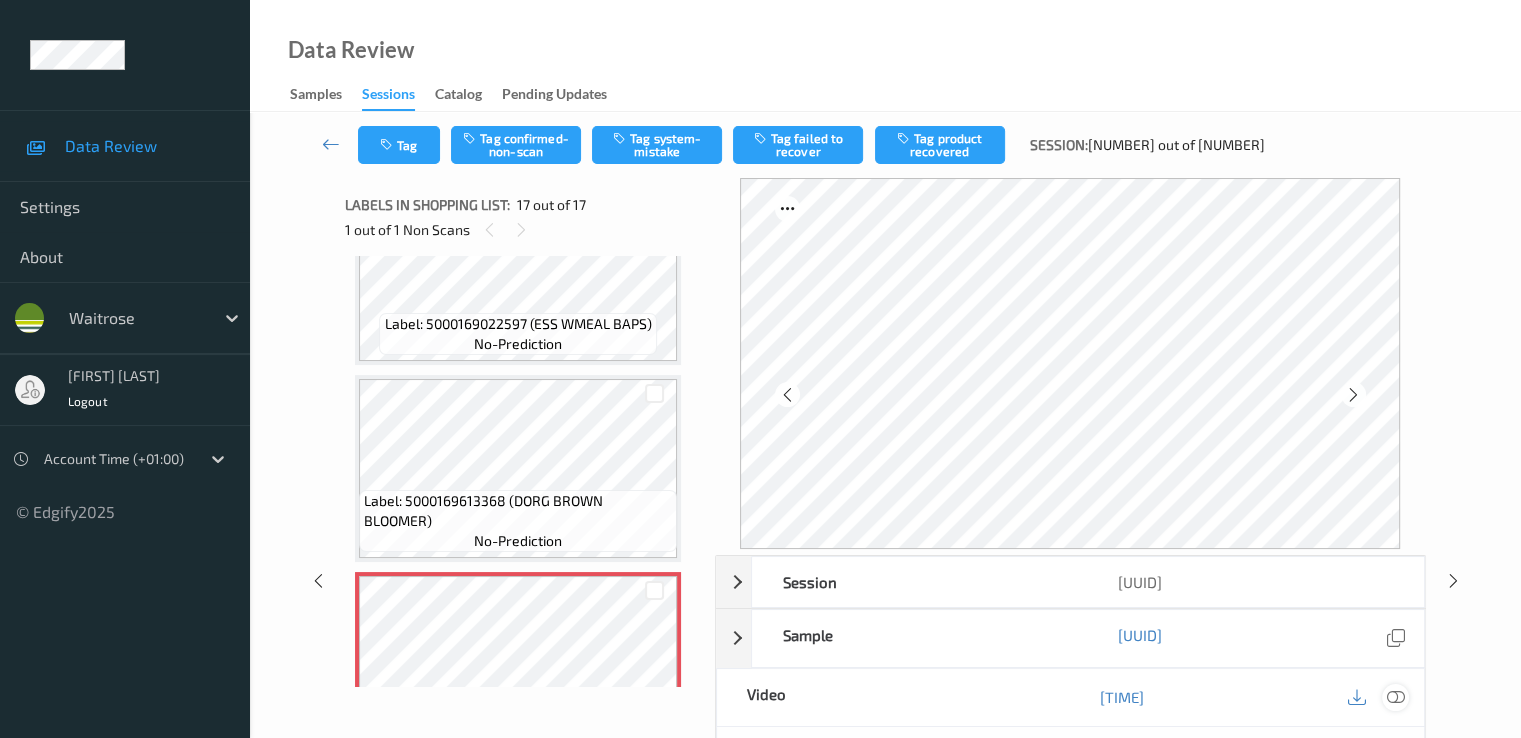 click at bounding box center (1395, 697) 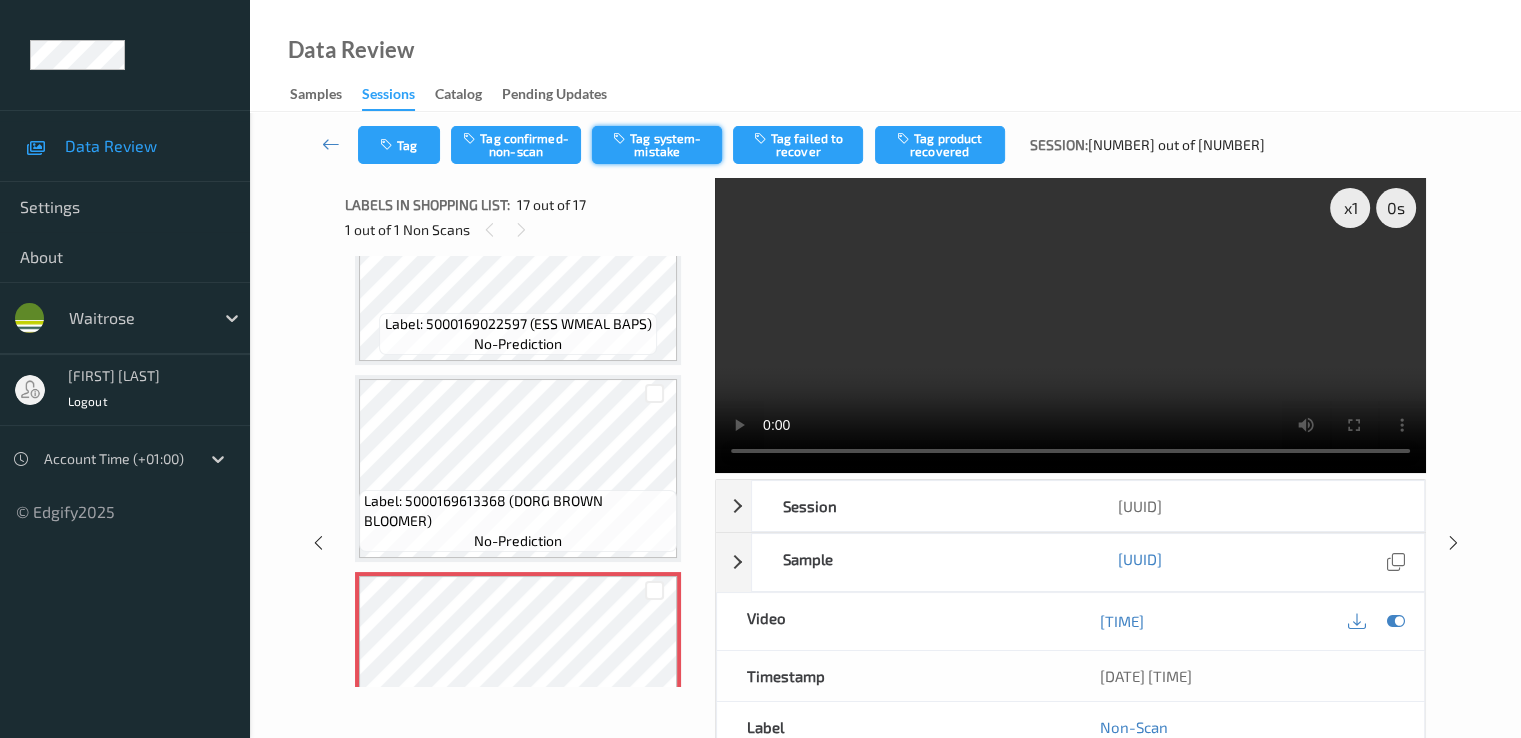 click on "Tag   system-mistake" at bounding box center (657, 145) 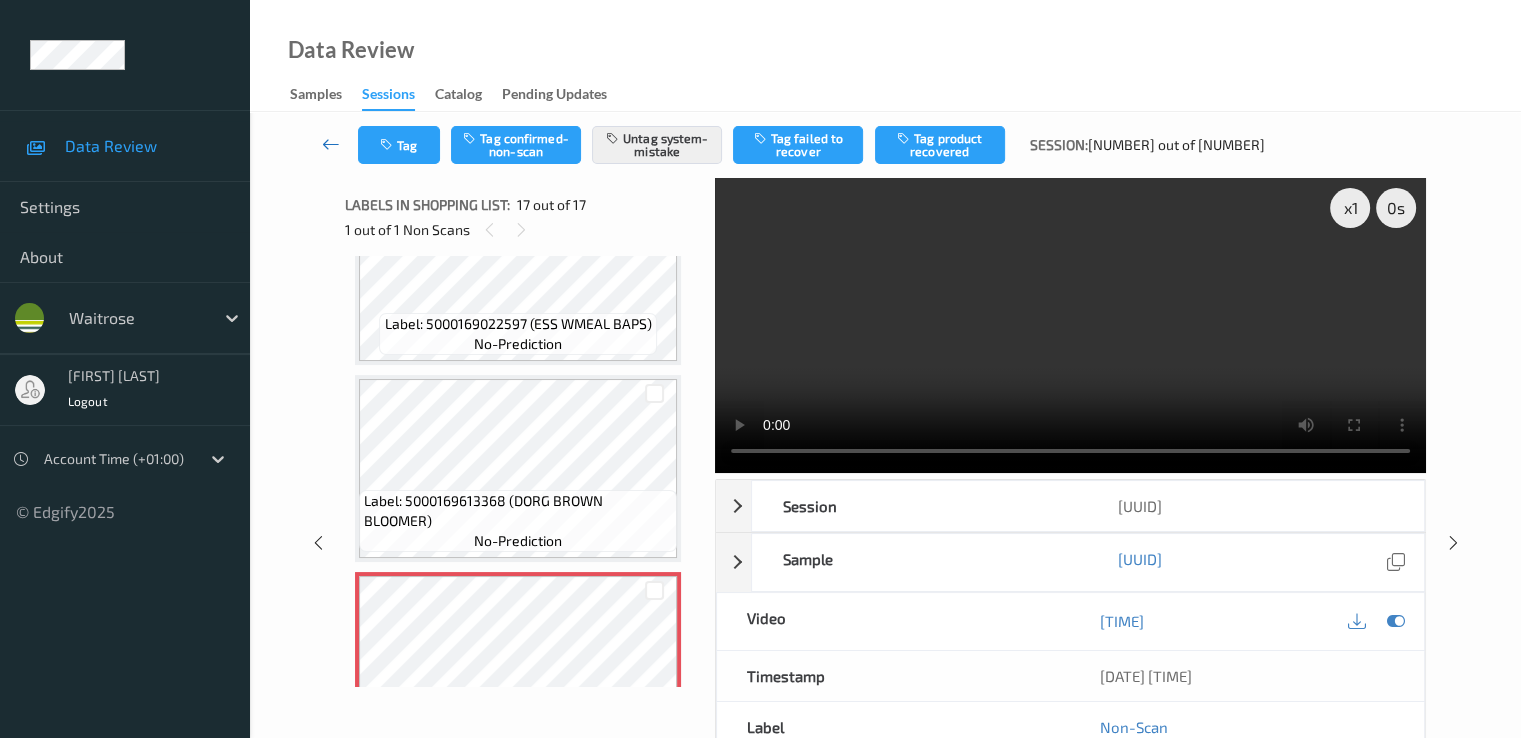 click at bounding box center [331, 144] 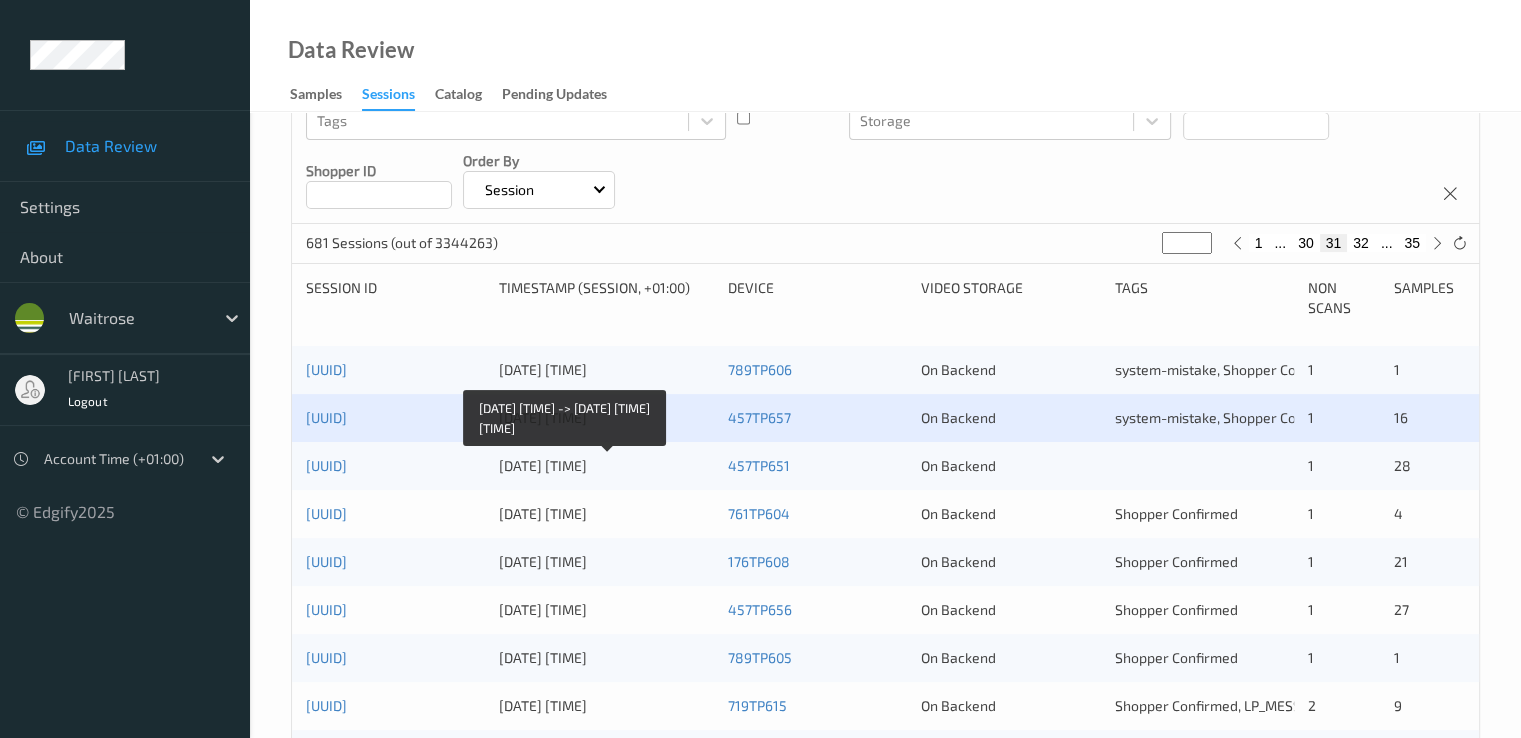 scroll, scrollTop: 400, scrollLeft: 0, axis: vertical 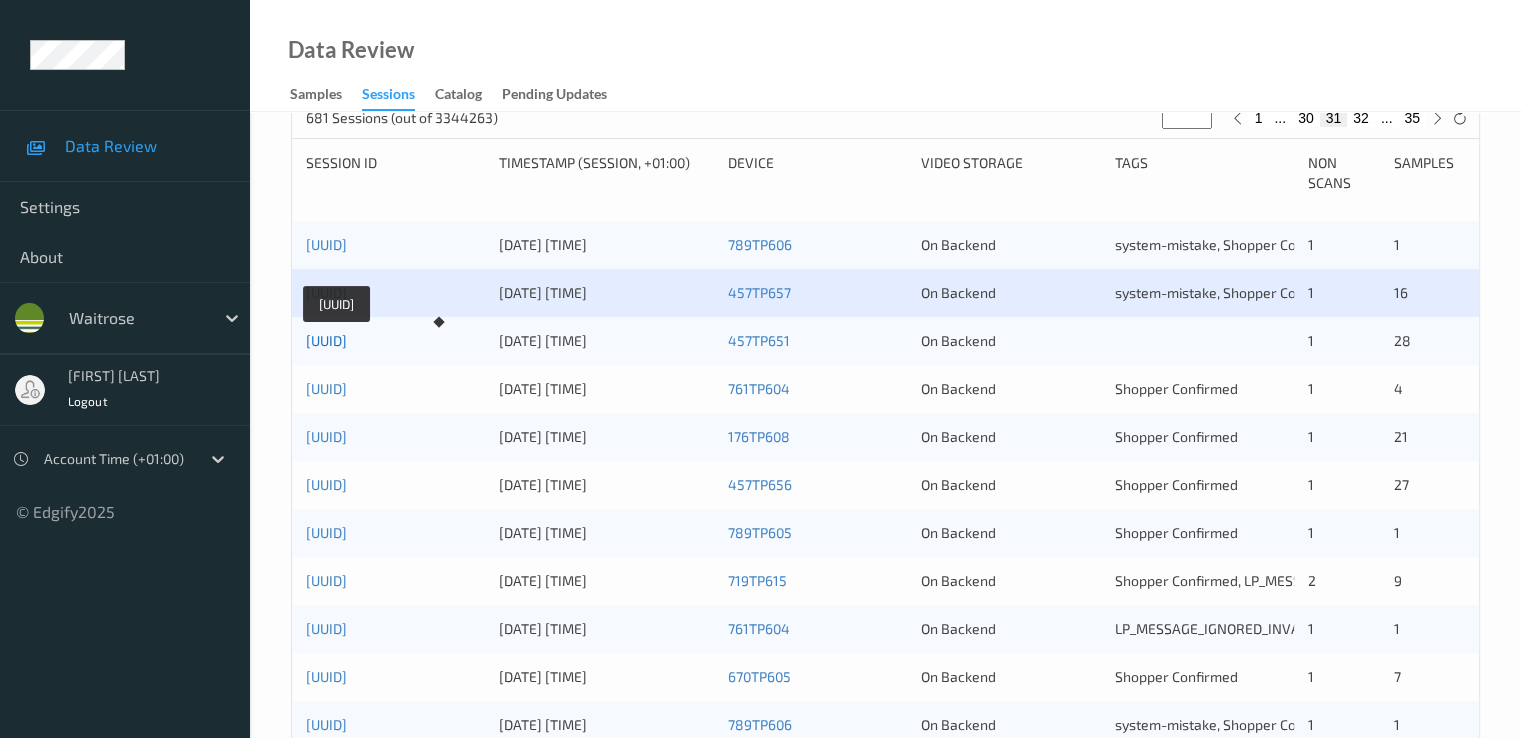 click on "[UUID]" at bounding box center [326, 340] 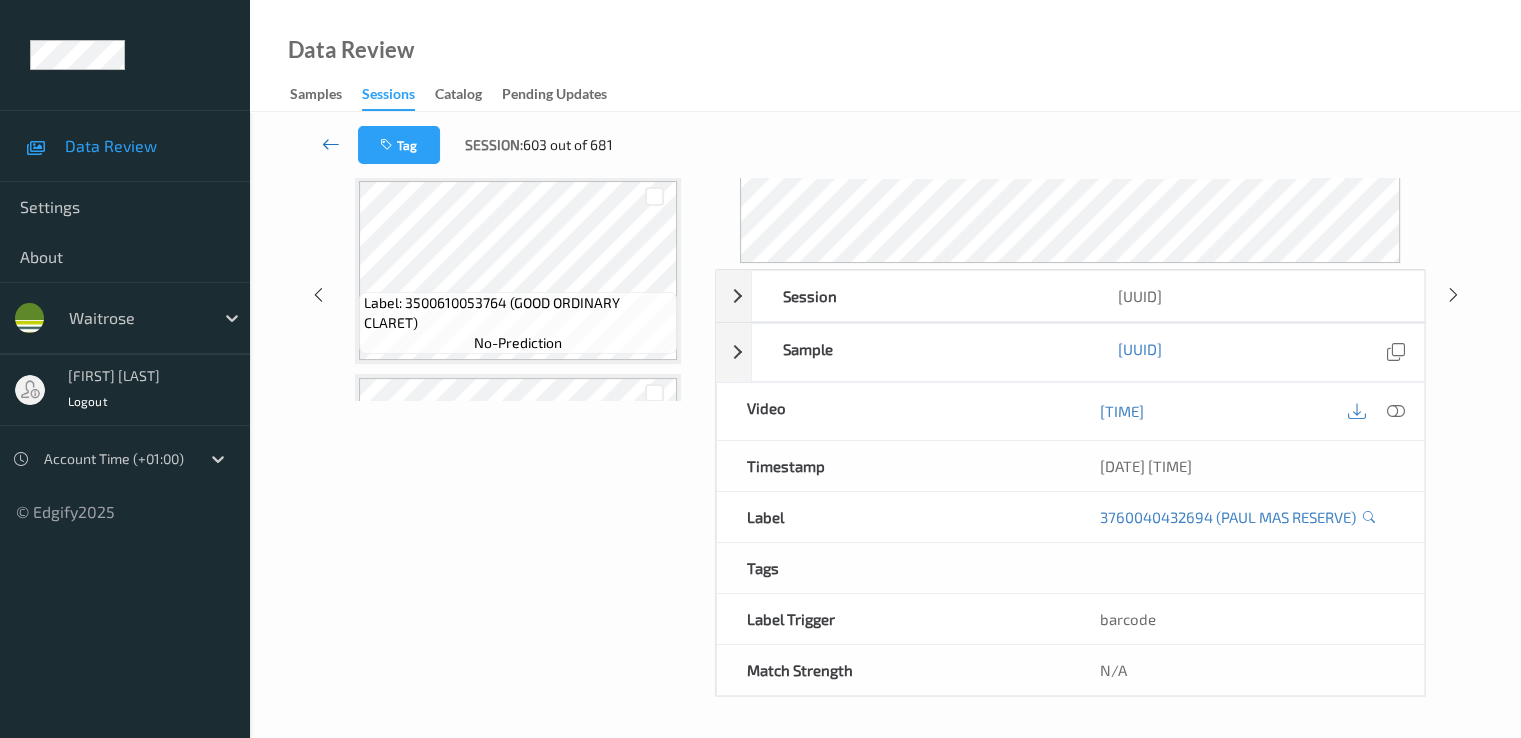 click at bounding box center [331, 145] 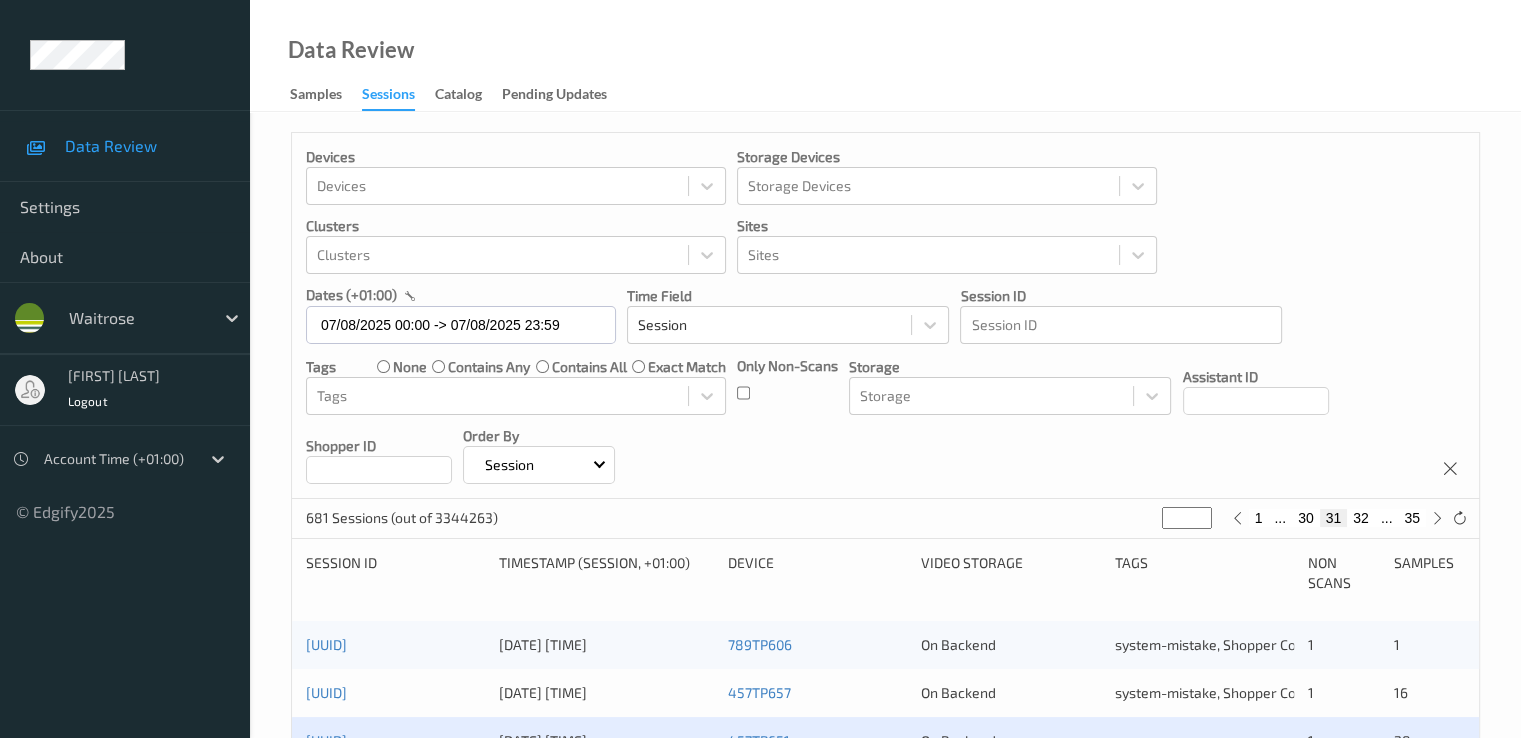 scroll, scrollTop: 400, scrollLeft: 0, axis: vertical 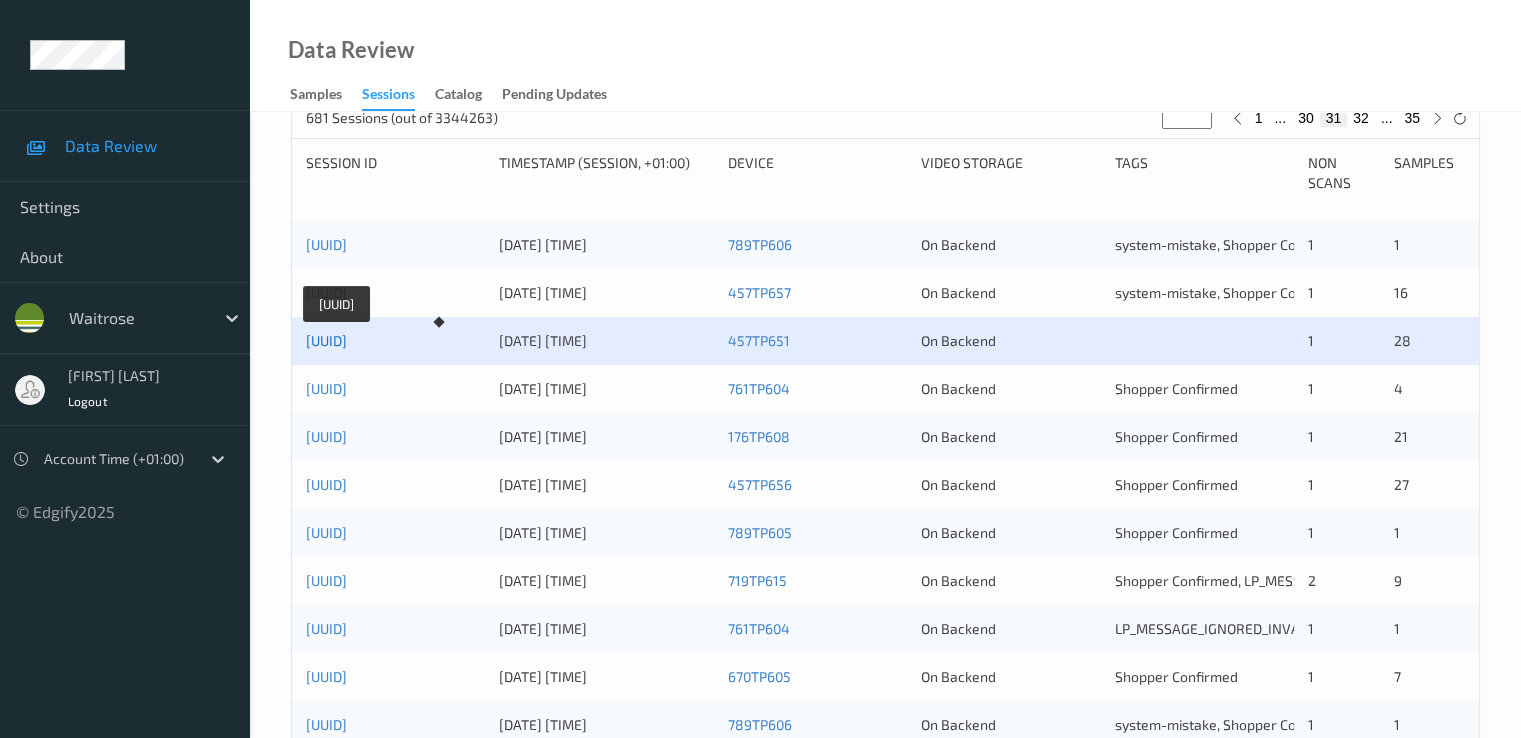 click on "[UUID]" at bounding box center (326, 340) 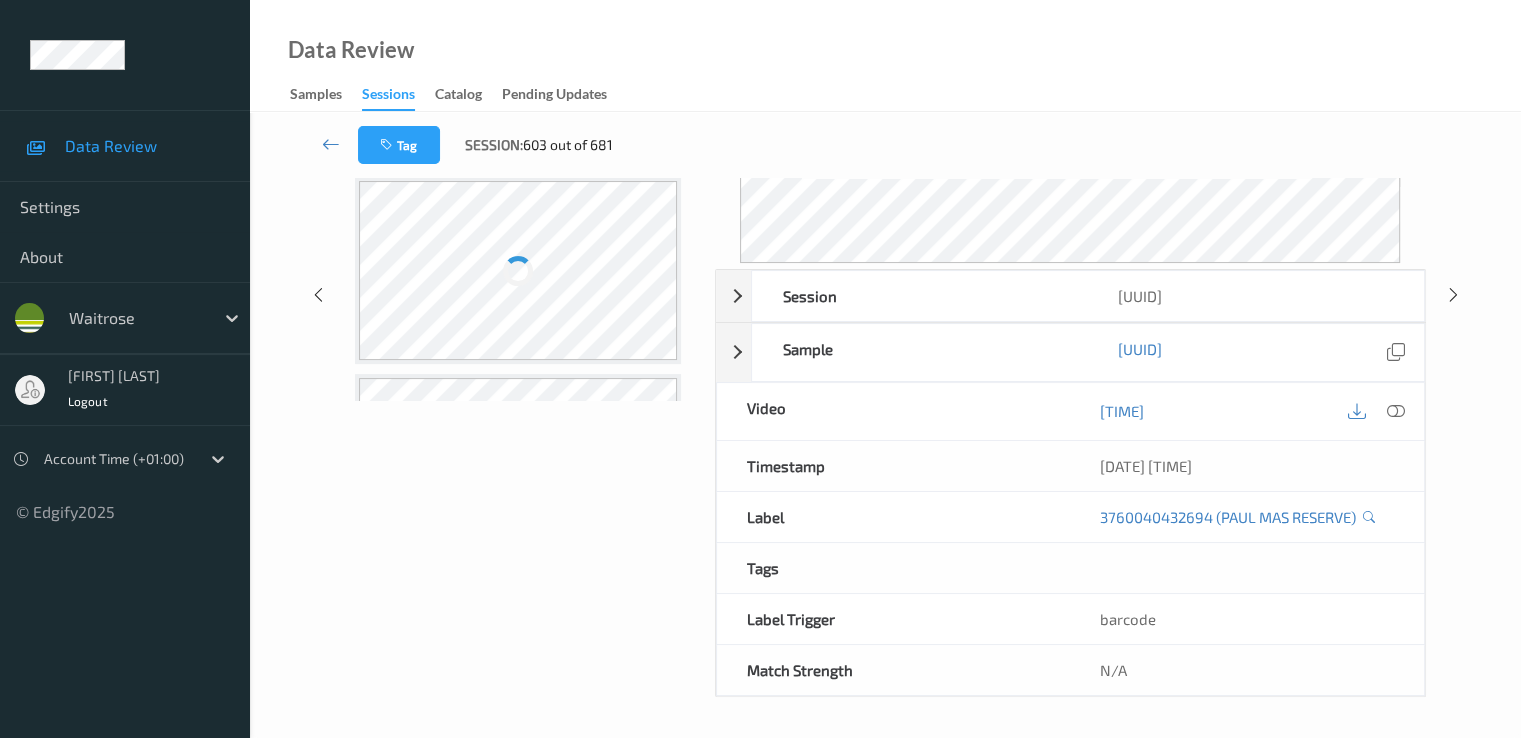 scroll, scrollTop: 316, scrollLeft: 0, axis: vertical 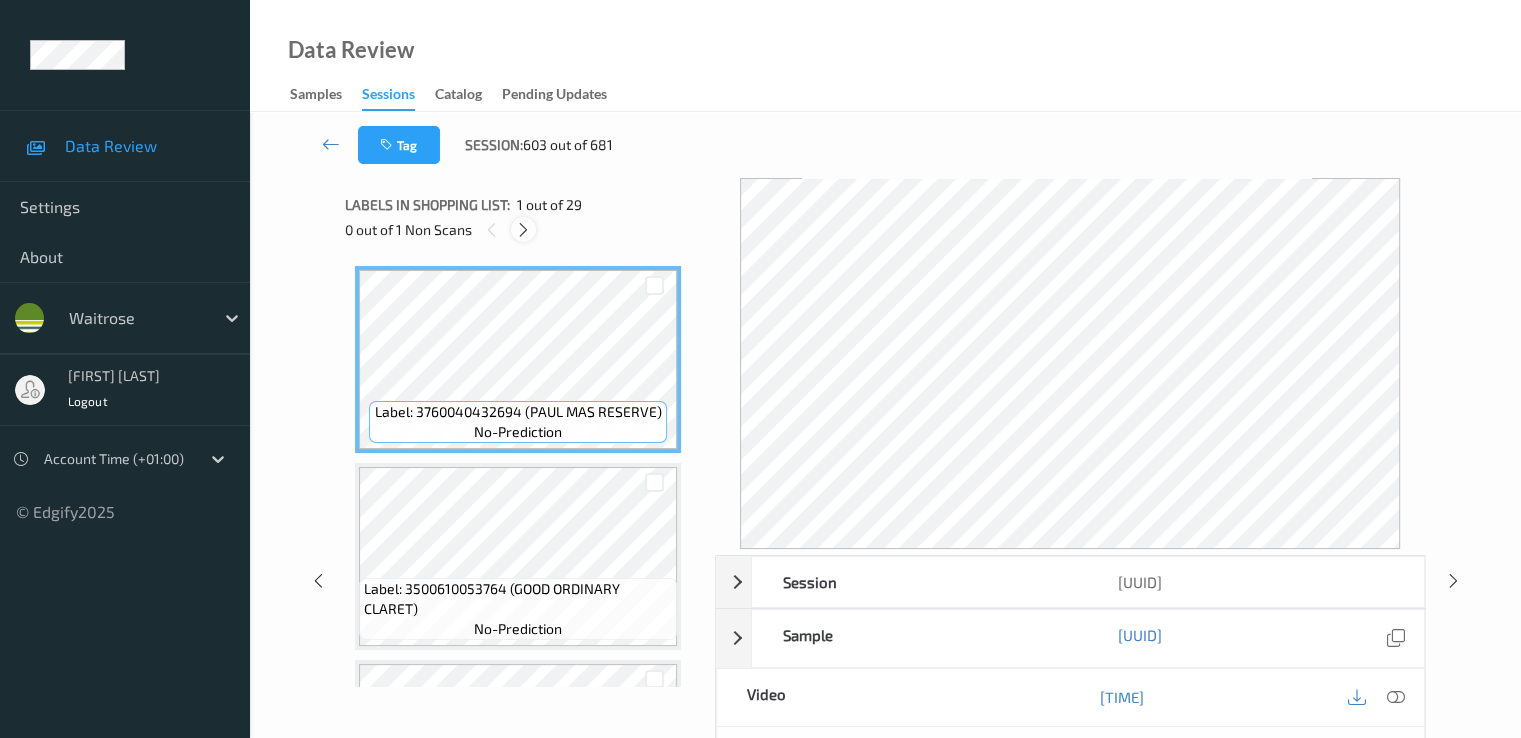 click at bounding box center (523, 230) 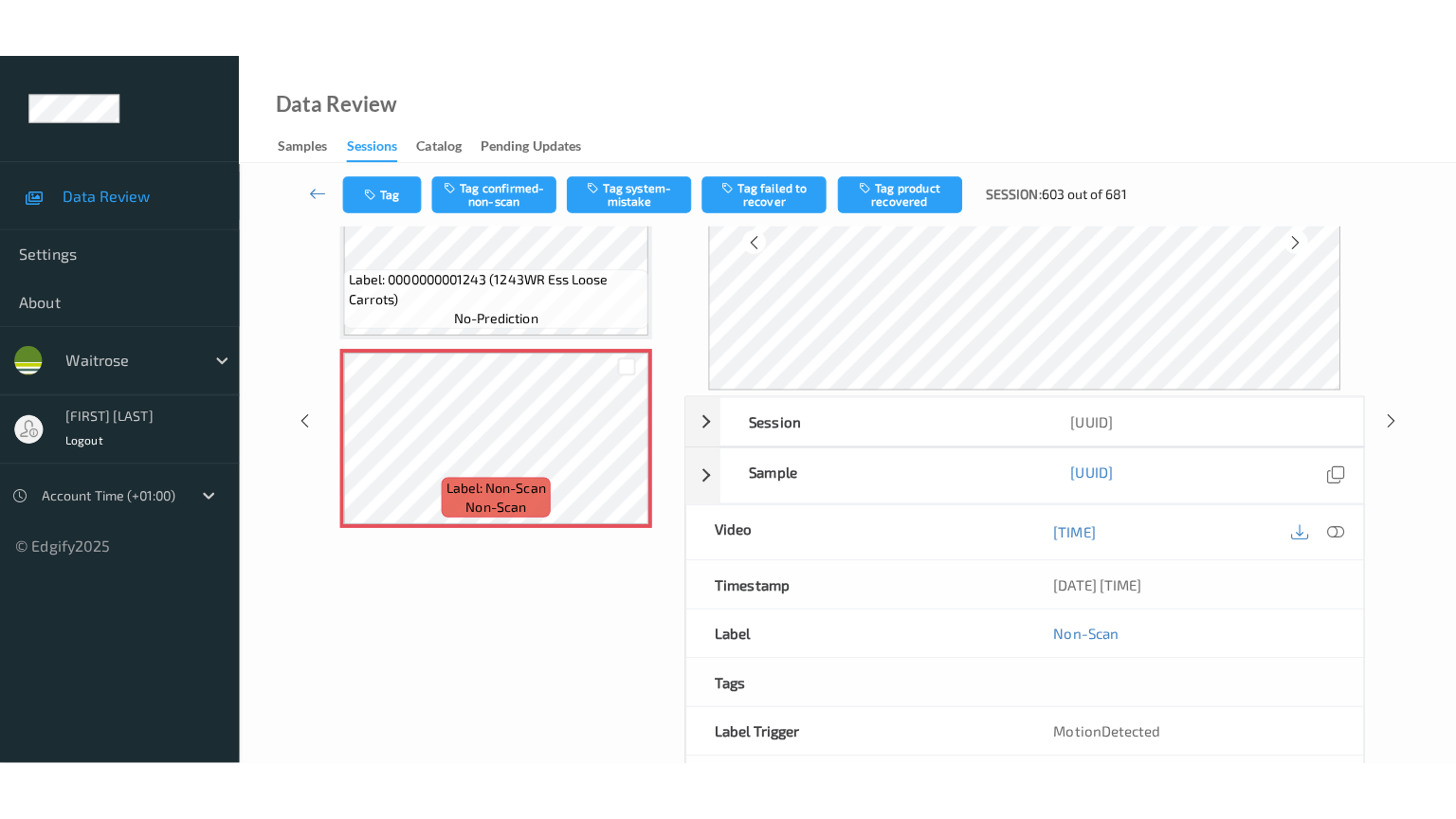 scroll, scrollTop: 0, scrollLeft: 0, axis: both 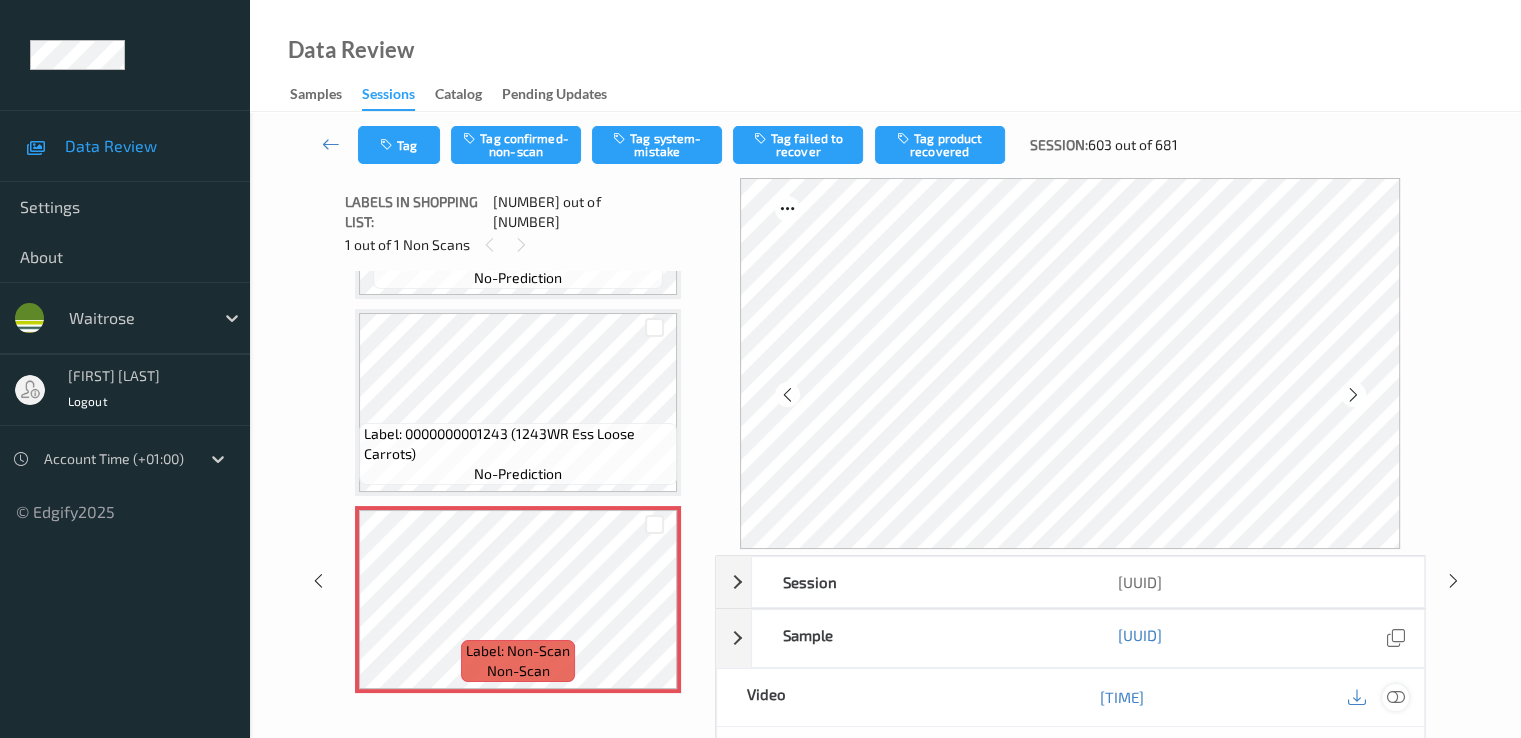 click at bounding box center [1395, 697] 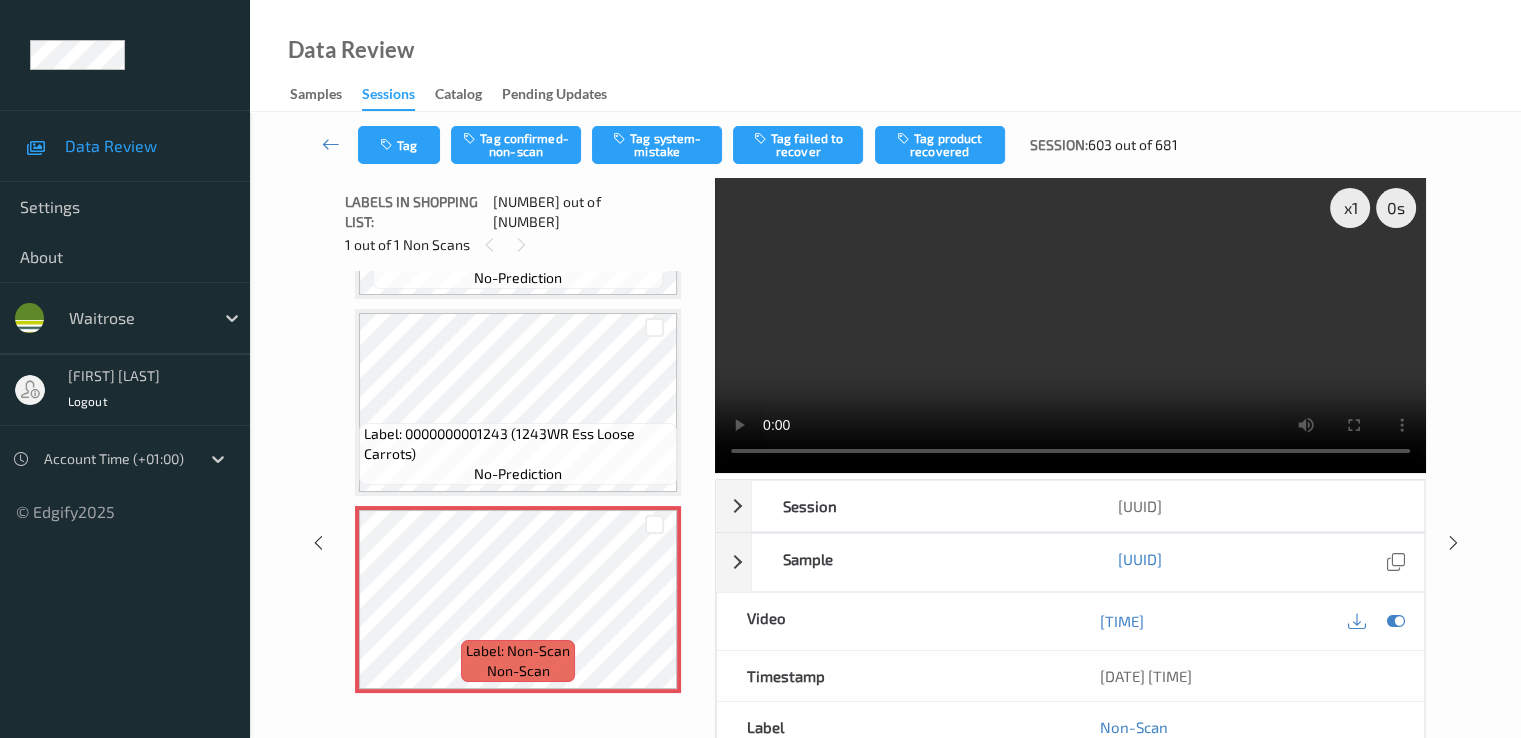 scroll, scrollTop: 5236, scrollLeft: 0, axis: vertical 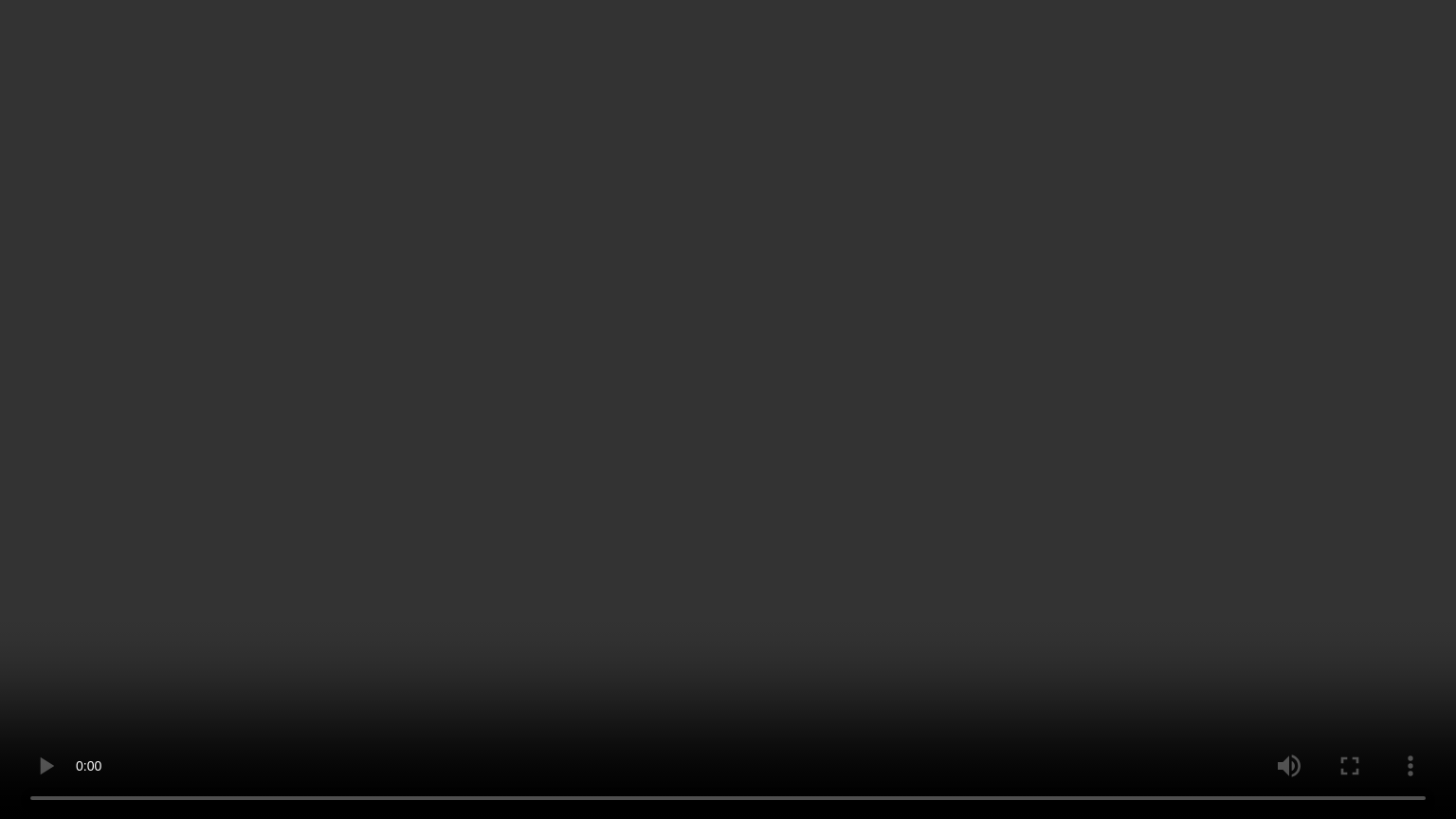 type 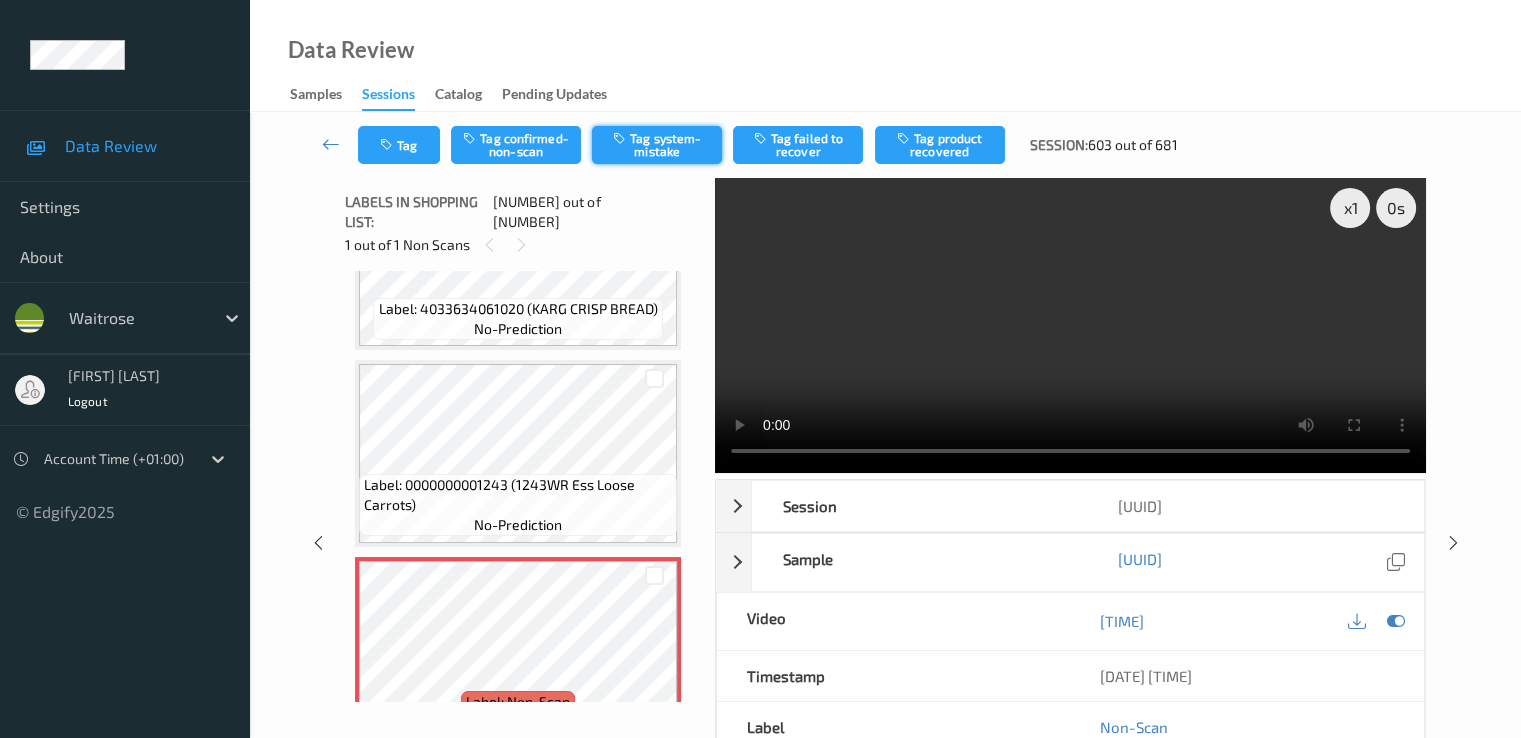click on "Tag   system-mistake" at bounding box center (657, 145) 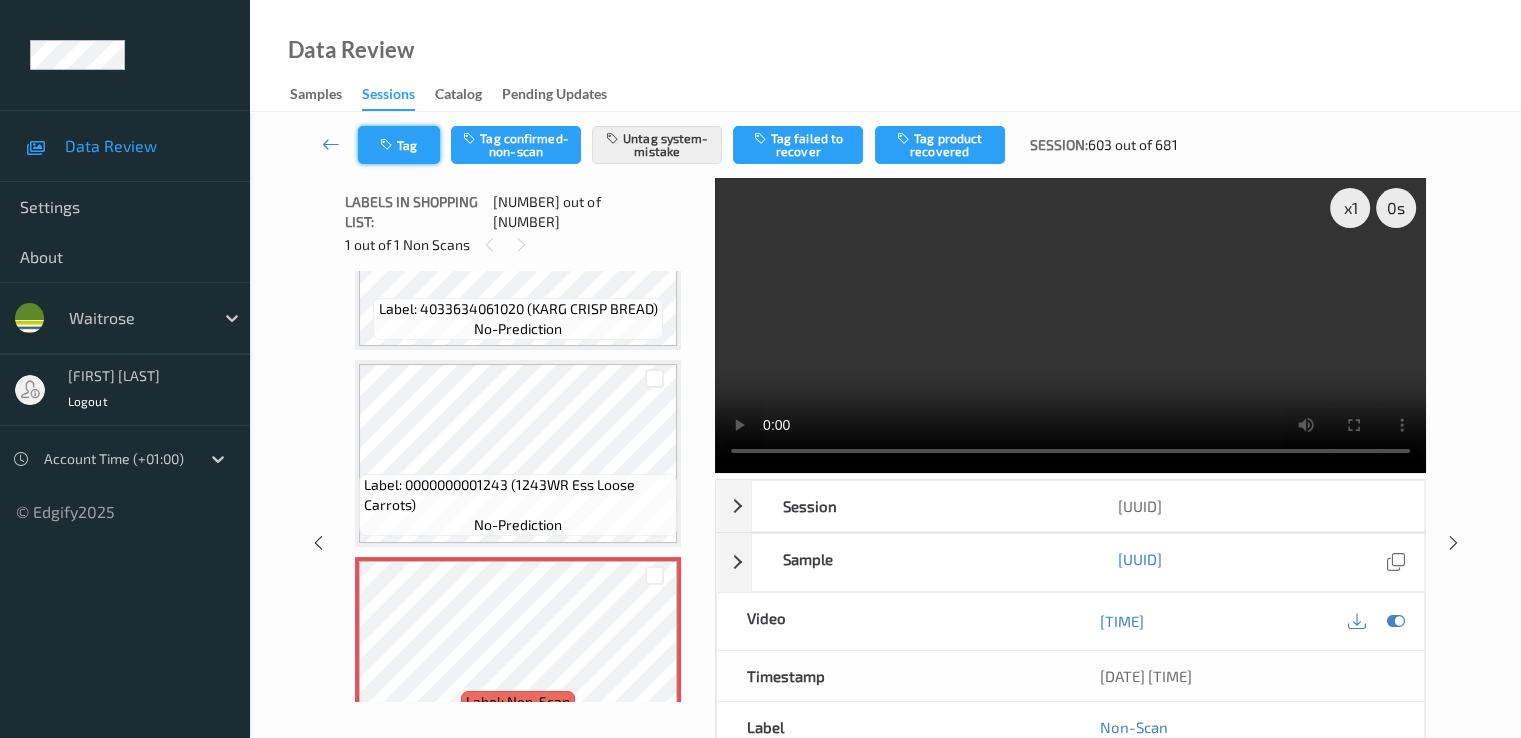 click on "Tag" at bounding box center (399, 145) 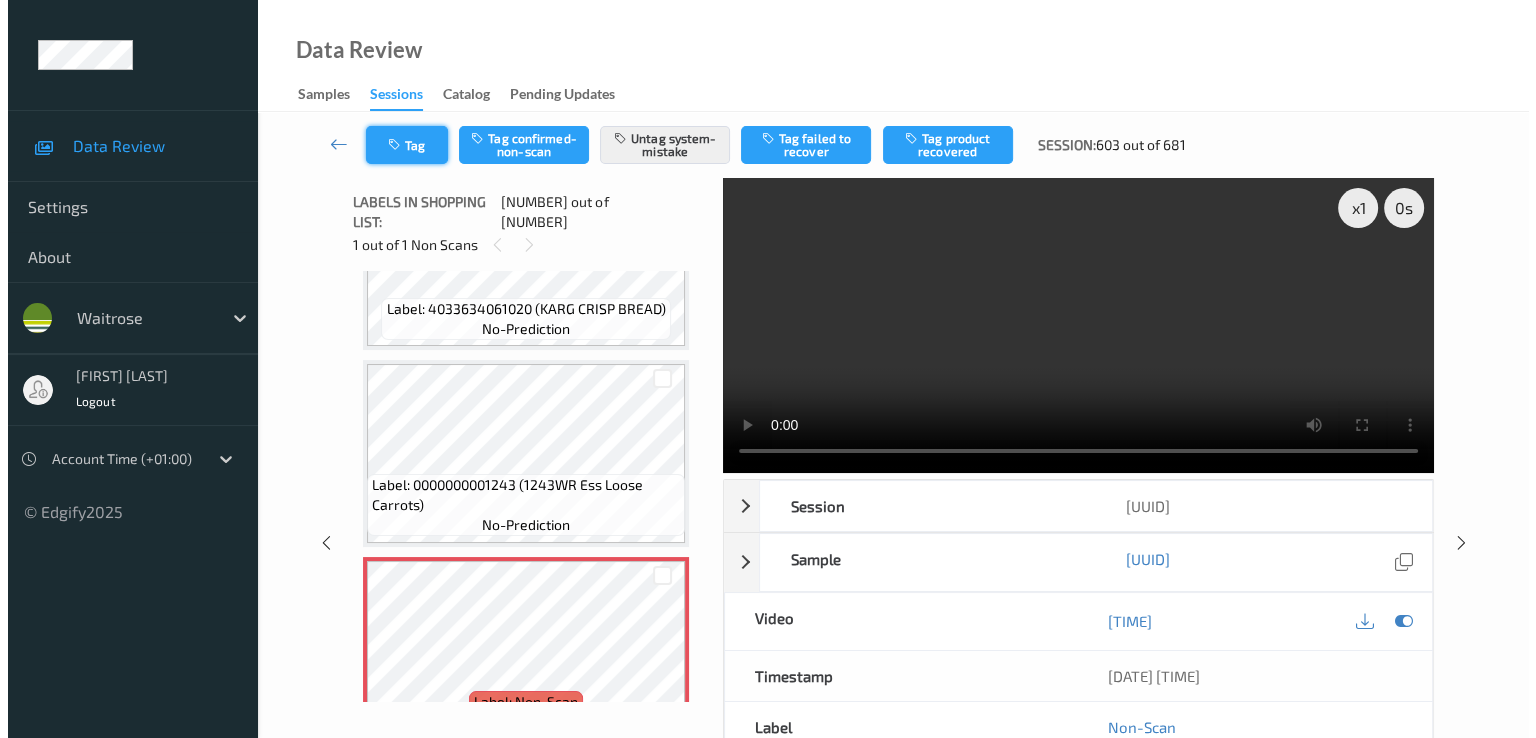 scroll, scrollTop: 5237, scrollLeft: 0, axis: vertical 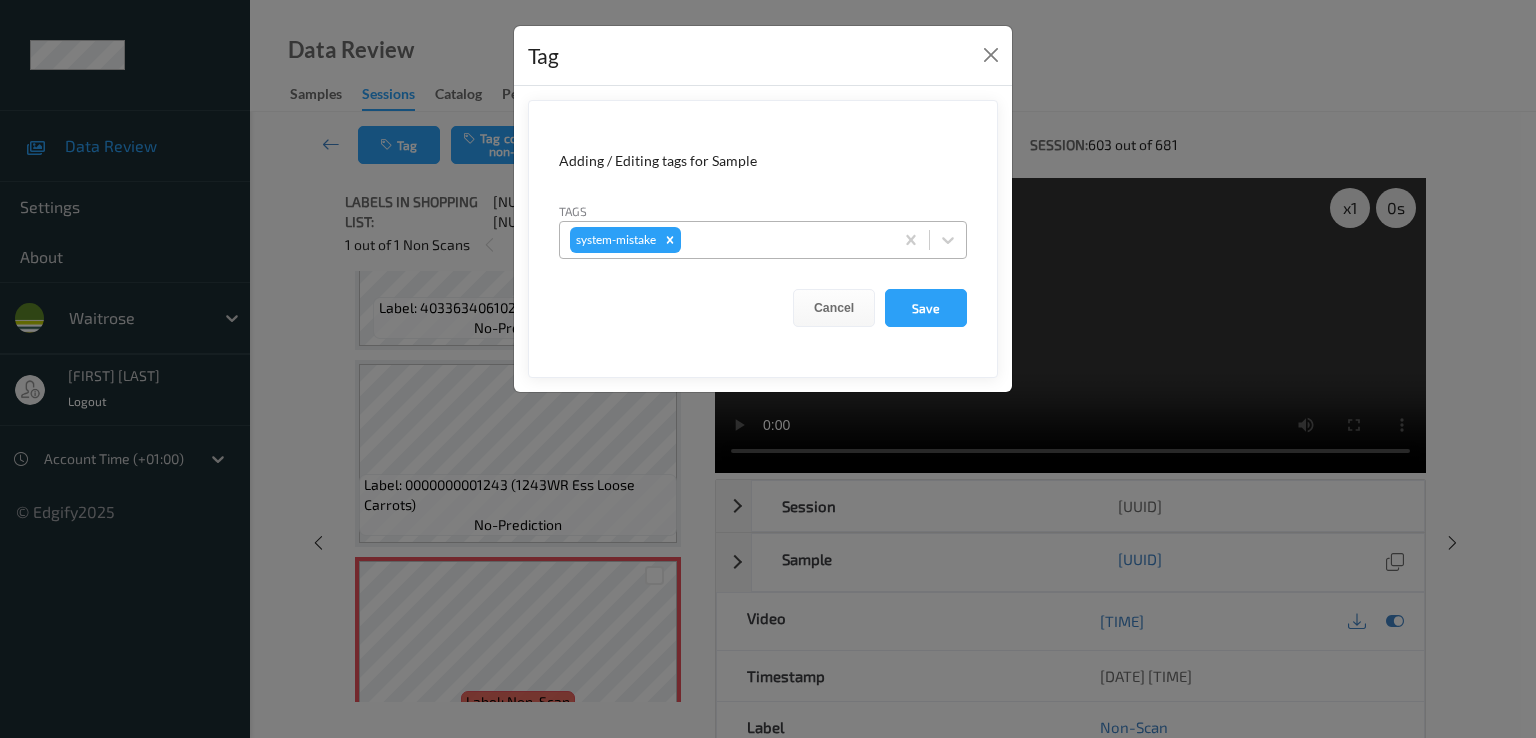 click at bounding box center [784, 240] 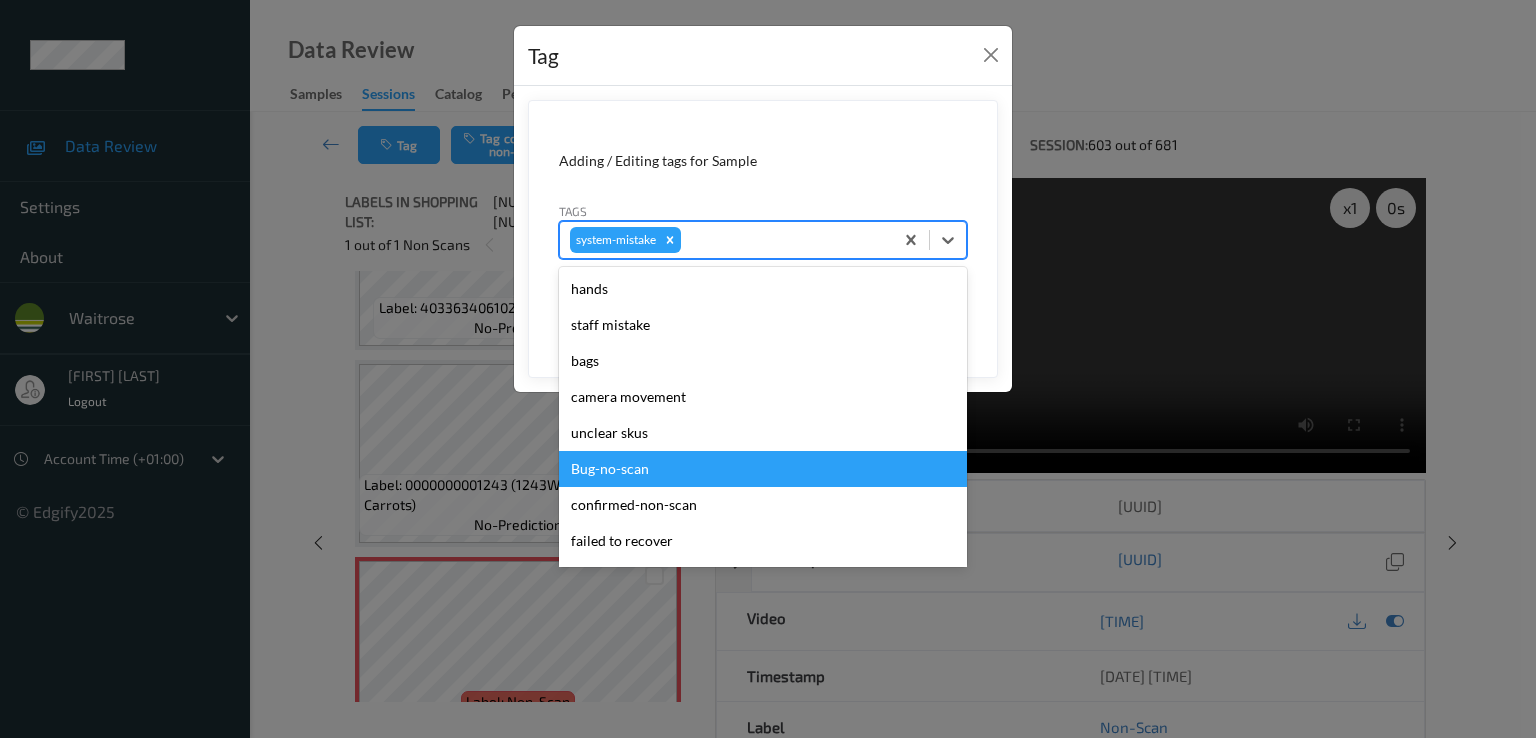 scroll, scrollTop: 428, scrollLeft: 0, axis: vertical 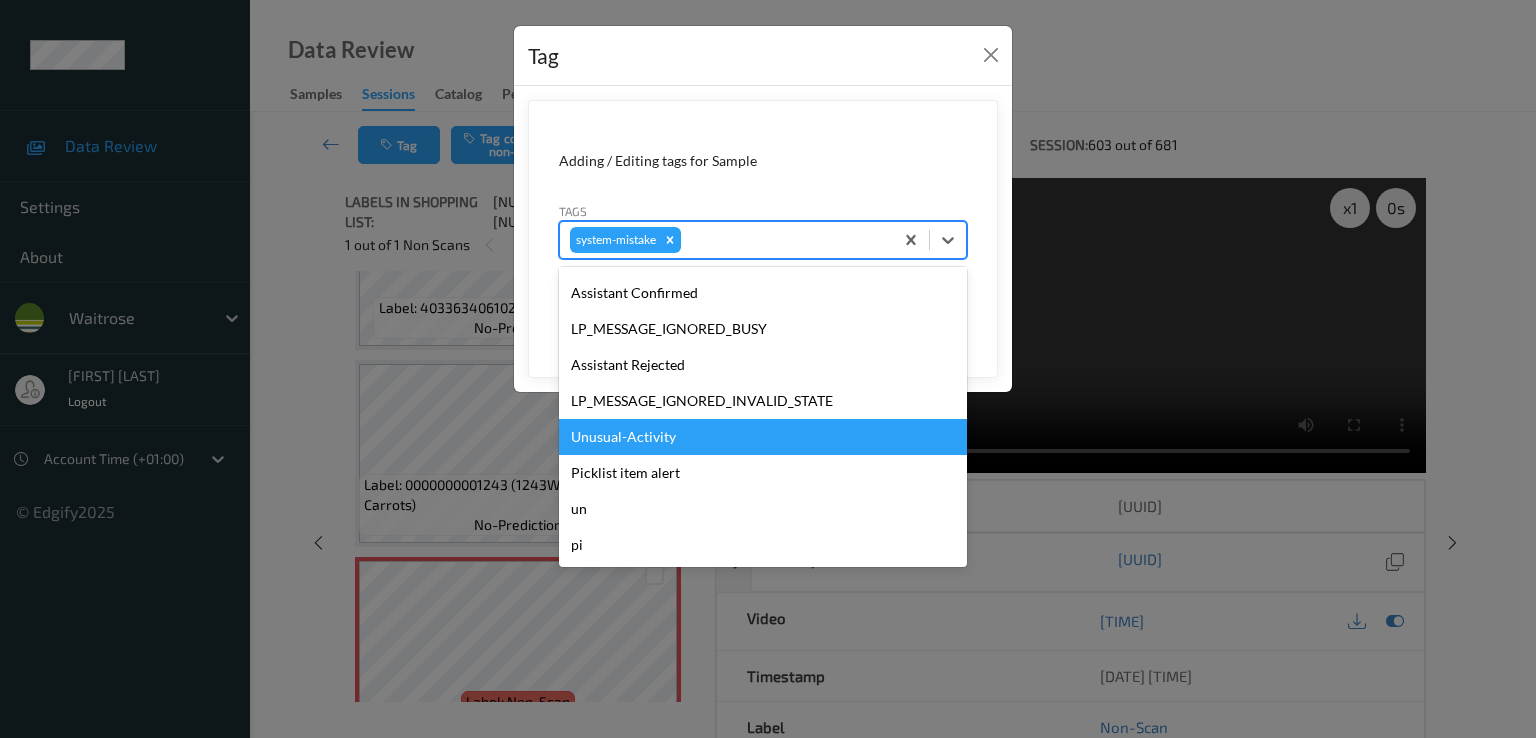 click on "Unusual-Activity" at bounding box center [763, 437] 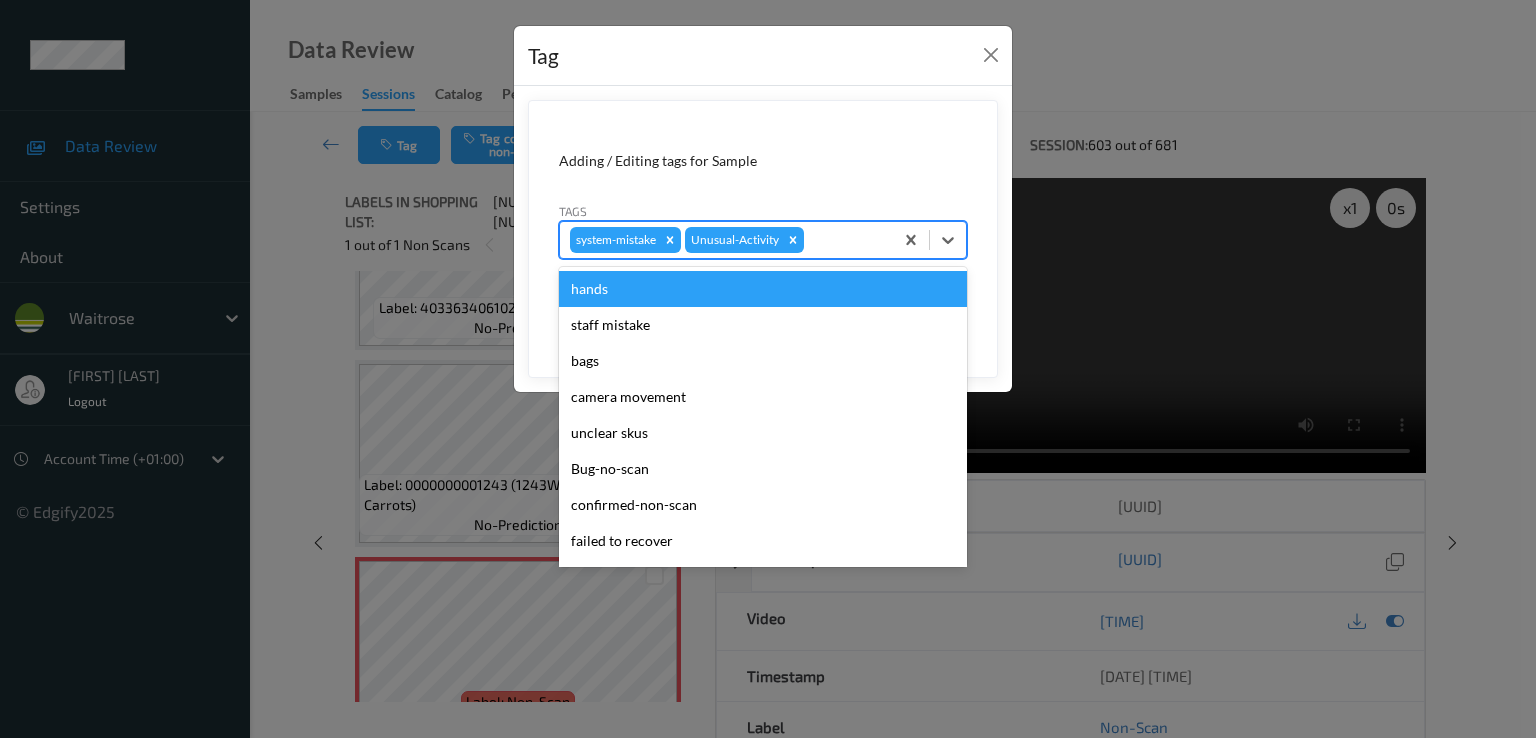 click at bounding box center (845, 240) 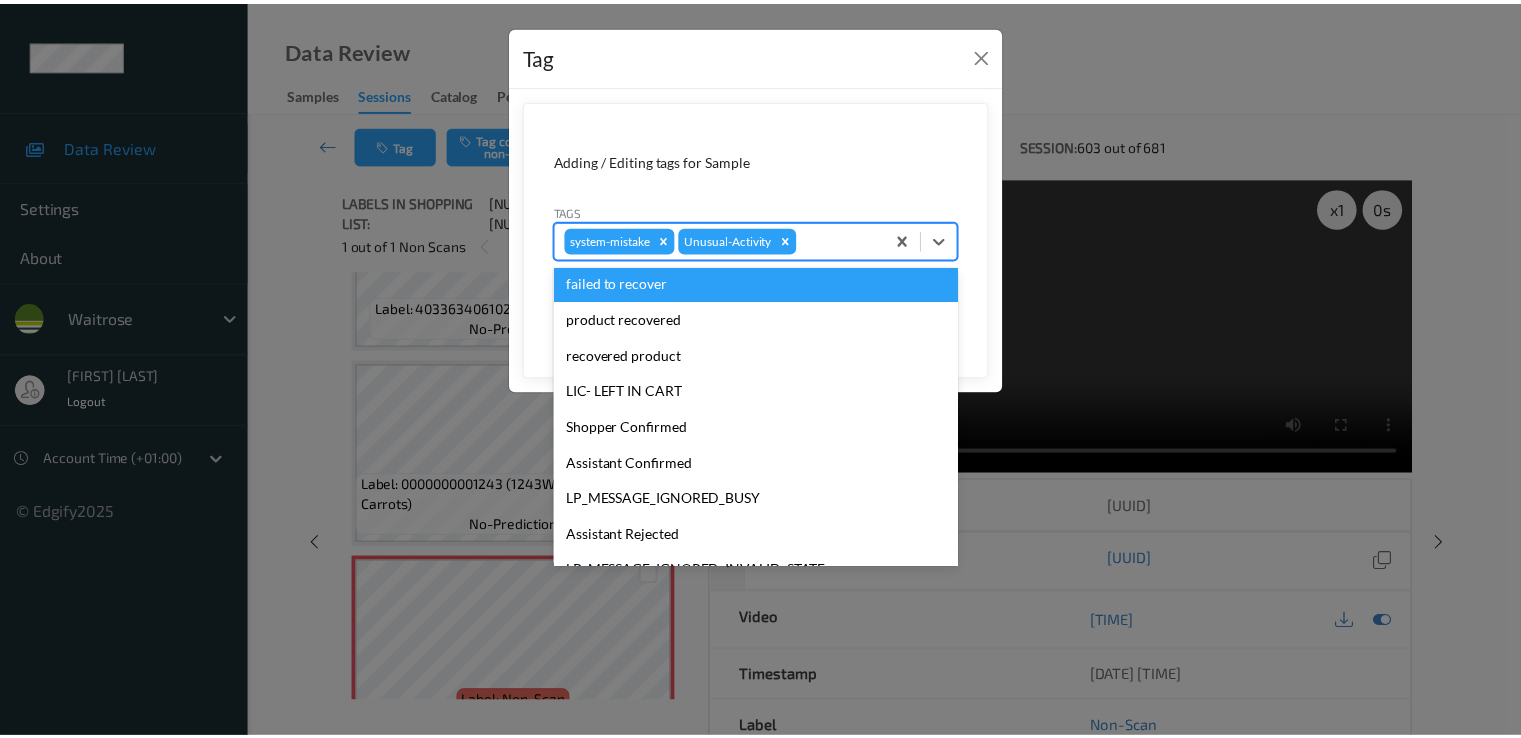 scroll, scrollTop: 392, scrollLeft: 0, axis: vertical 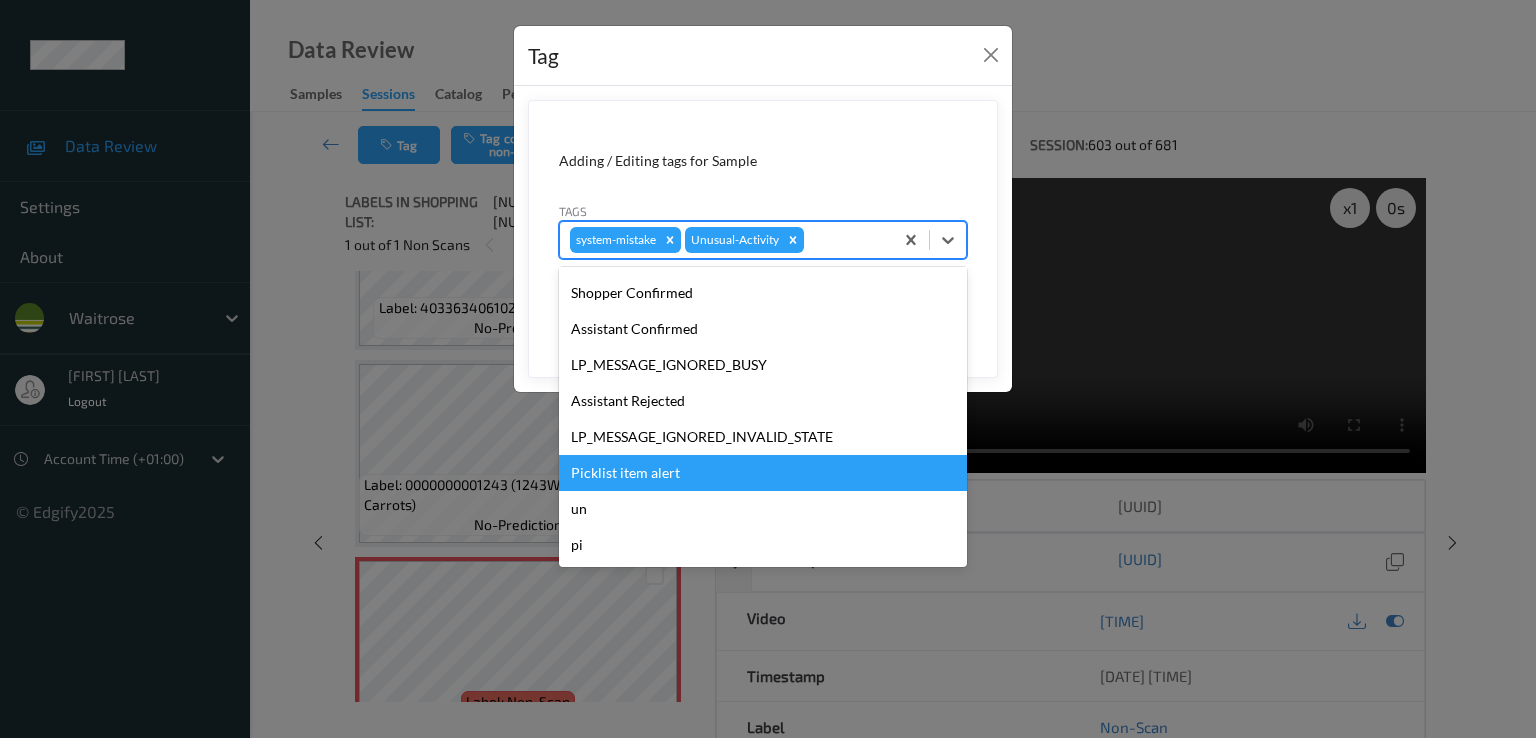 click on "Picklist item alert" at bounding box center [763, 473] 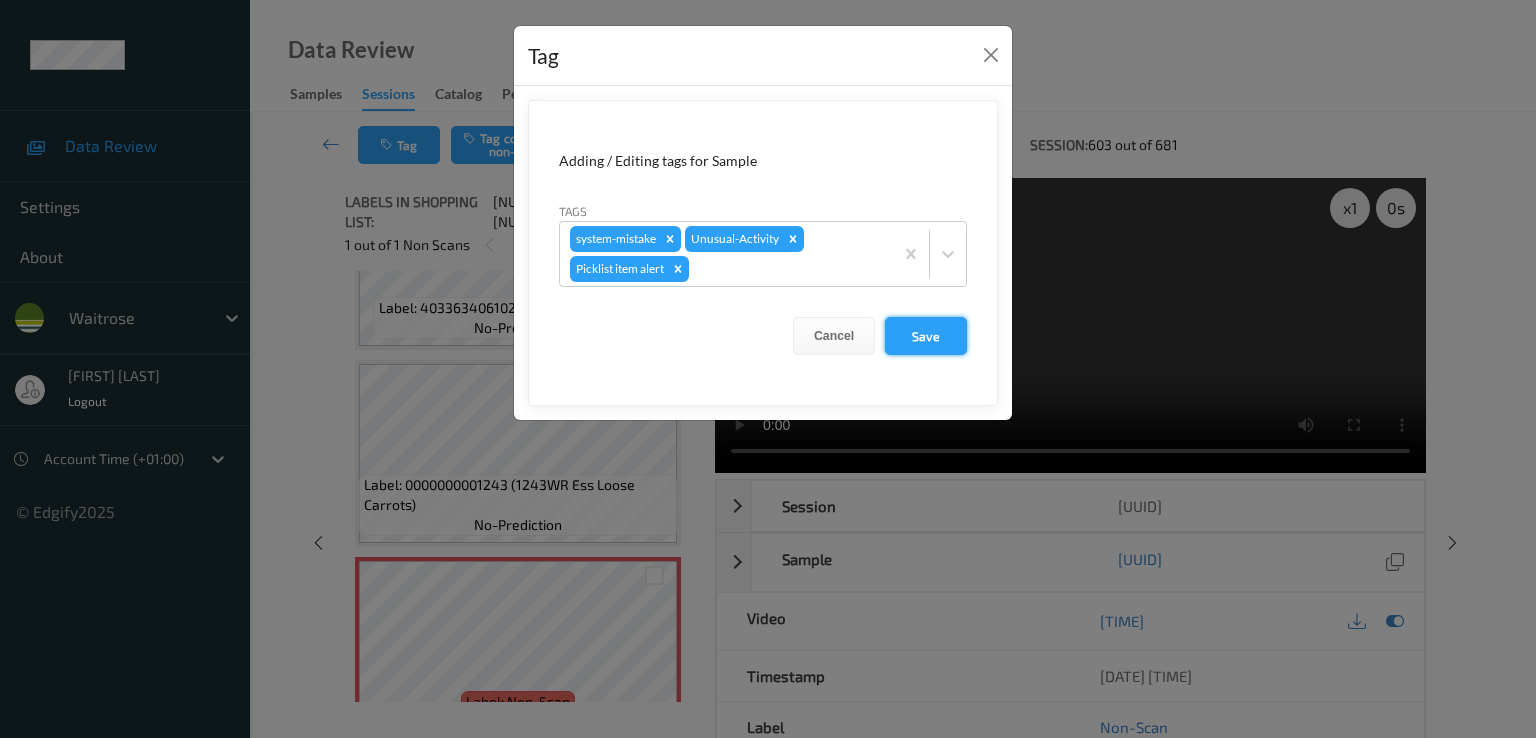 click on "Save" at bounding box center [926, 336] 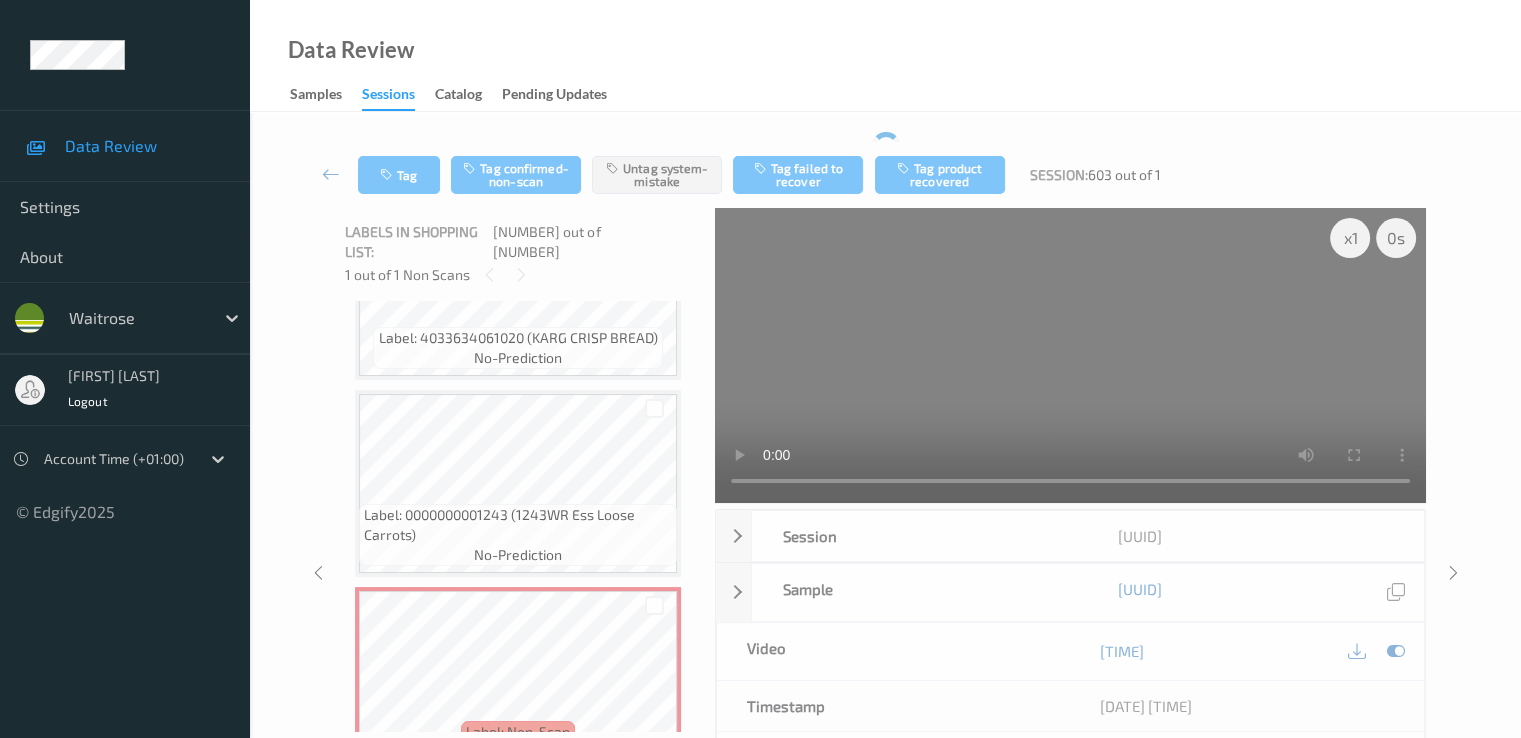 scroll, scrollTop: 5236, scrollLeft: 0, axis: vertical 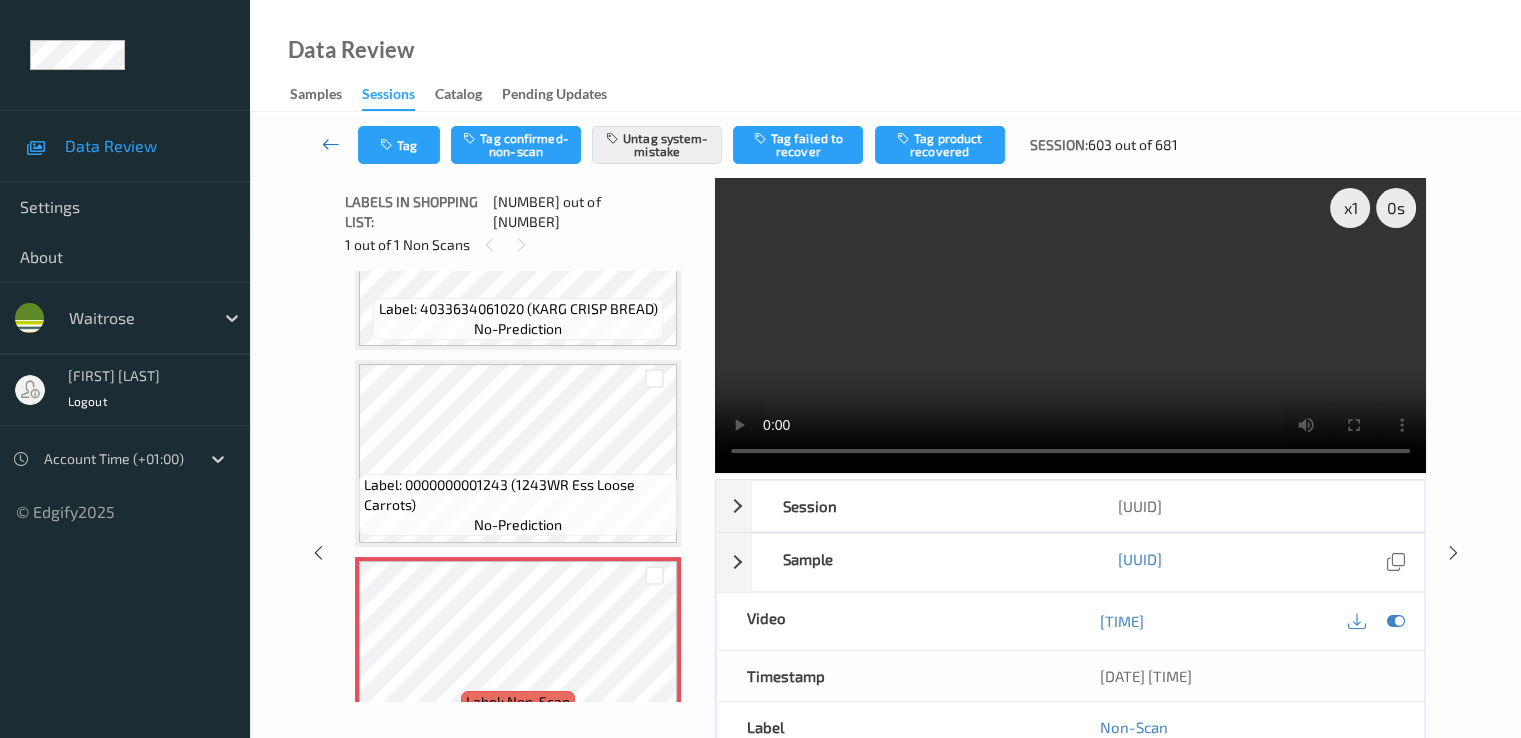 click at bounding box center (331, 144) 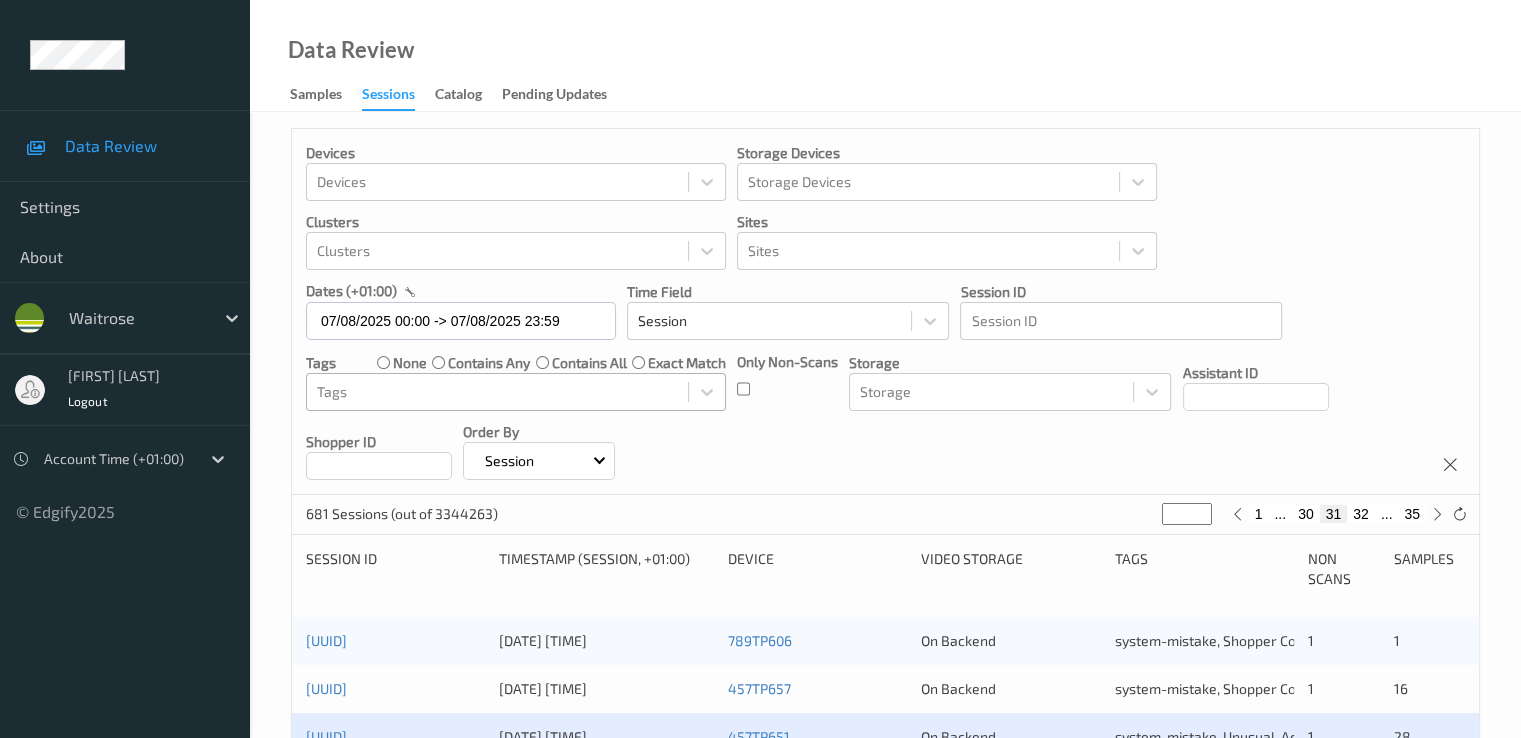 scroll, scrollTop: 400, scrollLeft: 0, axis: vertical 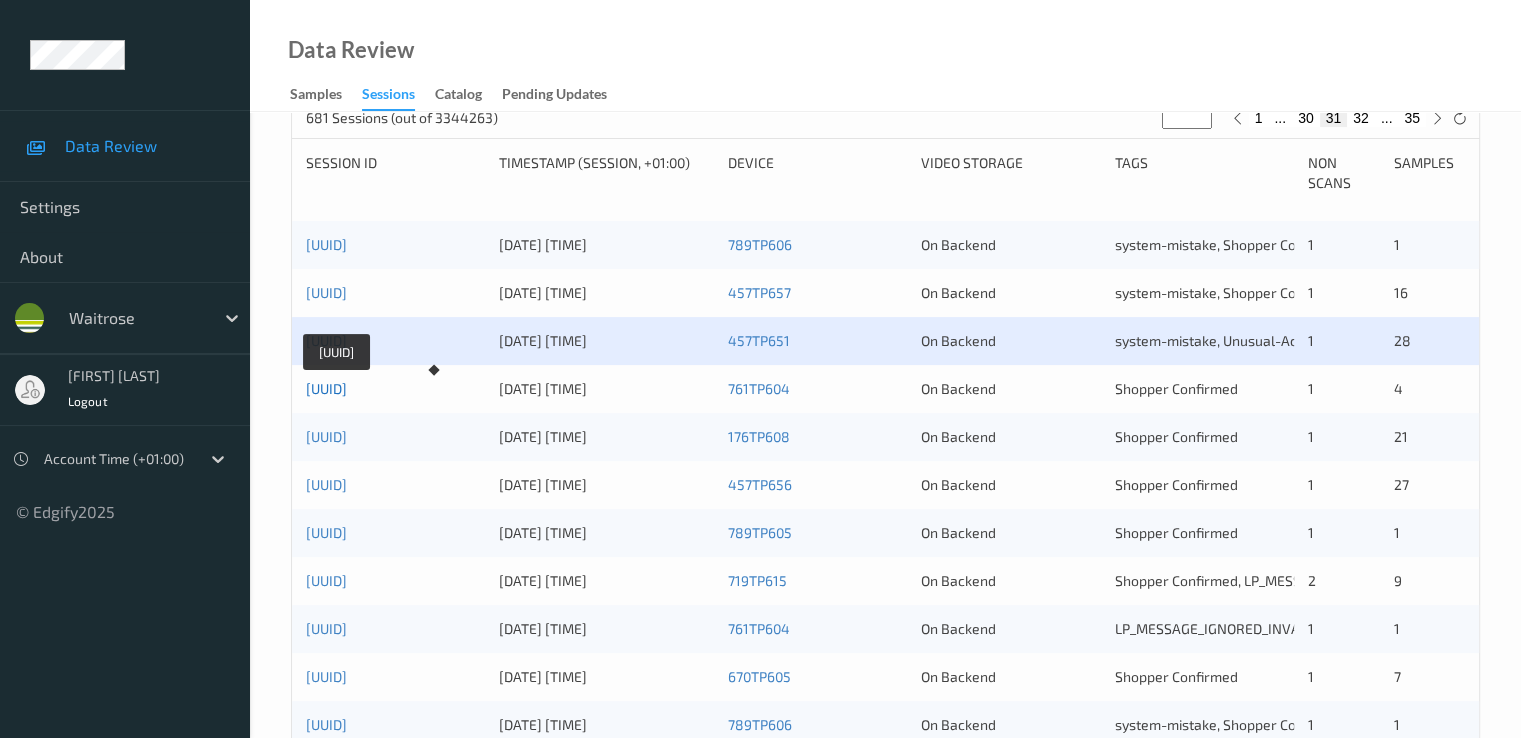 click on "[UUID]" at bounding box center (326, 388) 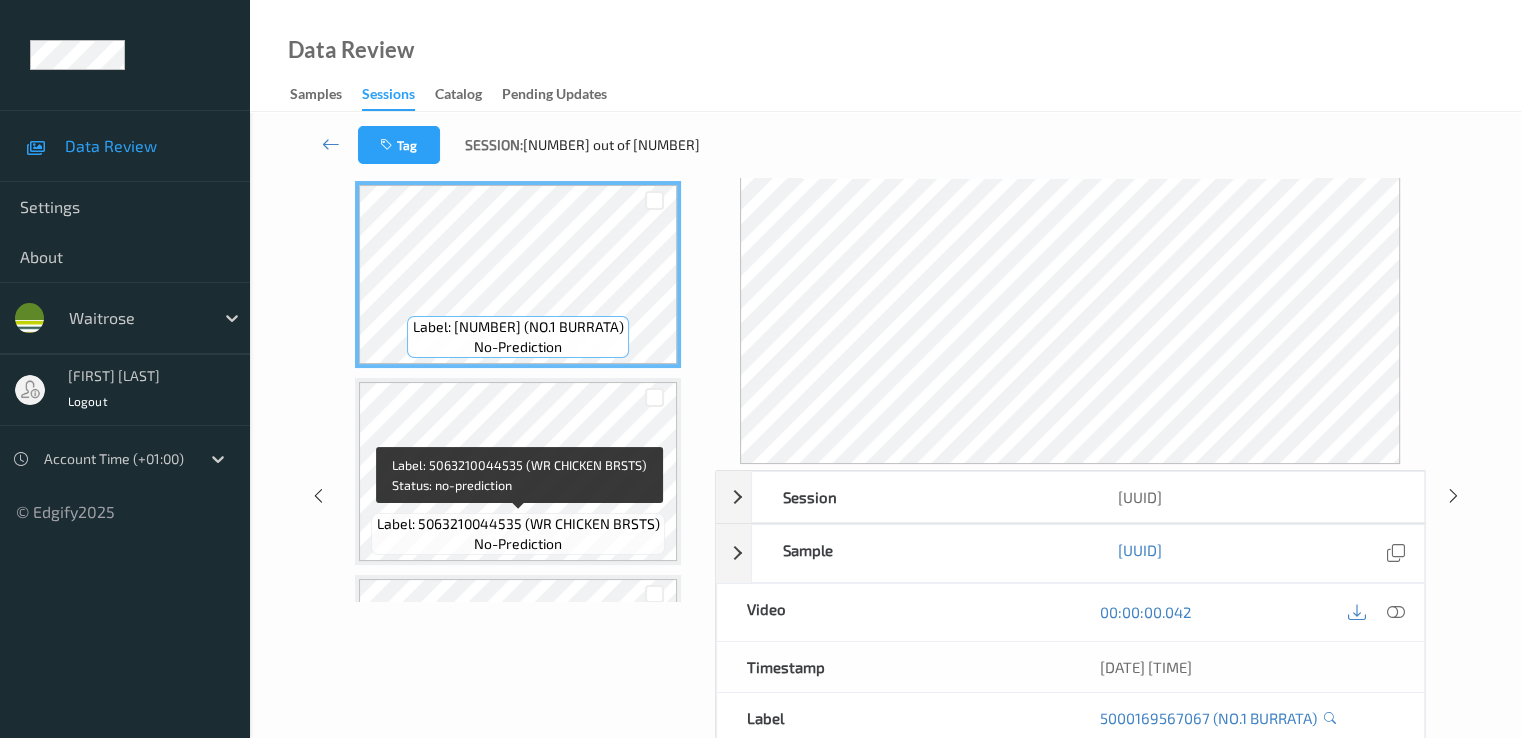 scroll, scrollTop: 0, scrollLeft: 0, axis: both 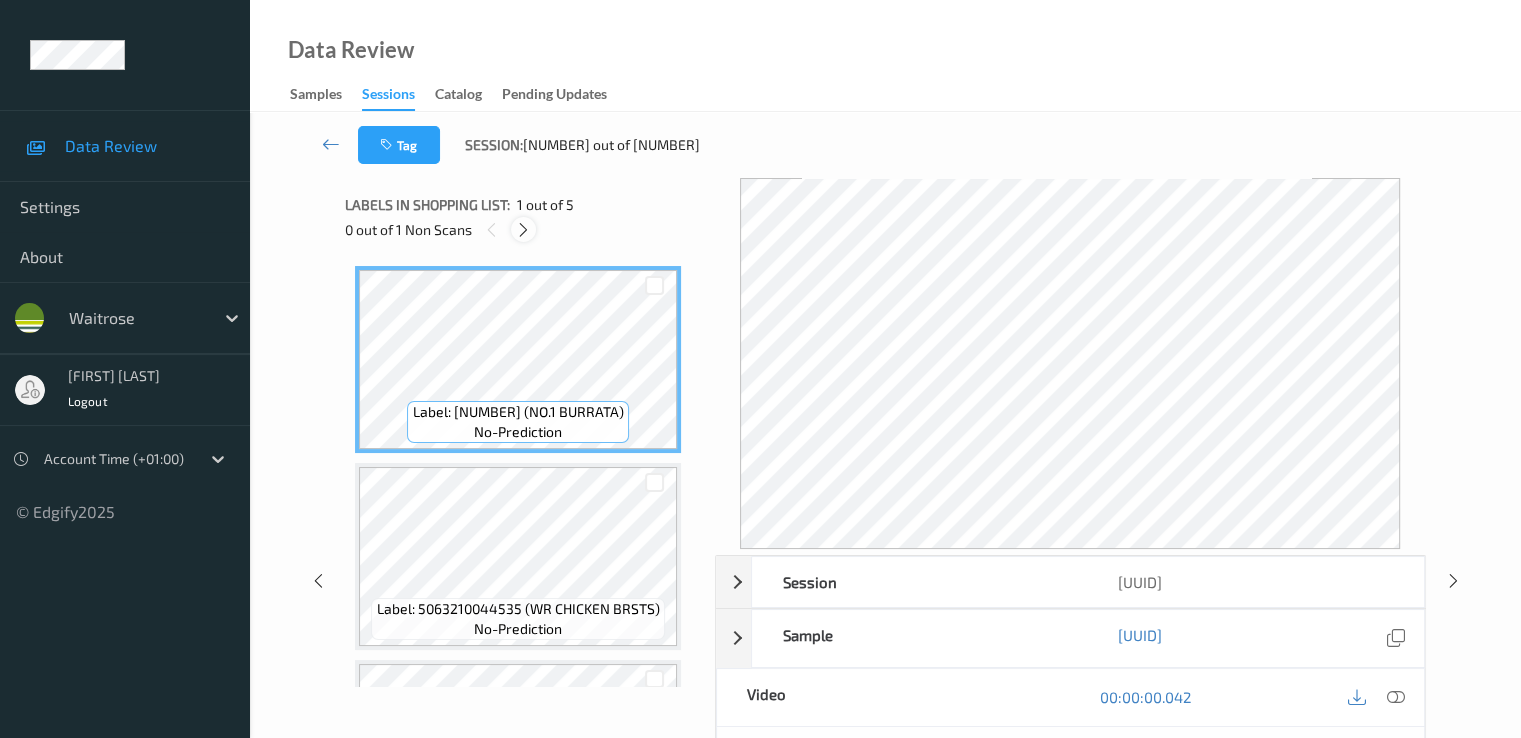 click at bounding box center (523, 230) 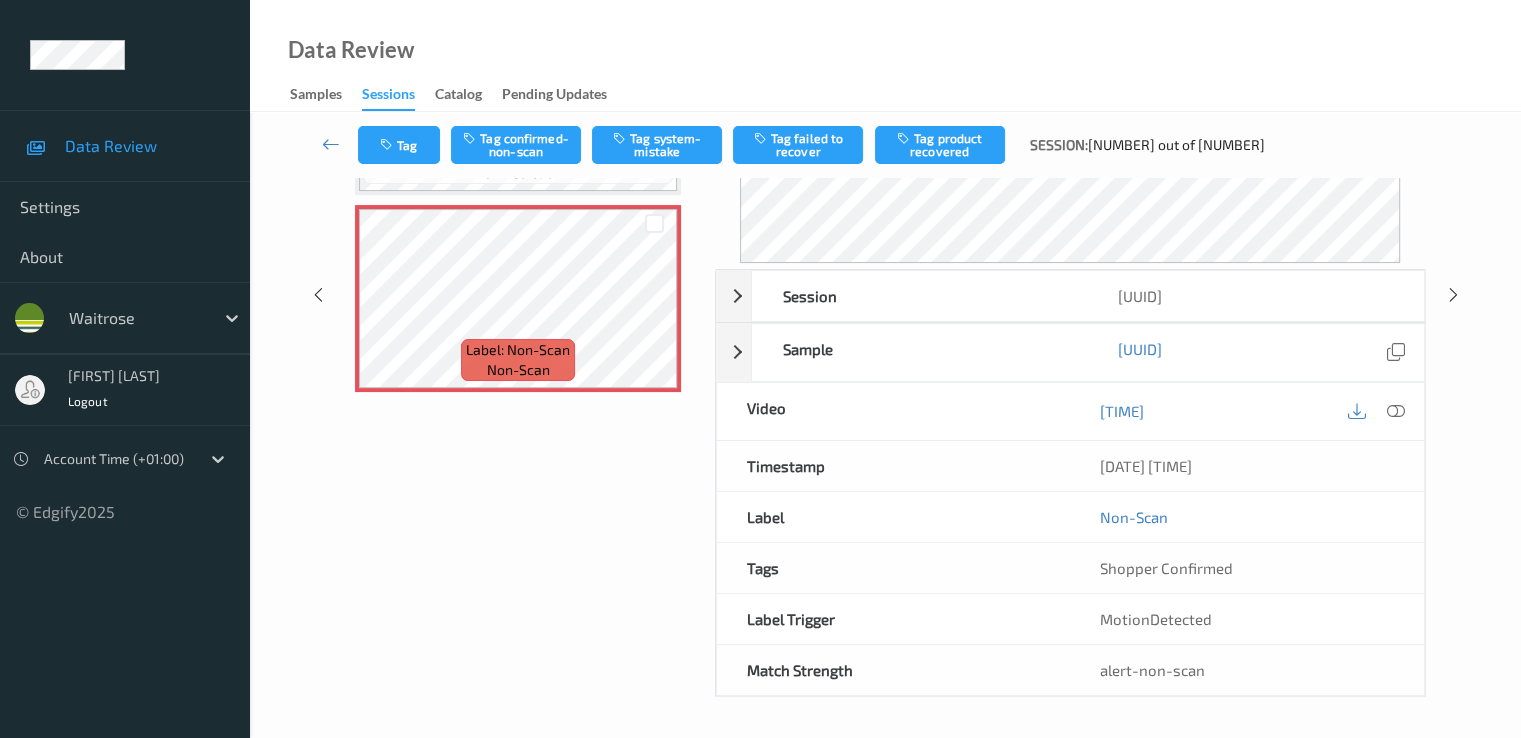 scroll, scrollTop: 96, scrollLeft: 0, axis: vertical 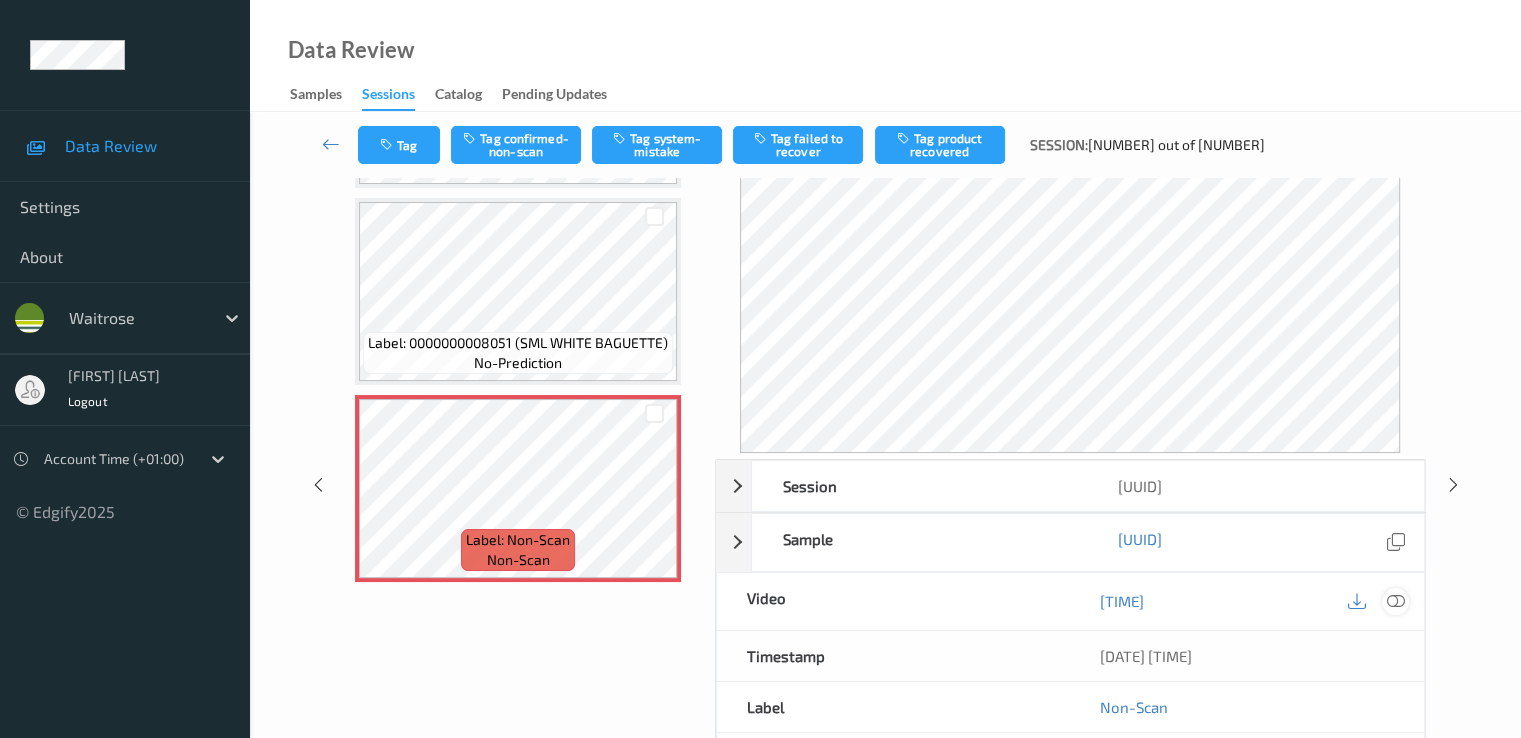 click at bounding box center (1395, 601) 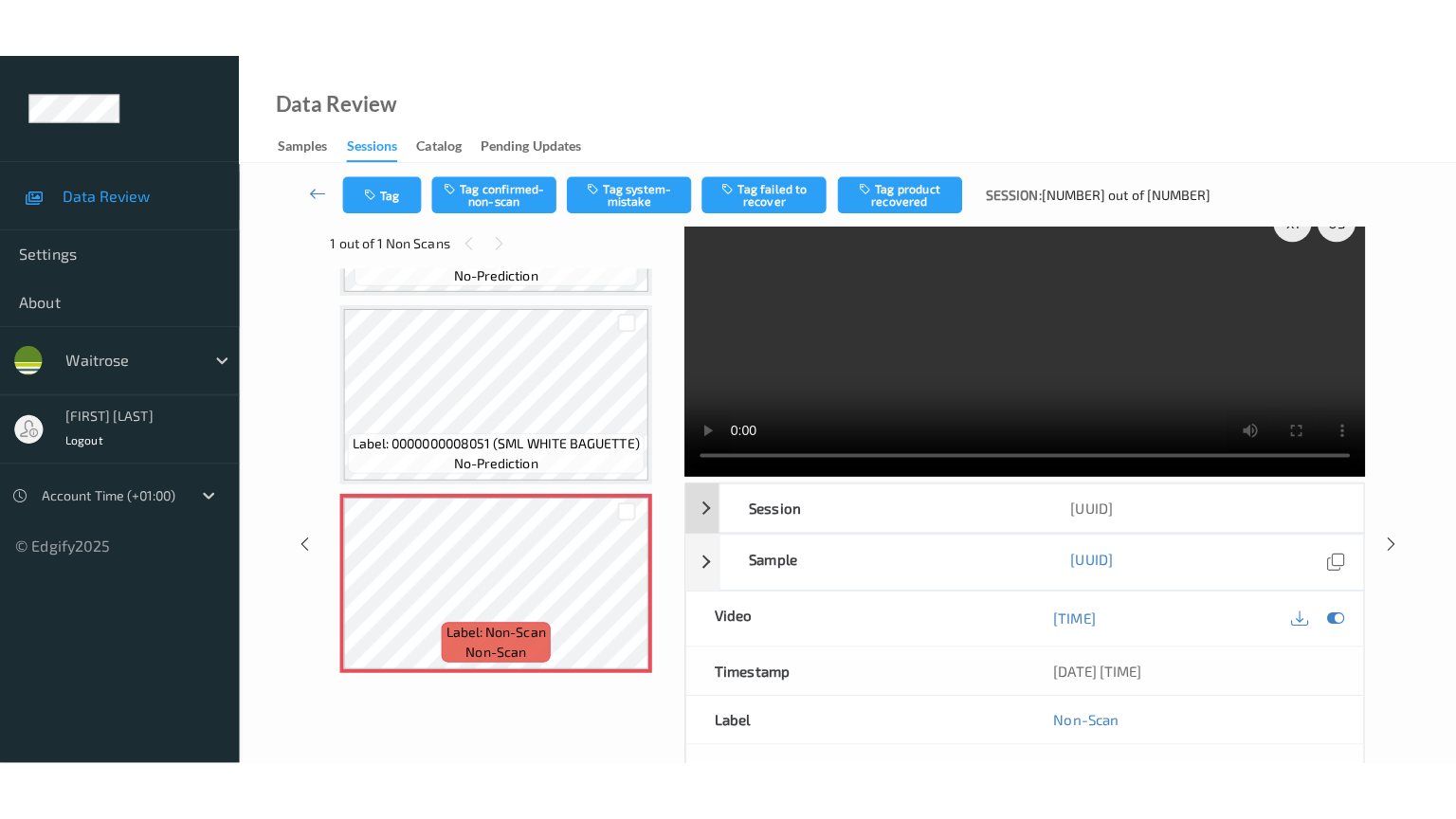 scroll, scrollTop: 0, scrollLeft: 0, axis: both 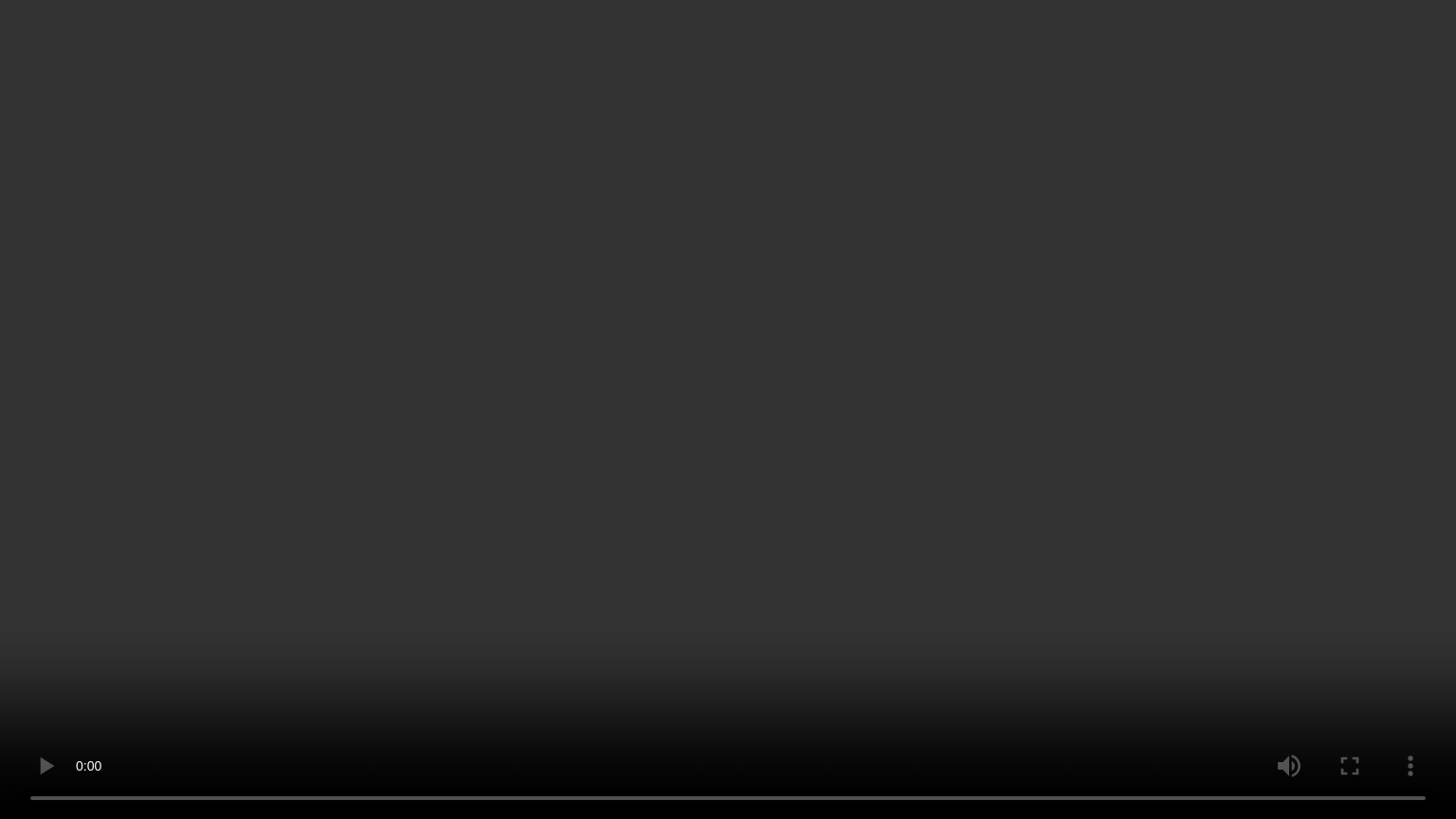 type 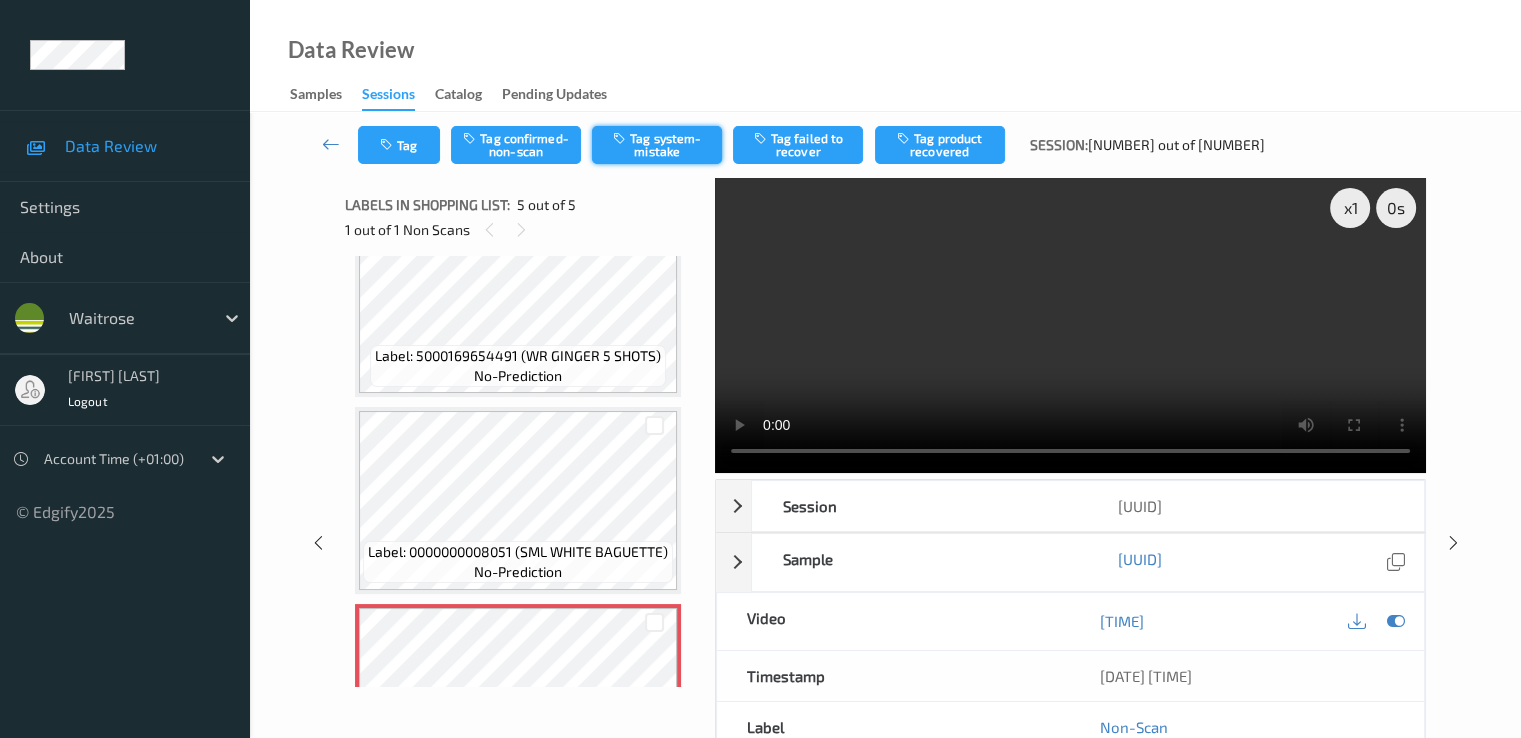 click on "Tag   system-mistake" at bounding box center (657, 145) 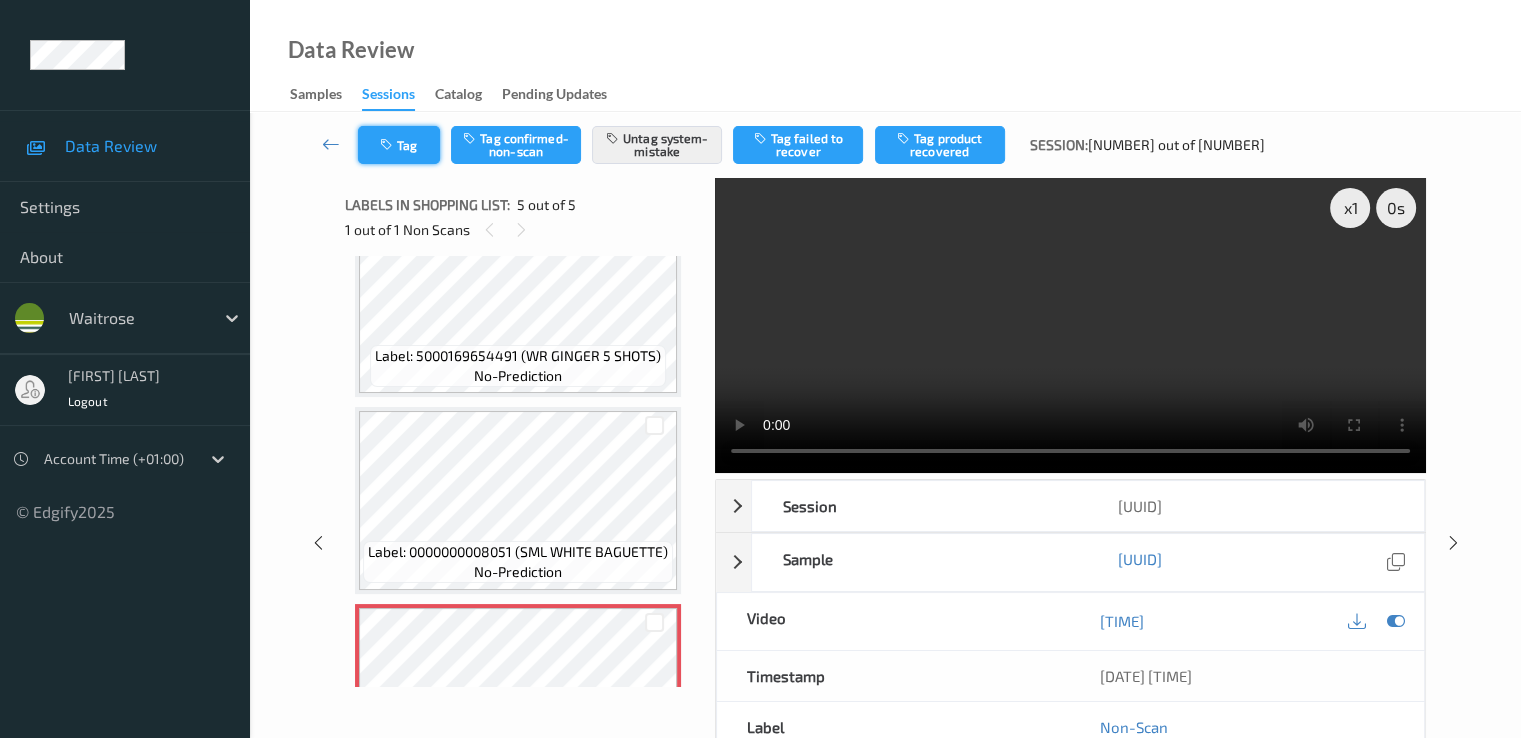 click on "Tag" at bounding box center [399, 145] 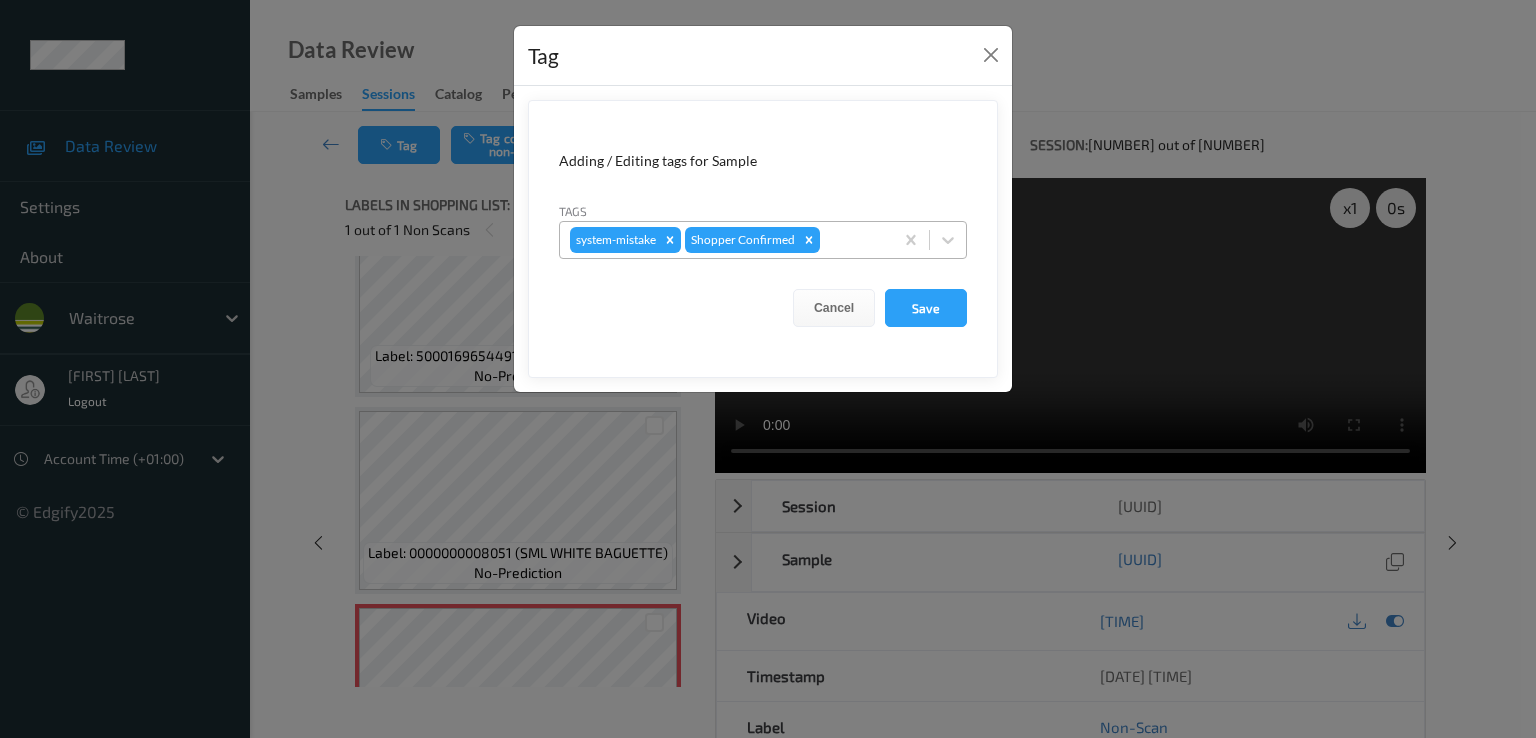 click on "system-mistake Shopper Confirmed" at bounding box center (726, 240) 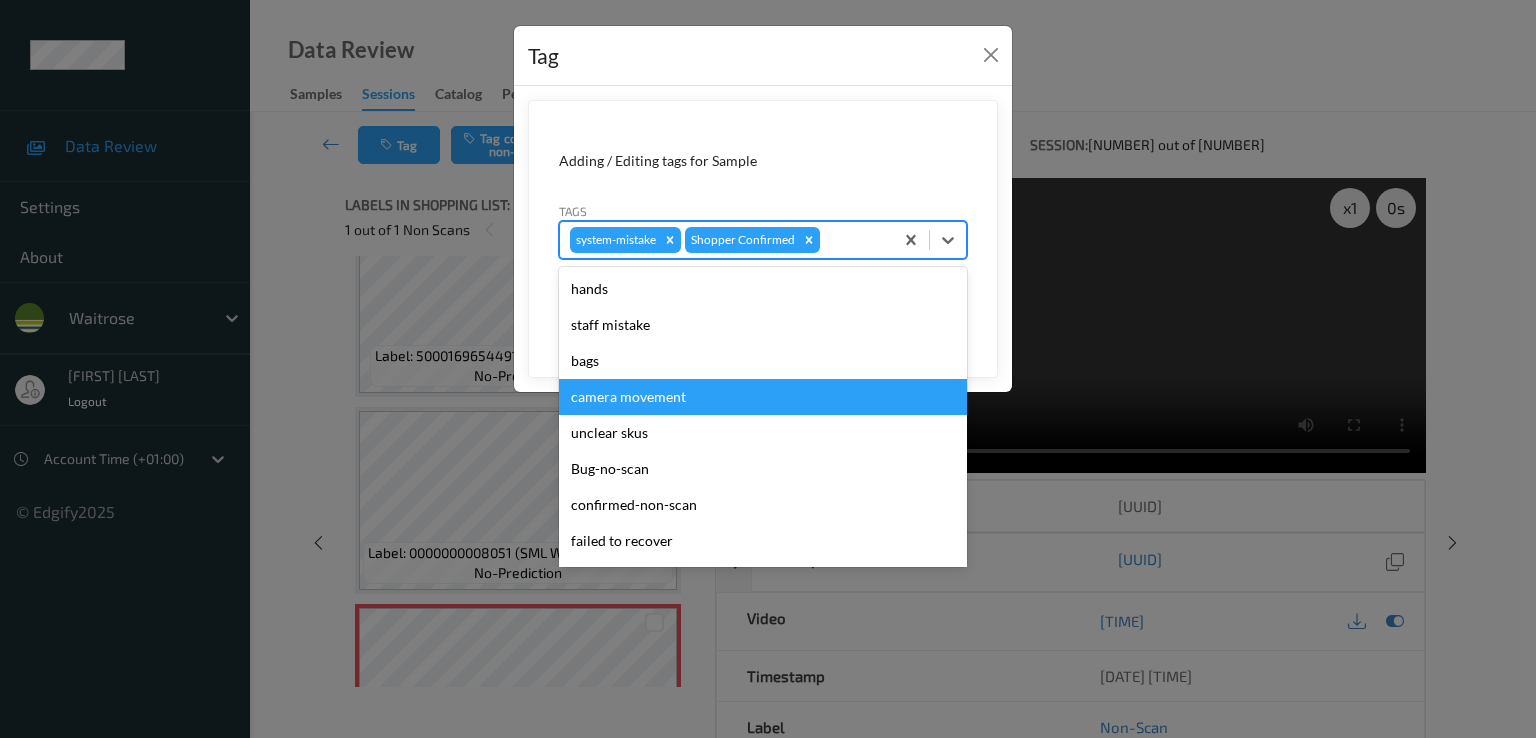 scroll, scrollTop: 392, scrollLeft: 0, axis: vertical 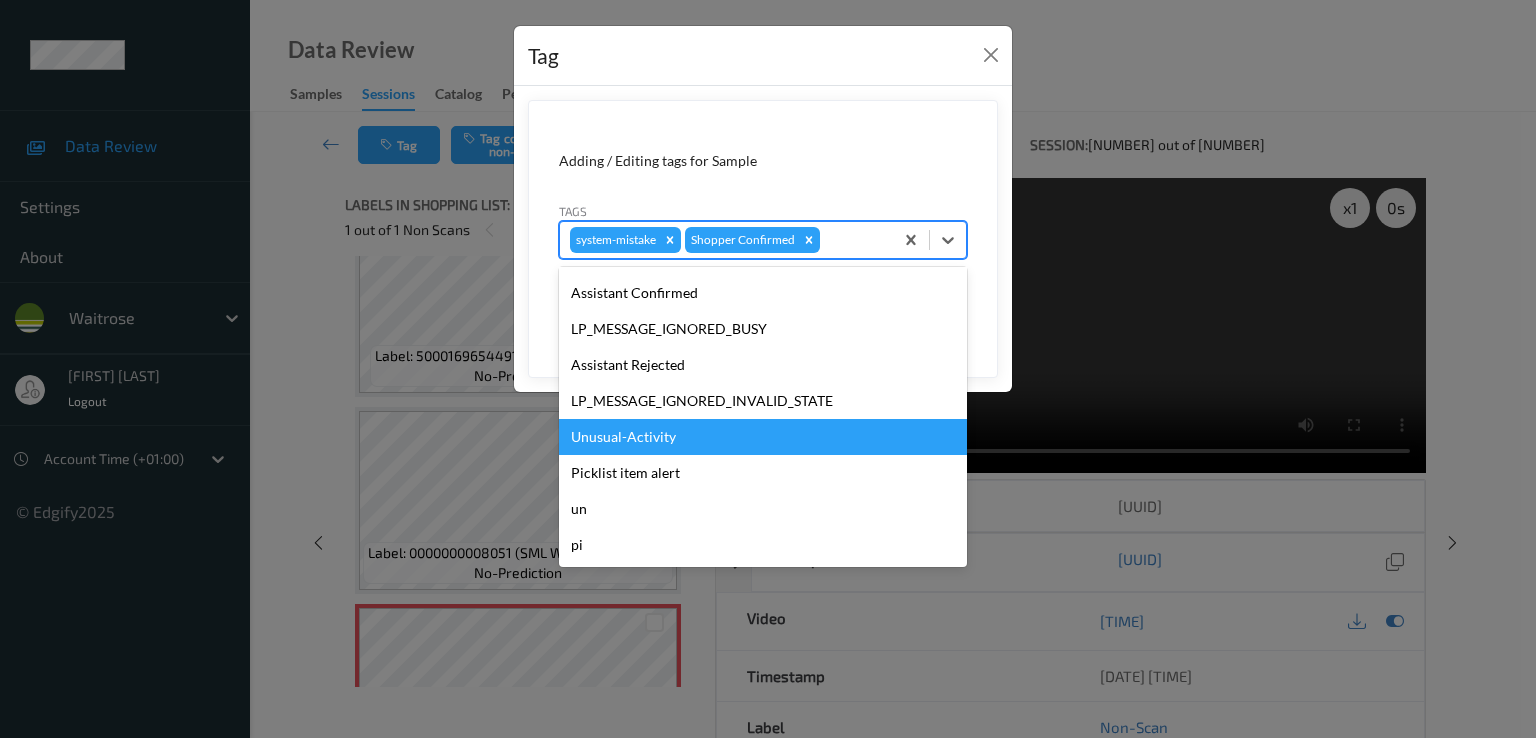 click on "Unusual-Activity" at bounding box center [763, 437] 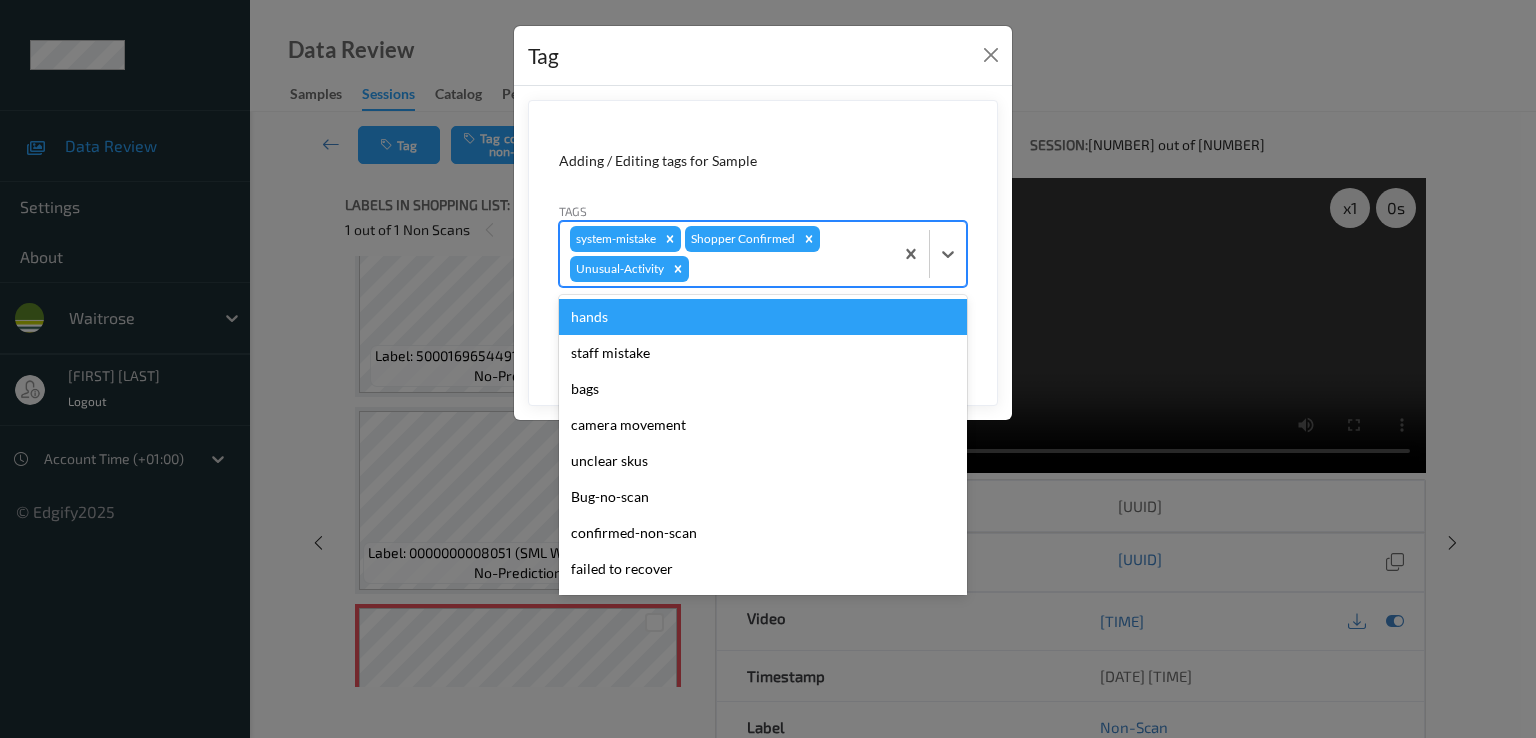 click on "system-mistake Shopper Confirmed Unusual-Activity" at bounding box center (726, 254) 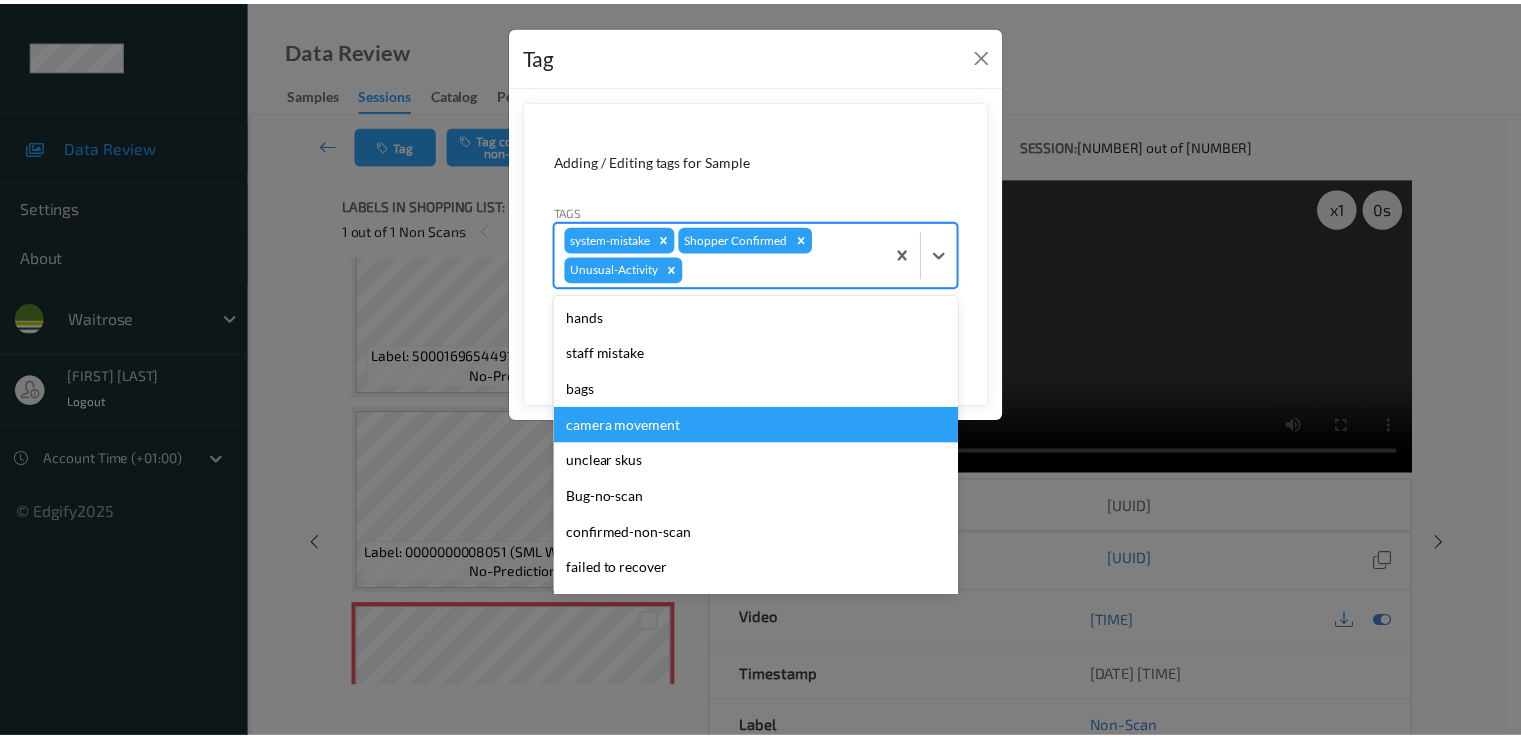 scroll, scrollTop: 356, scrollLeft: 0, axis: vertical 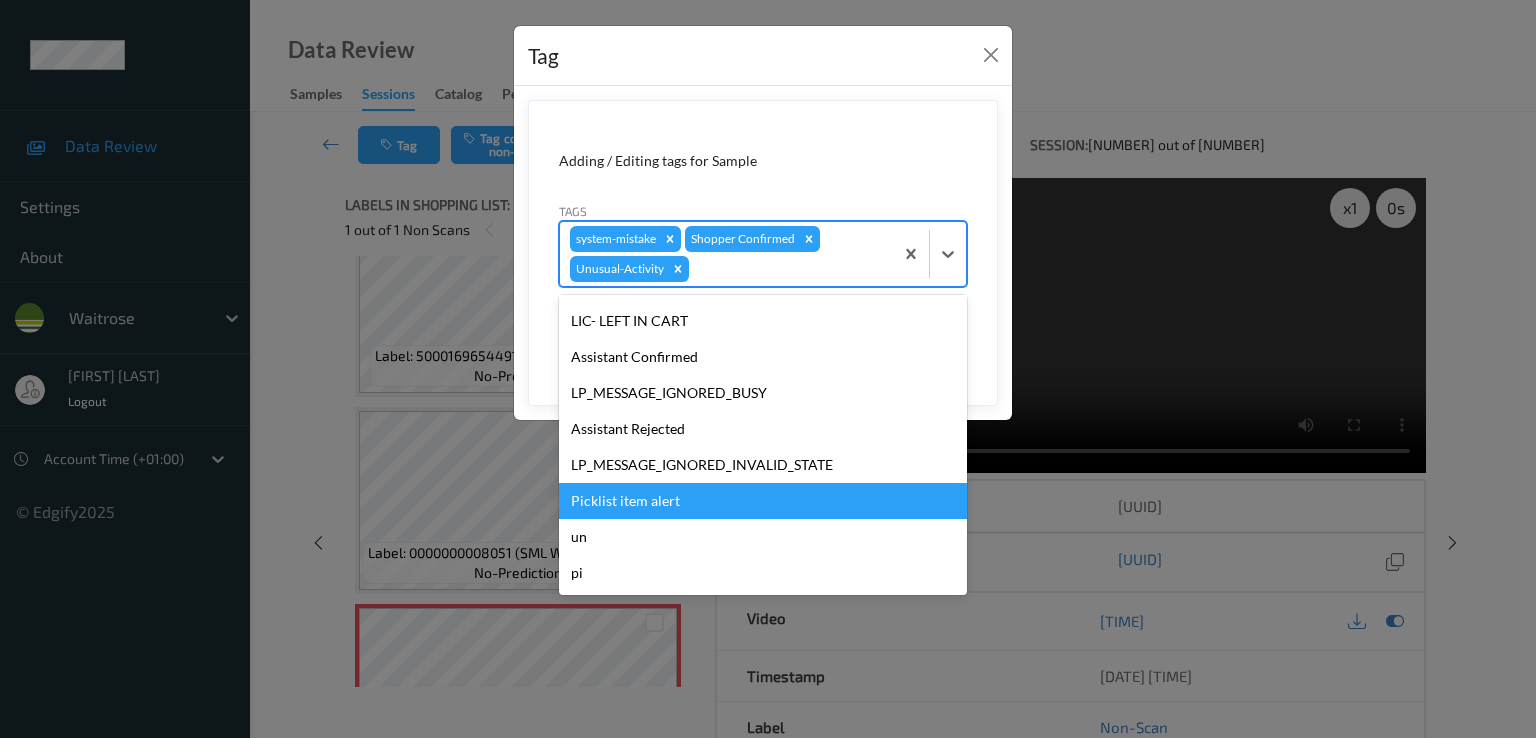 click on "Picklist item alert" at bounding box center [763, 501] 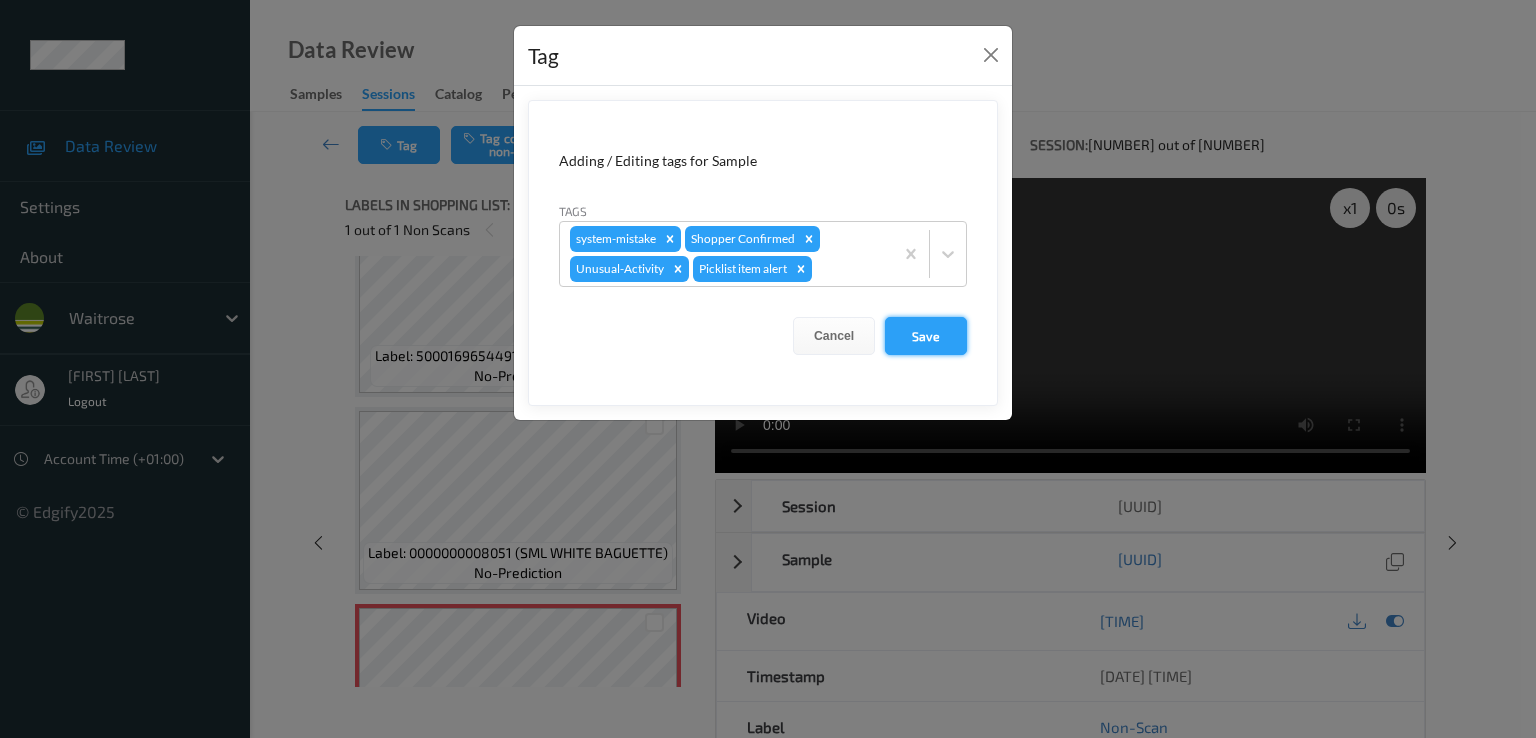 click on "Save" at bounding box center [926, 336] 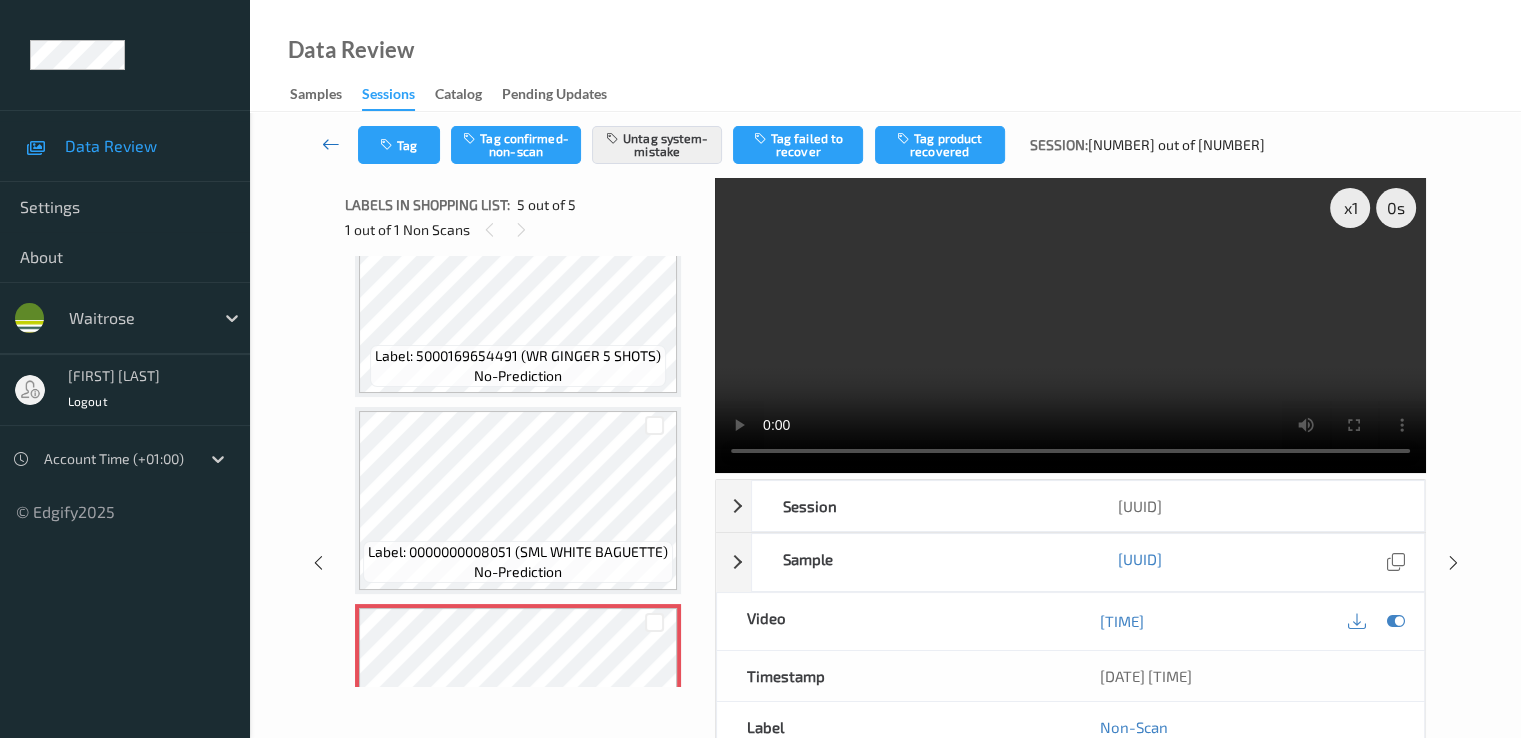 click at bounding box center [331, 144] 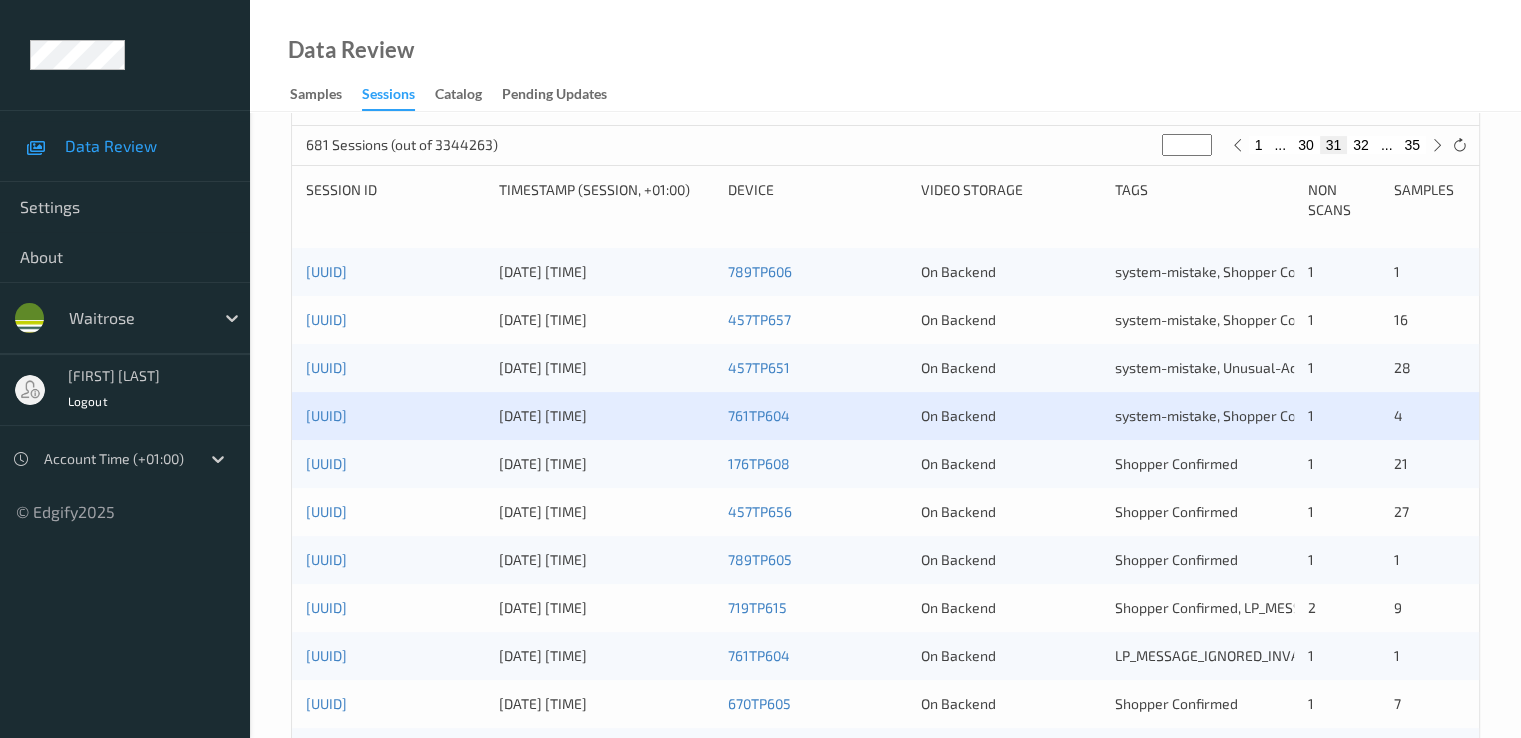 scroll, scrollTop: 400, scrollLeft: 0, axis: vertical 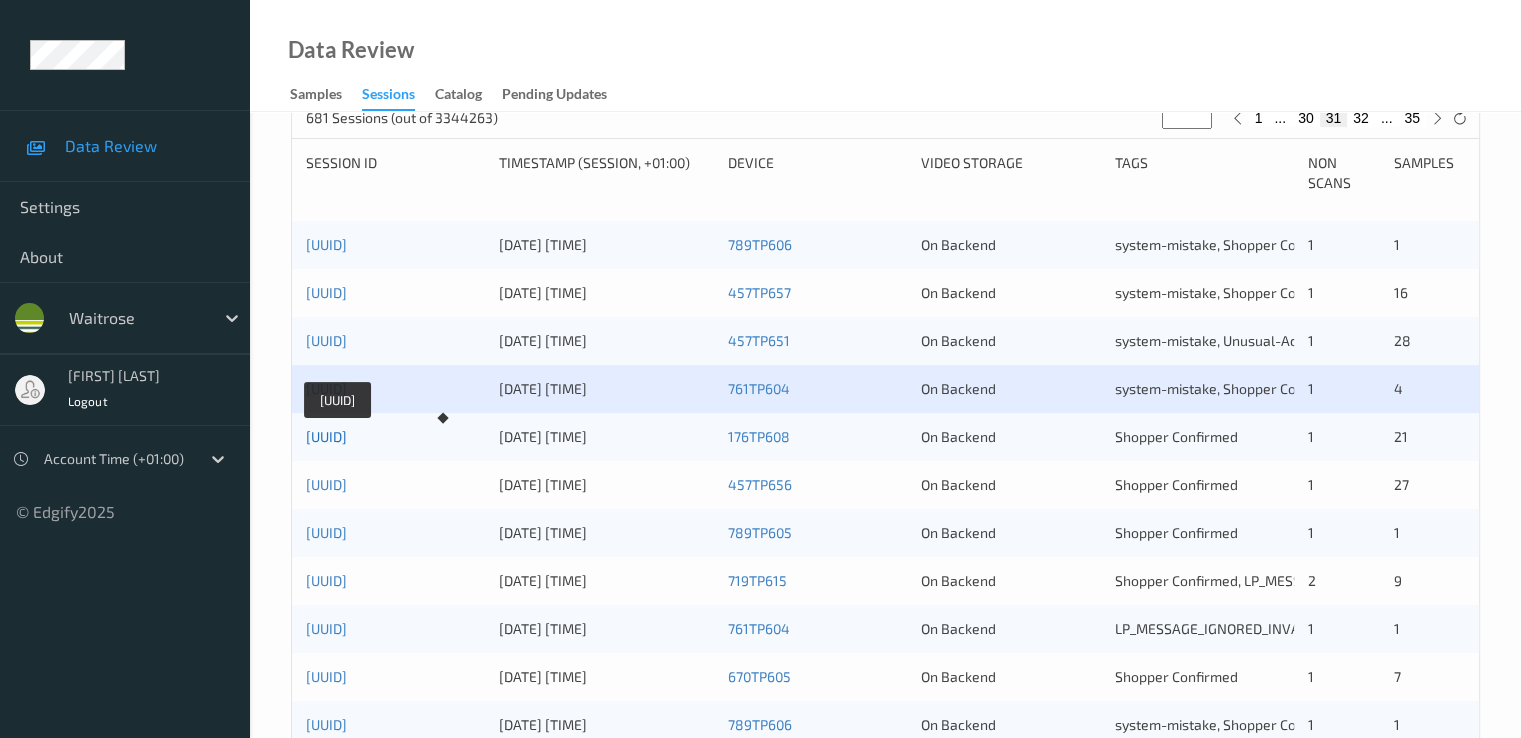 click on "[UUID]" at bounding box center (326, 436) 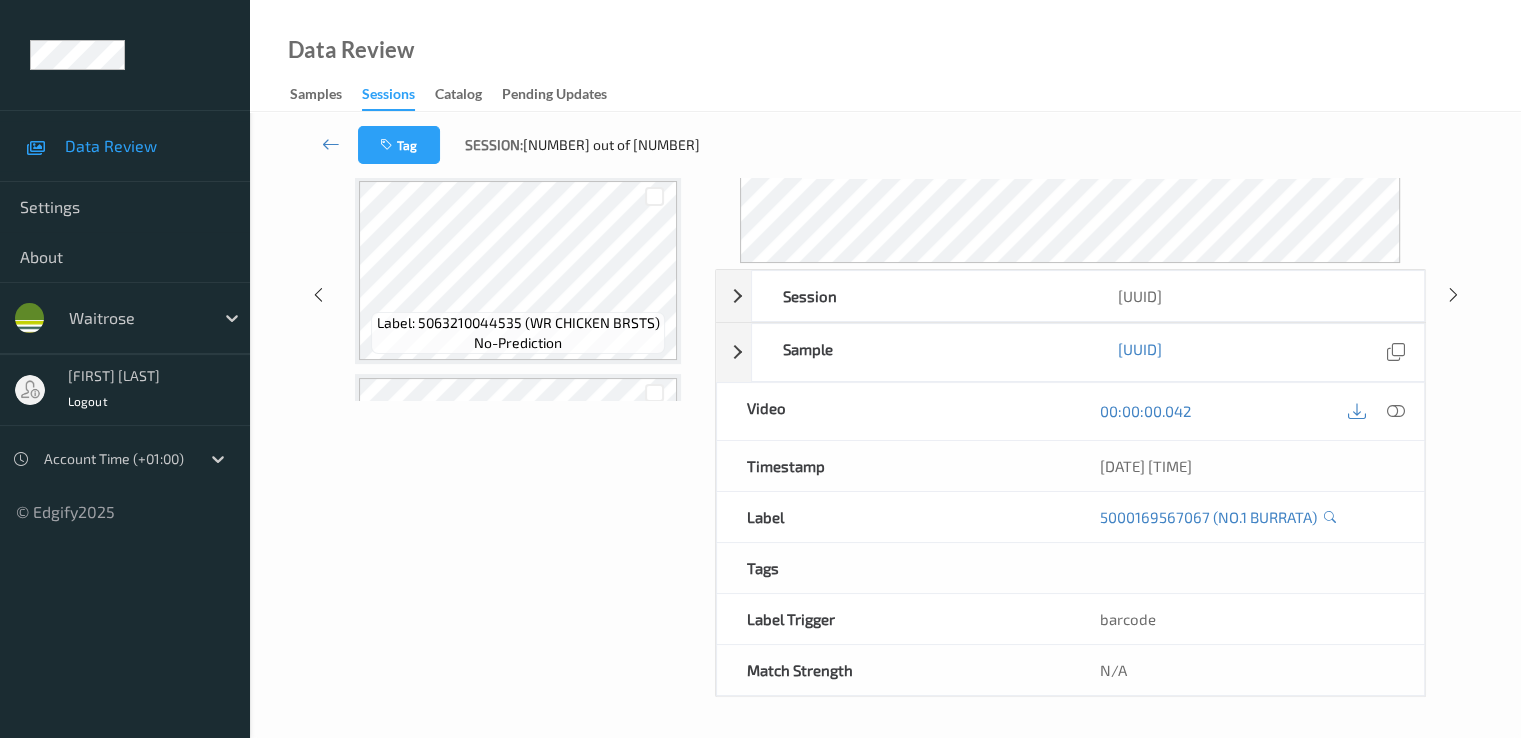 scroll, scrollTop: 336, scrollLeft: 0, axis: vertical 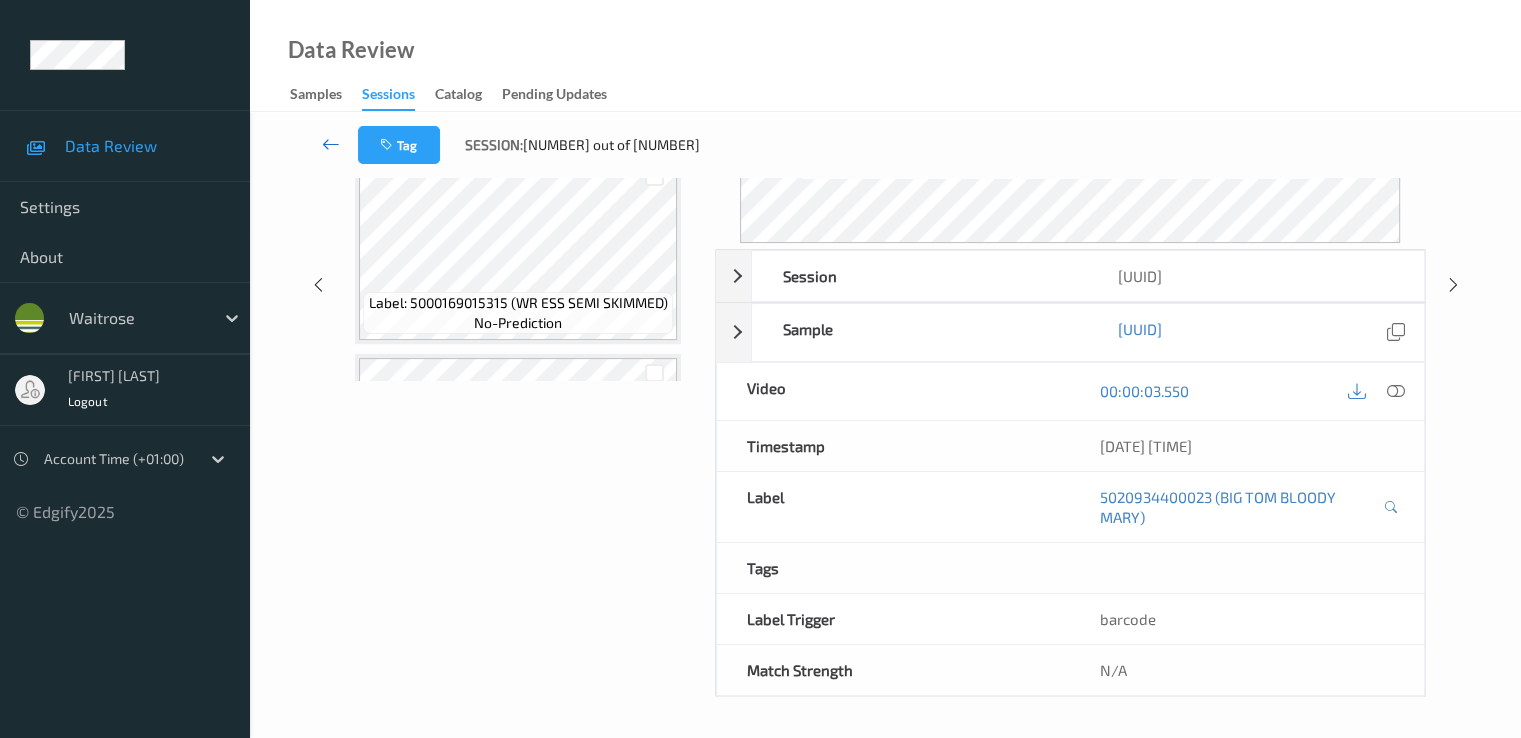 click at bounding box center [331, 145] 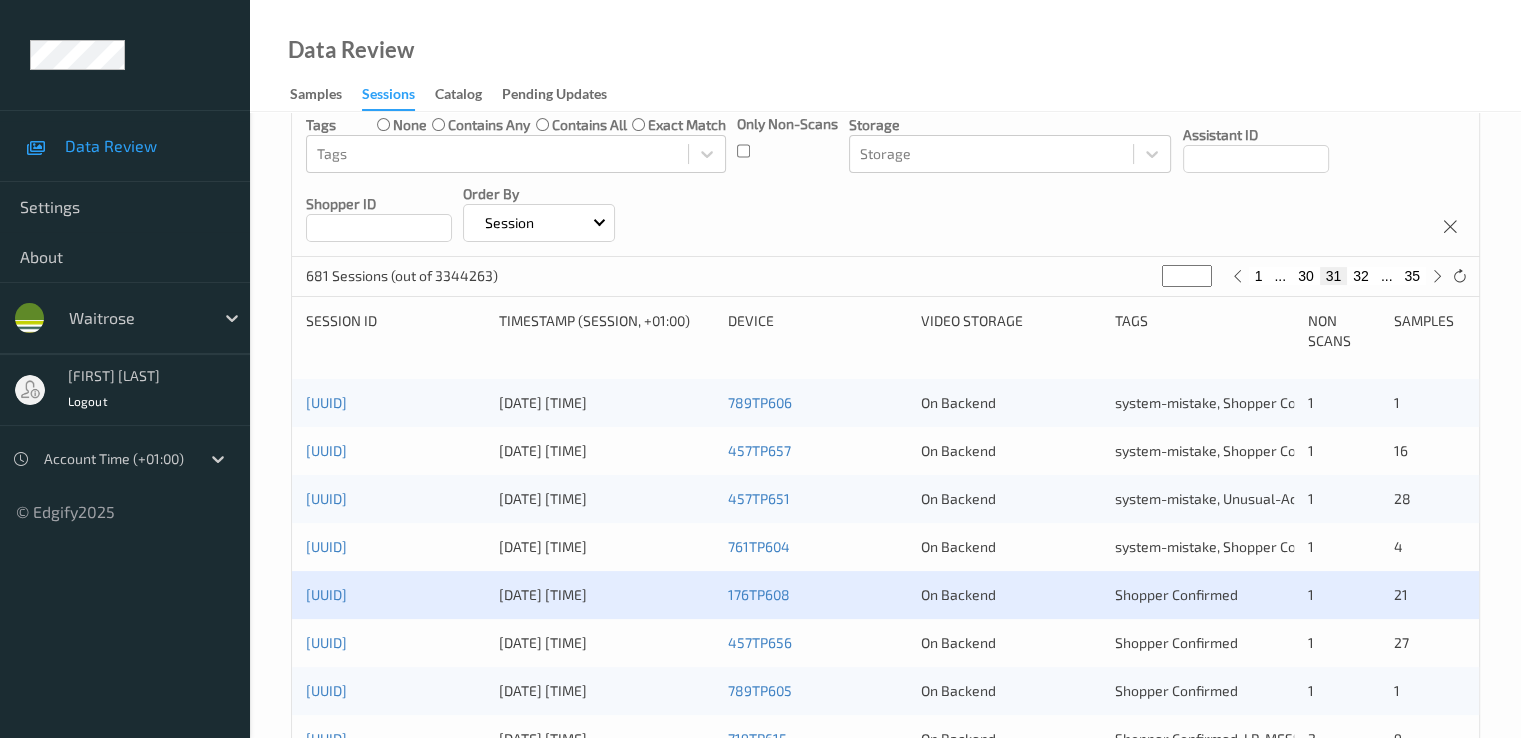 scroll, scrollTop: 400, scrollLeft: 0, axis: vertical 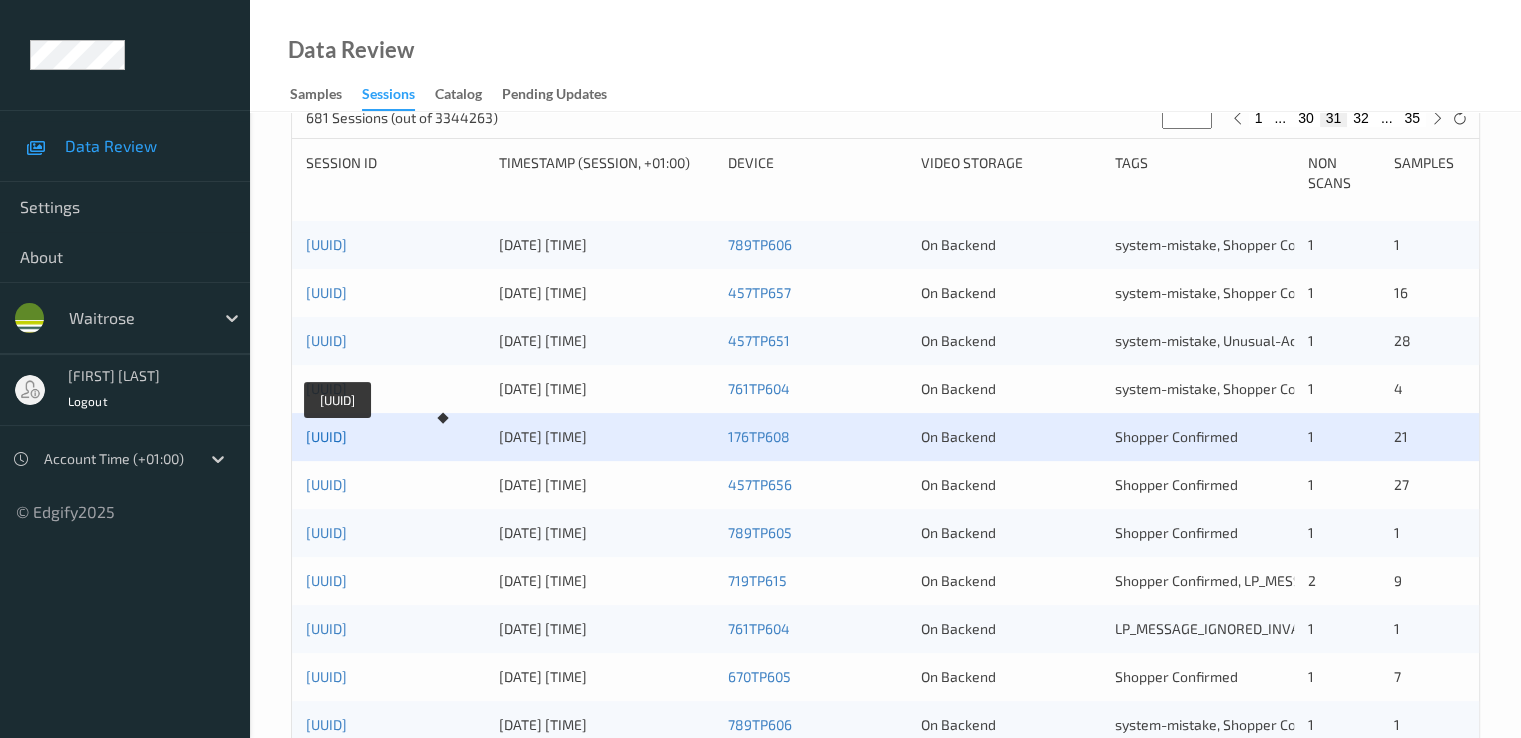 click on "[UUID]" at bounding box center [326, 436] 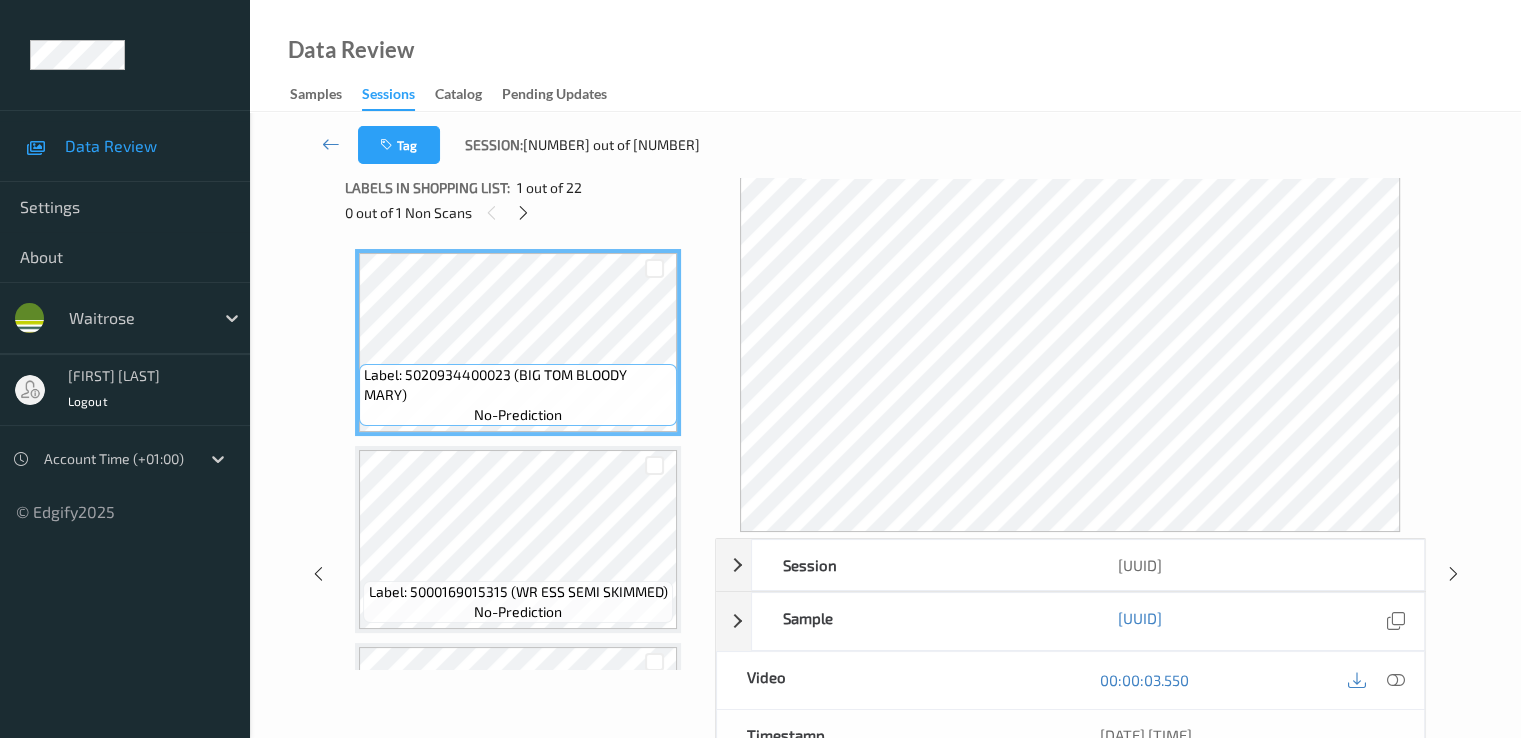 scroll, scrollTop: 0, scrollLeft: 0, axis: both 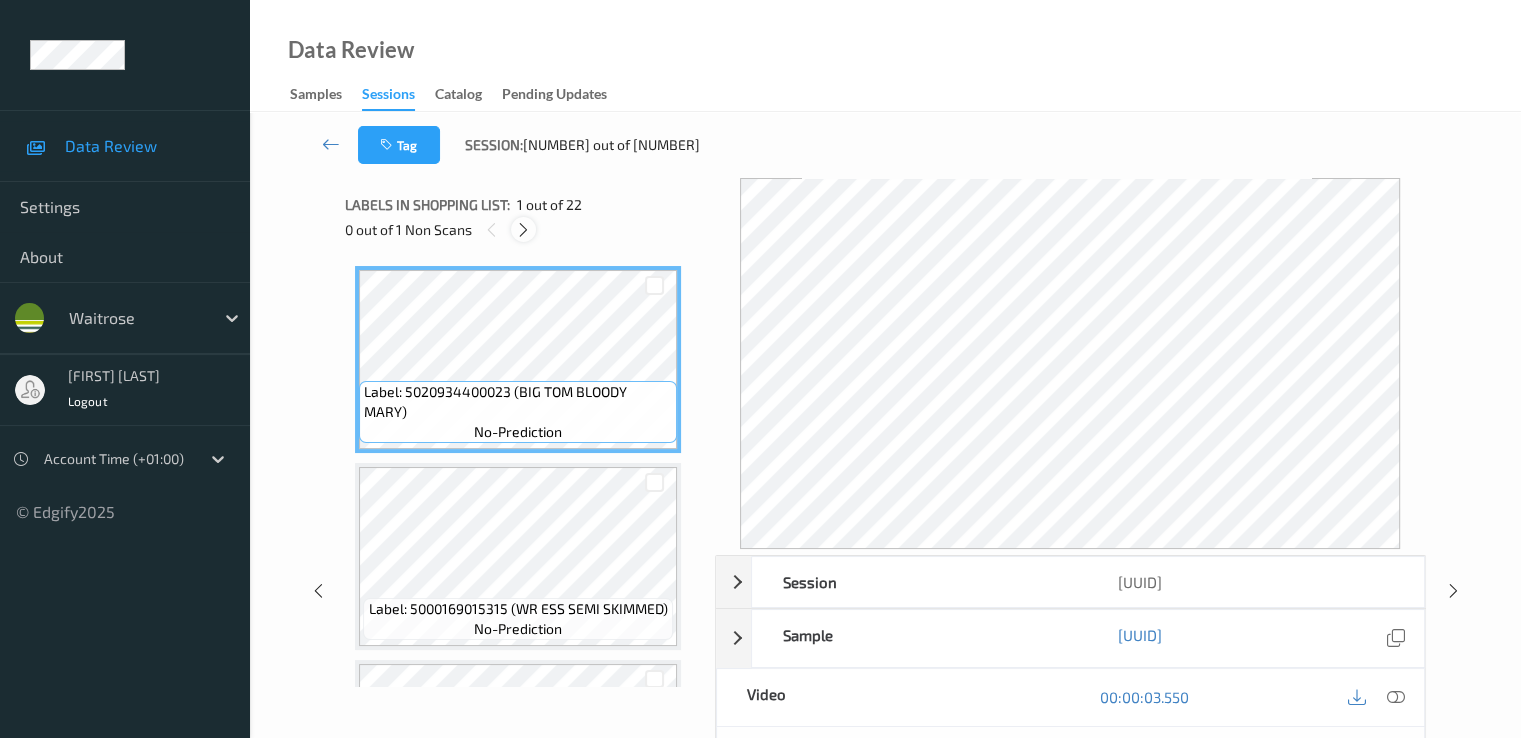 click at bounding box center (523, 230) 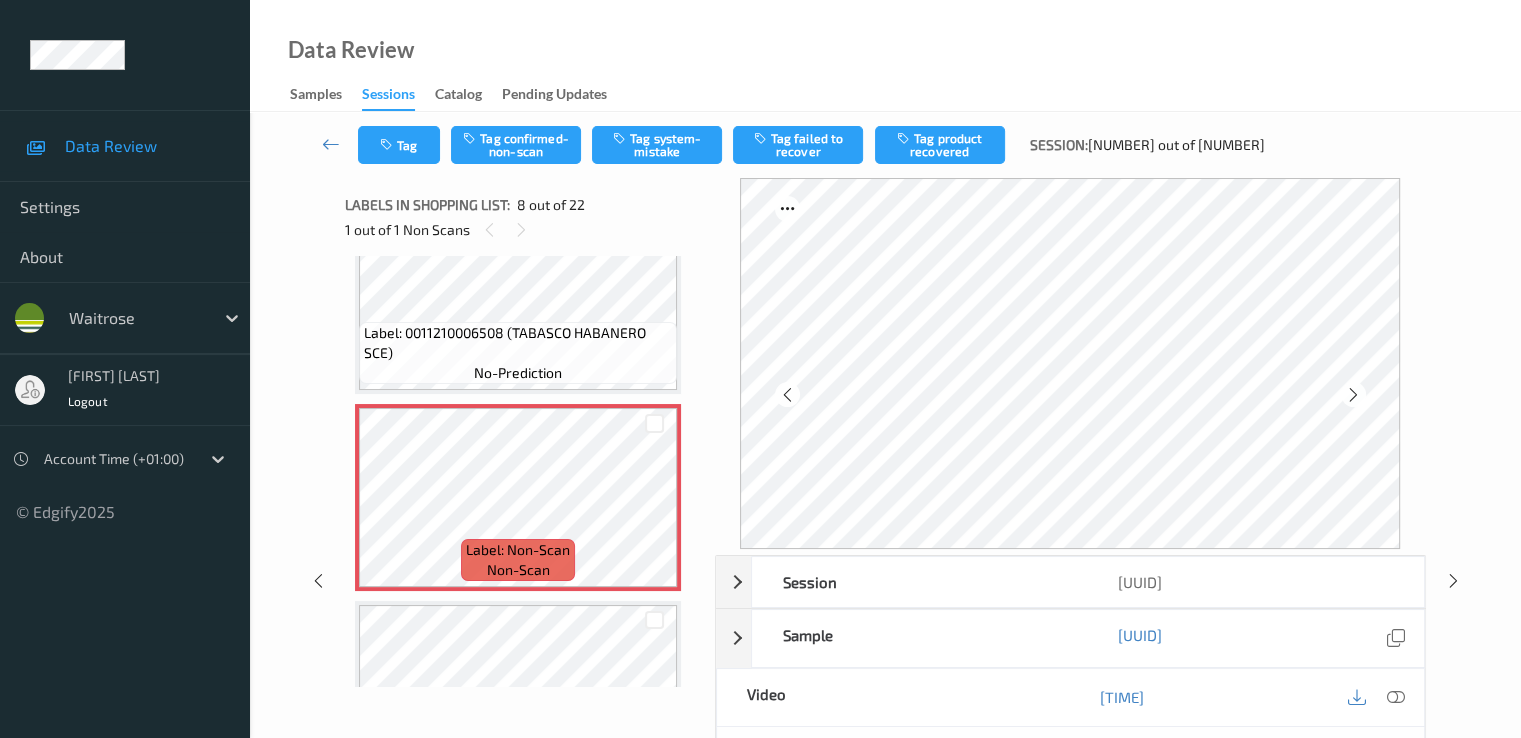 scroll, scrollTop: 1191, scrollLeft: 0, axis: vertical 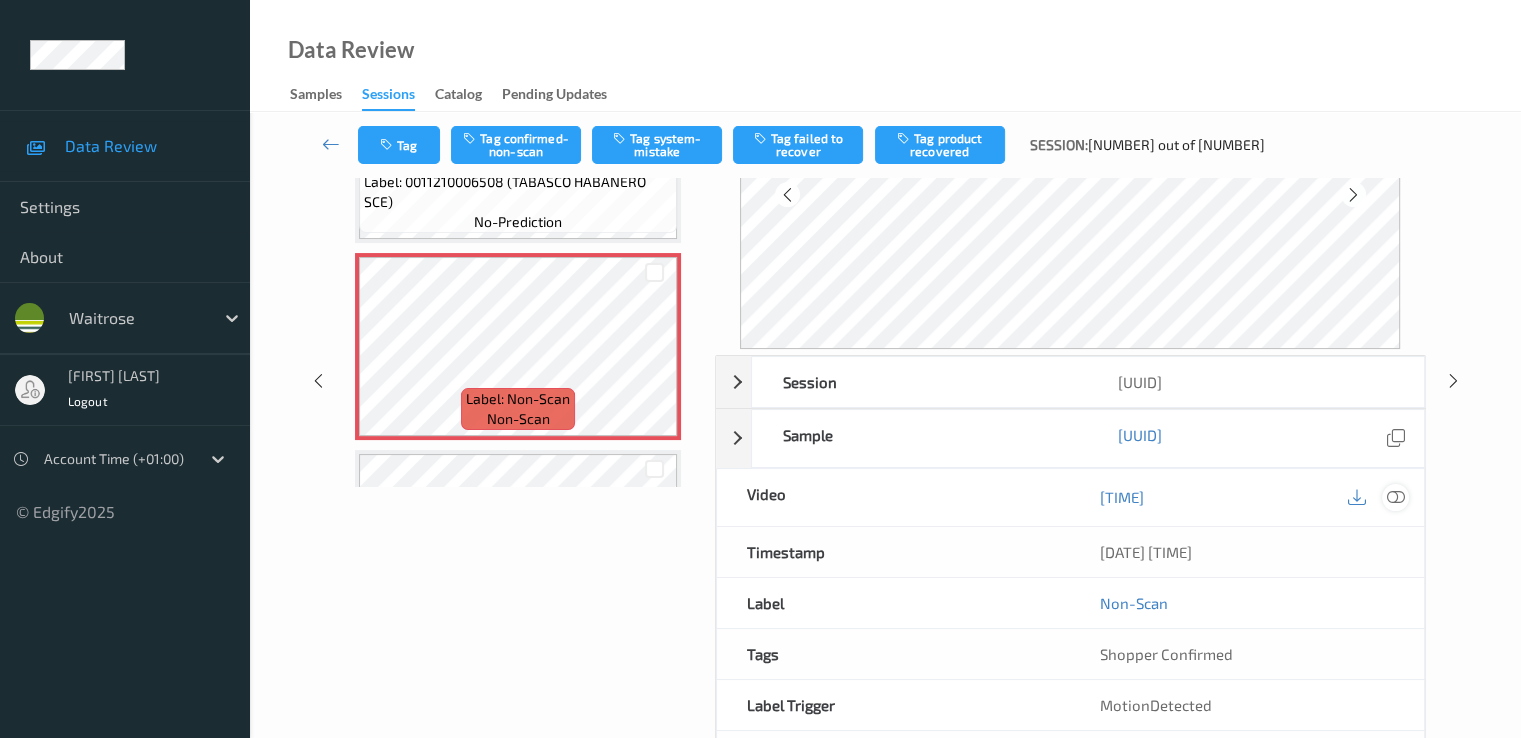 click at bounding box center [1395, 497] 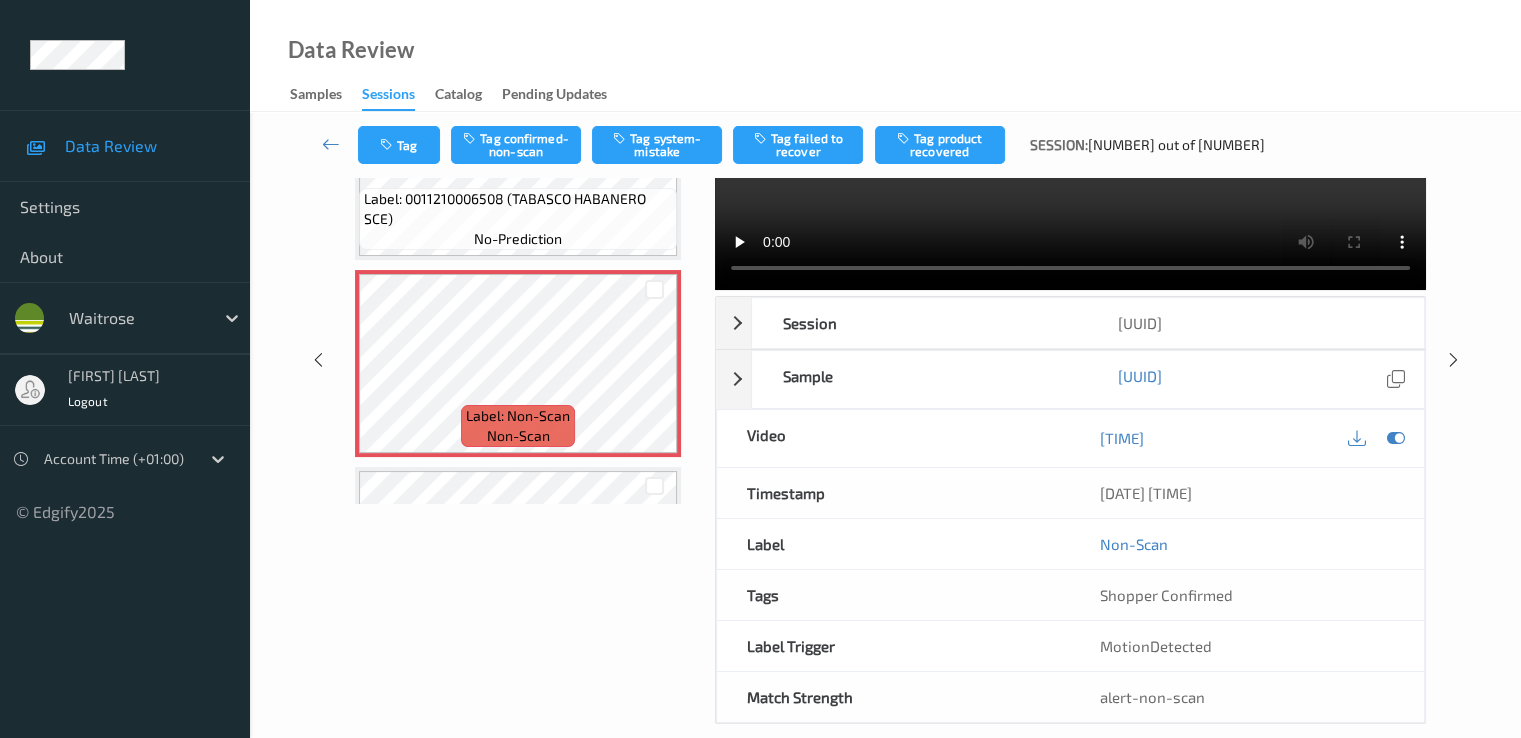 scroll, scrollTop: 0, scrollLeft: 0, axis: both 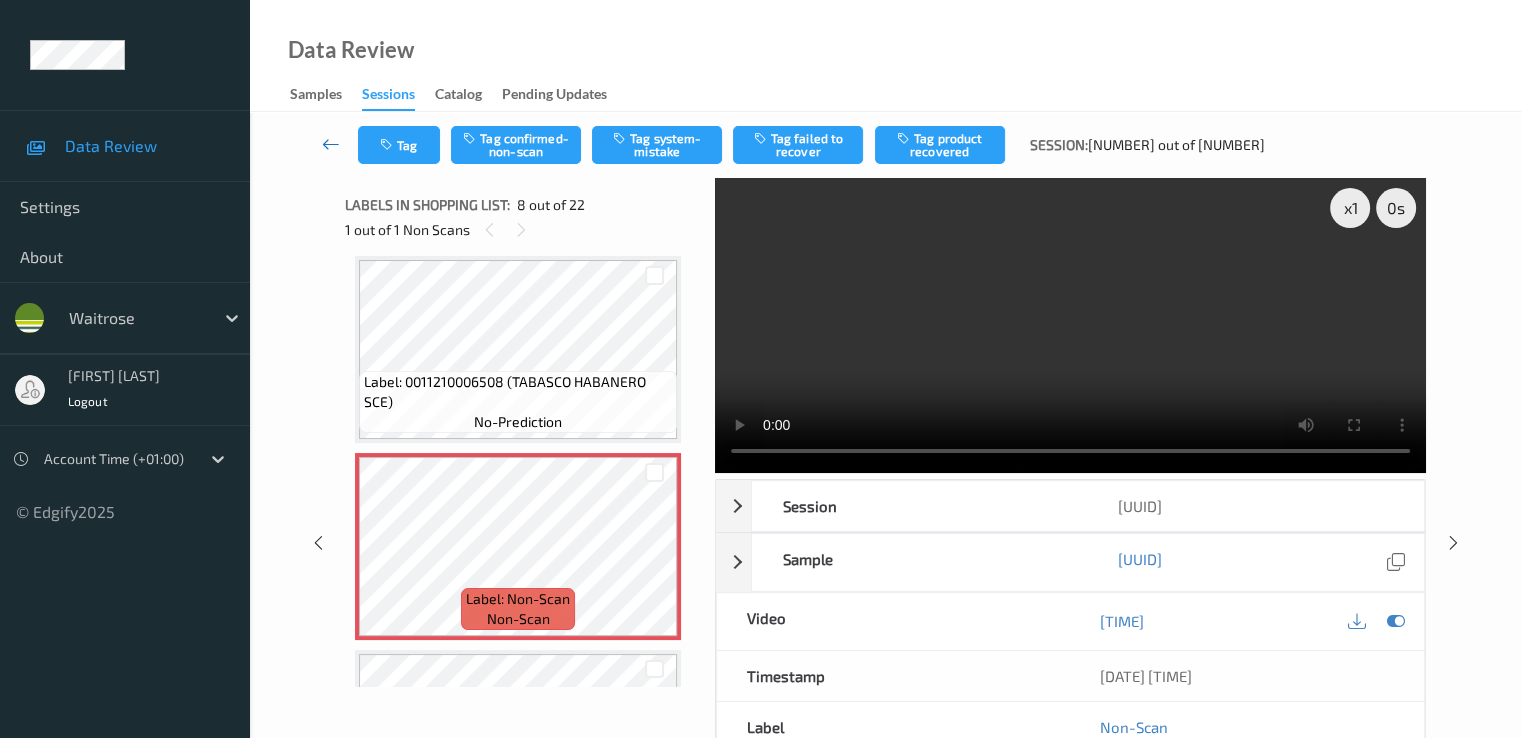 click at bounding box center [331, 144] 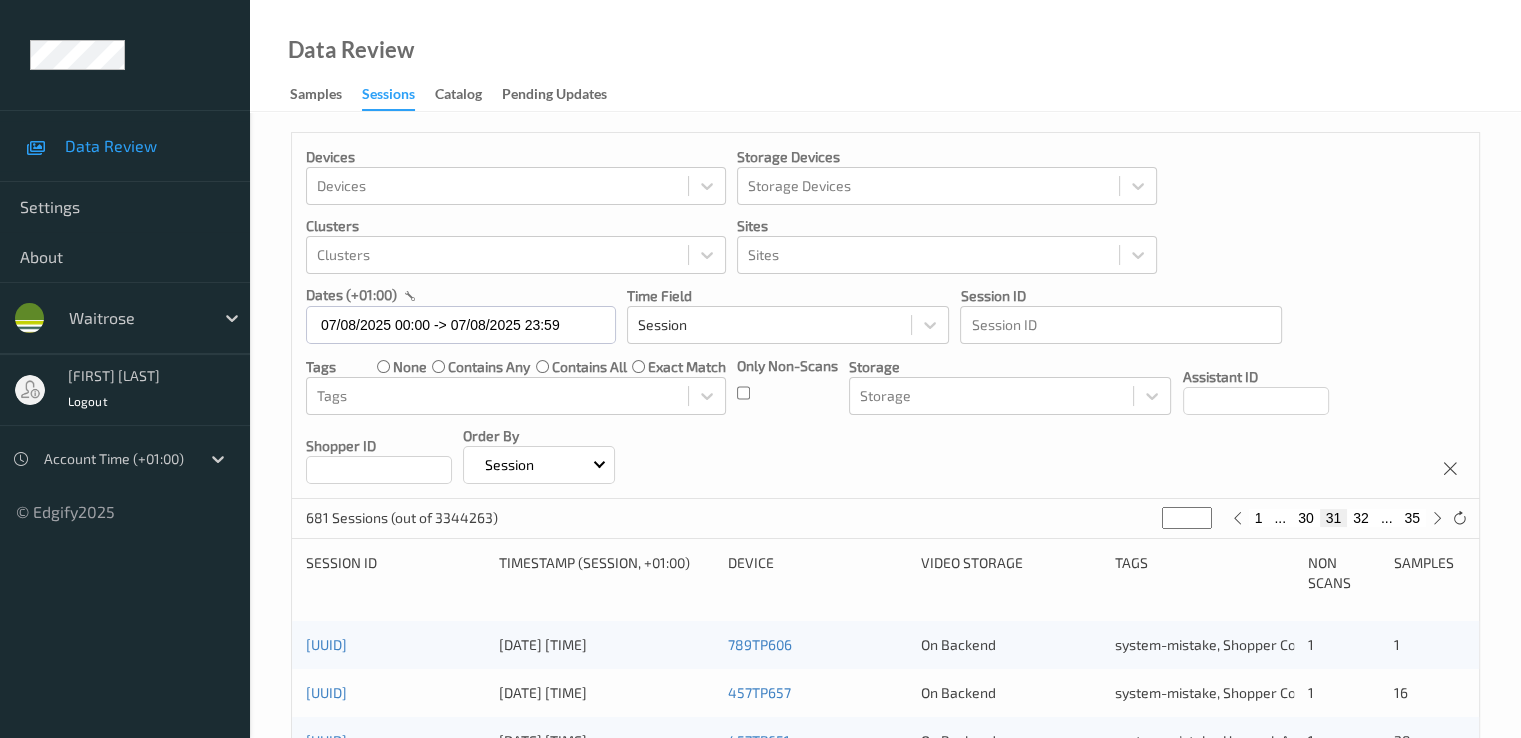 scroll, scrollTop: 400, scrollLeft: 0, axis: vertical 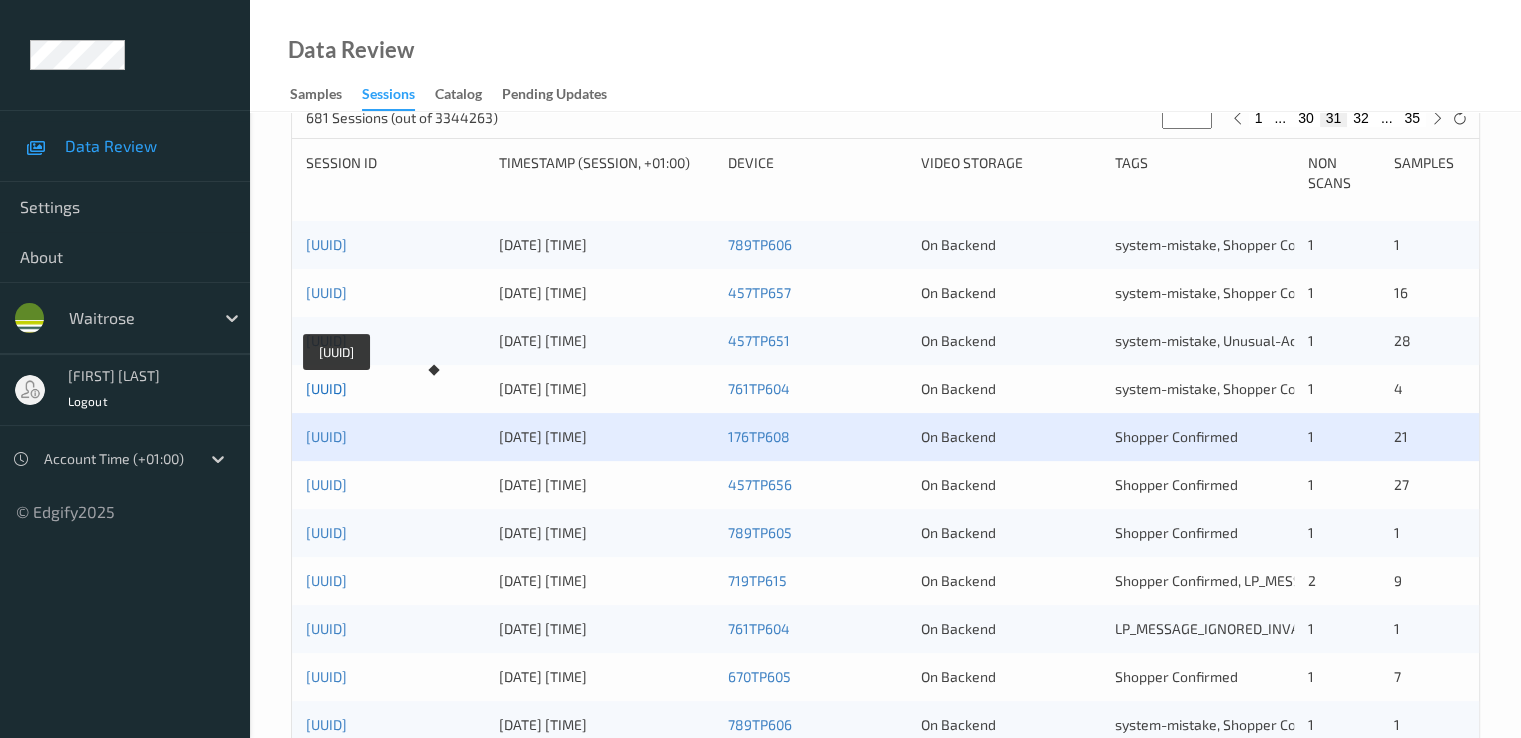 click on "[UUID]" at bounding box center [326, 388] 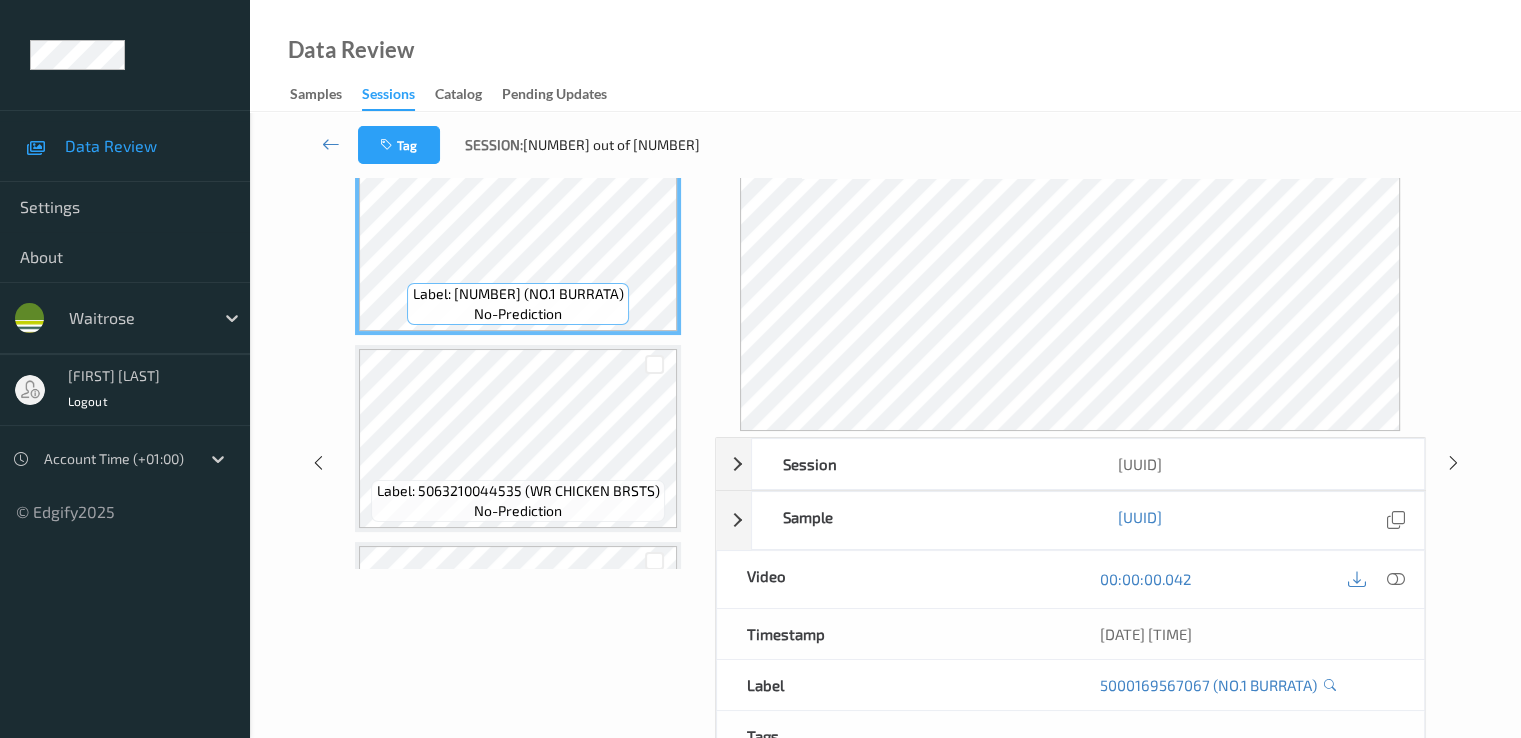 scroll, scrollTop: 0, scrollLeft: 0, axis: both 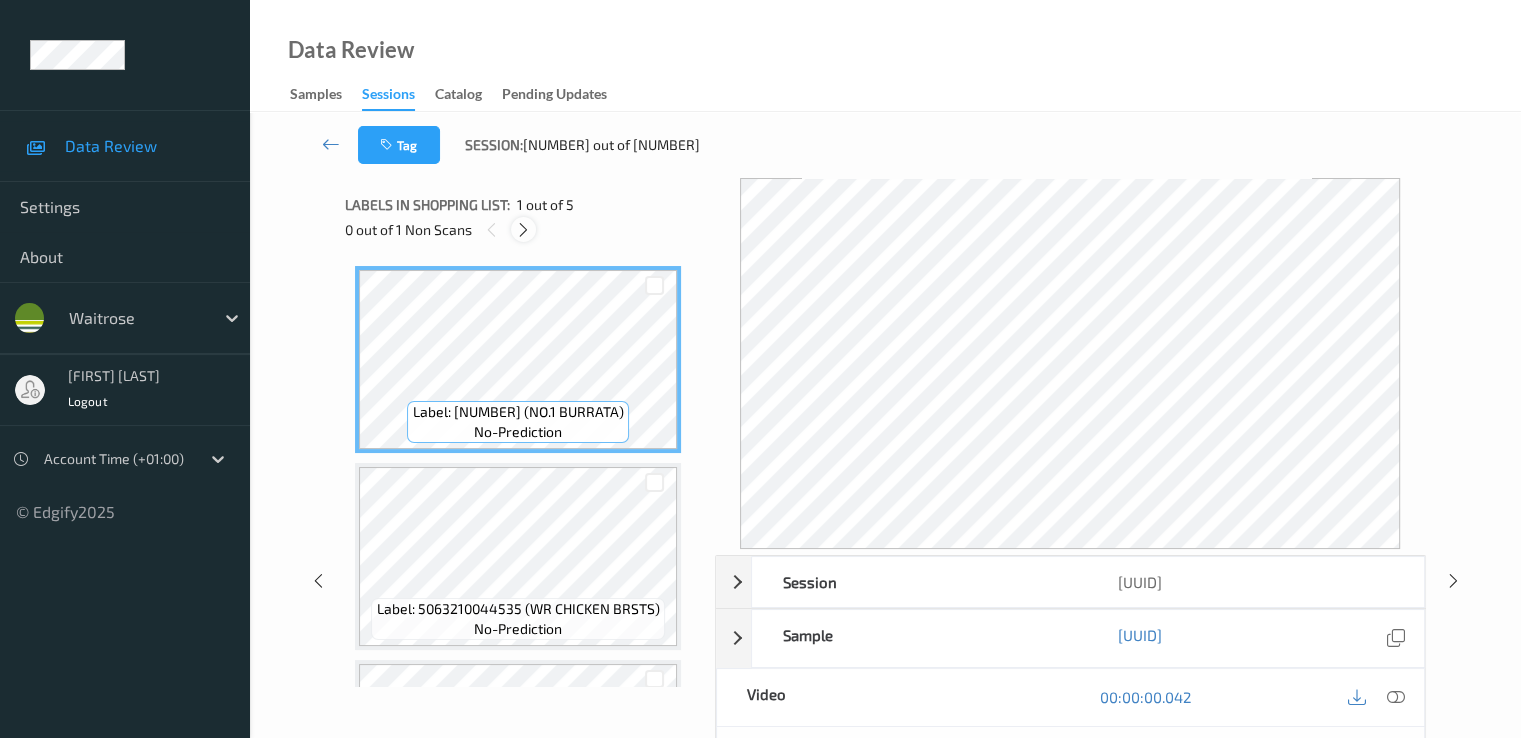 click at bounding box center [523, 230] 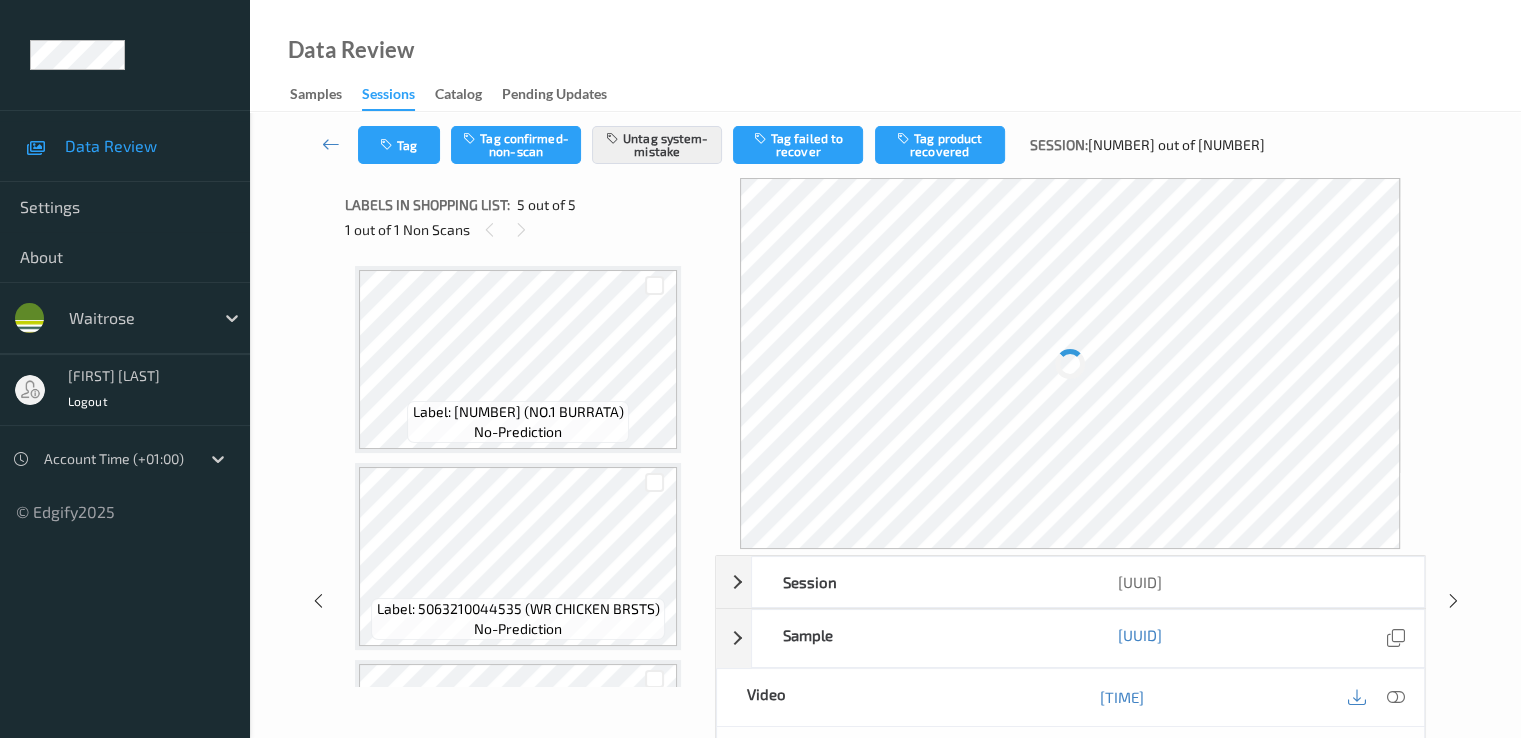 scroll, scrollTop: 564, scrollLeft: 0, axis: vertical 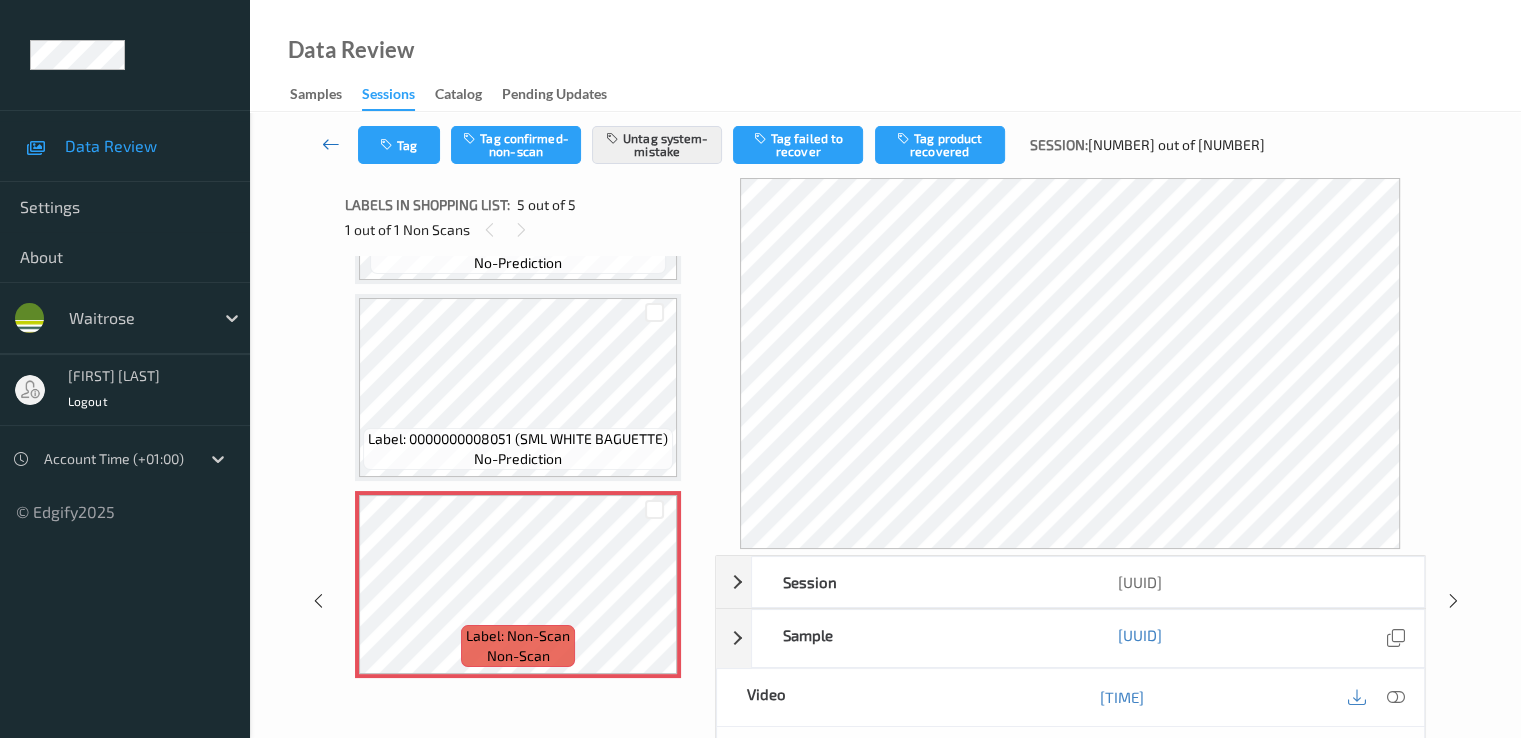 click at bounding box center (331, 144) 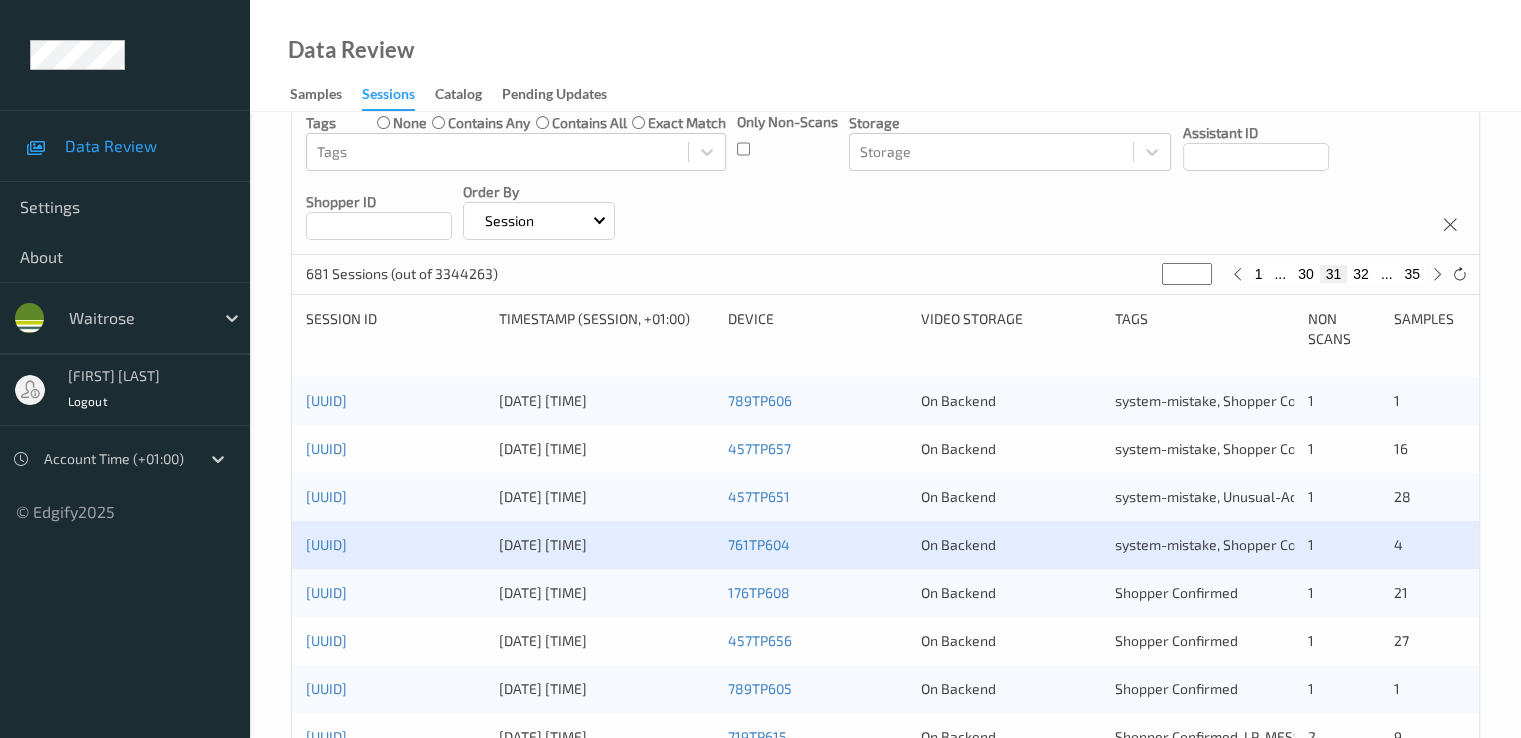 scroll, scrollTop: 400, scrollLeft: 0, axis: vertical 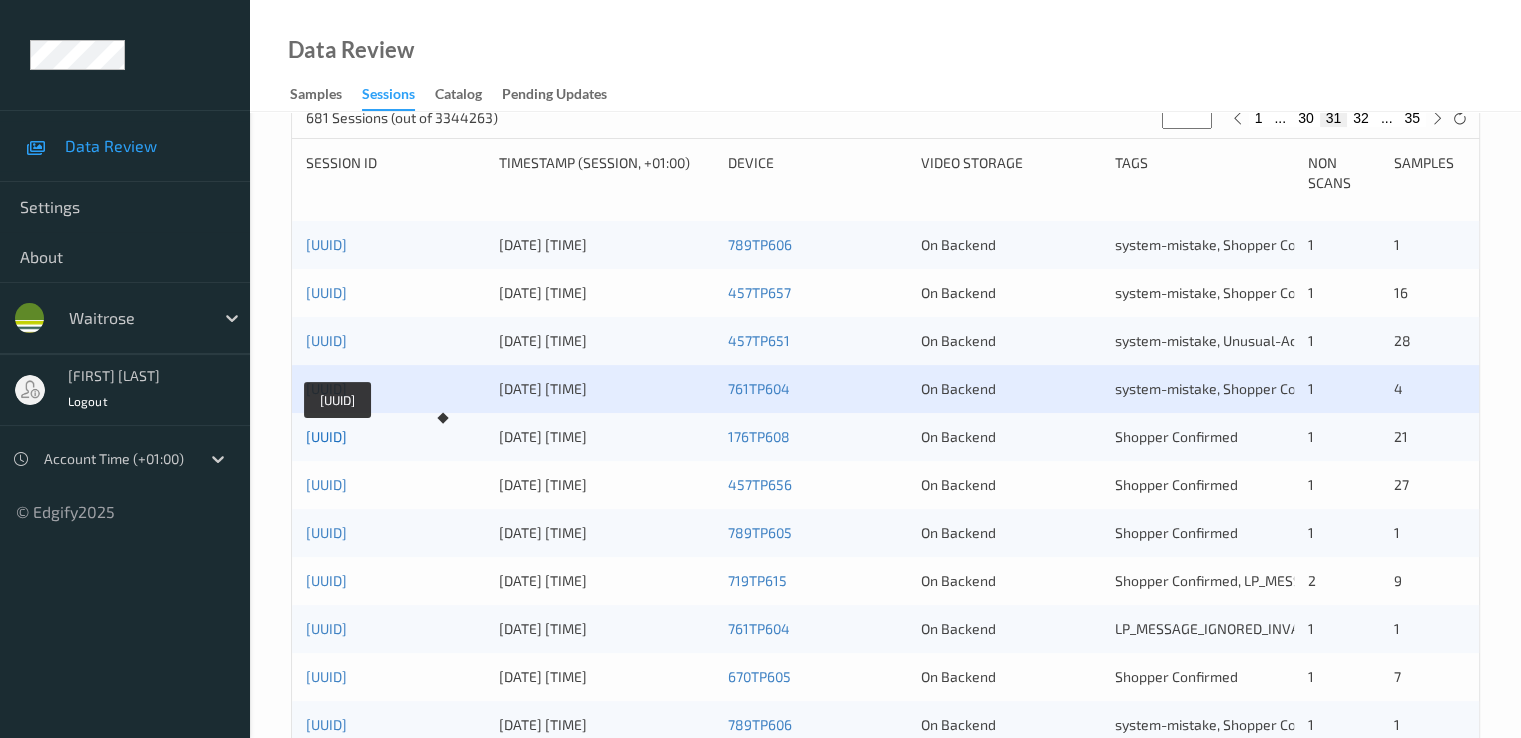 click on "[UUID]" at bounding box center [326, 436] 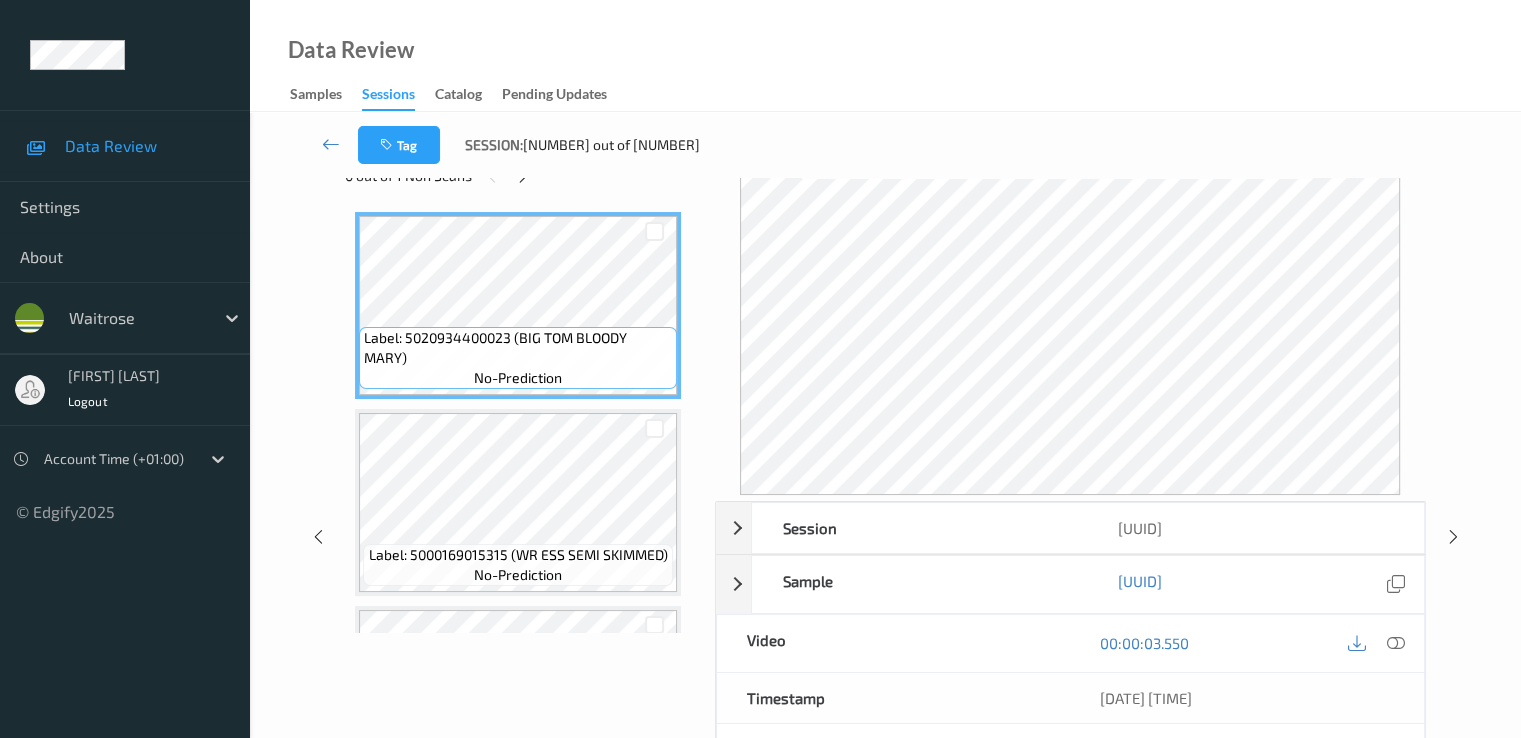 scroll, scrollTop: 0, scrollLeft: 0, axis: both 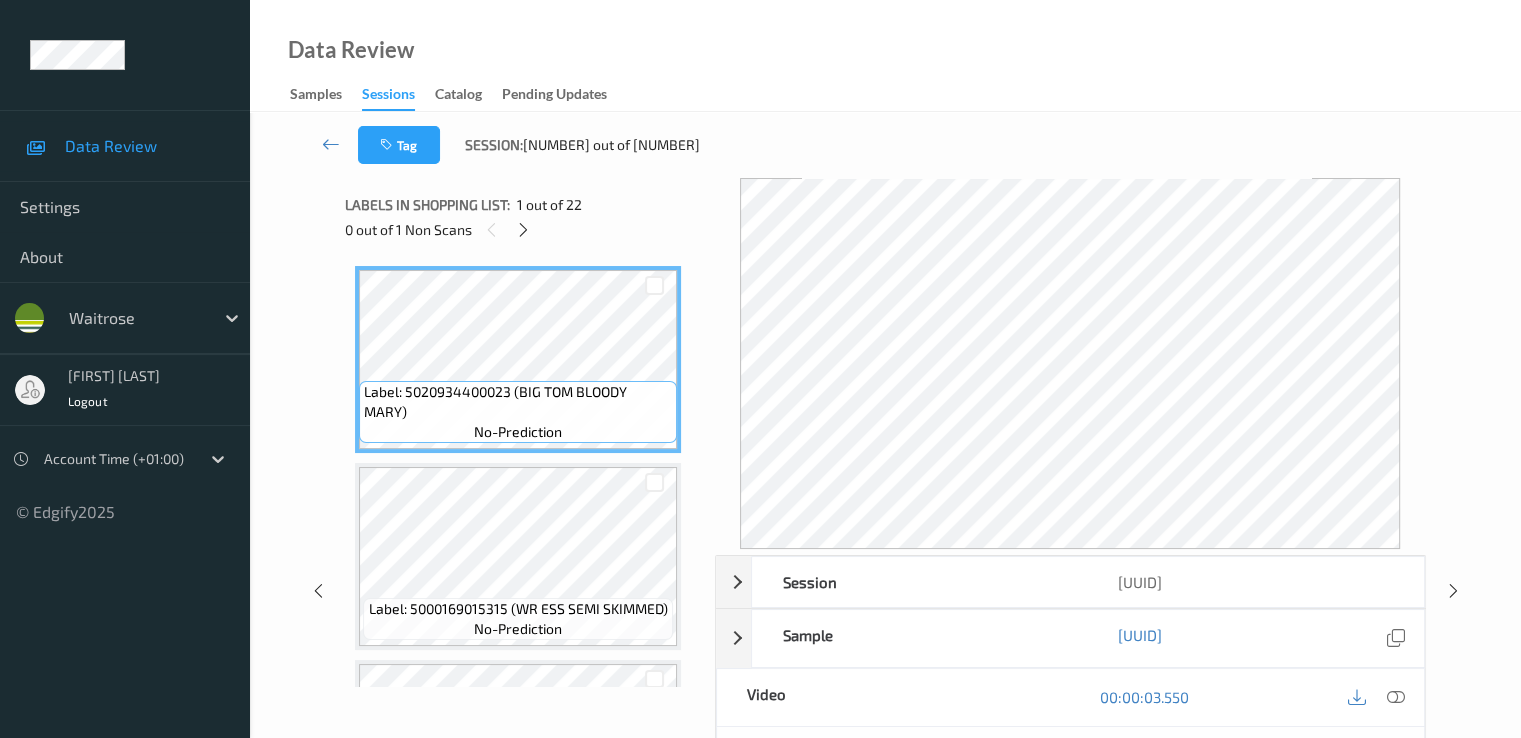 click on "0 out of 1 Non Scans" at bounding box center [523, 229] 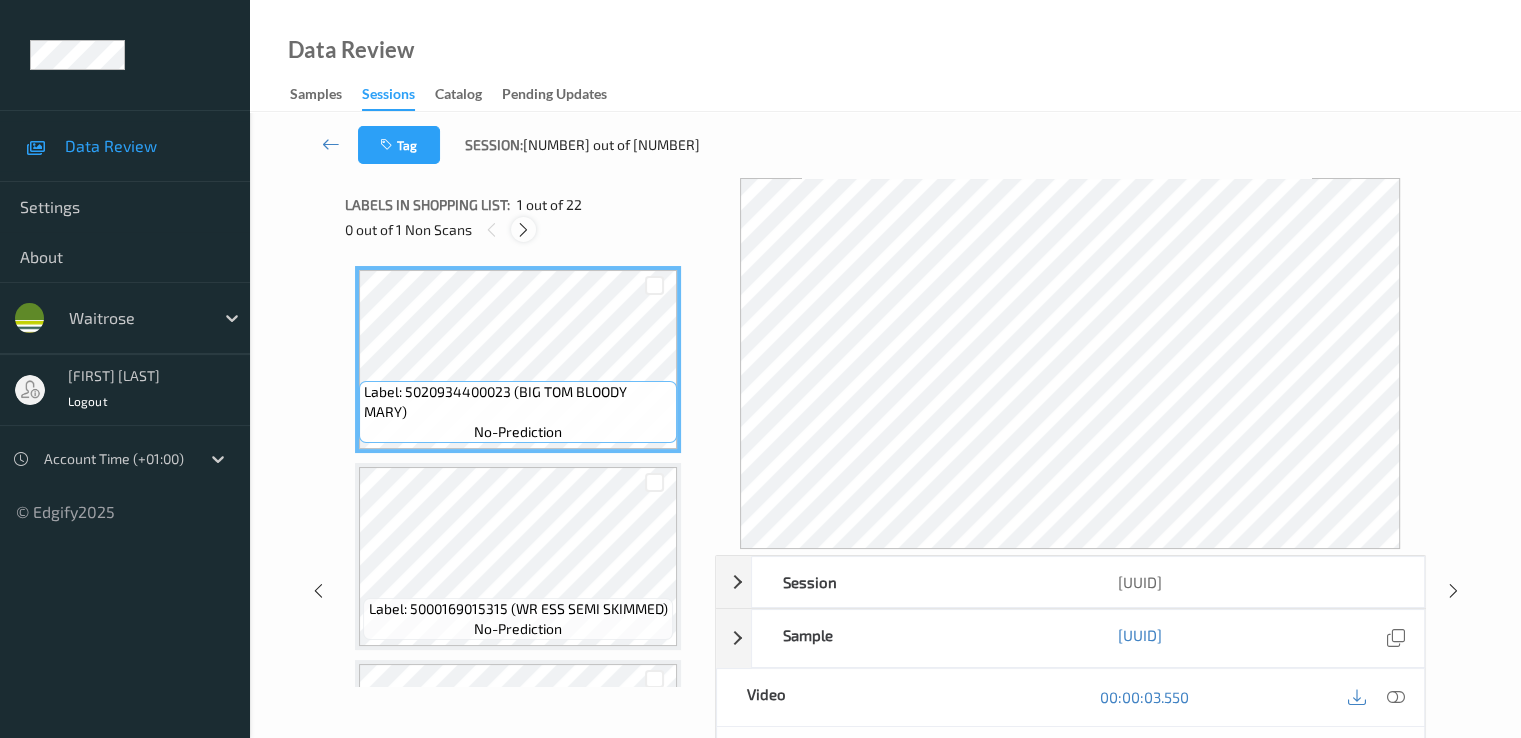 click at bounding box center [523, 230] 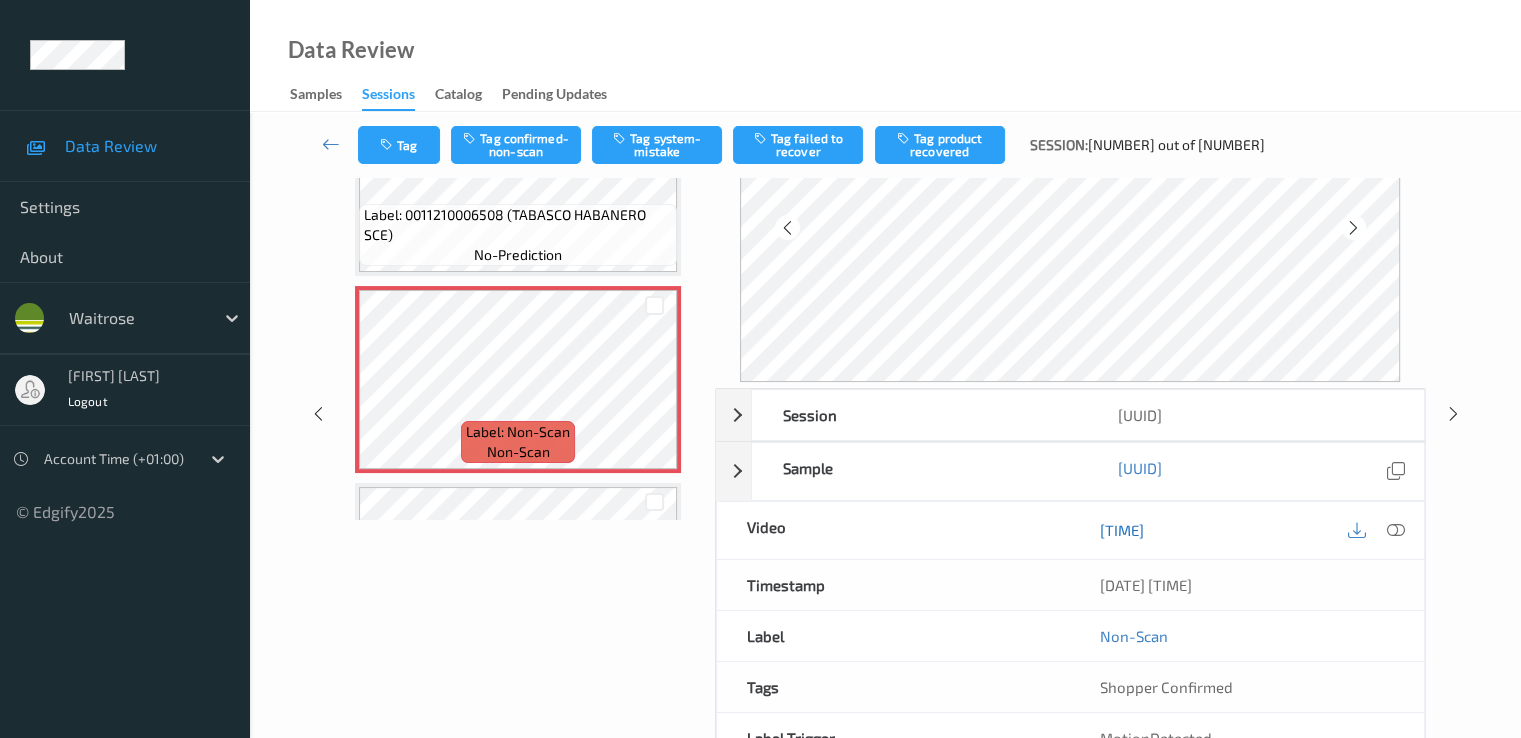 scroll, scrollTop: 200, scrollLeft: 0, axis: vertical 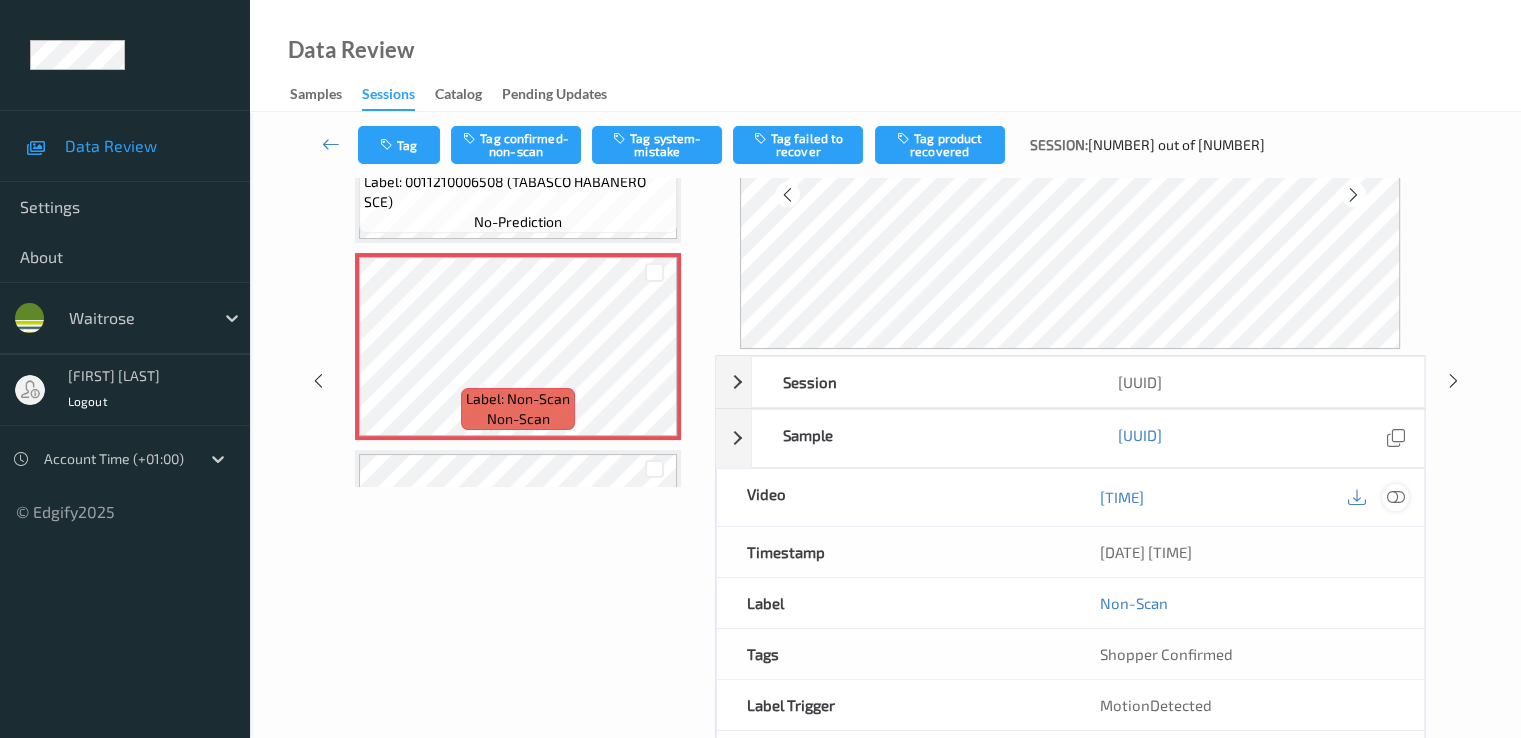click at bounding box center [1395, 497] 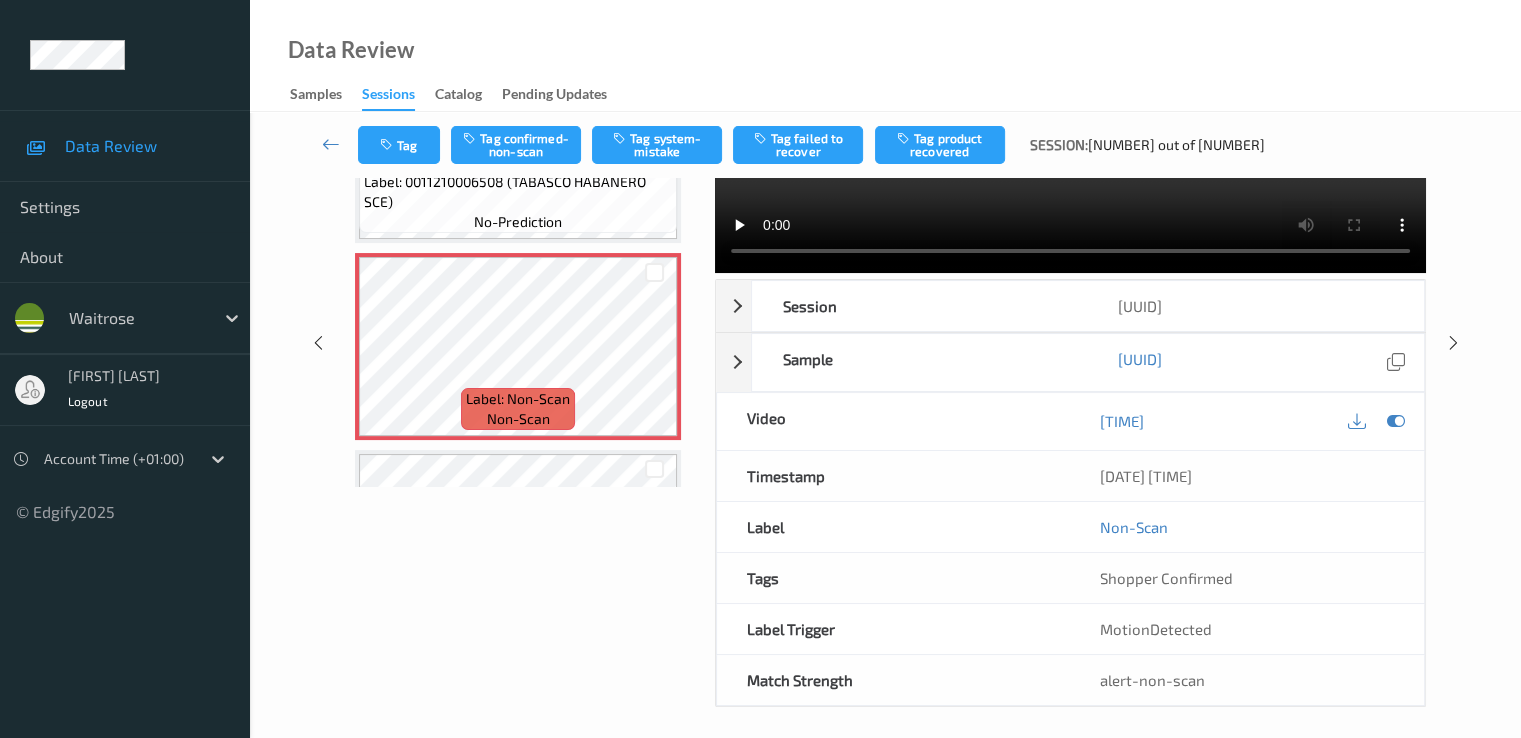 scroll, scrollTop: 0, scrollLeft: 0, axis: both 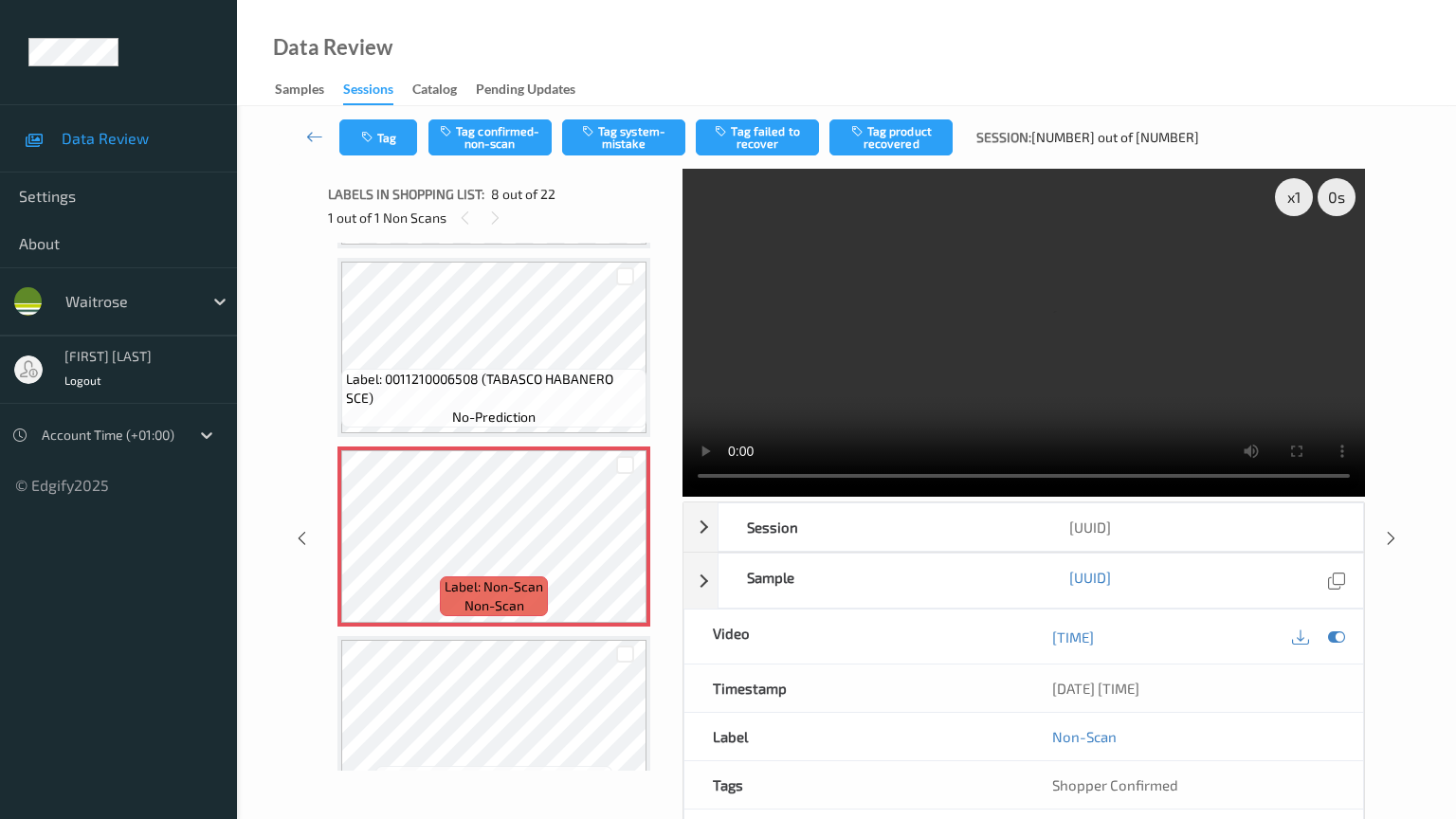 type 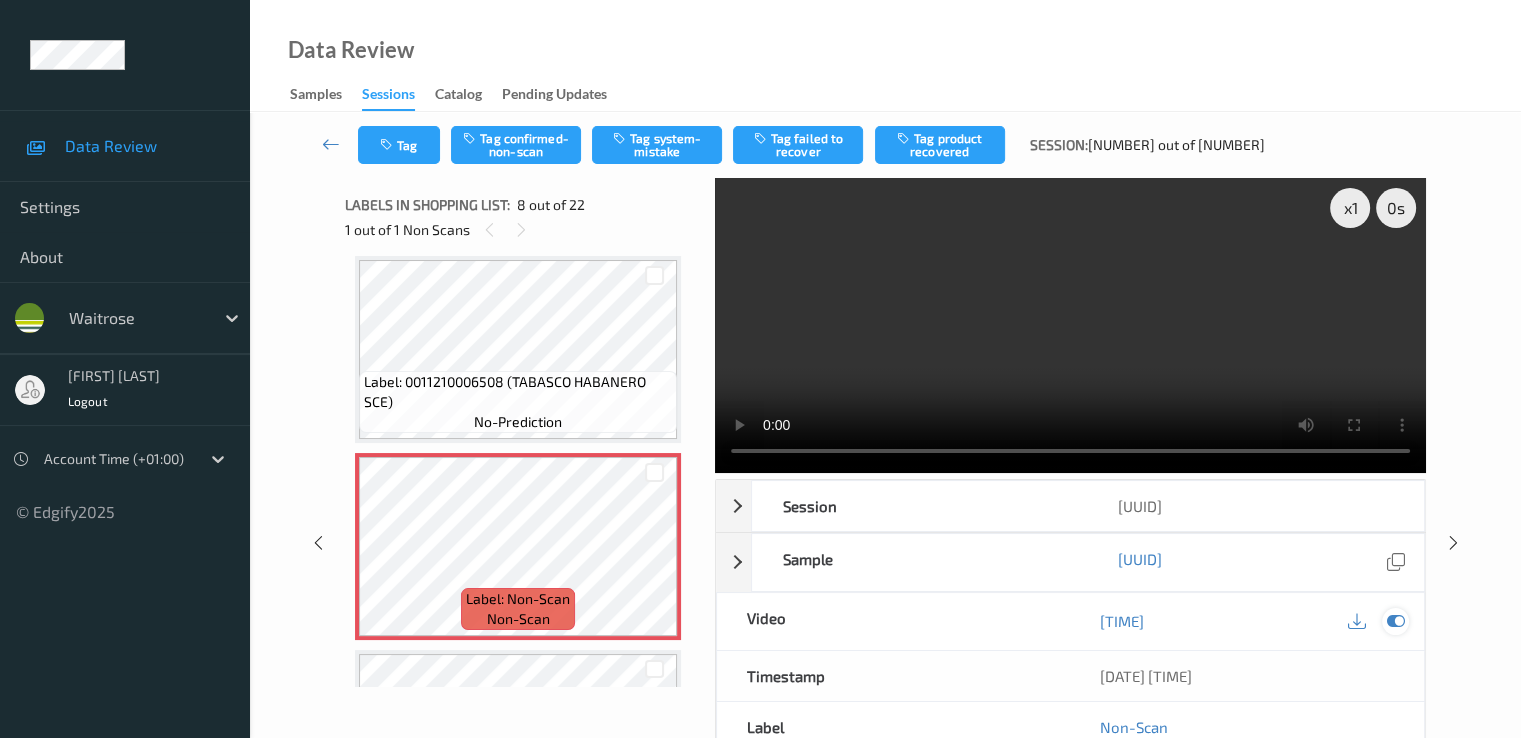 click at bounding box center (1395, 621) 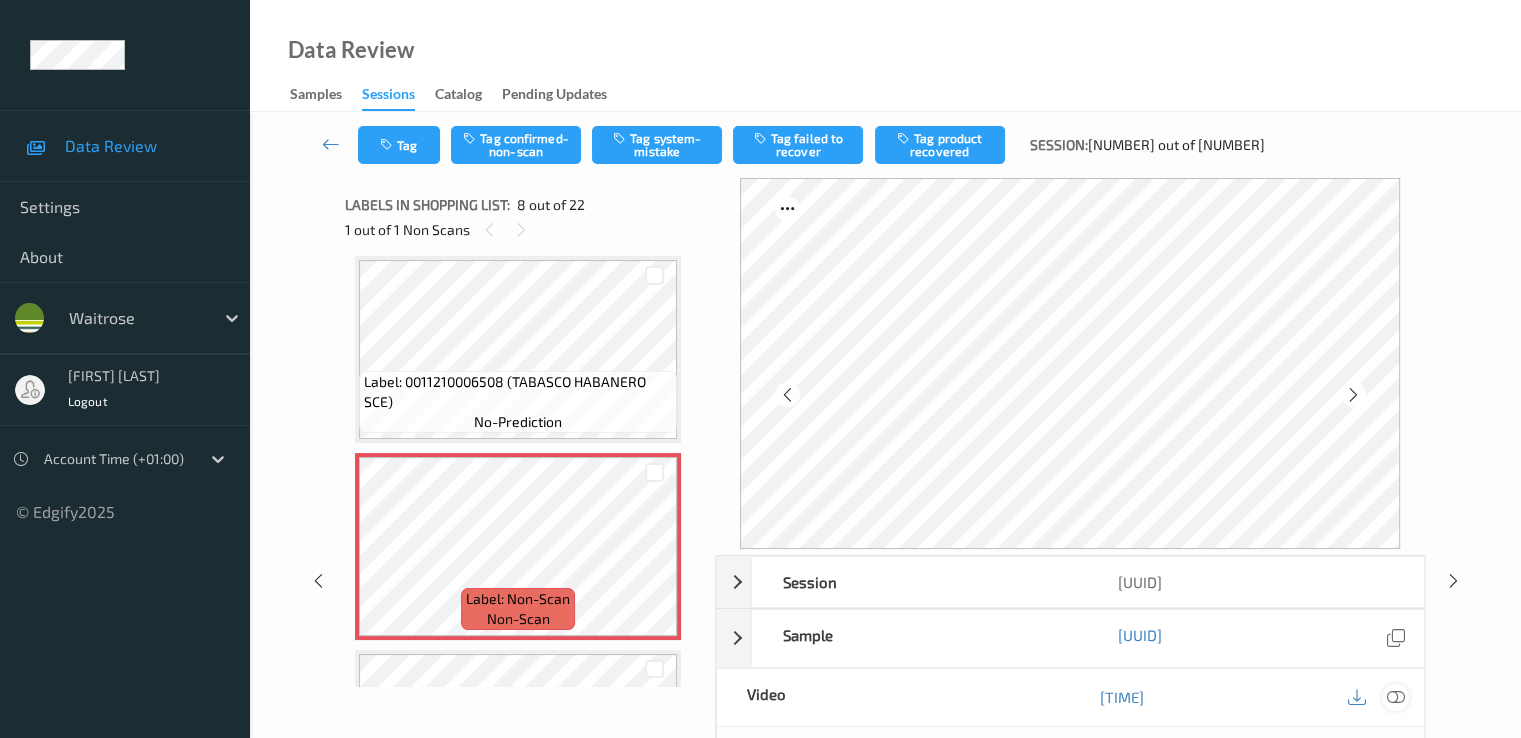 click at bounding box center [1395, 697] 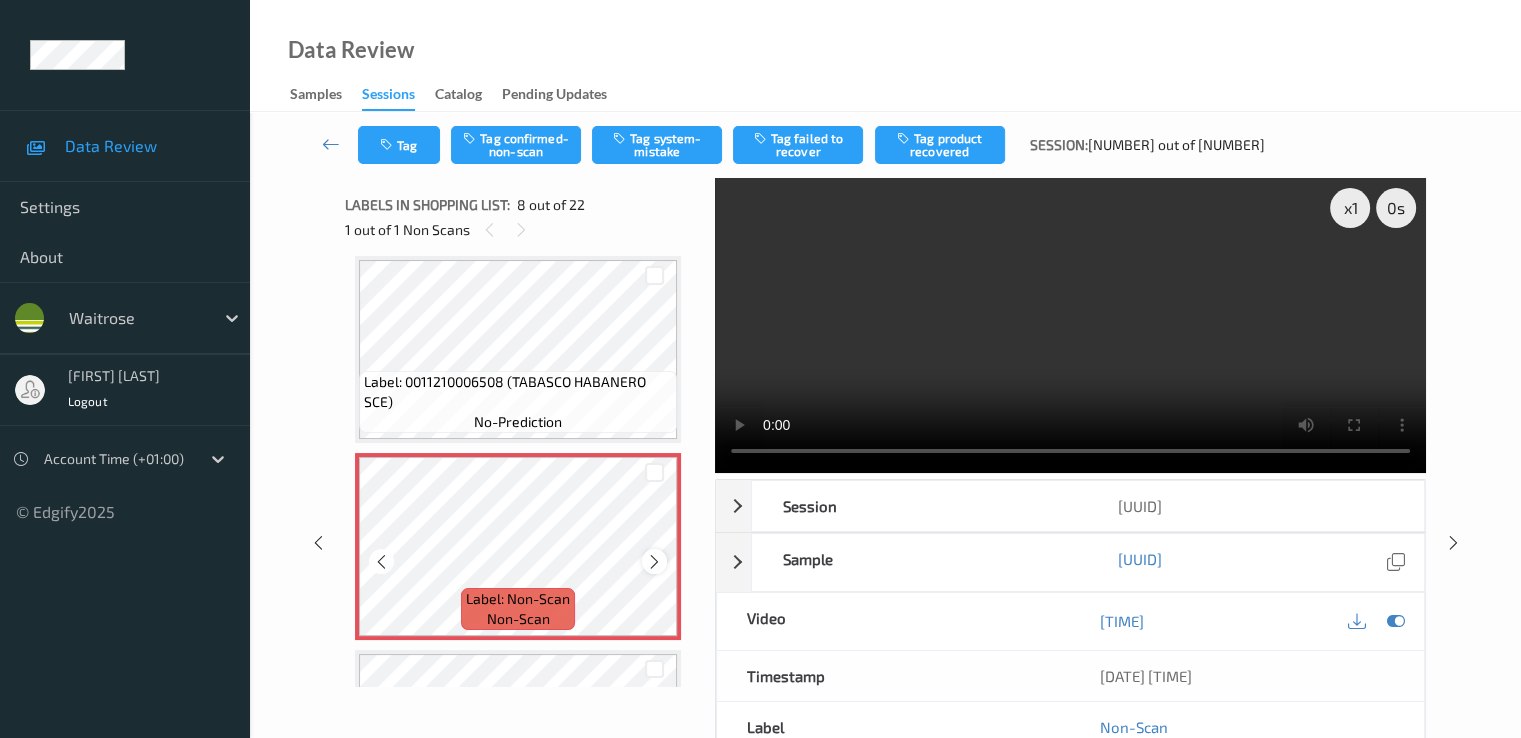 click at bounding box center [654, 561] 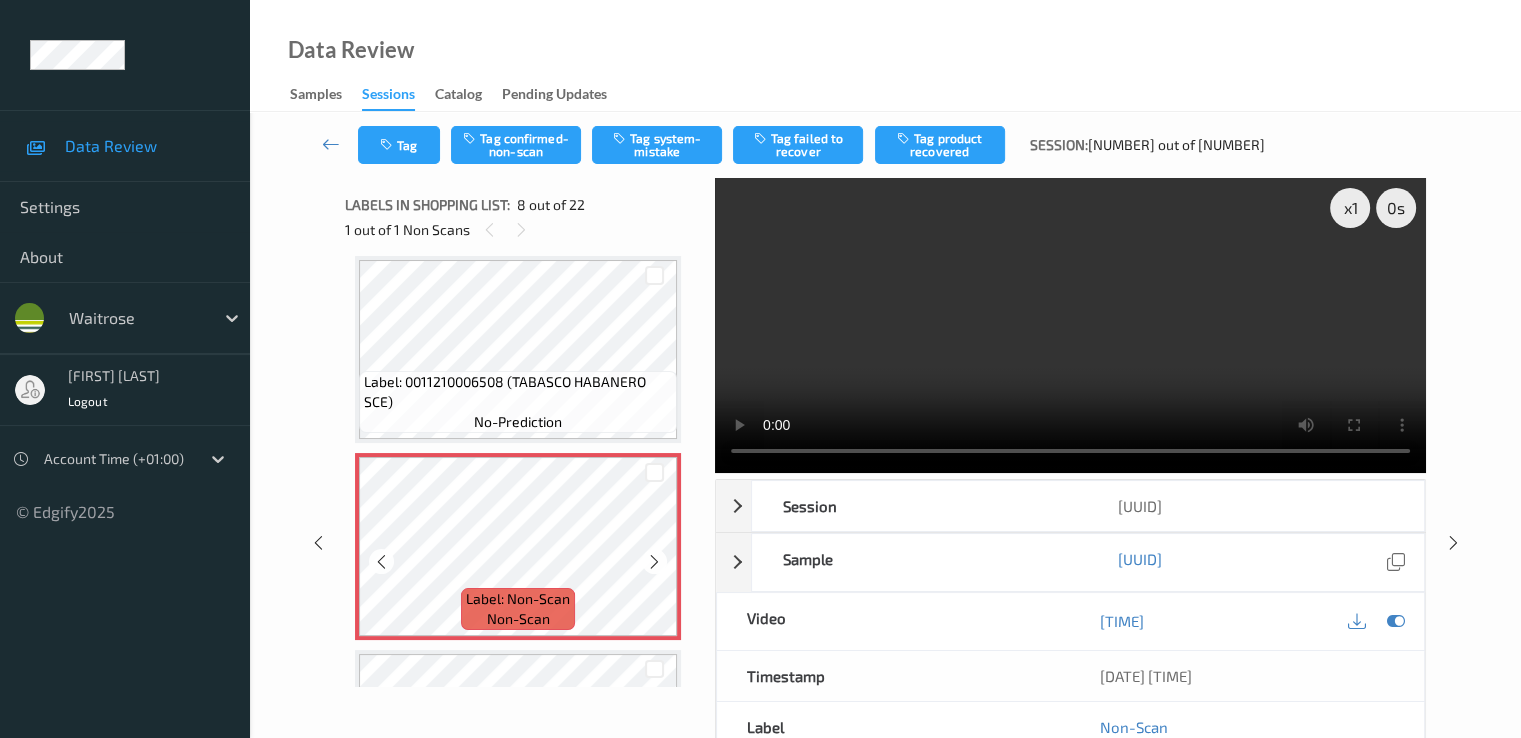 click at bounding box center (654, 561) 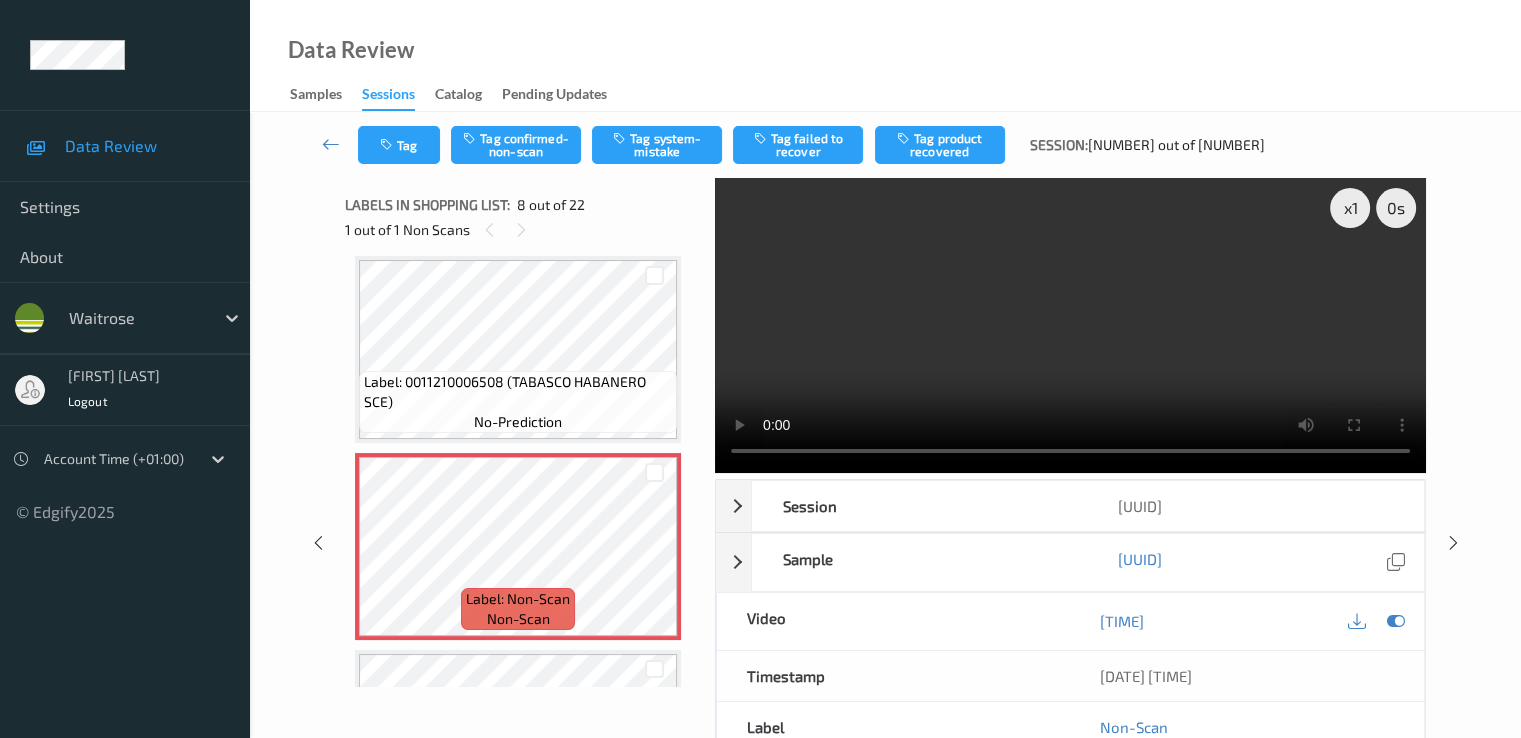 type 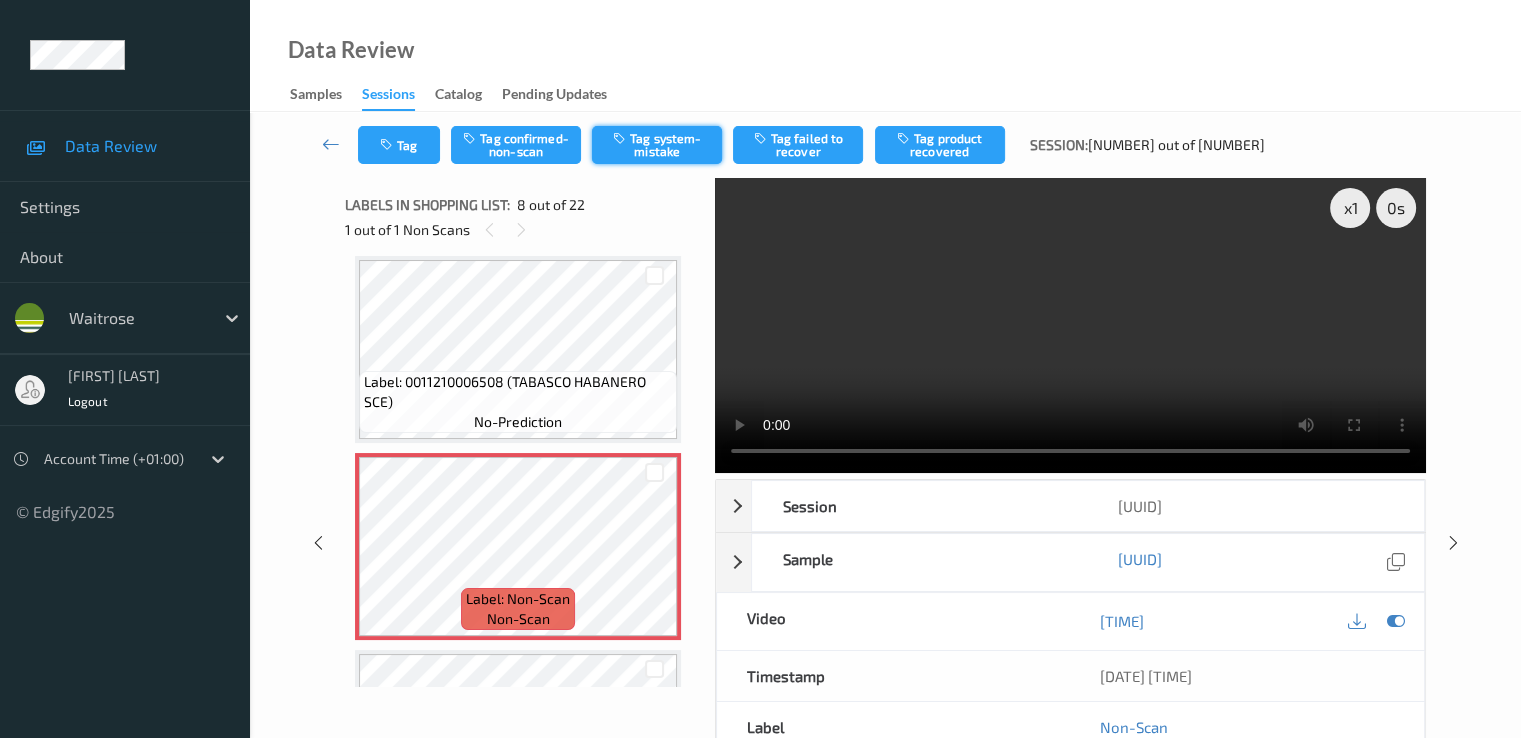 click on "Tag   system-mistake" at bounding box center [657, 145] 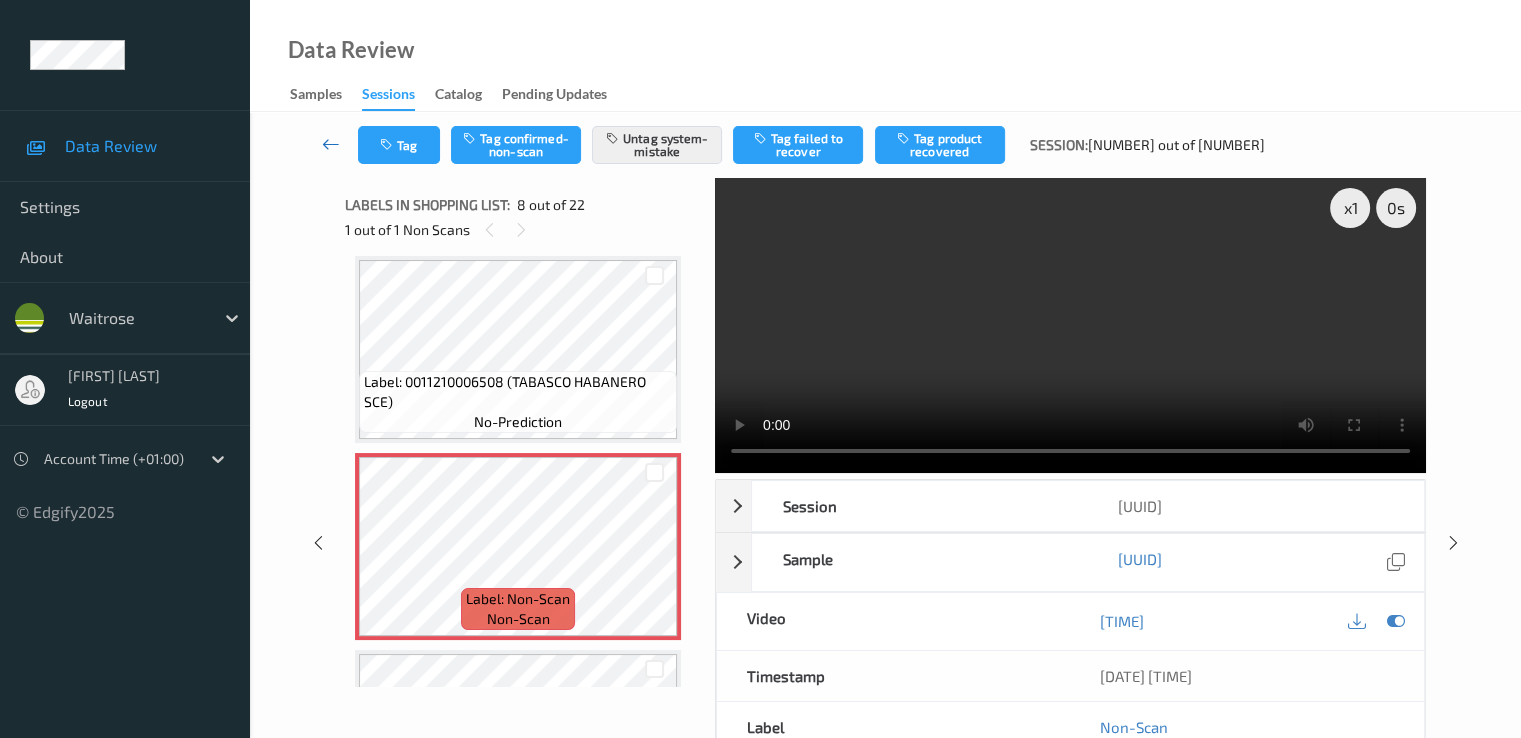 click at bounding box center [331, 145] 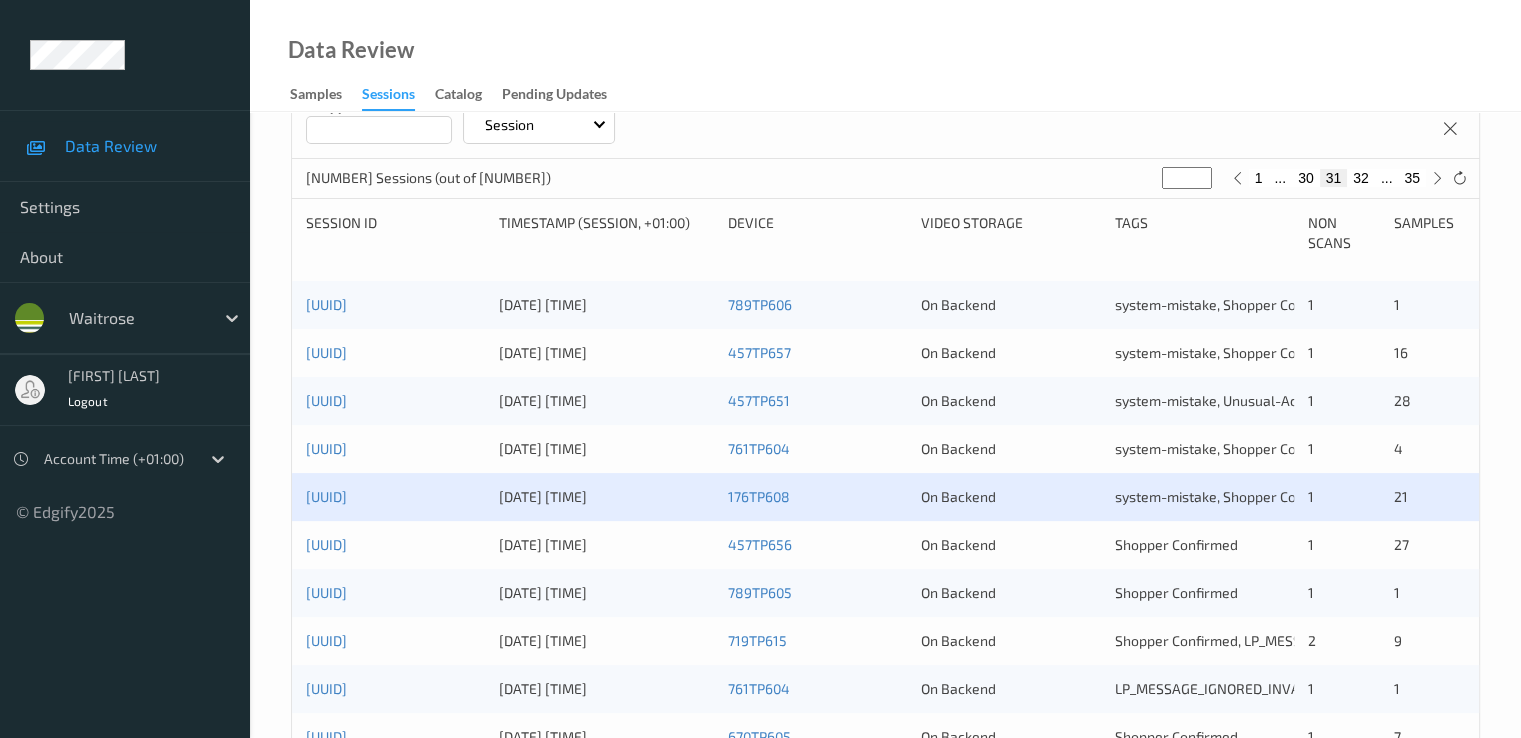 scroll, scrollTop: 400, scrollLeft: 0, axis: vertical 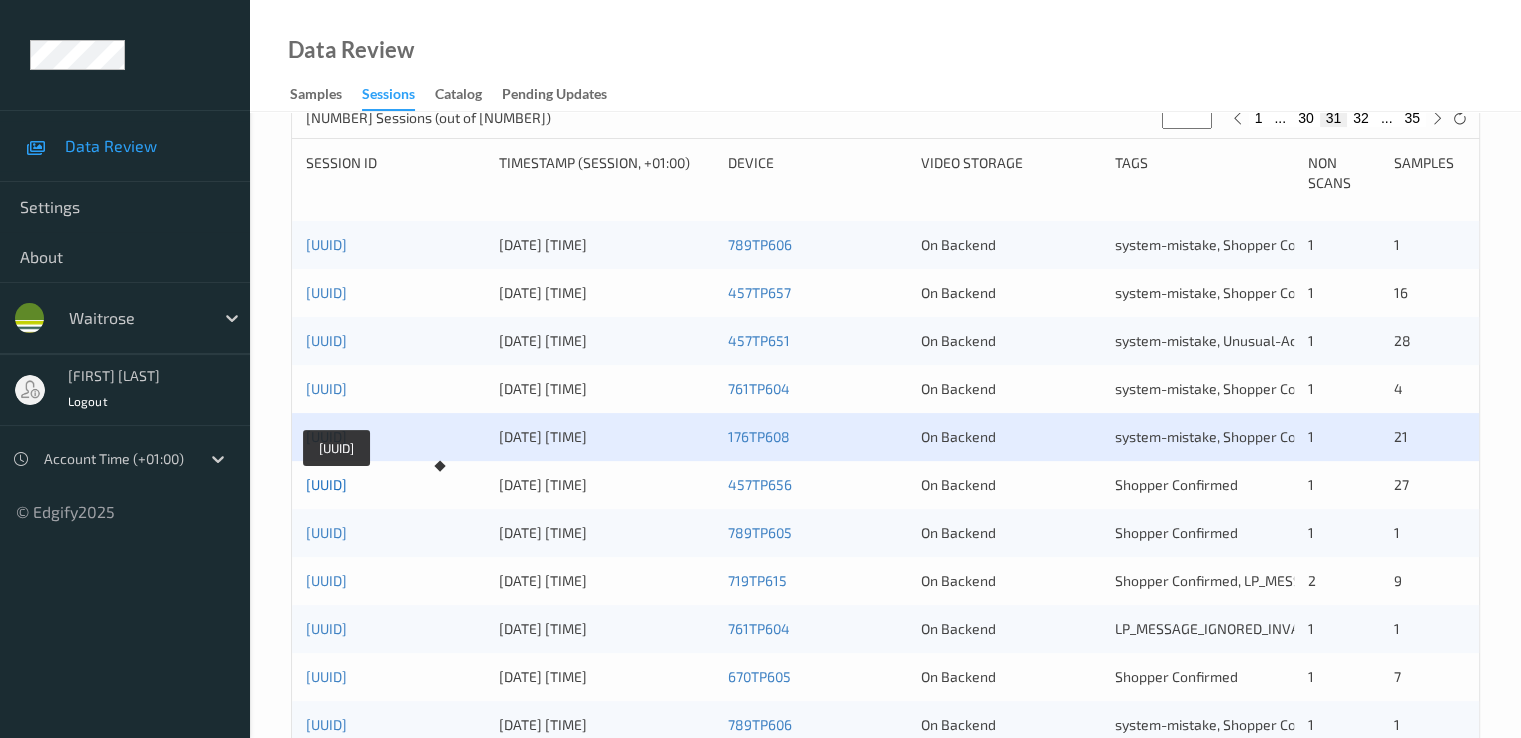 click on "[UUID]" at bounding box center (326, 484) 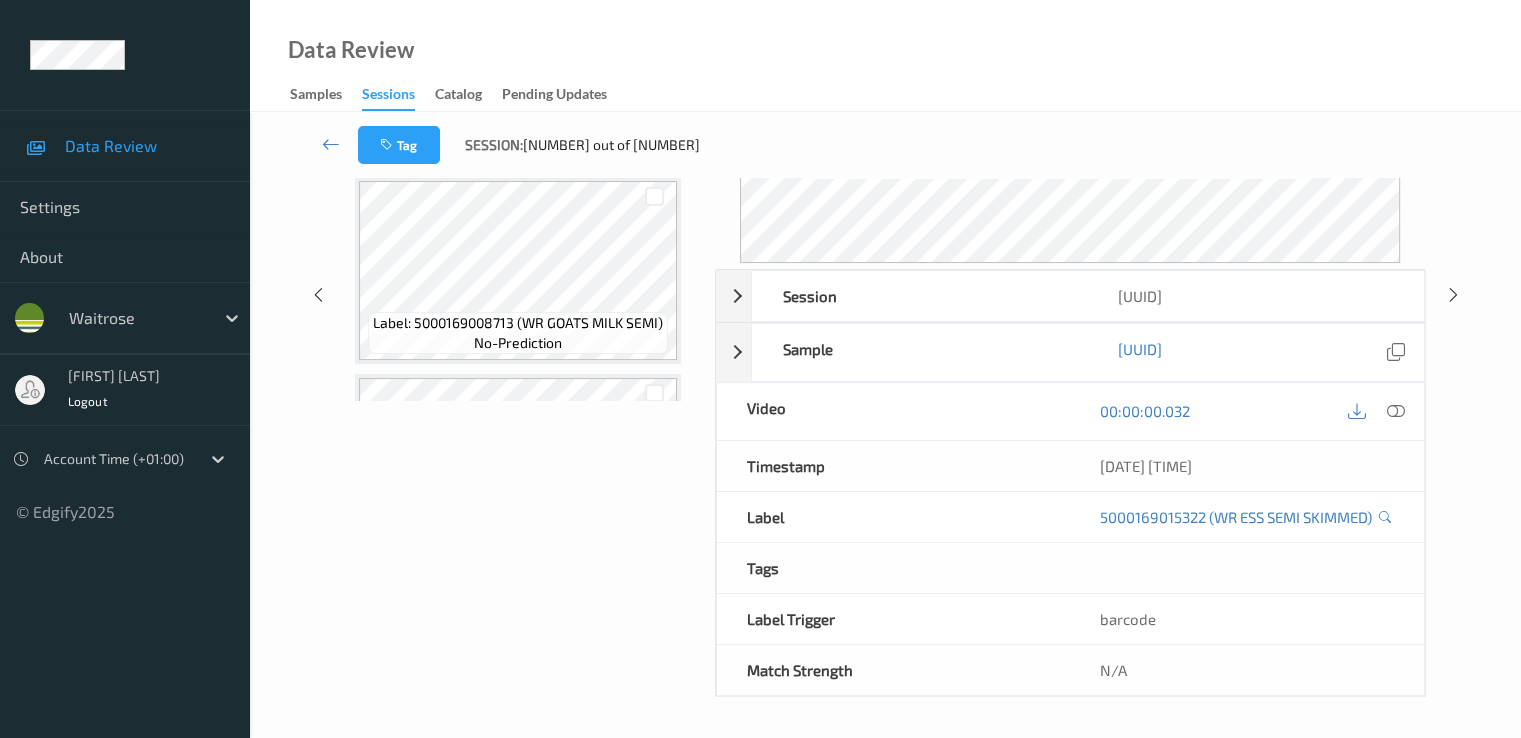 scroll, scrollTop: 0, scrollLeft: 0, axis: both 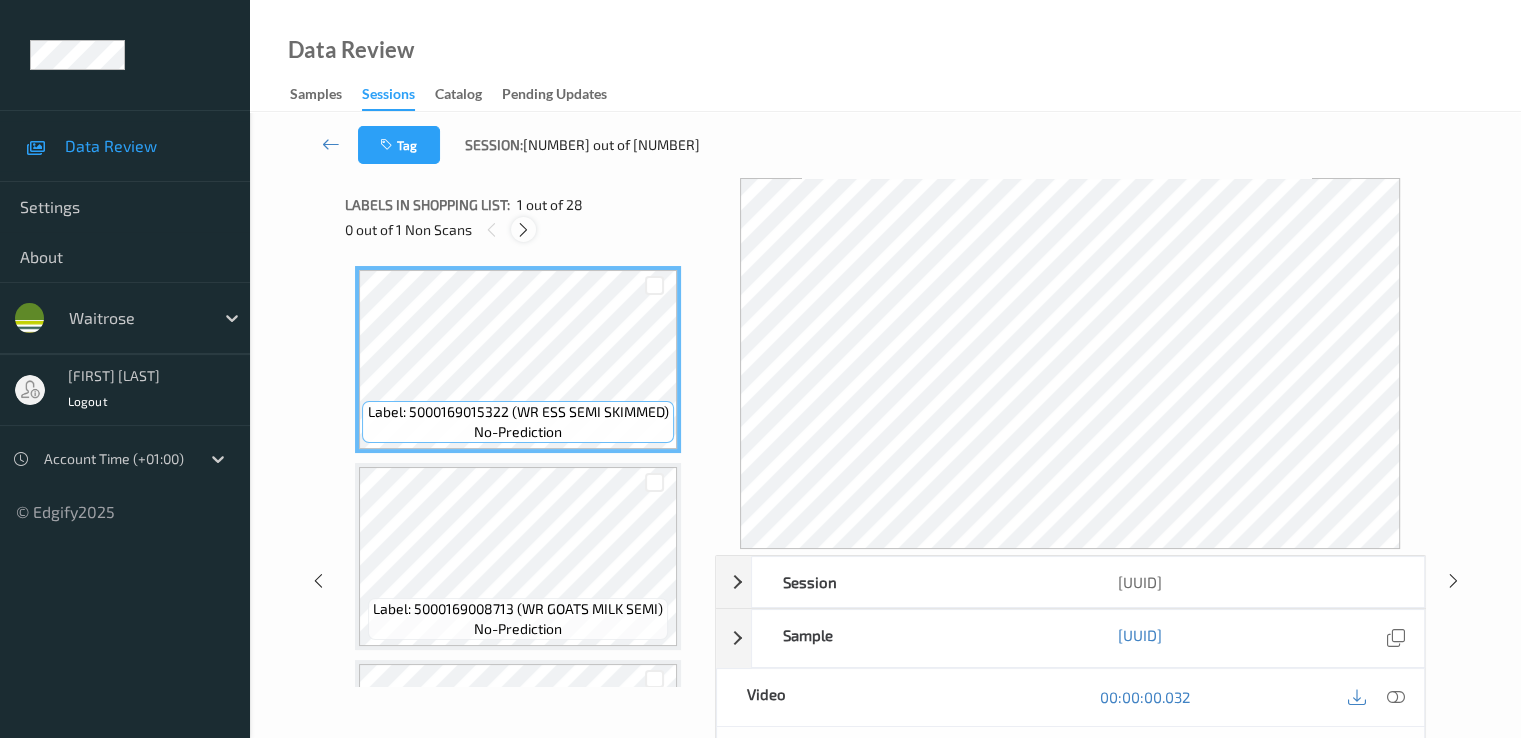 click at bounding box center (523, 230) 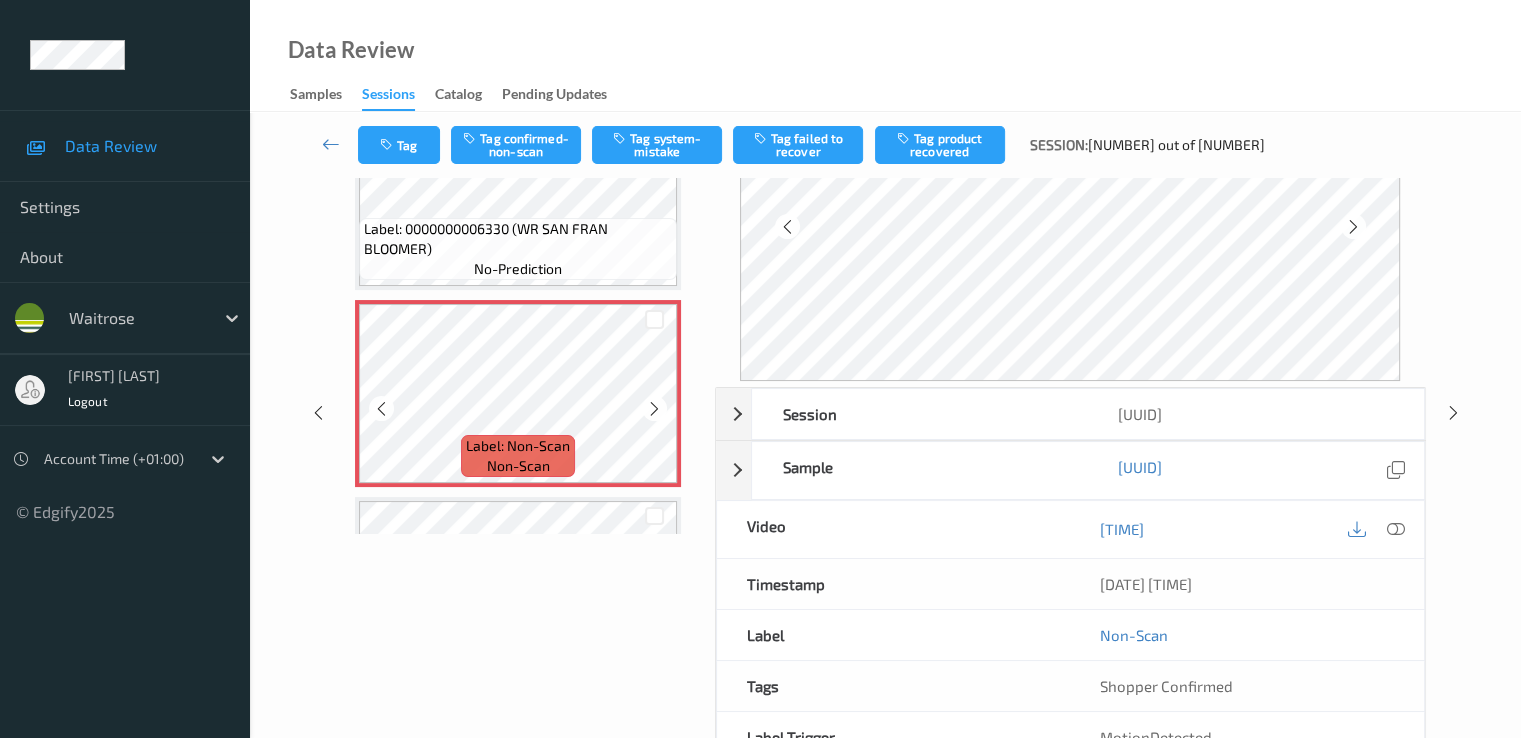 scroll, scrollTop: 200, scrollLeft: 0, axis: vertical 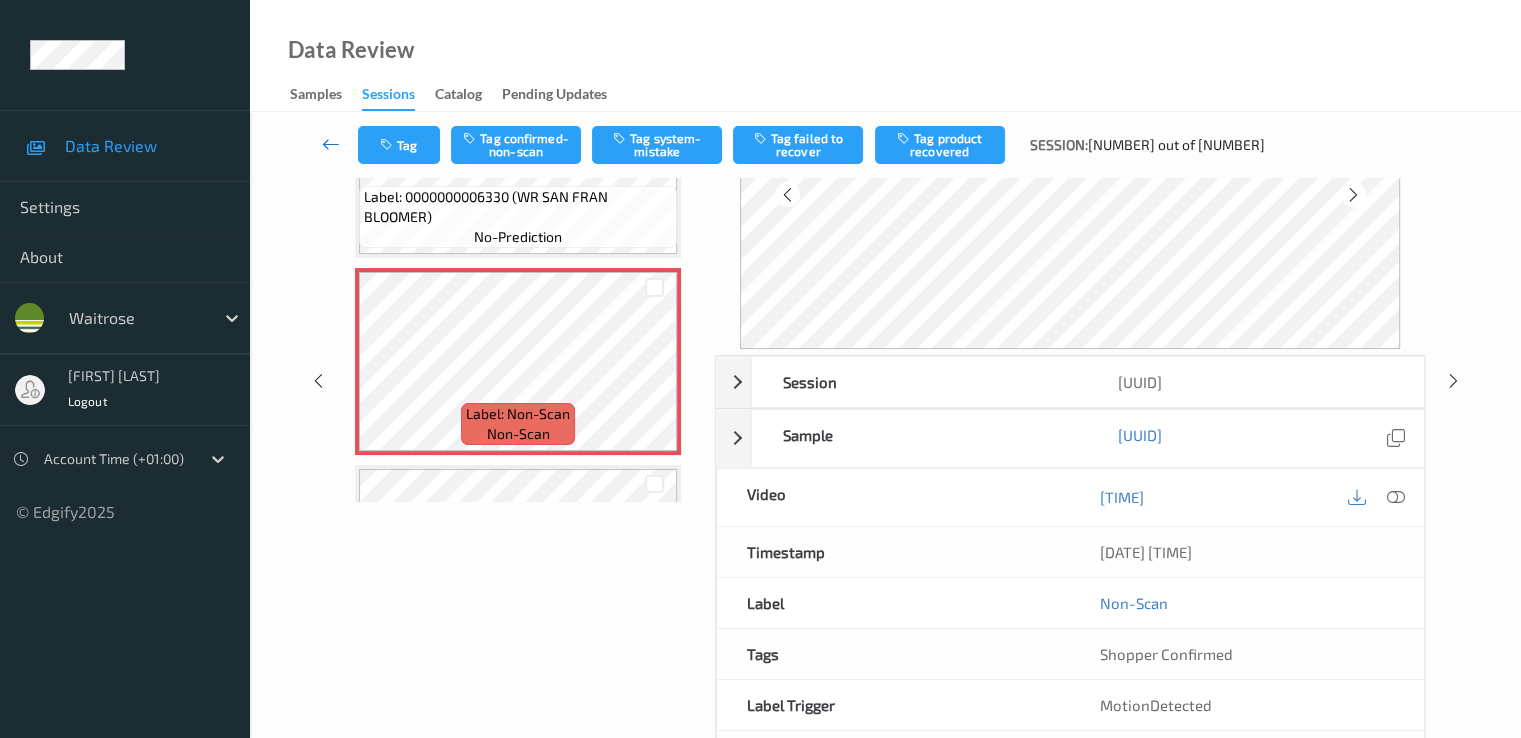 click at bounding box center (331, 144) 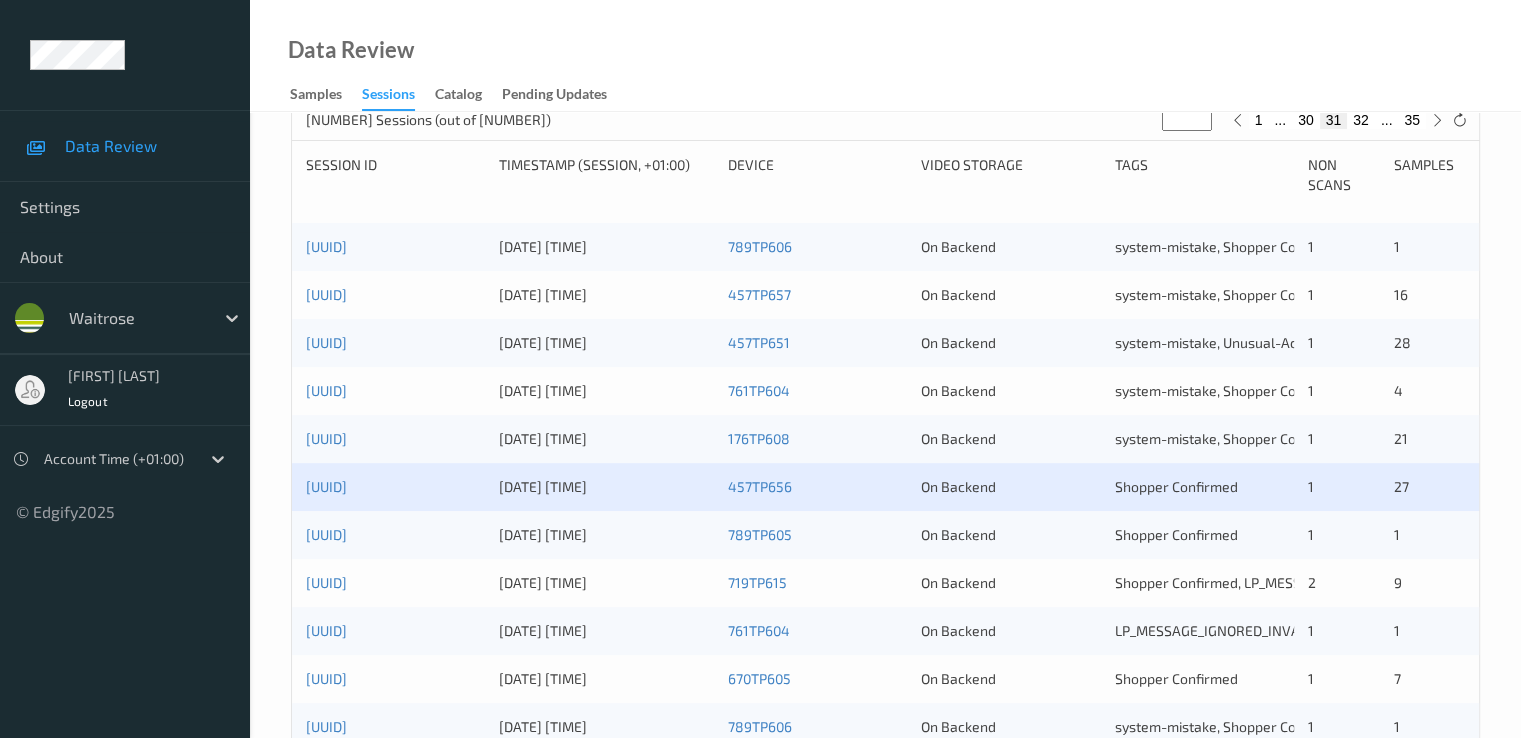scroll, scrollTop: 400, scrollLeft: 0, axis: vertical 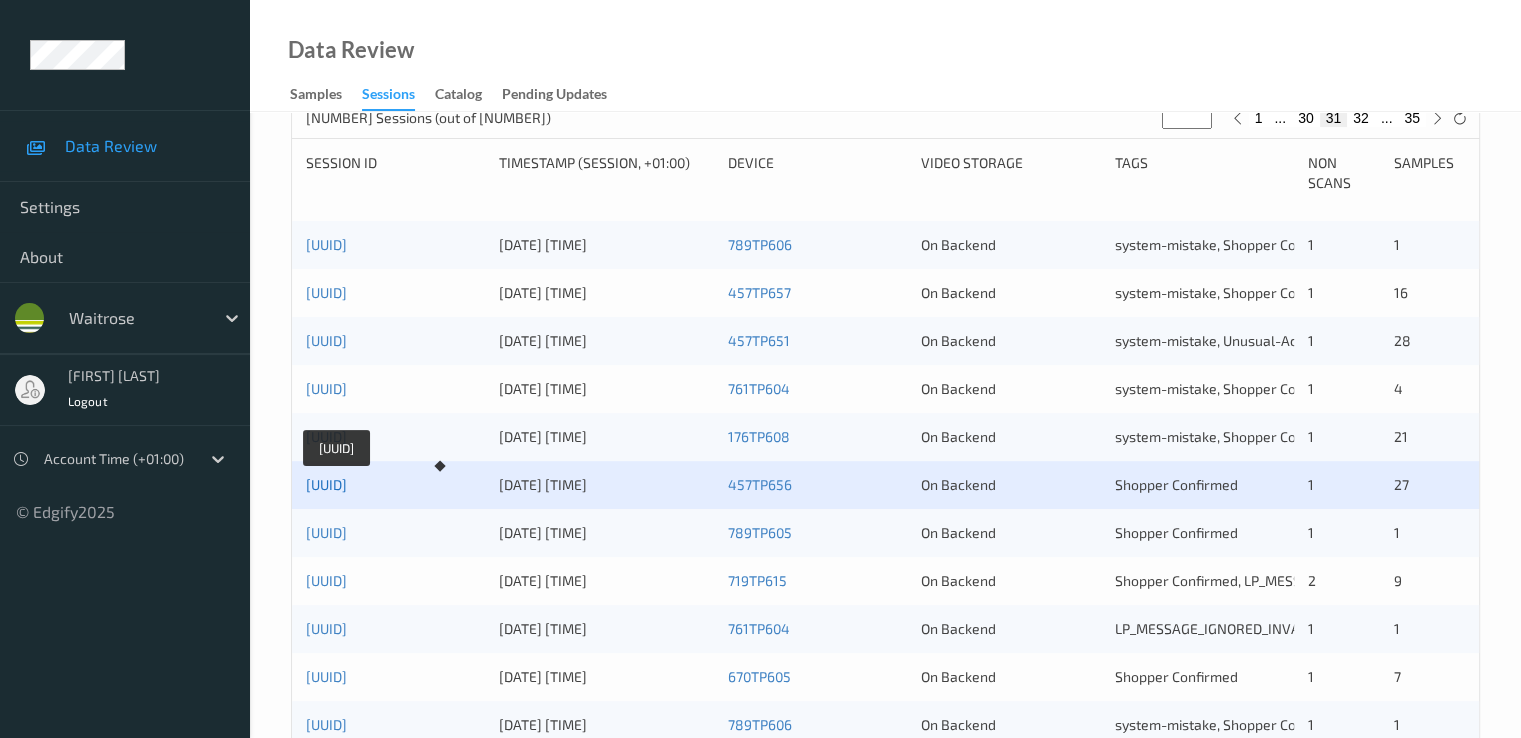 click on "[UUID]" at bounding box center [326, 484] 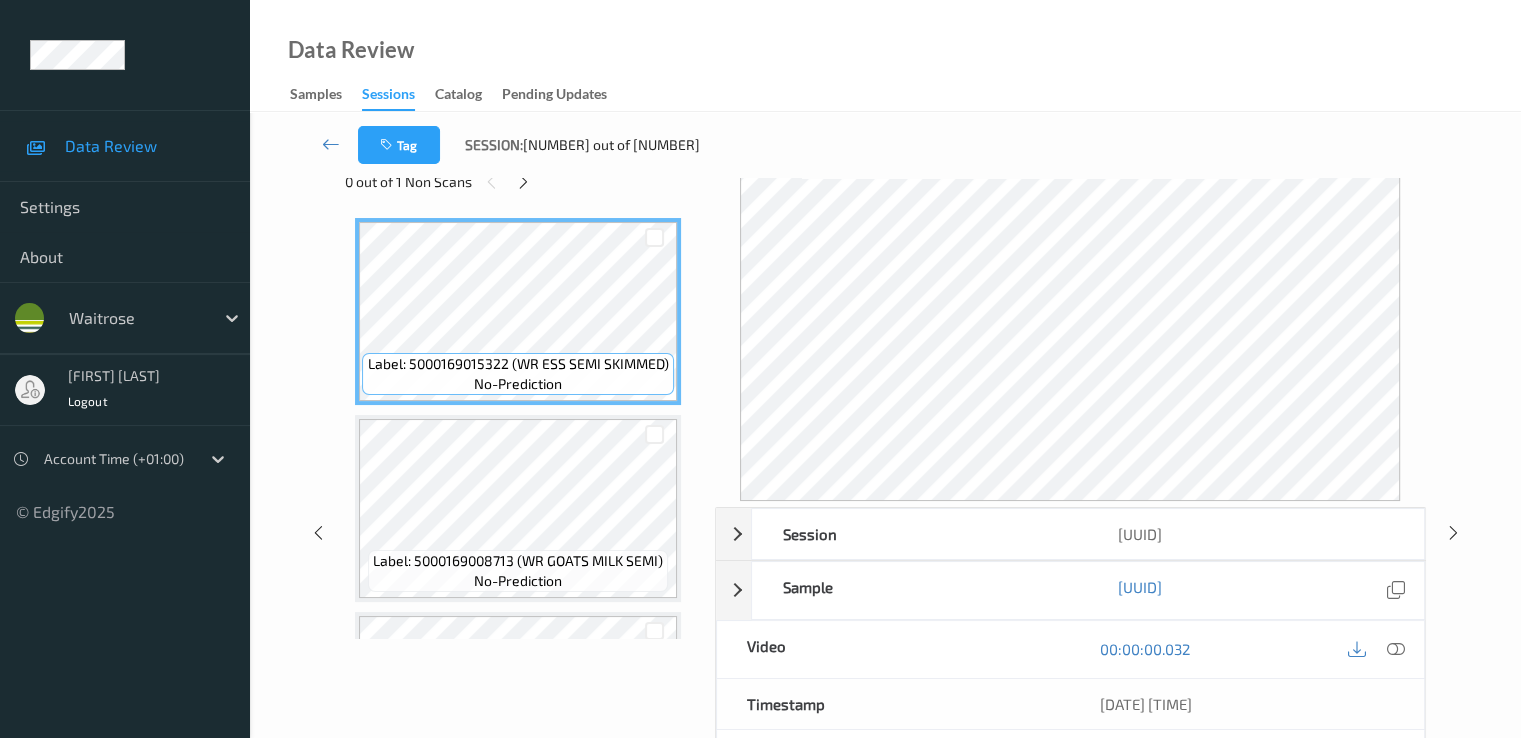 scroll, scrollTop: 0, scrollLeft: 0, axis: both 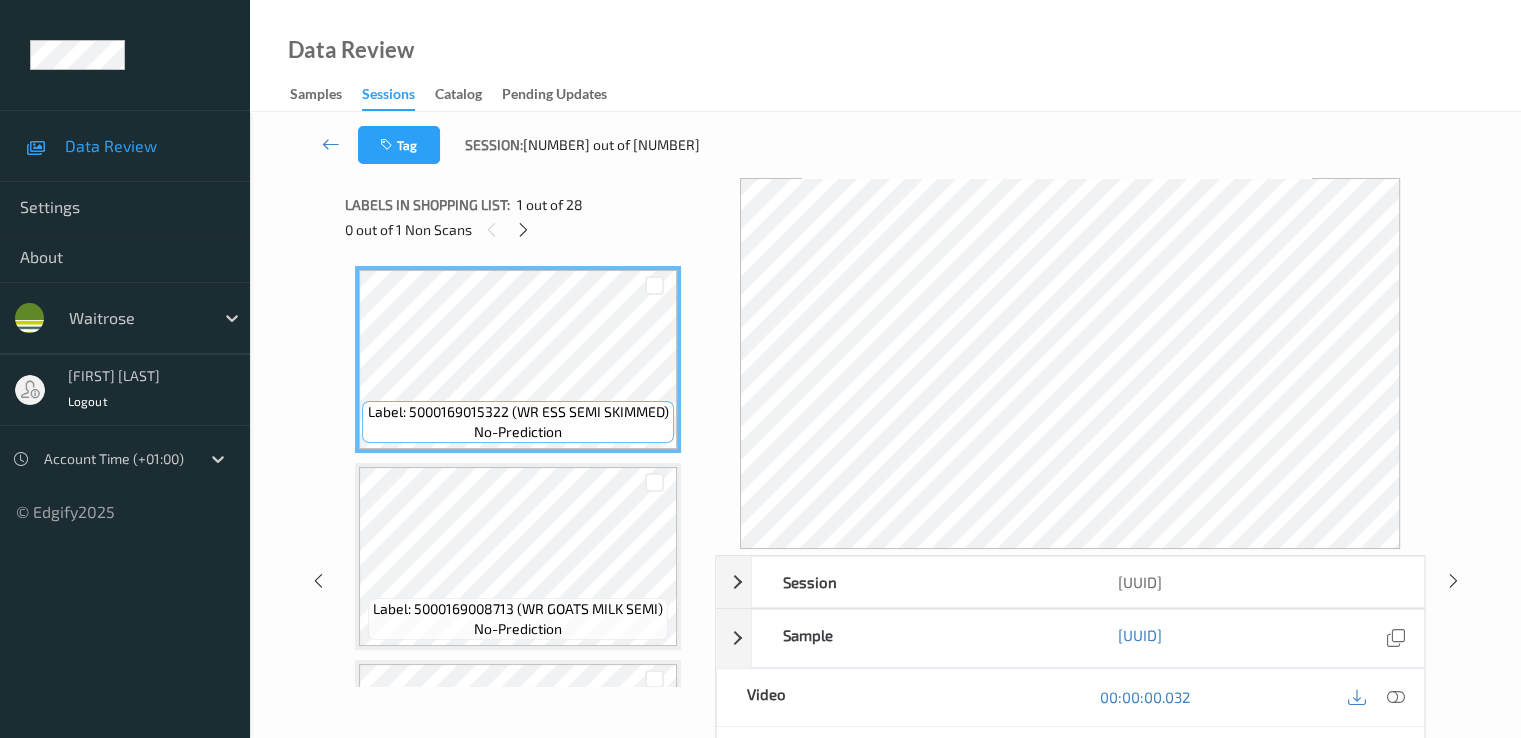 click on "0 out of 1 Non Scans" at bounding box center [523, 229] 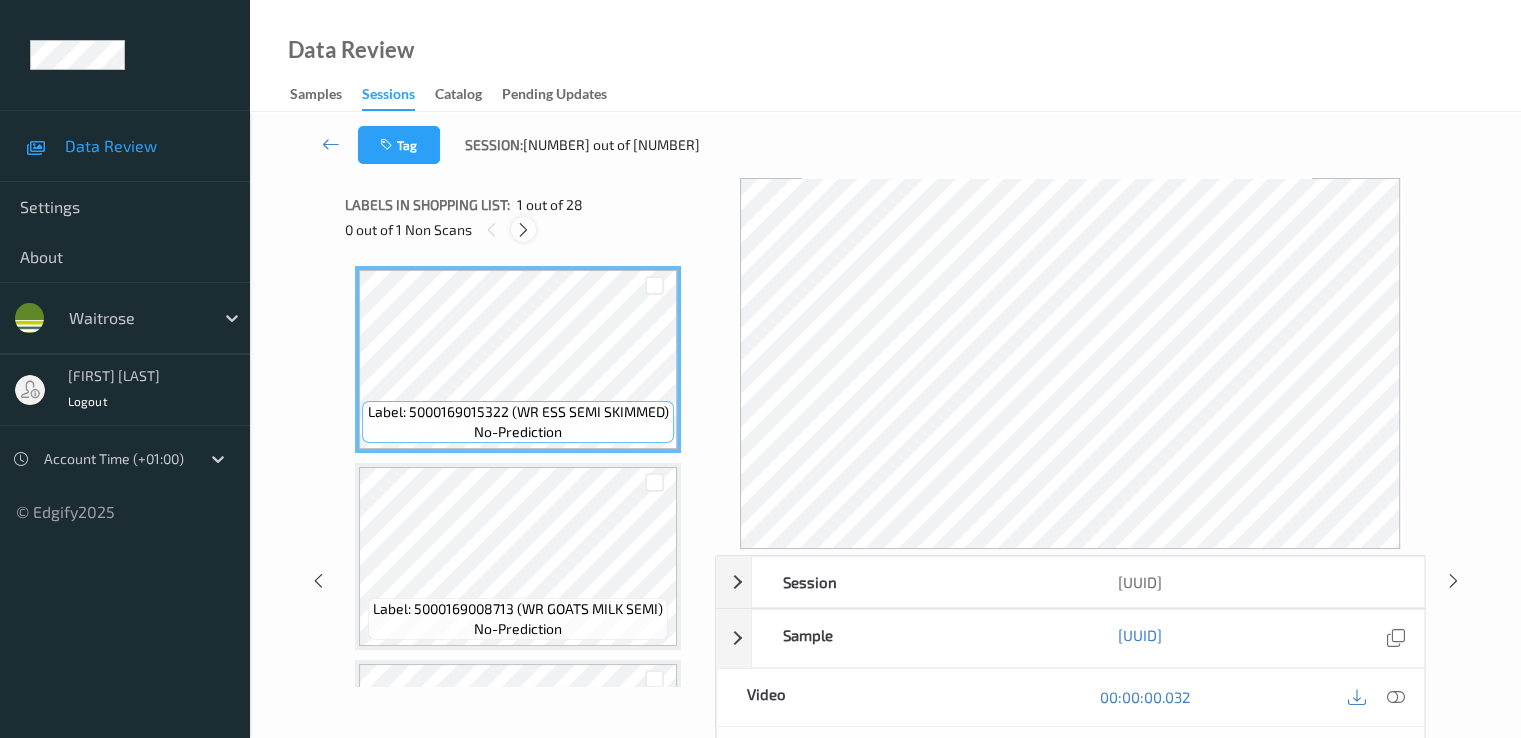 click at bounding box center [523, 230] 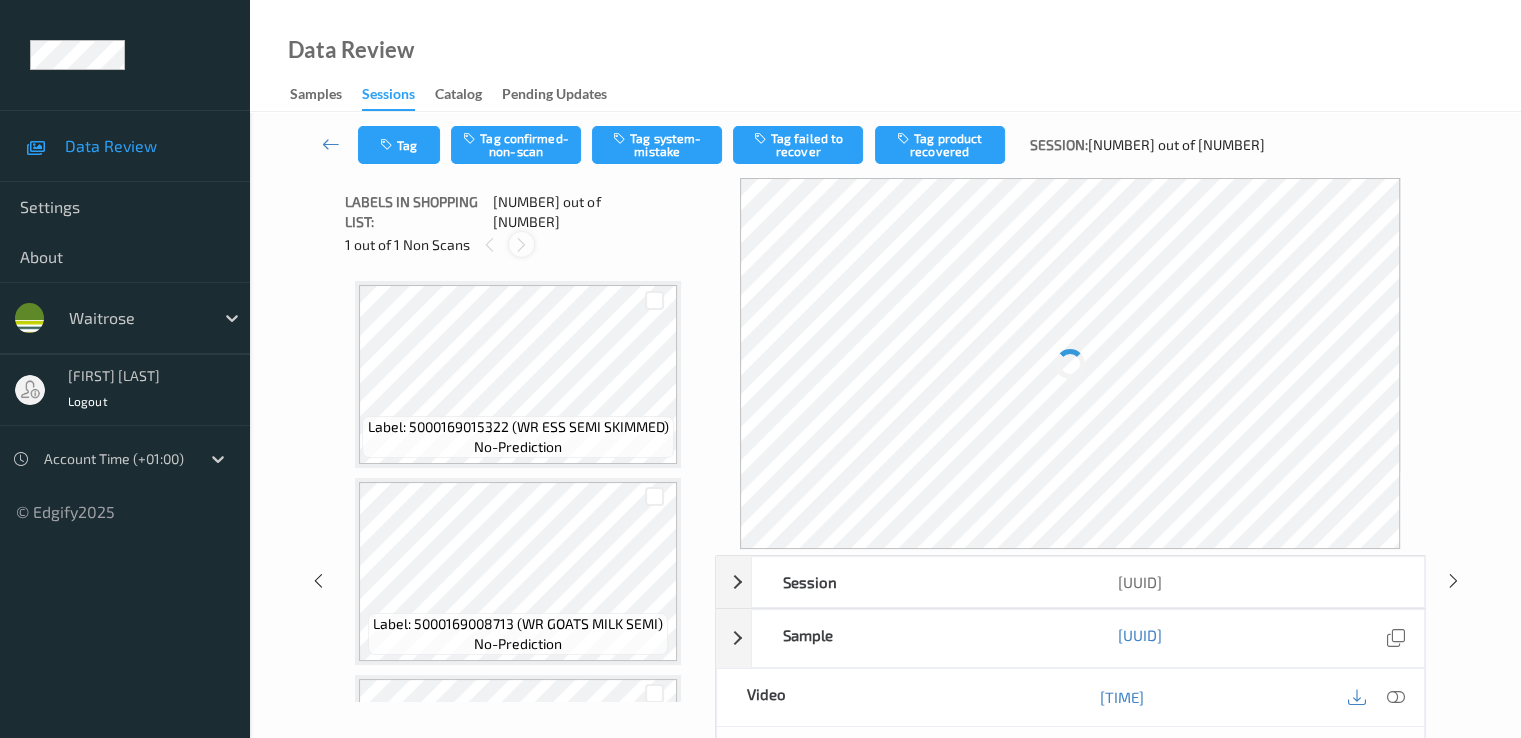 scroll, scrollTop: 4734, scrollLeft: 0, axis: vertical 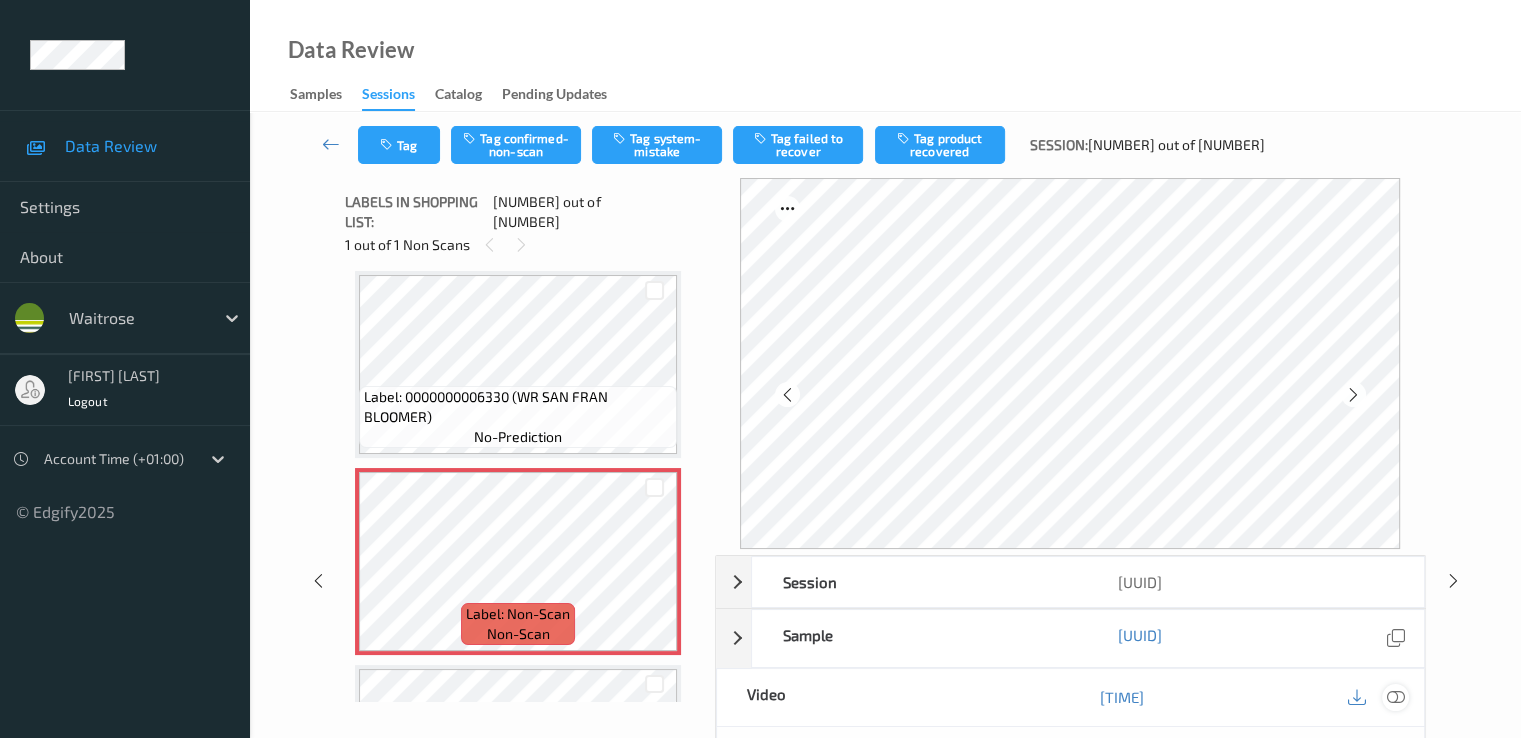 click at bounding box center (1395, 697) 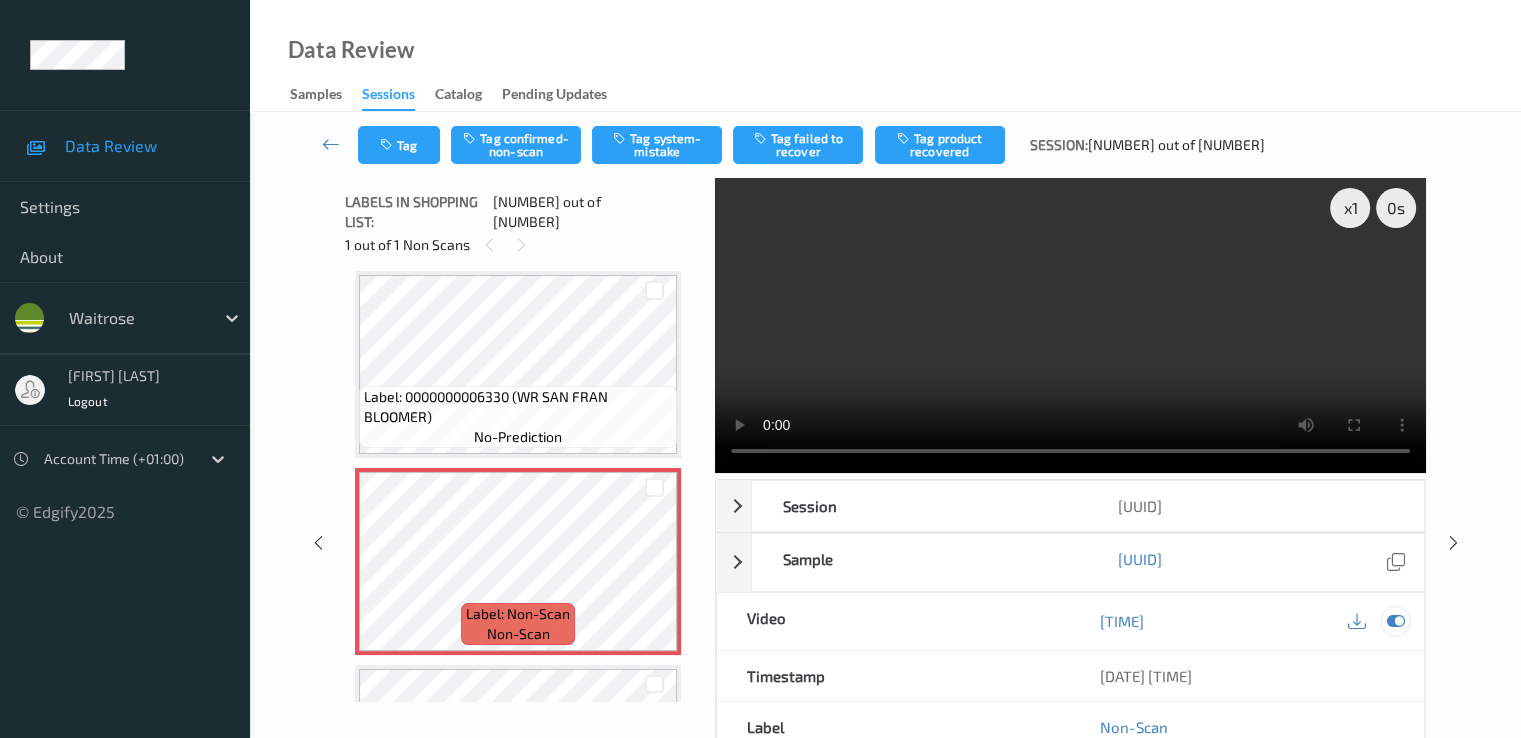 click at bounding box center [1395, 621] 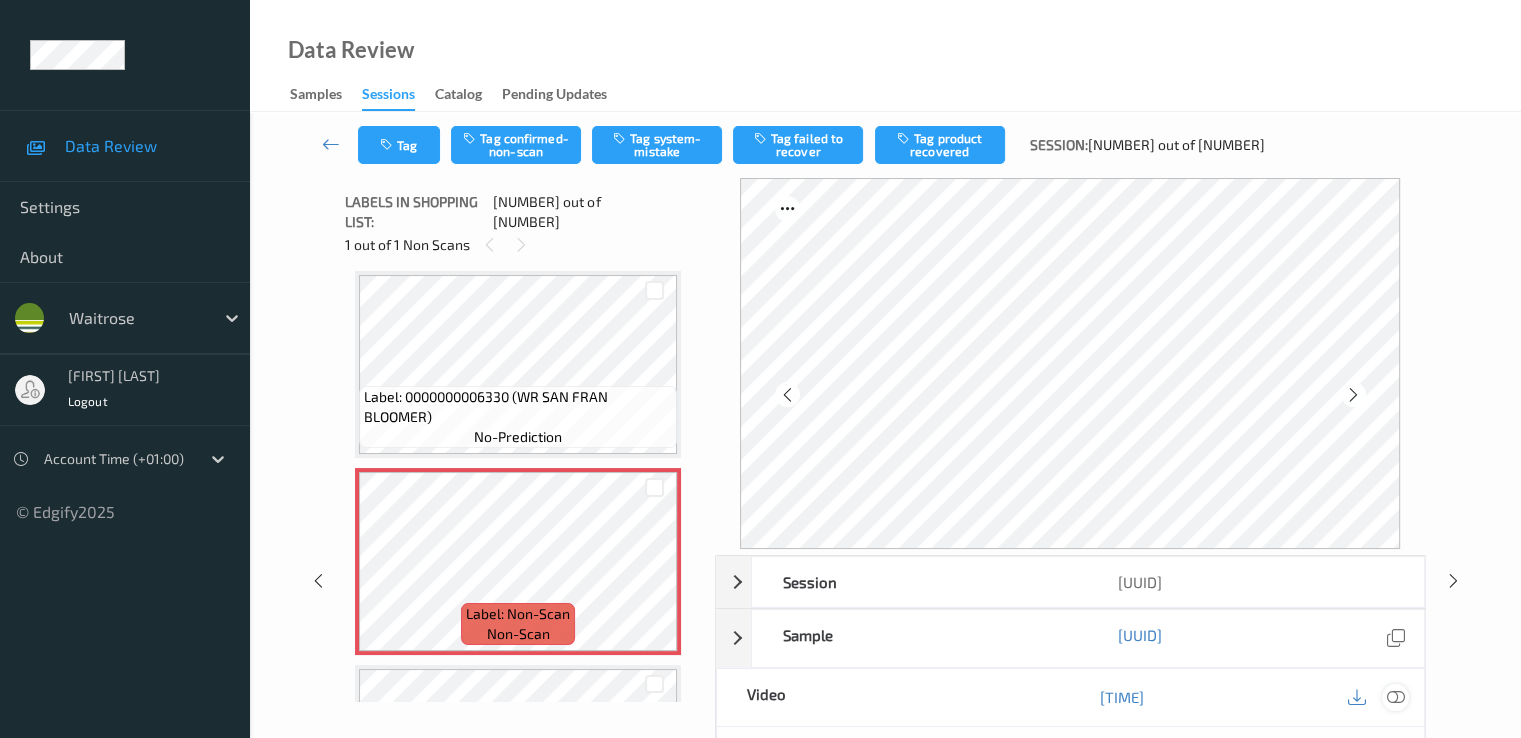 click at bounding box center [1395, 697] 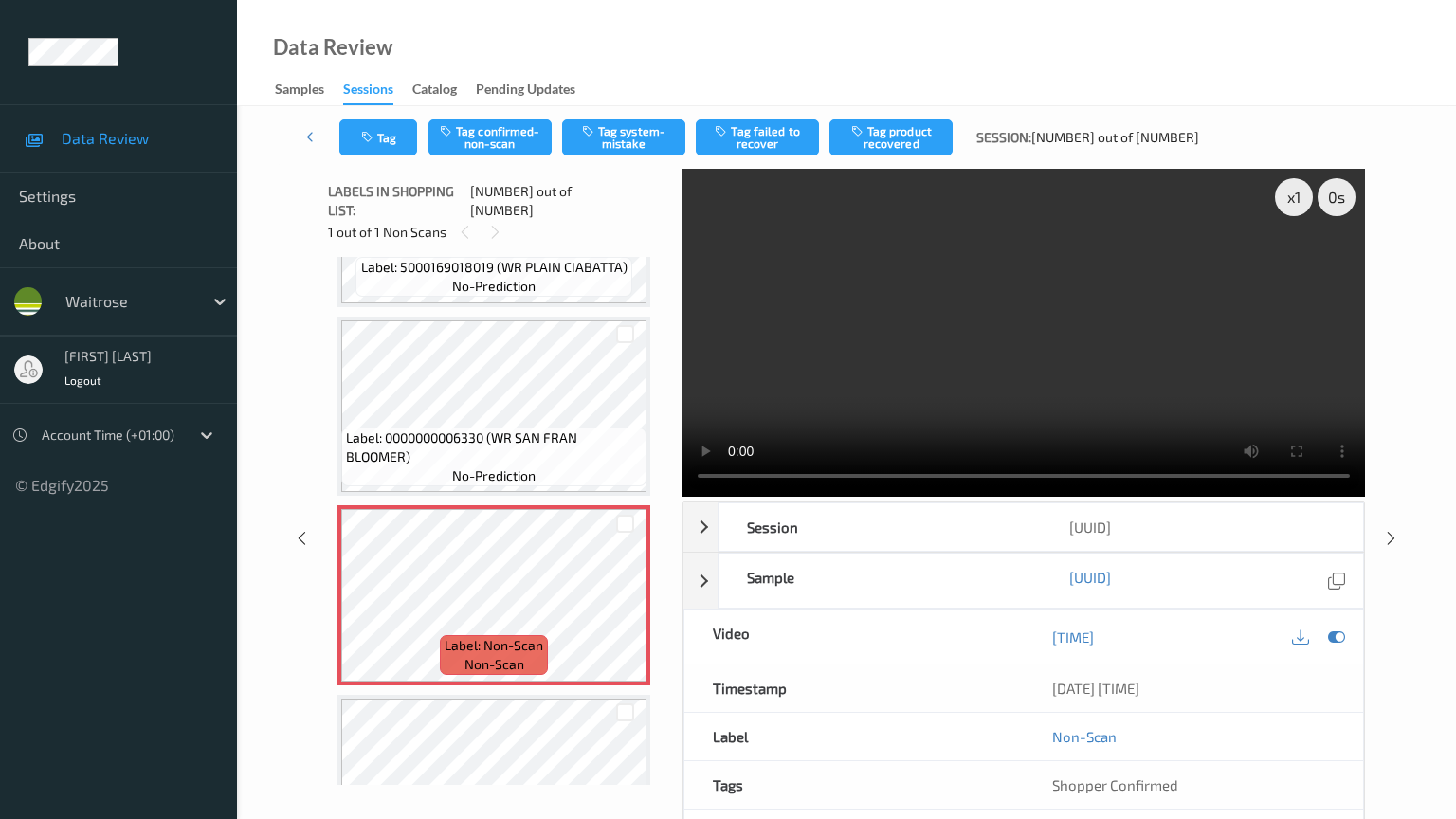 type 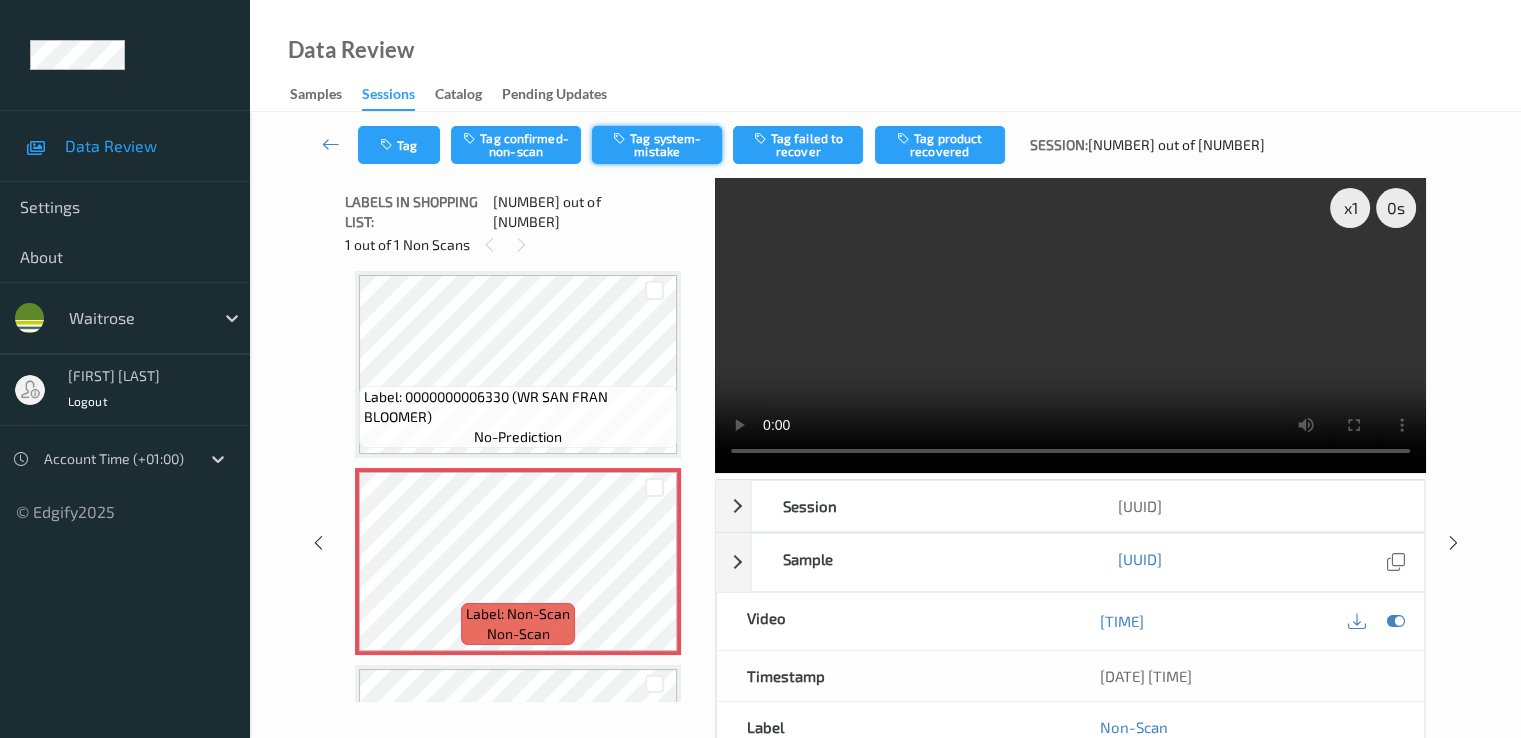 click on "Tag   system-mistake" at bounding box center [657, 145] 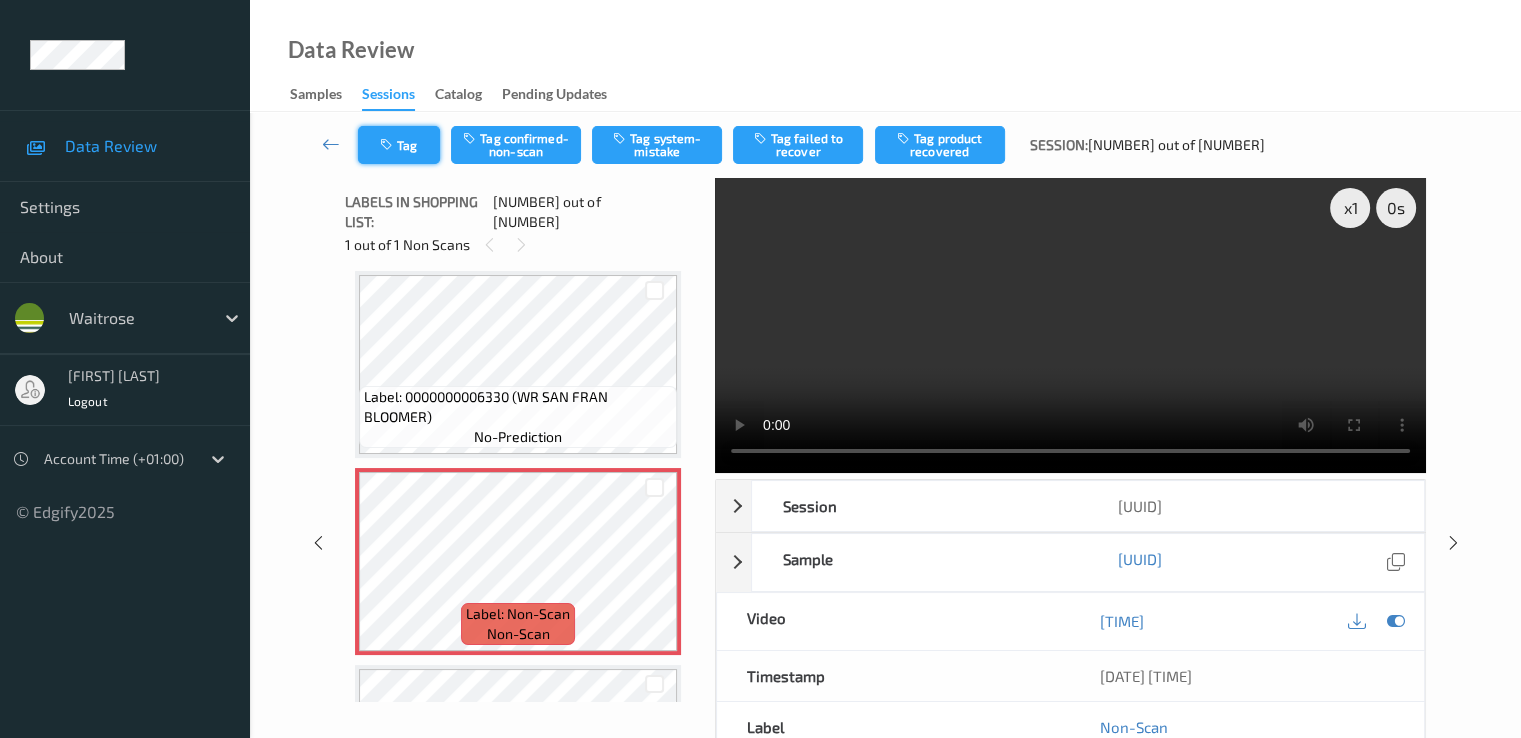 click on "Tag" at bounding box center (399, 145) 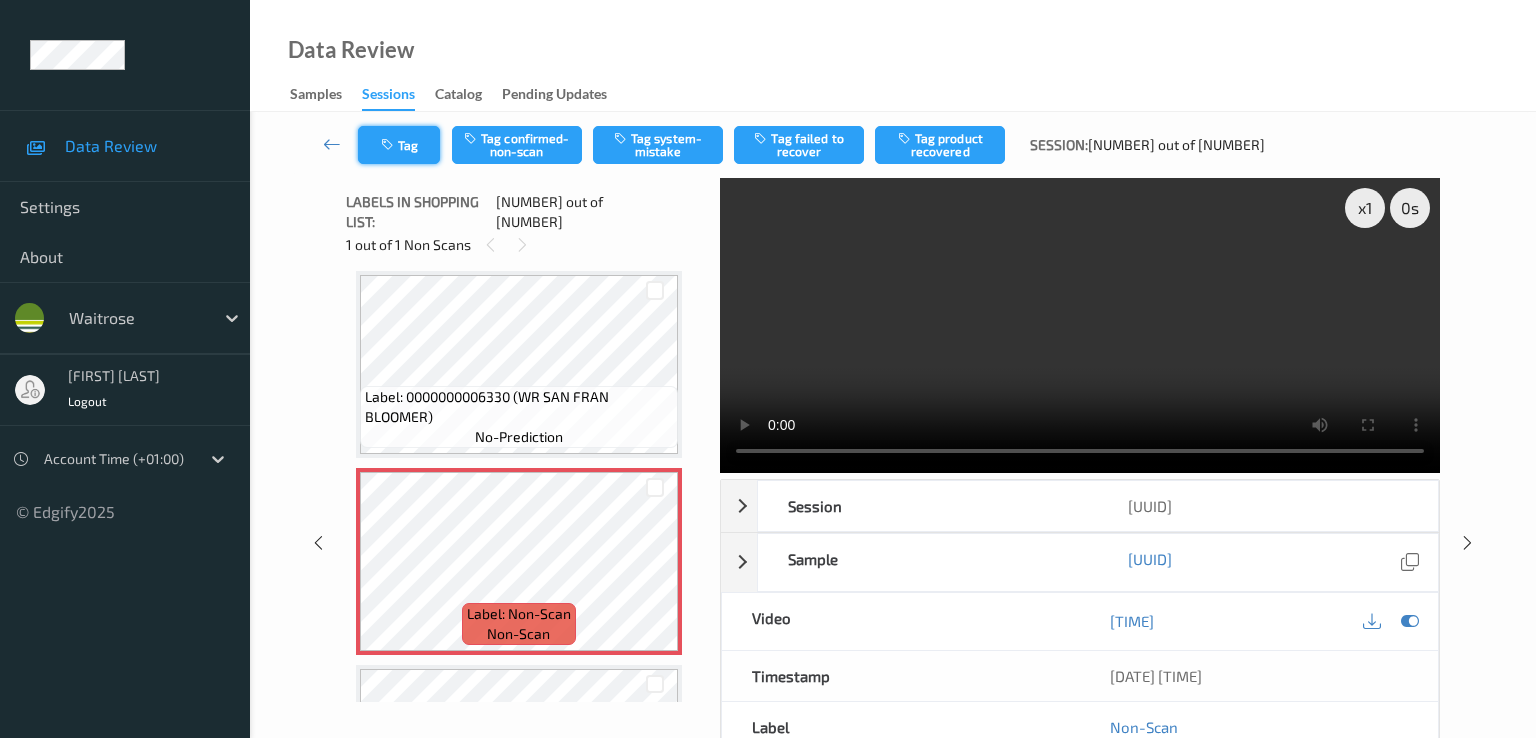 scroll, scrollTop: 4735, scrollLeft: 0, axis: vertical 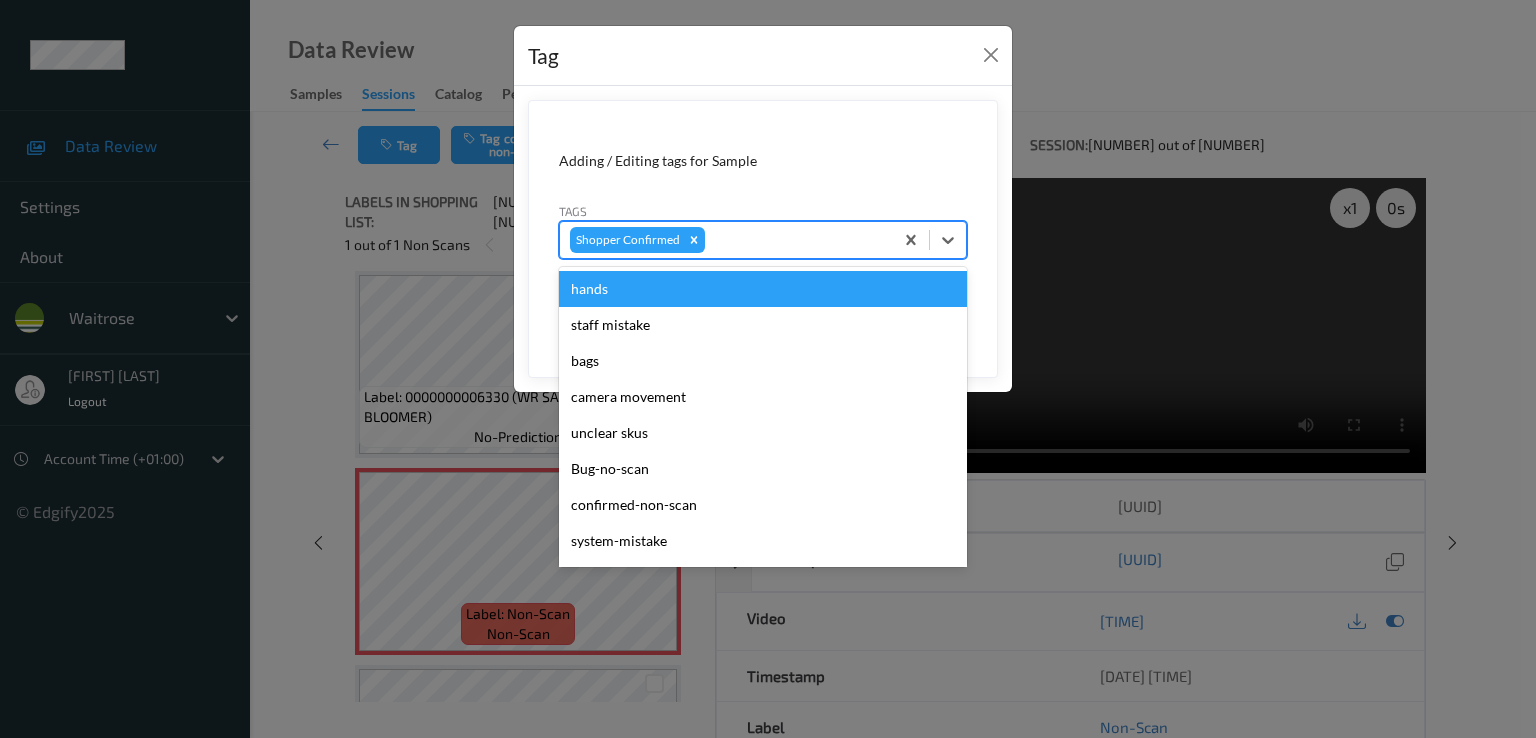 click at bounding box center [796, 240] 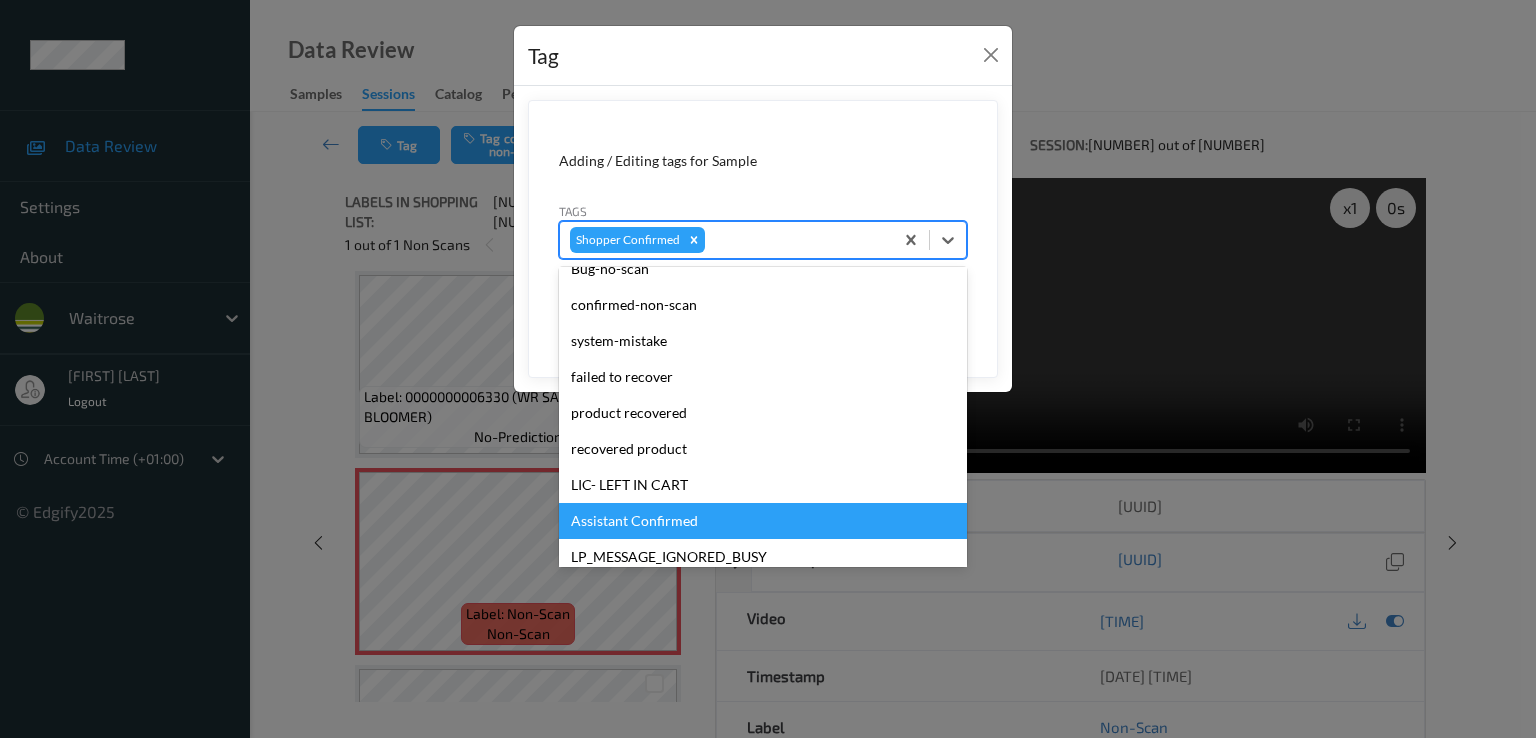 scroll, scrollTop: 400, scrollLeft: 0, axis: vertical 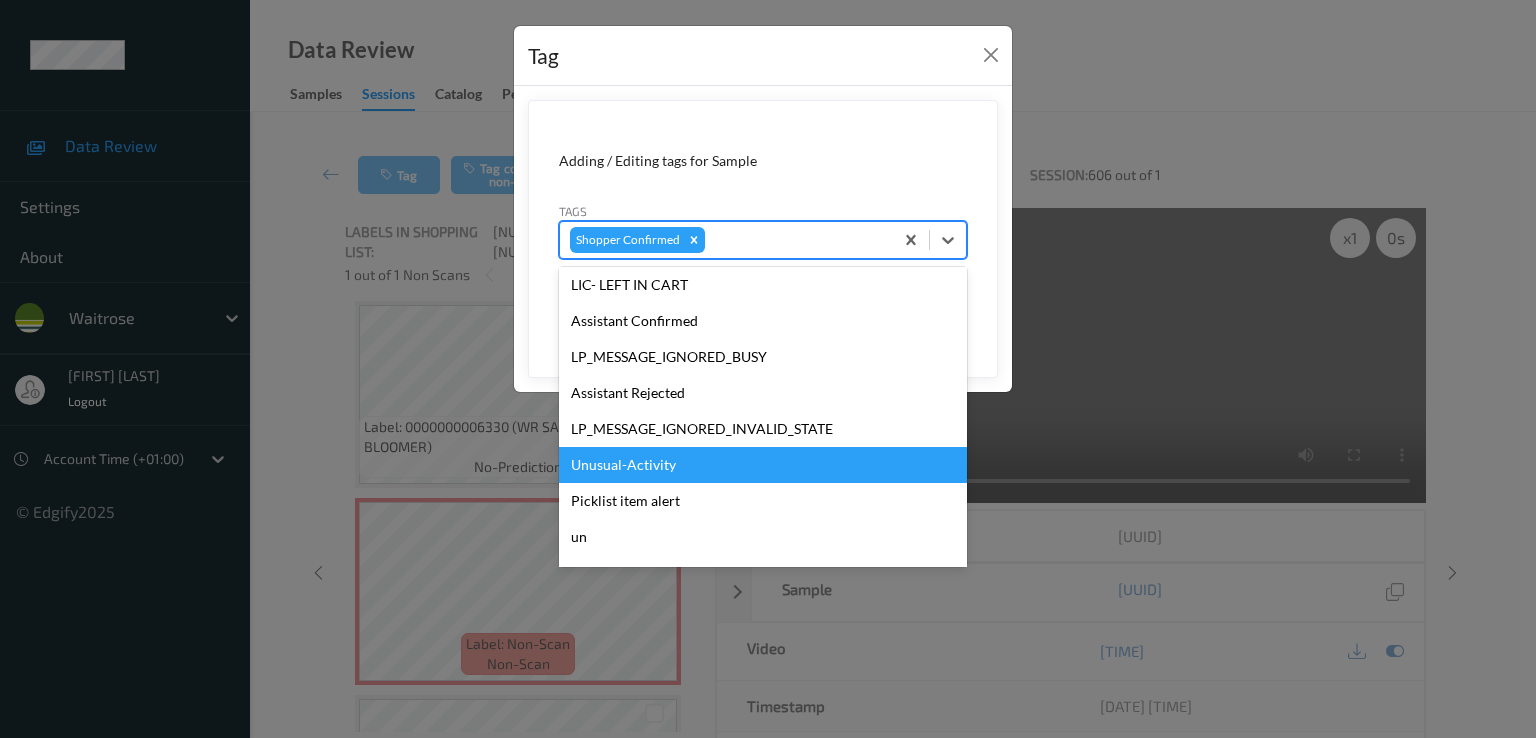 click on "Unusual-Activity" at bounding box center [763, 465] 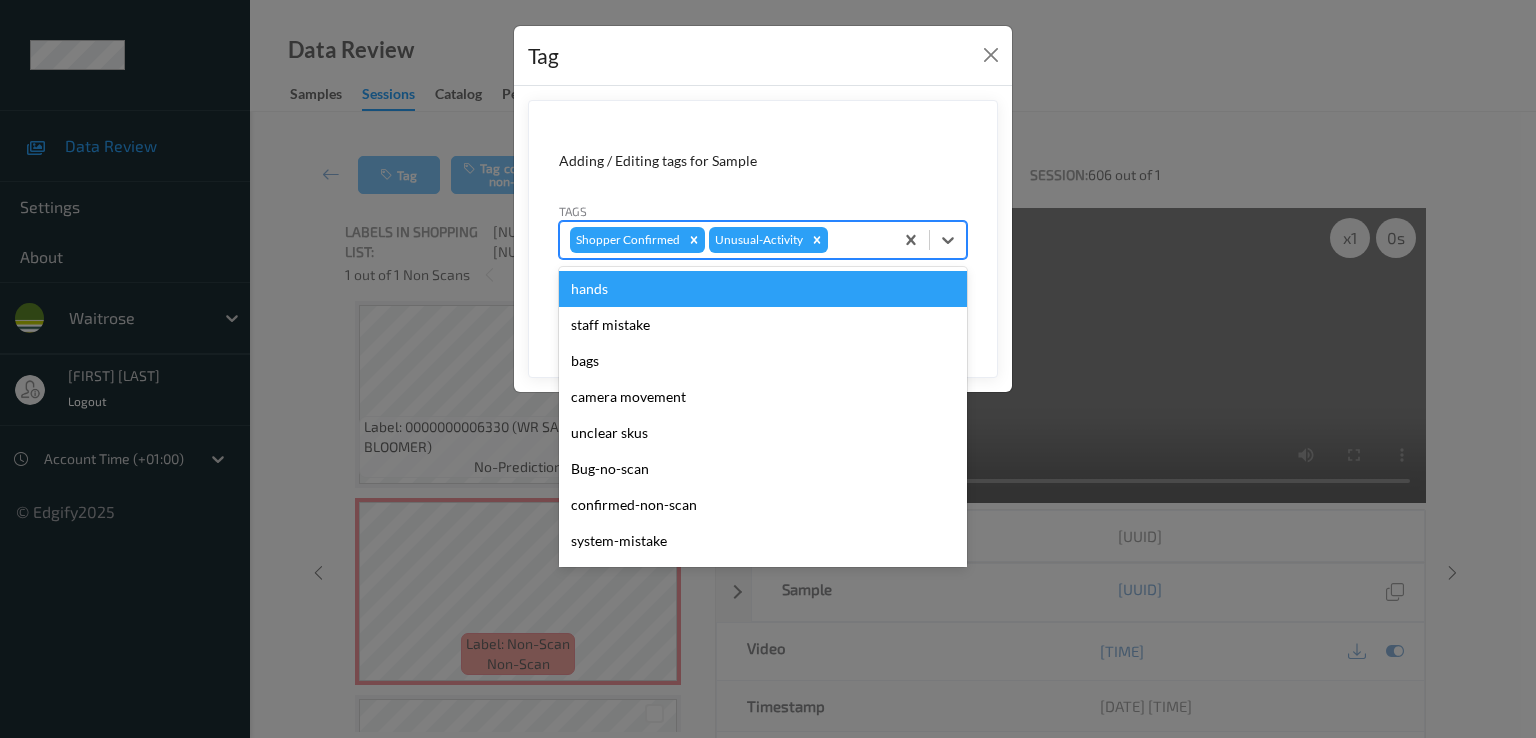 click at bounding box center [857, 240] 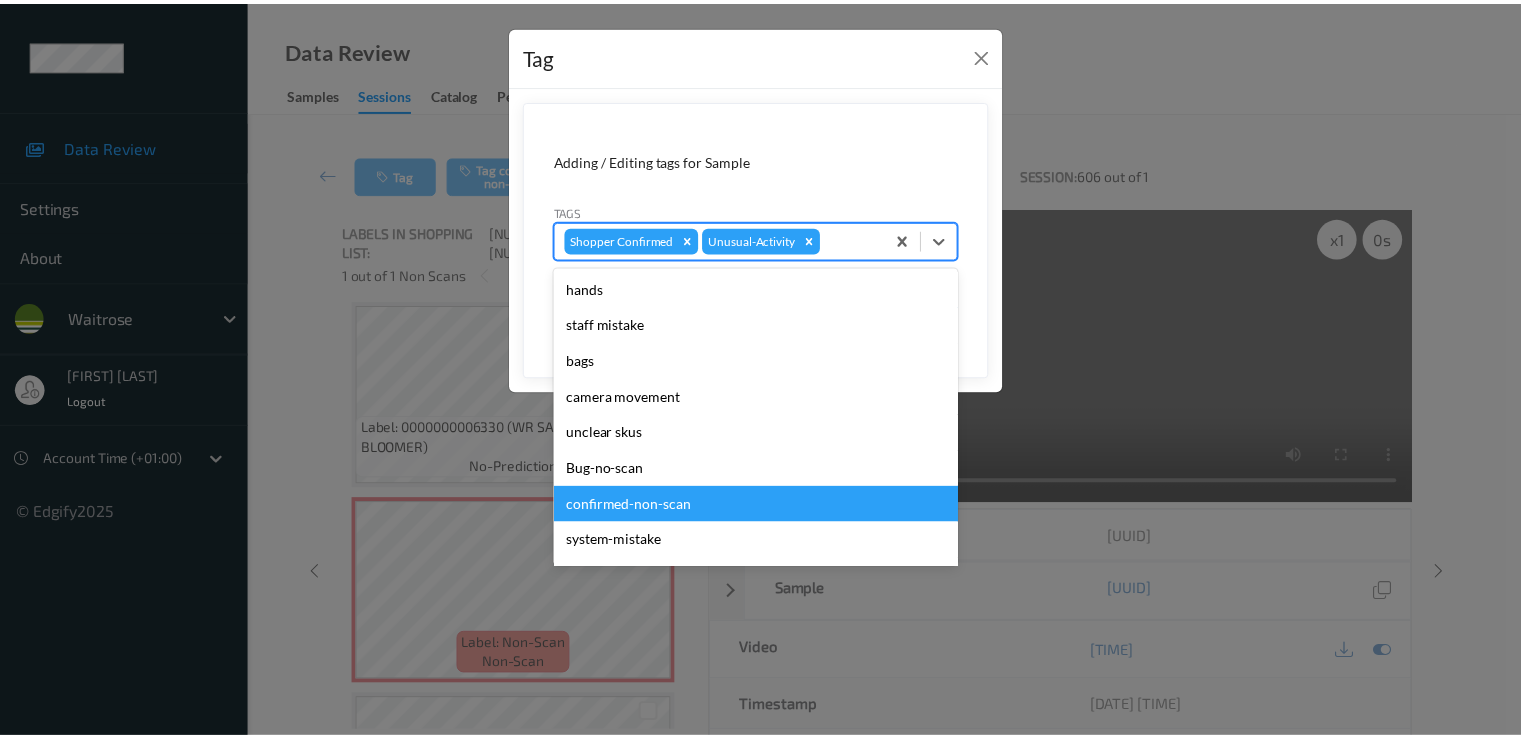 scroll, scrollTop: 392, scrollLeft: 0, axis: vertical 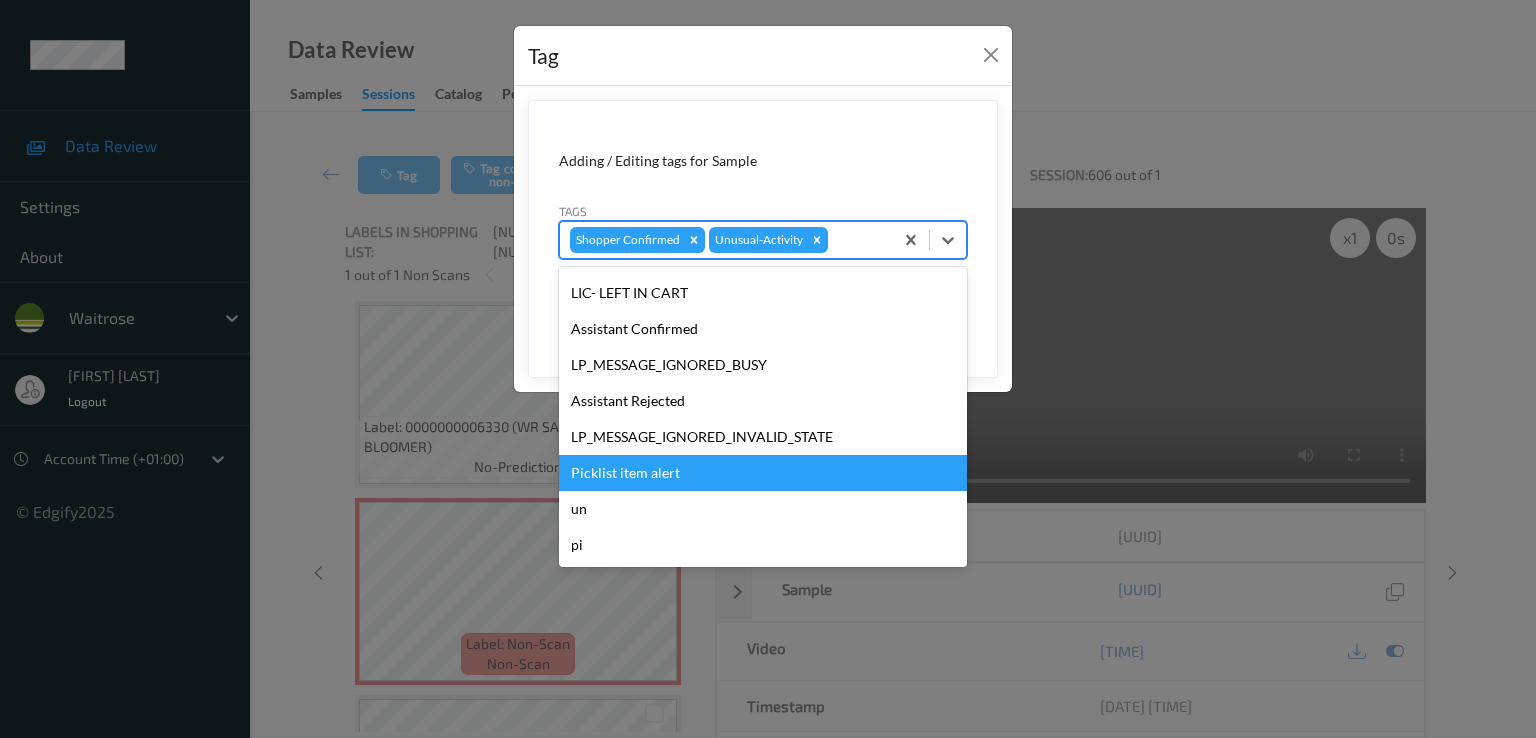 click on "Picklist item alert" at bounding box center [763, 473] 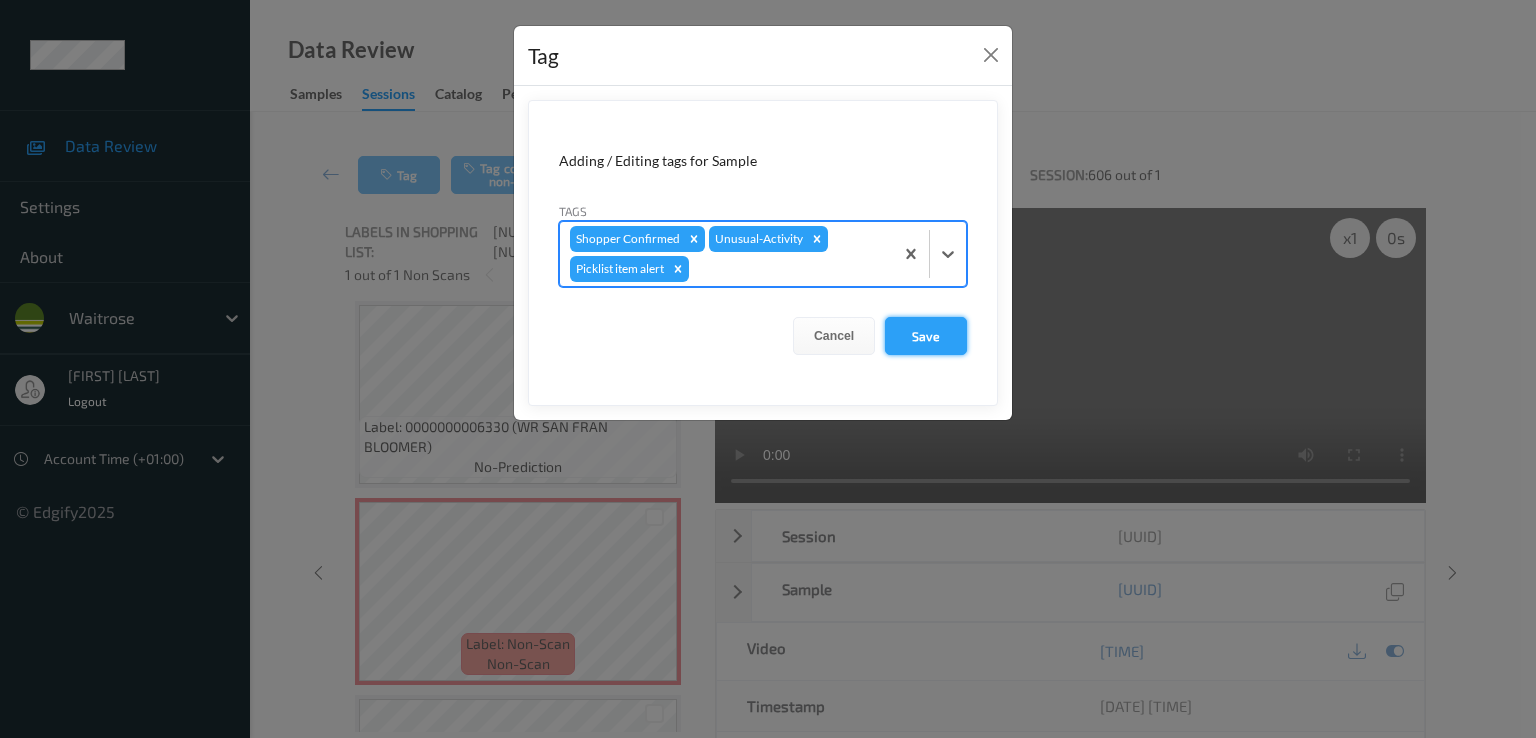 click on "Save" at bounding box center [926, 336] 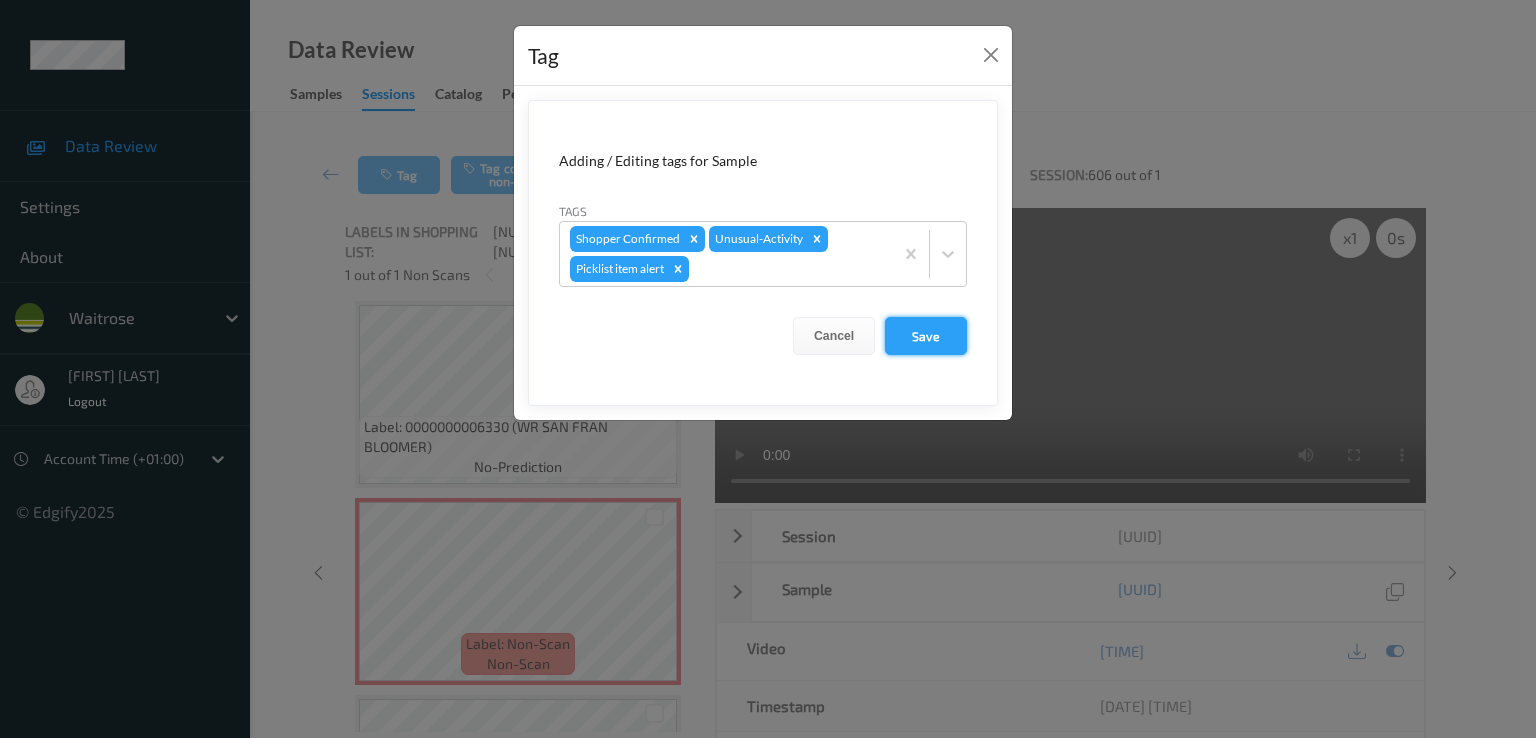 click on "Save" at bounding box center (926, 336) 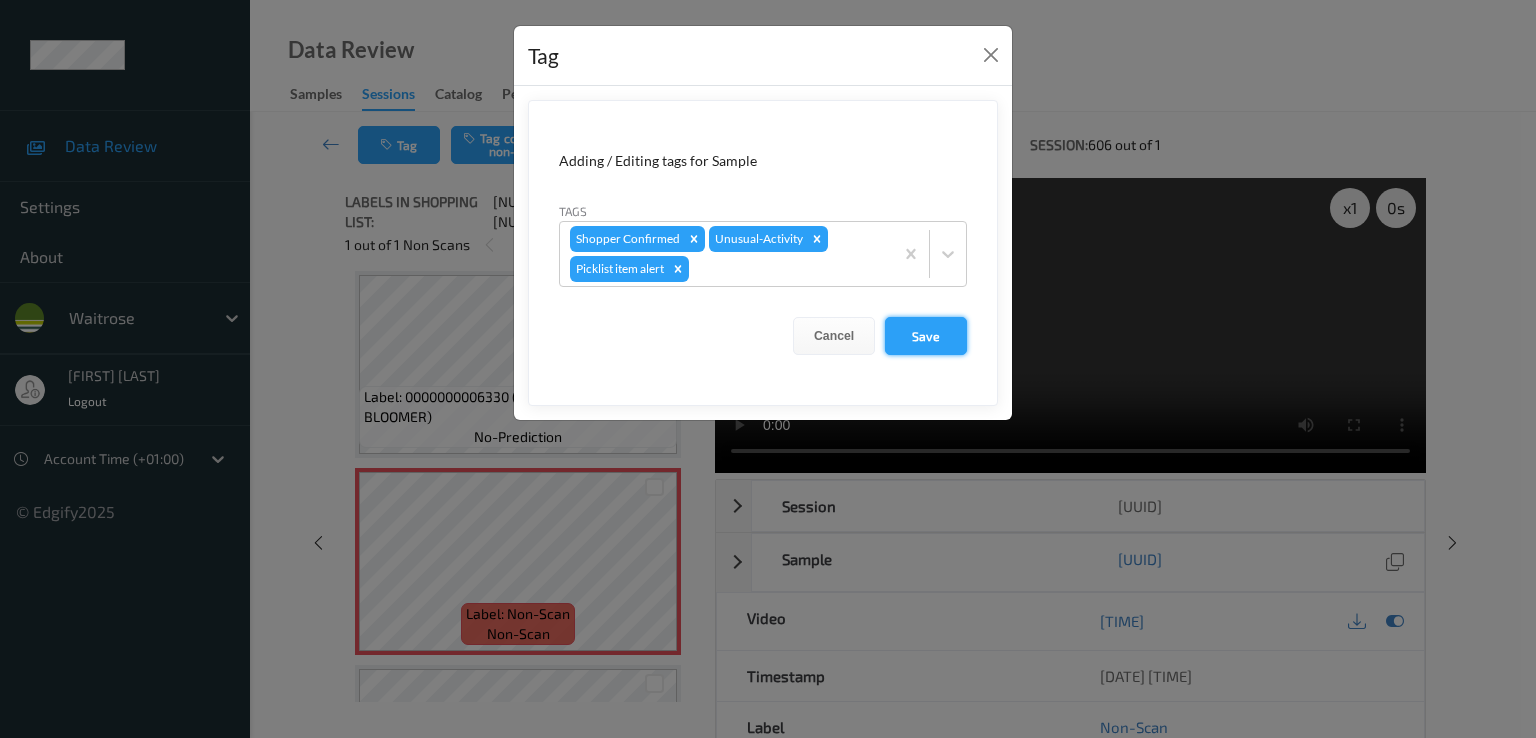 click on "Save" at bounding box center (926, 336) 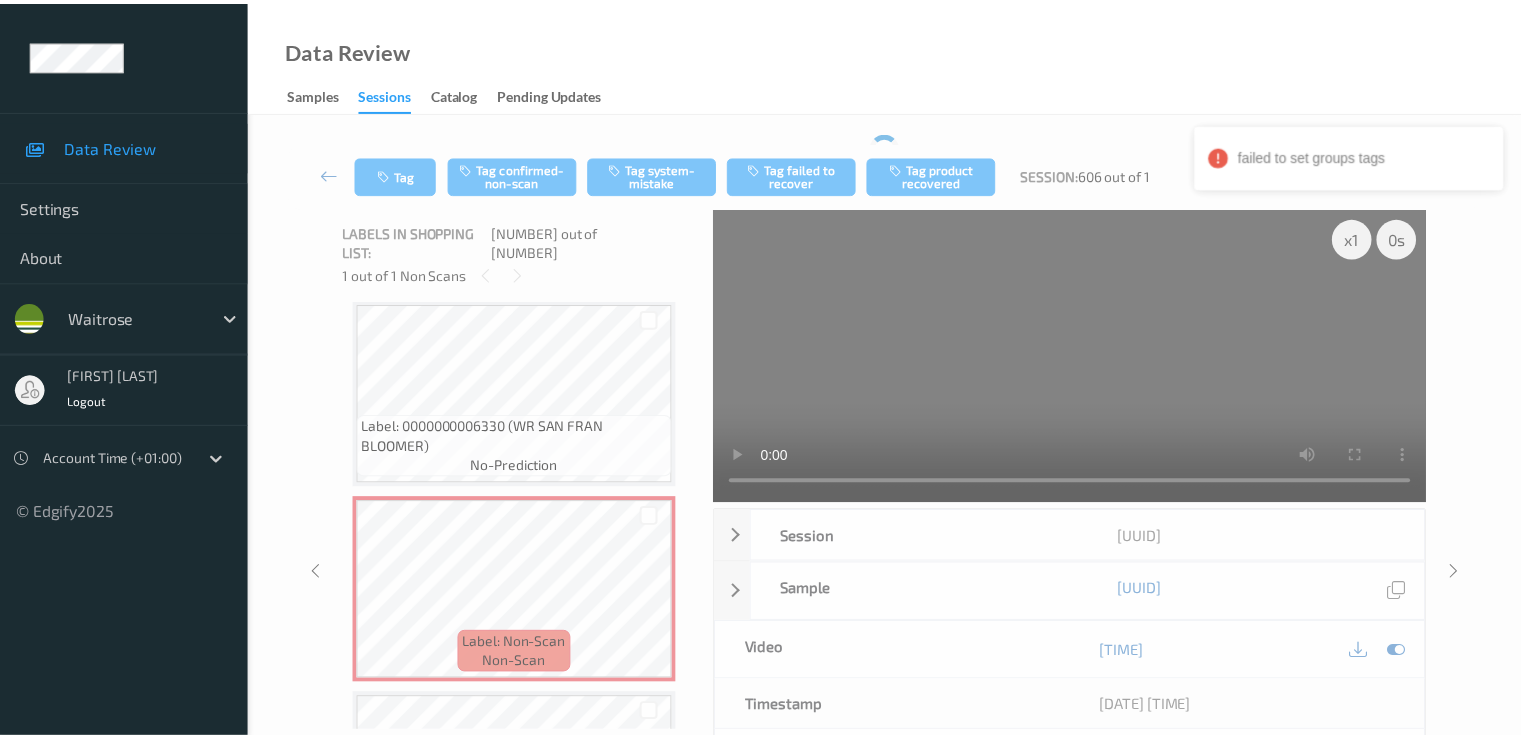 scroll, scrollTop: 4734, scrollLeft: 0, axis: vertical 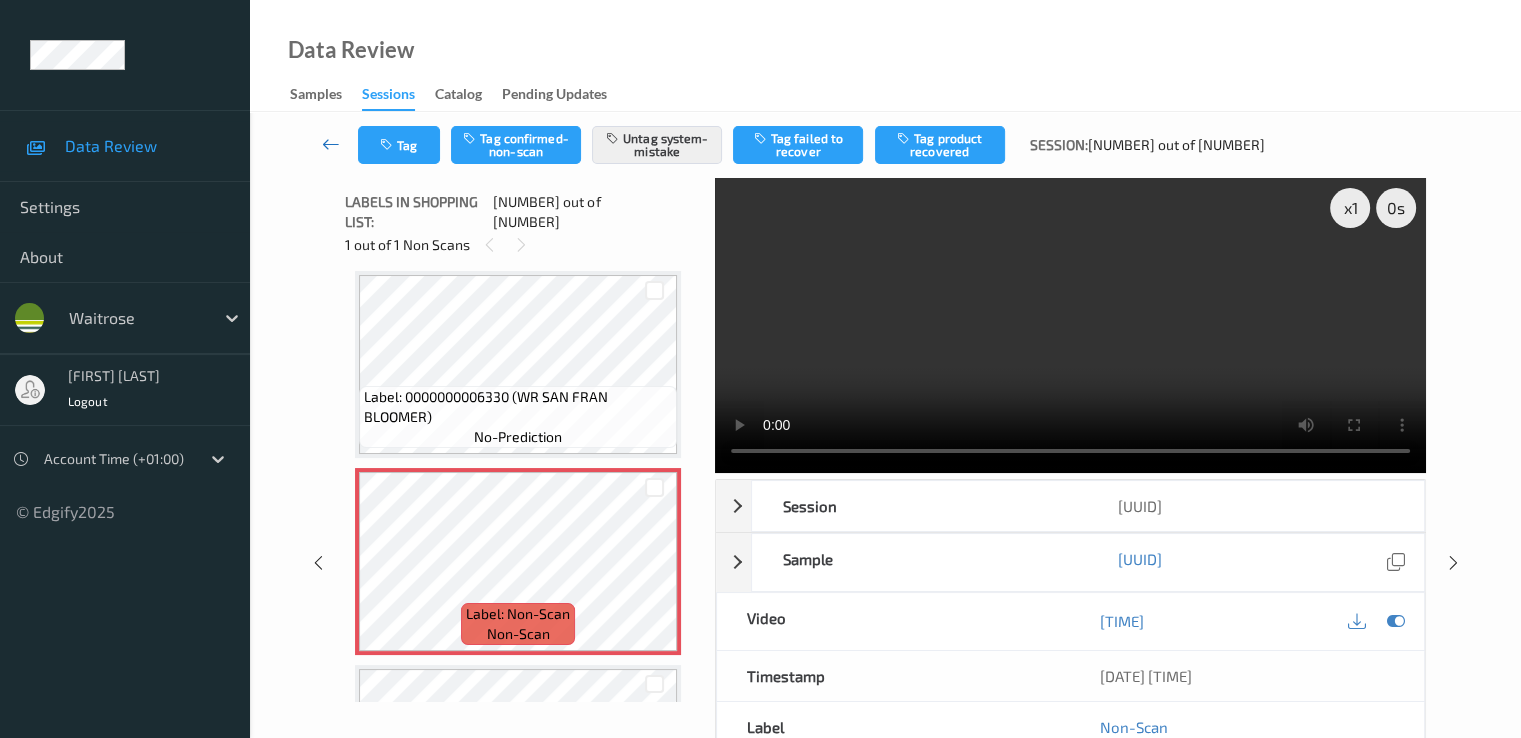 click at bounding box center [331, 144] 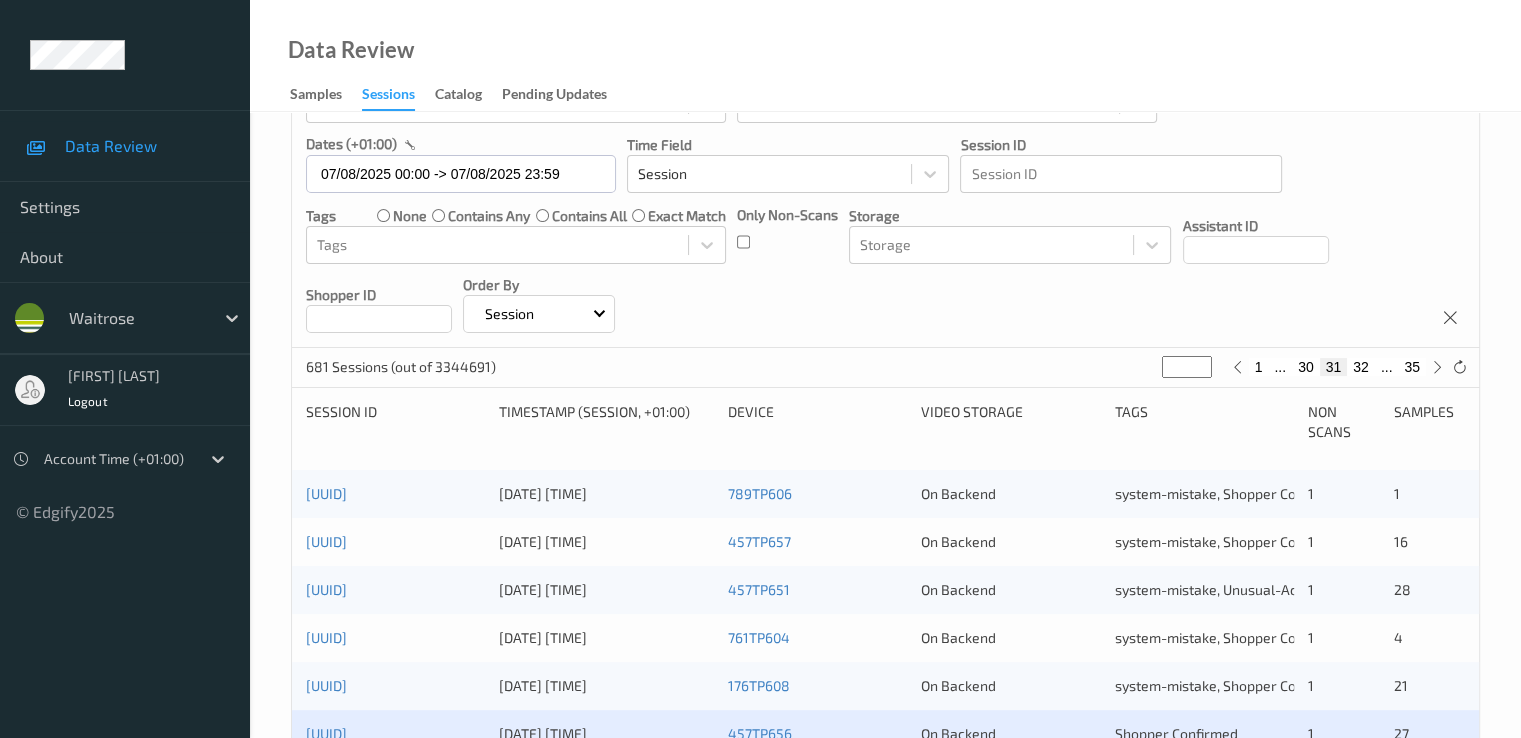 scroll, scrollTop: 400, scrollLeft: 0, axis: vertical 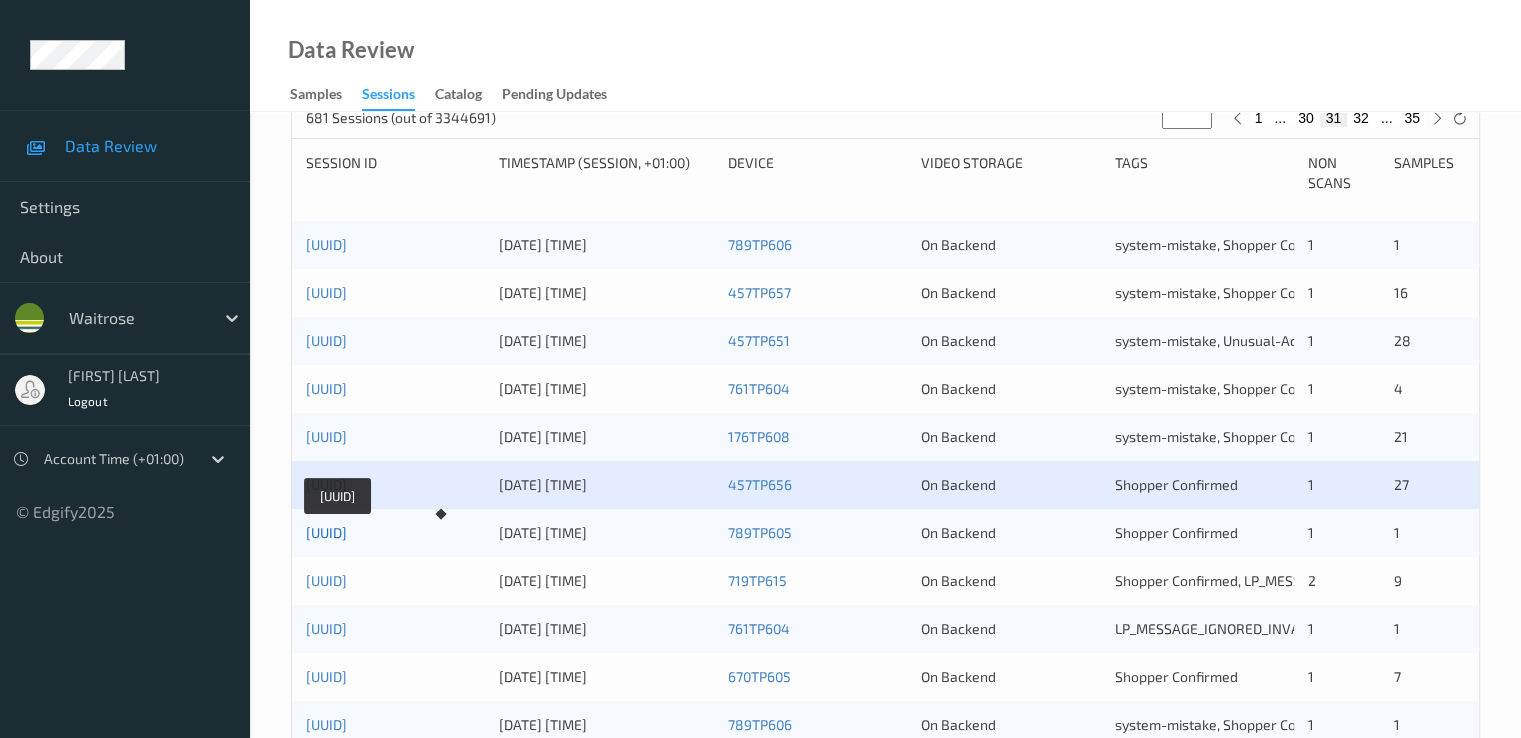 click on "[UUID]" at bounding box center (326, 532) 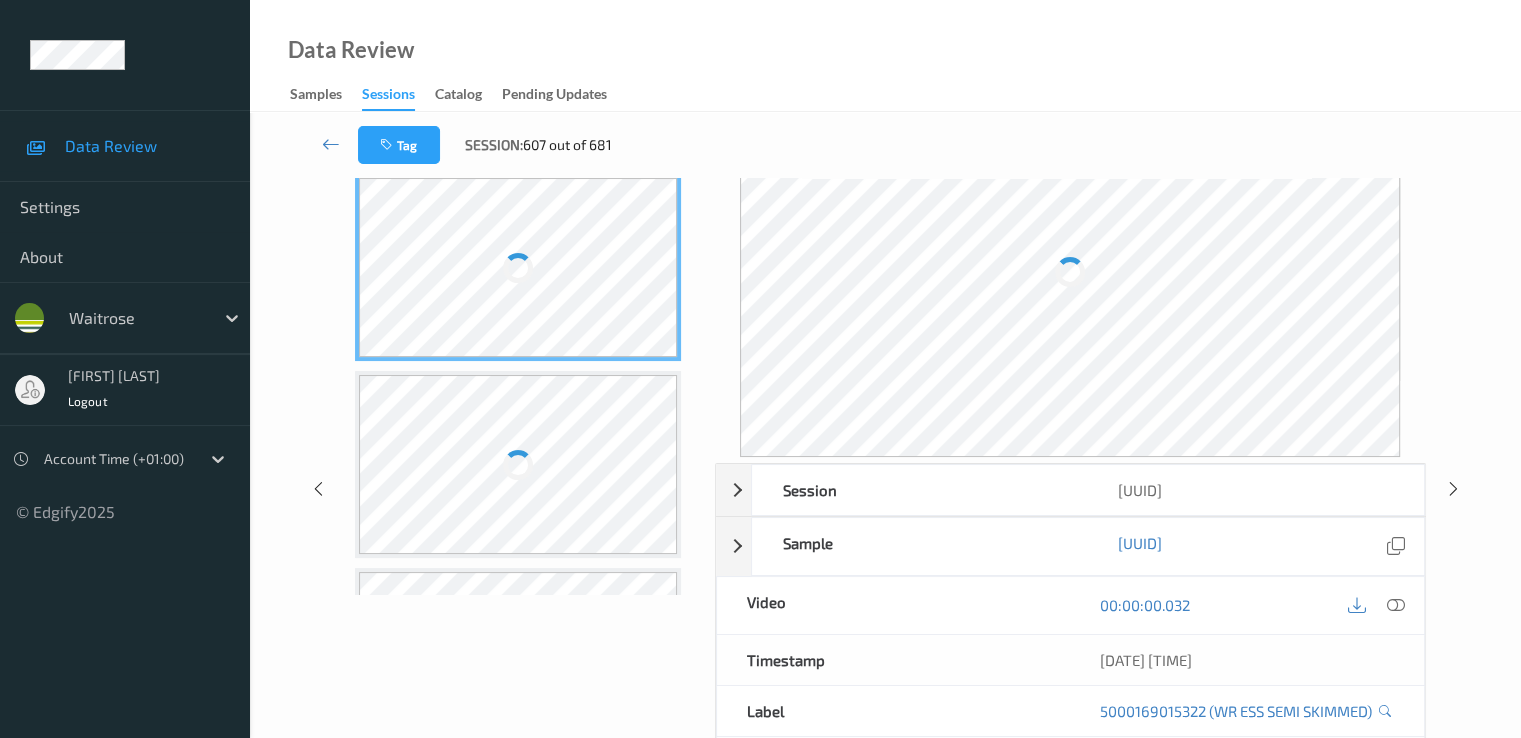 scroll, scrollTop: 0, scrollLeft: 0, axis: both 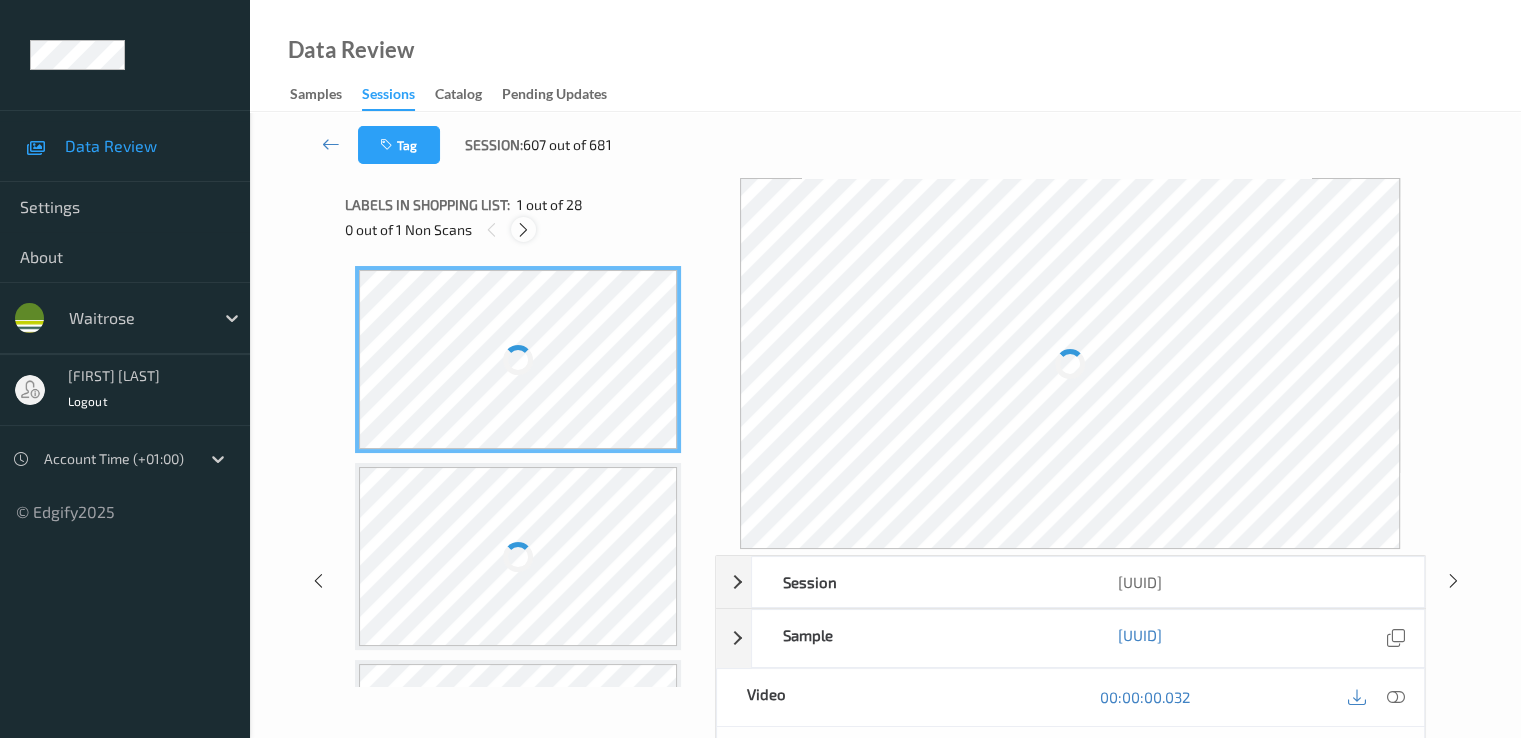 click at bounding box center [523, 230] 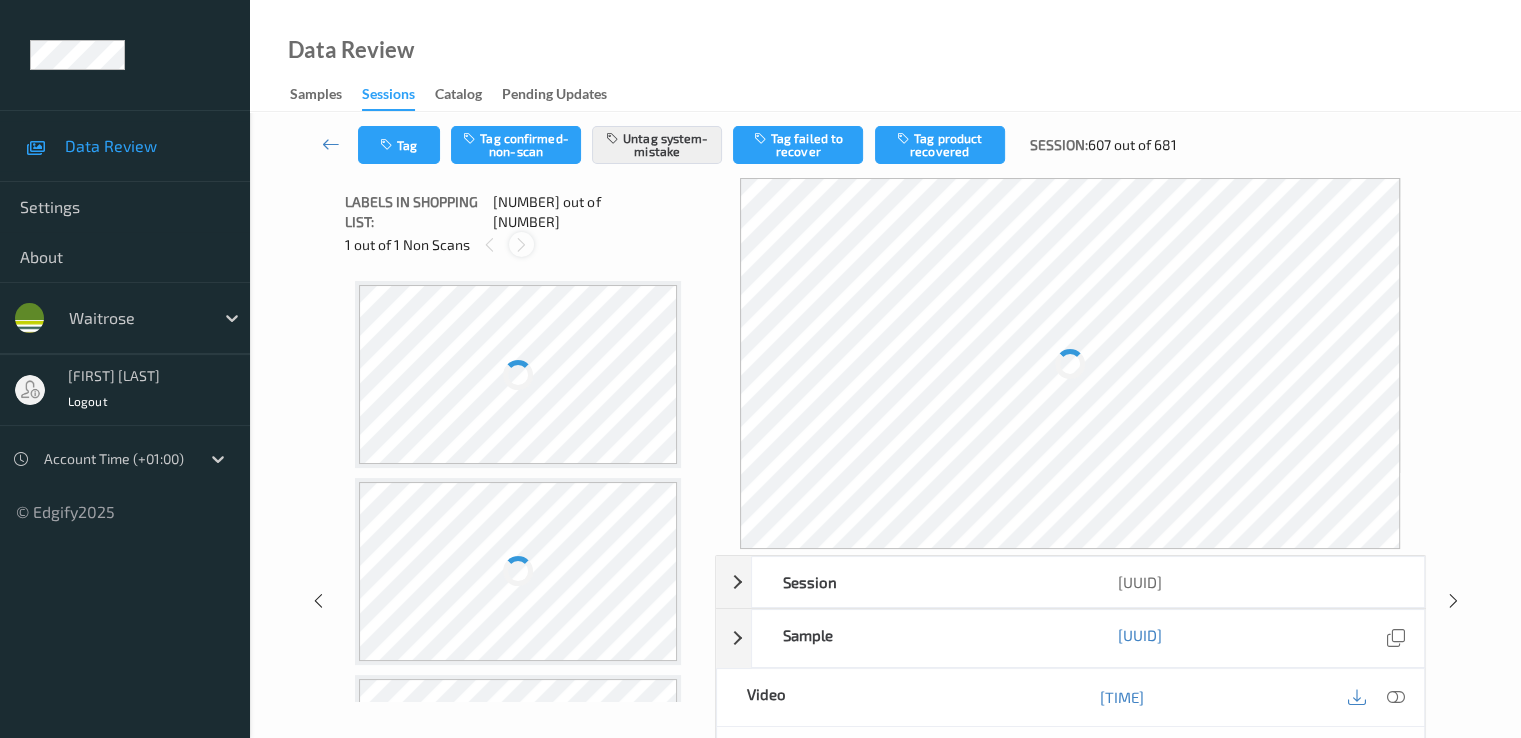 scroll, scrollTop: 4734, scrollLeft: 0, axis: vertical 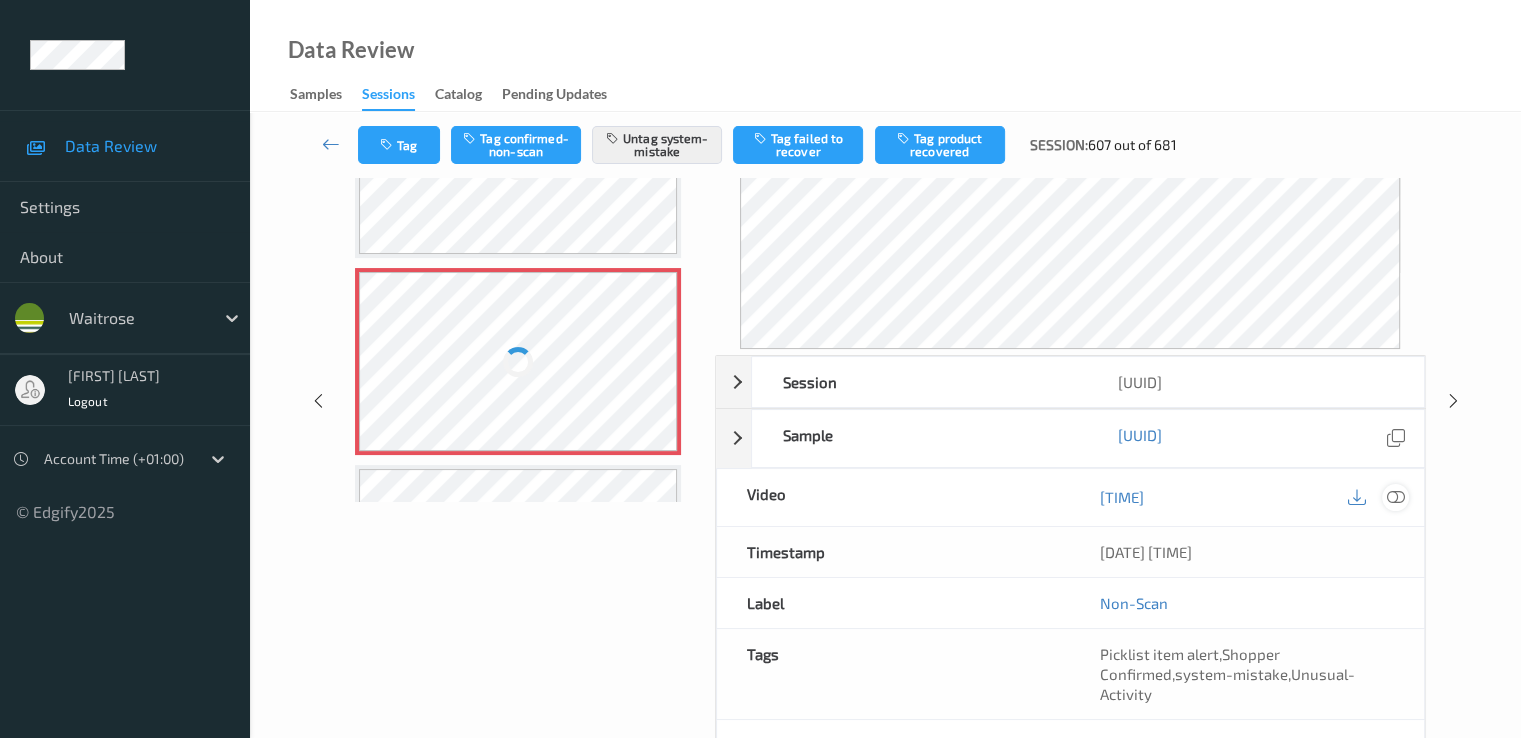 click at bounding box center [1395, 497] 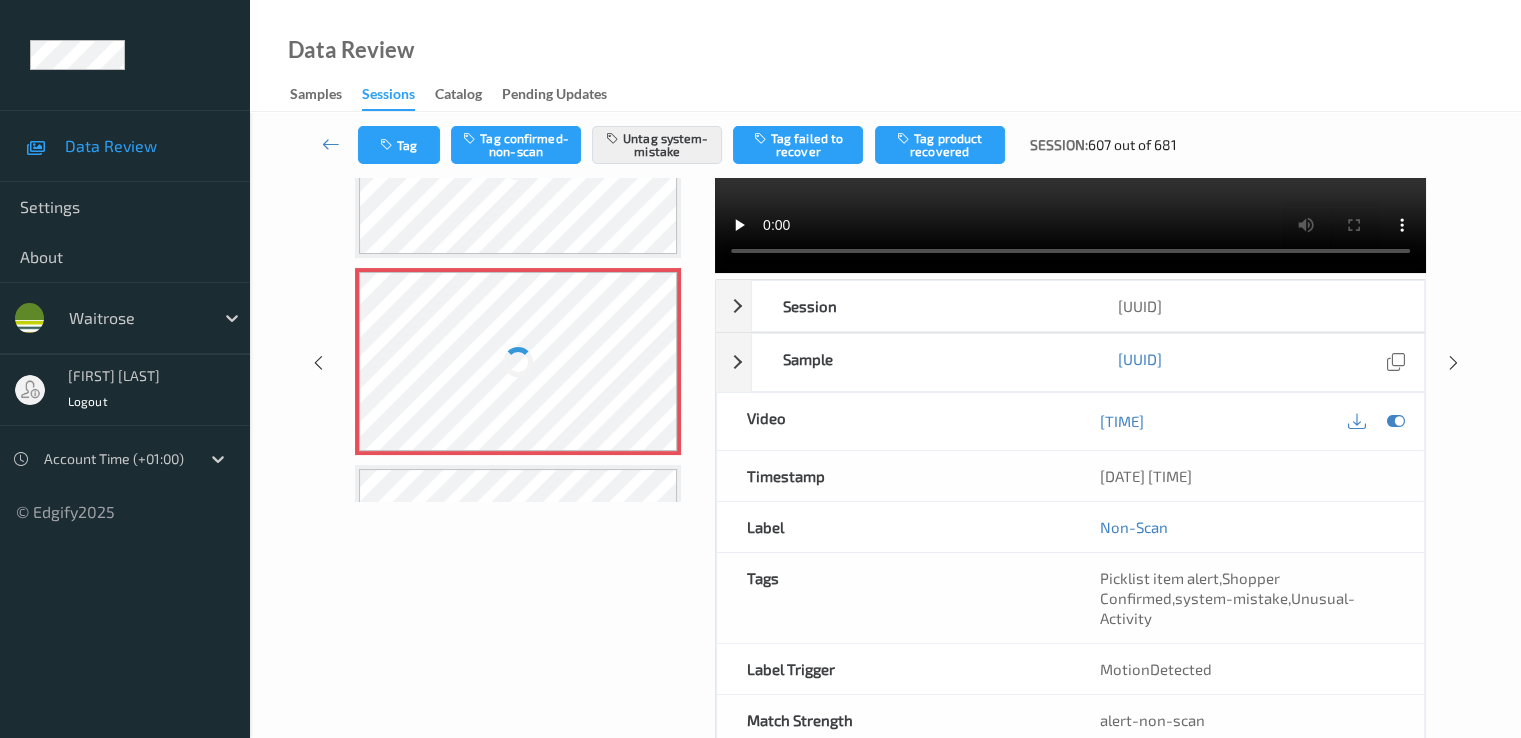 scroll, scrollTop: 0, scrollLeft: 0, axis: both 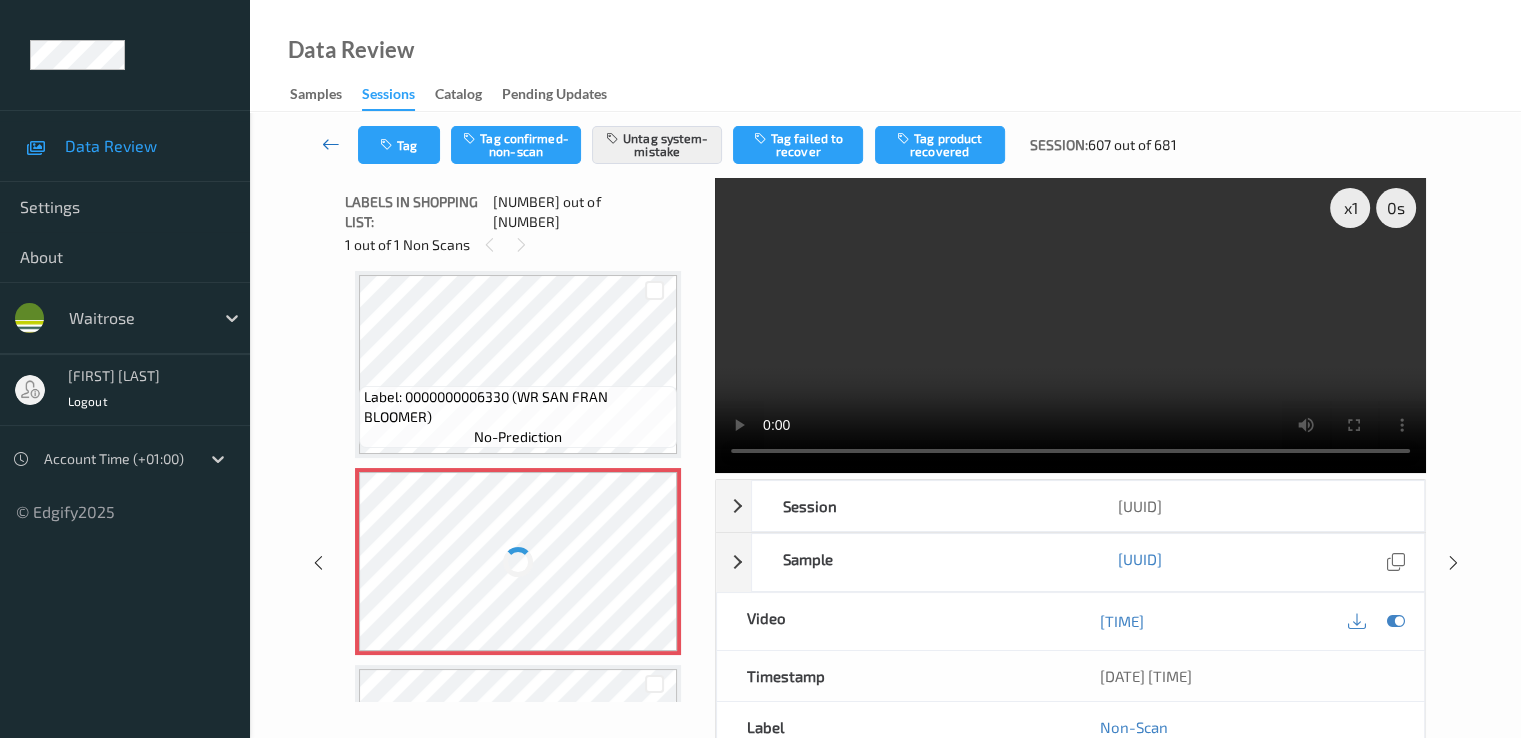 click at bounding box center (331, 145) 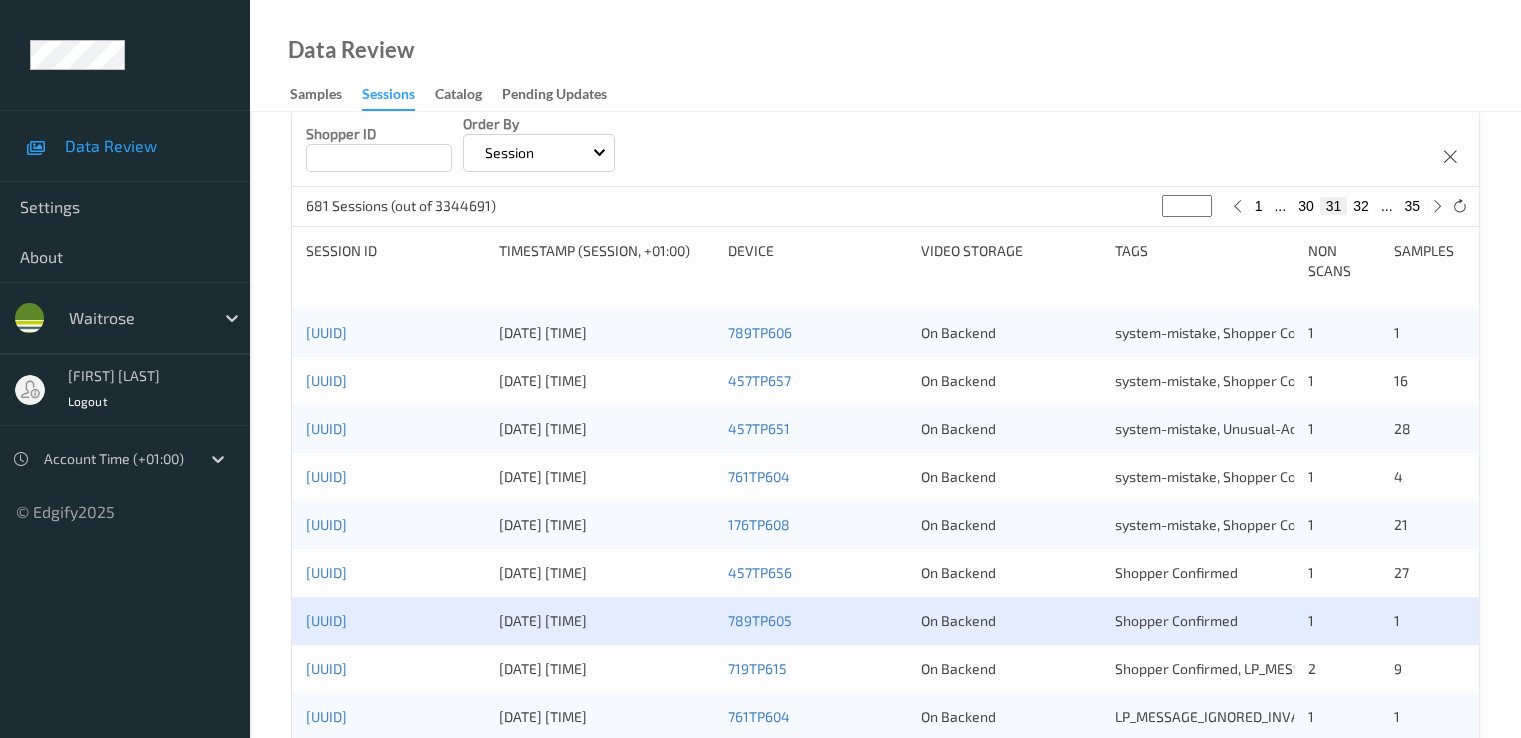 scroll, scrollTop: 400, scrollLeft: 0, axis: vertical 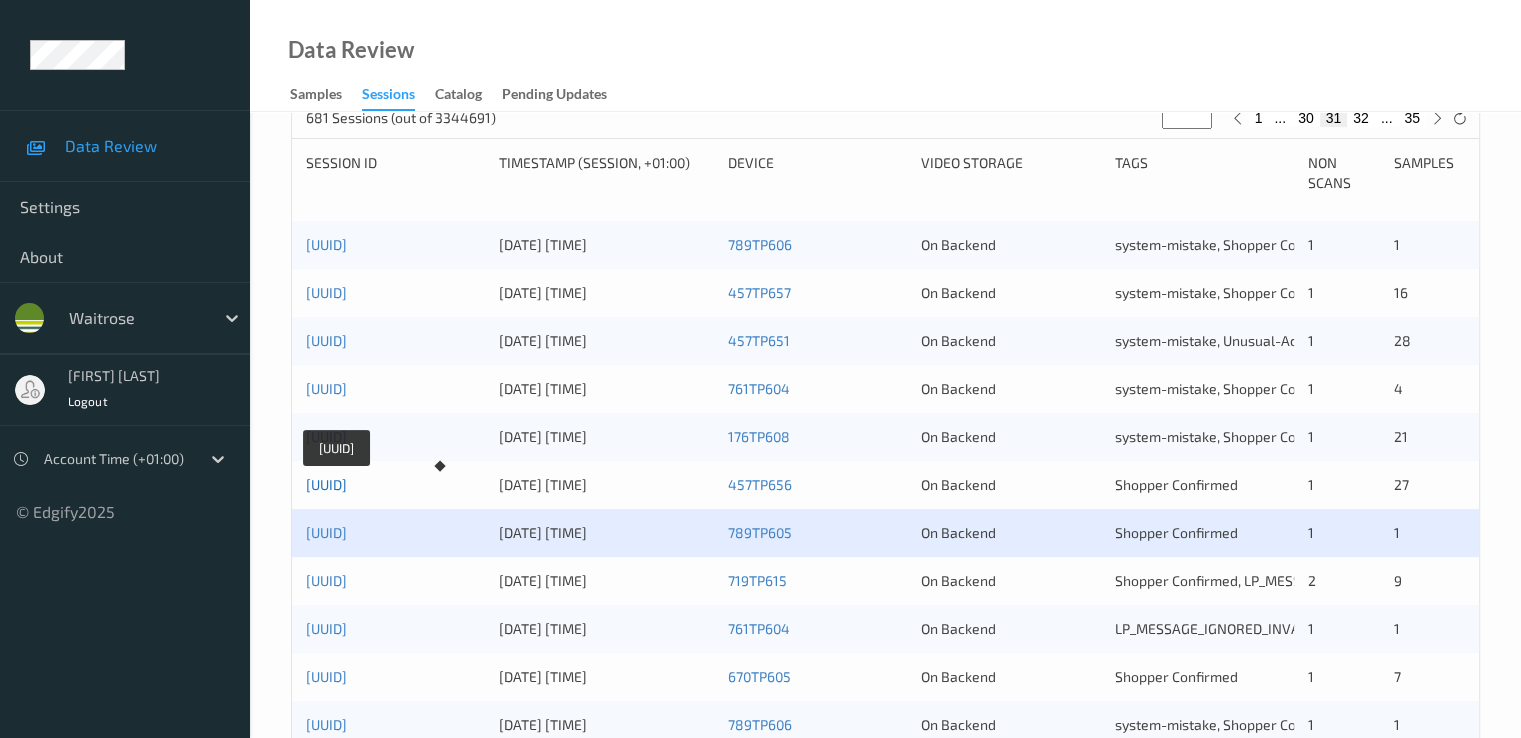 click on "[UUID]" at bounding box center [326, 484] 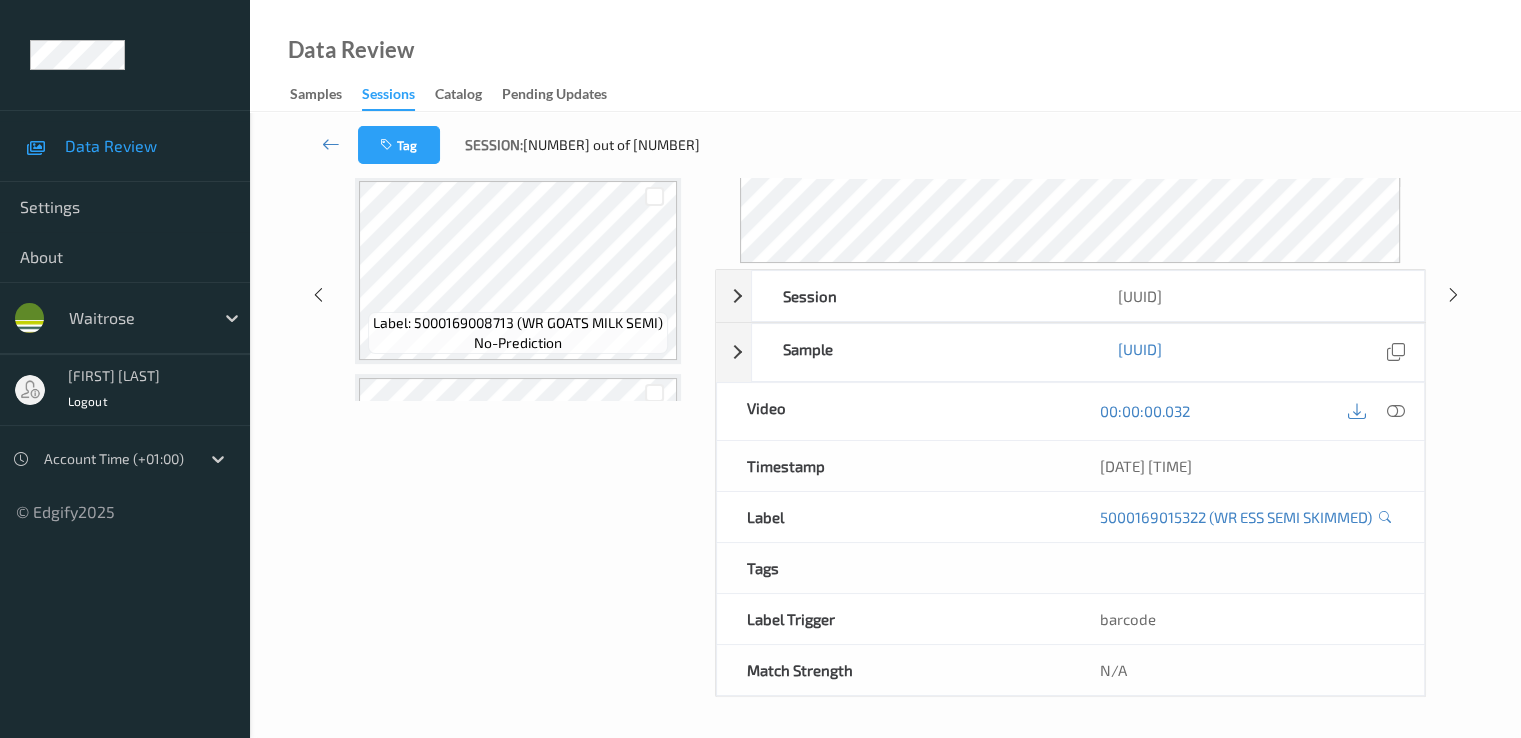 scroll, scrollTop: 0, scrollLeft: 0, axis: both 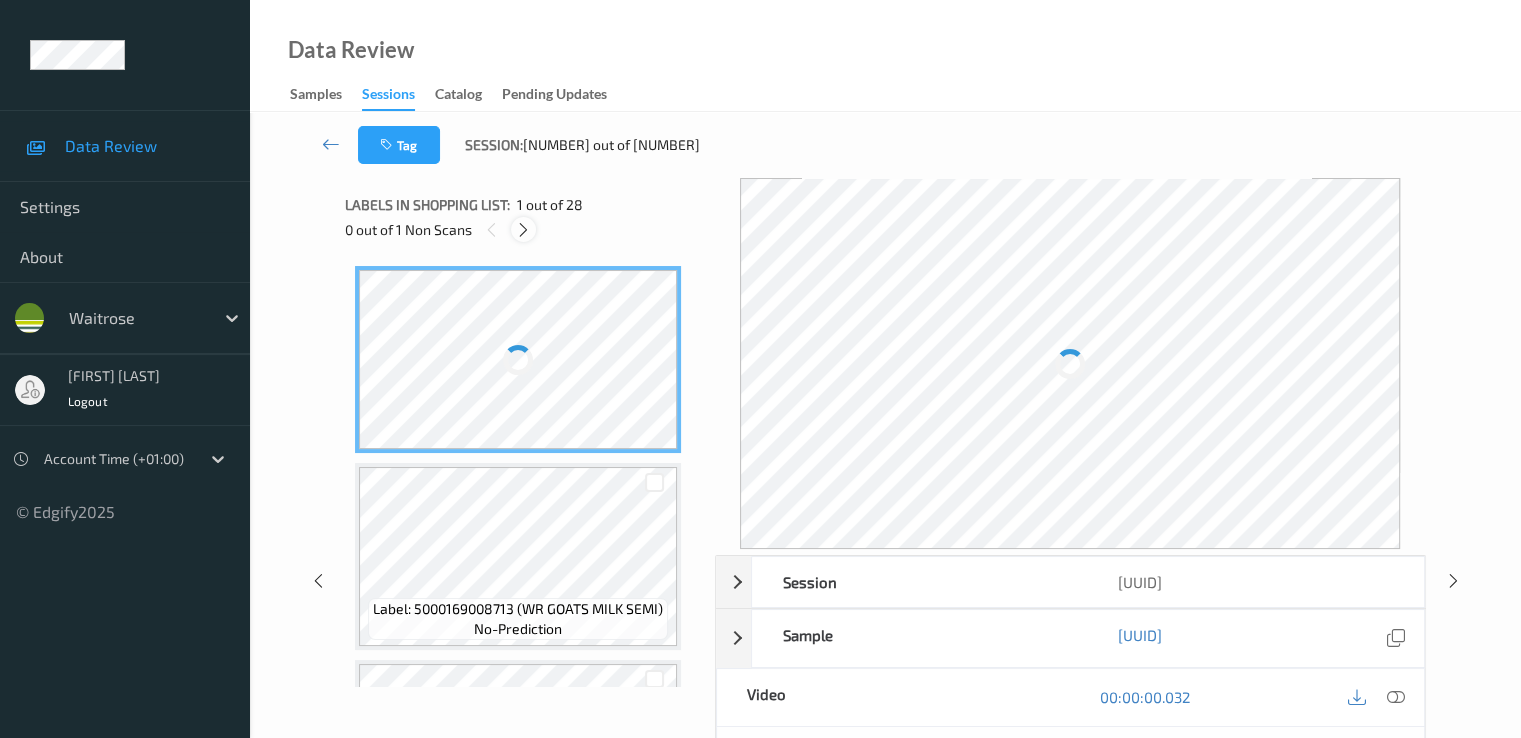 click at bounding box center (523, 230) 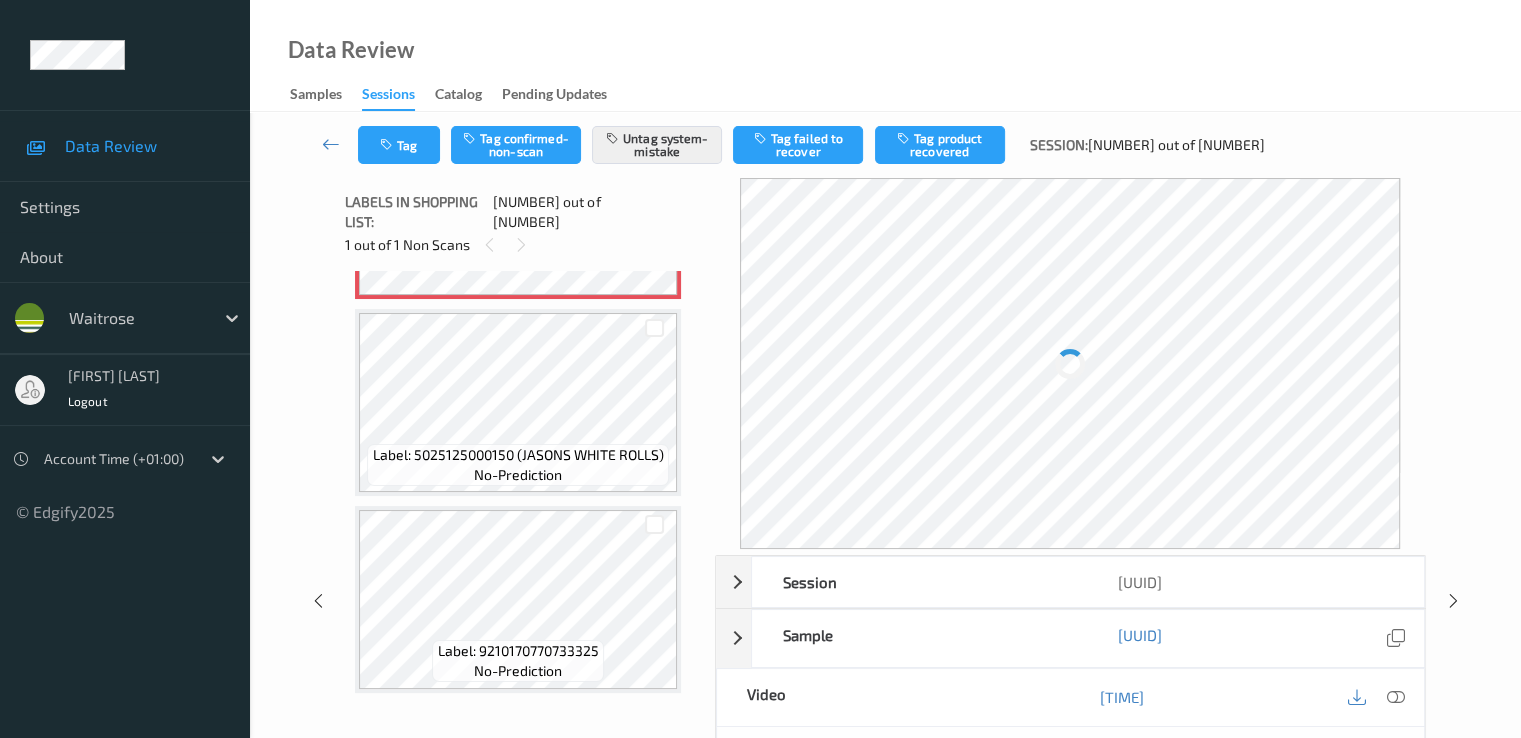 scroll, scrollTop: 5091, scrollLeft: 0, axis: vertical 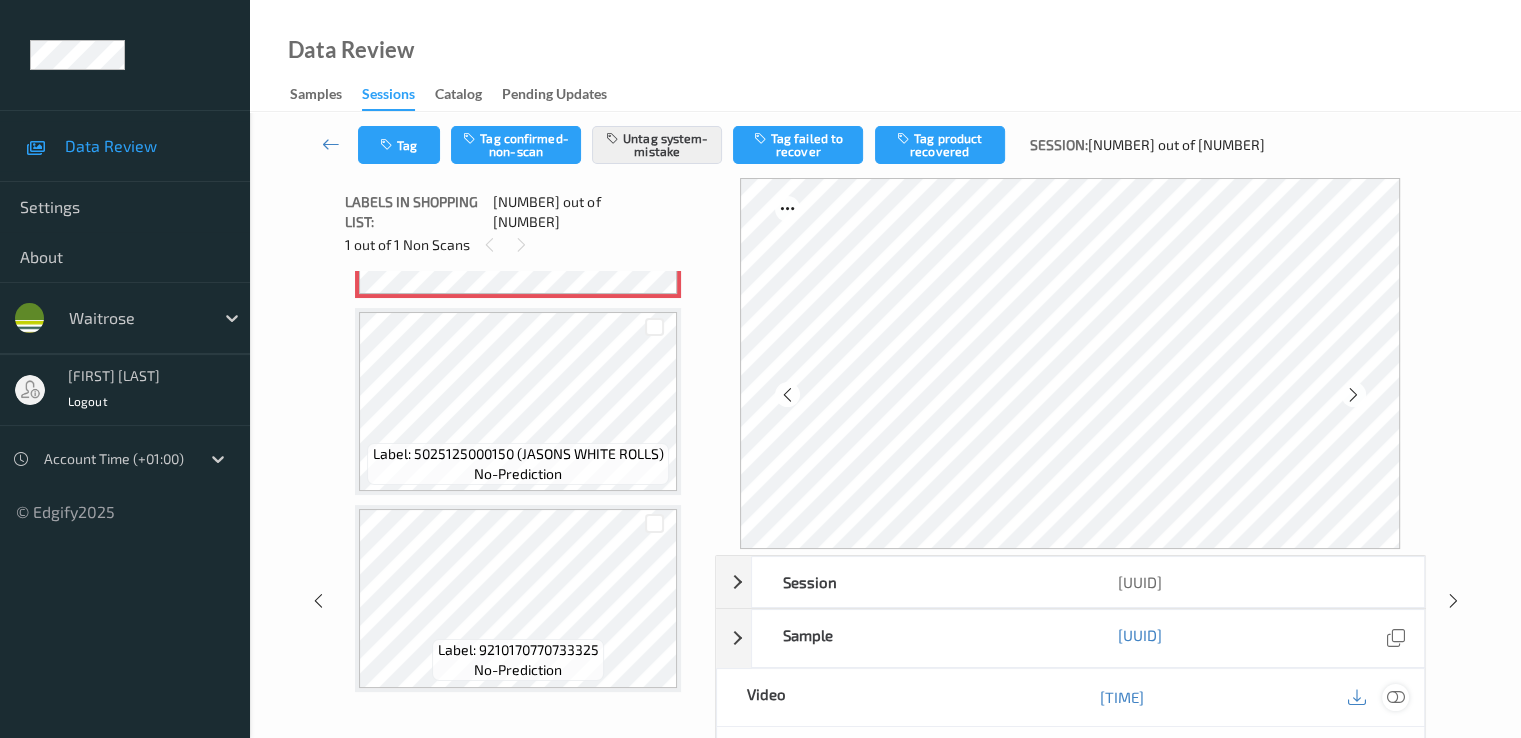 click at bounding box center [1395, 697] 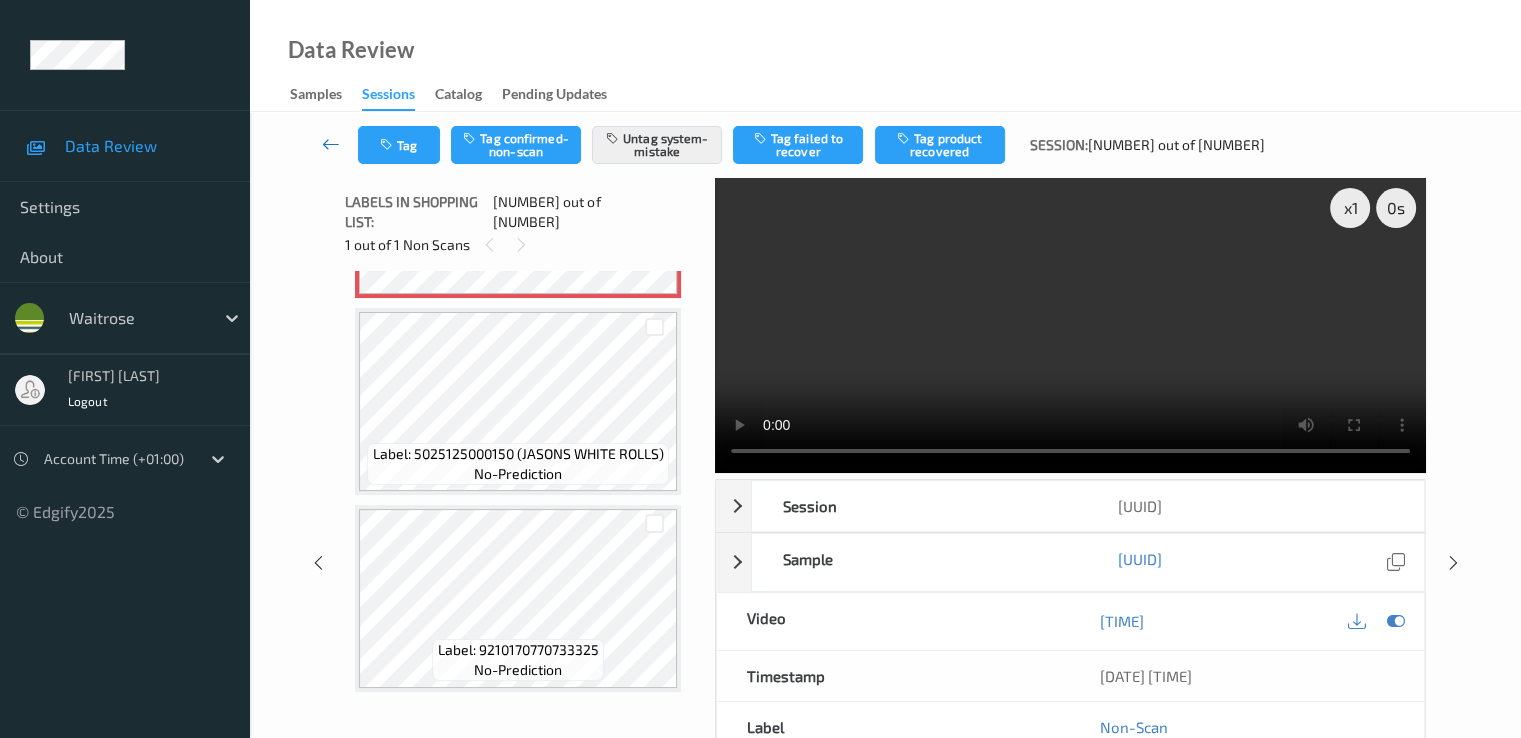 click at bounding box center [331, 144] 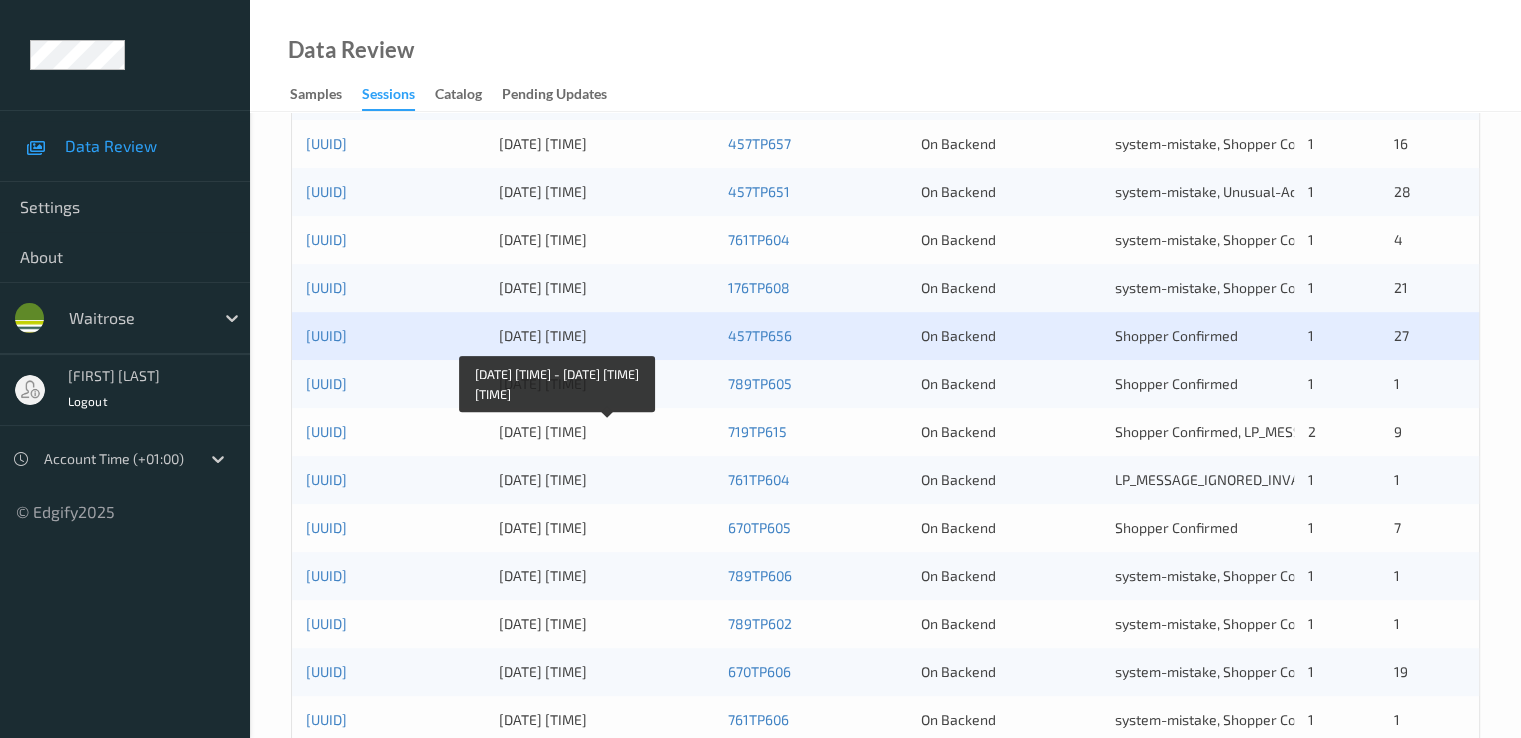 scroll, scrollTop: 600, scrollLeft: 0, axis: vertical 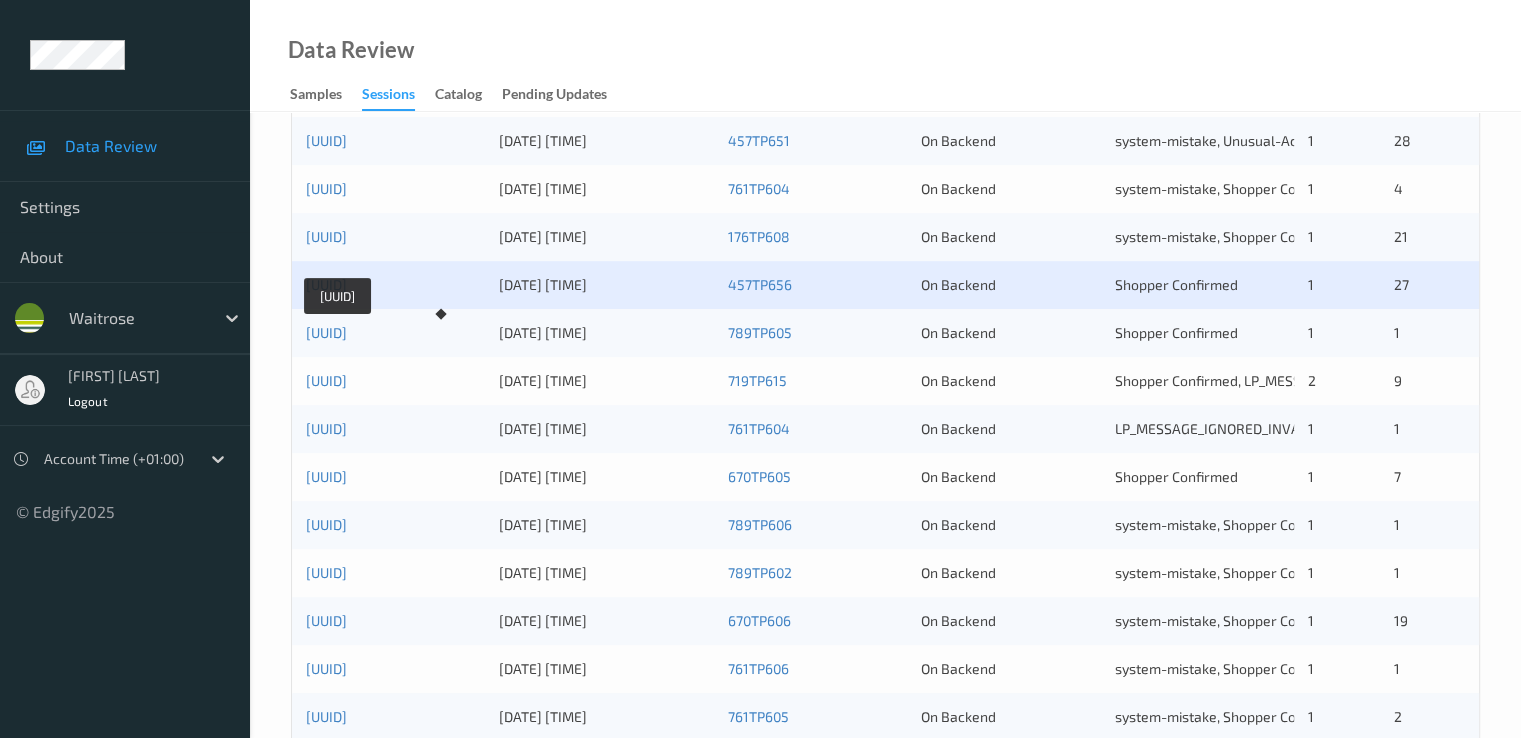 click on "019883b8-2736-7001-a13e-35dcd2e9a990 07/08/2025 09:49:01 789TP605 On Backend Shopper Confirmed 1 1" at bounding box center [885, 333] 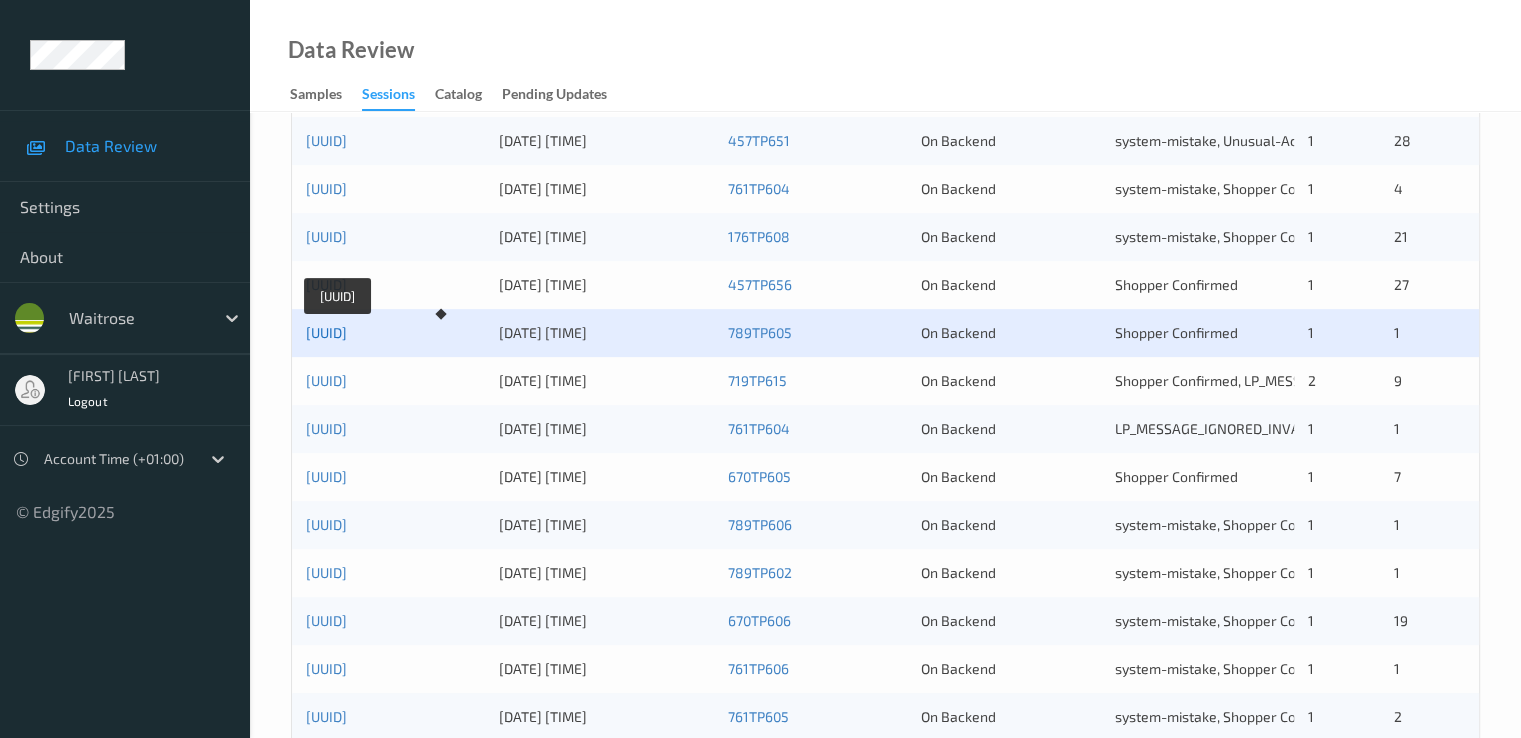 click on "[UUID]" at bounding box center [326, 332] 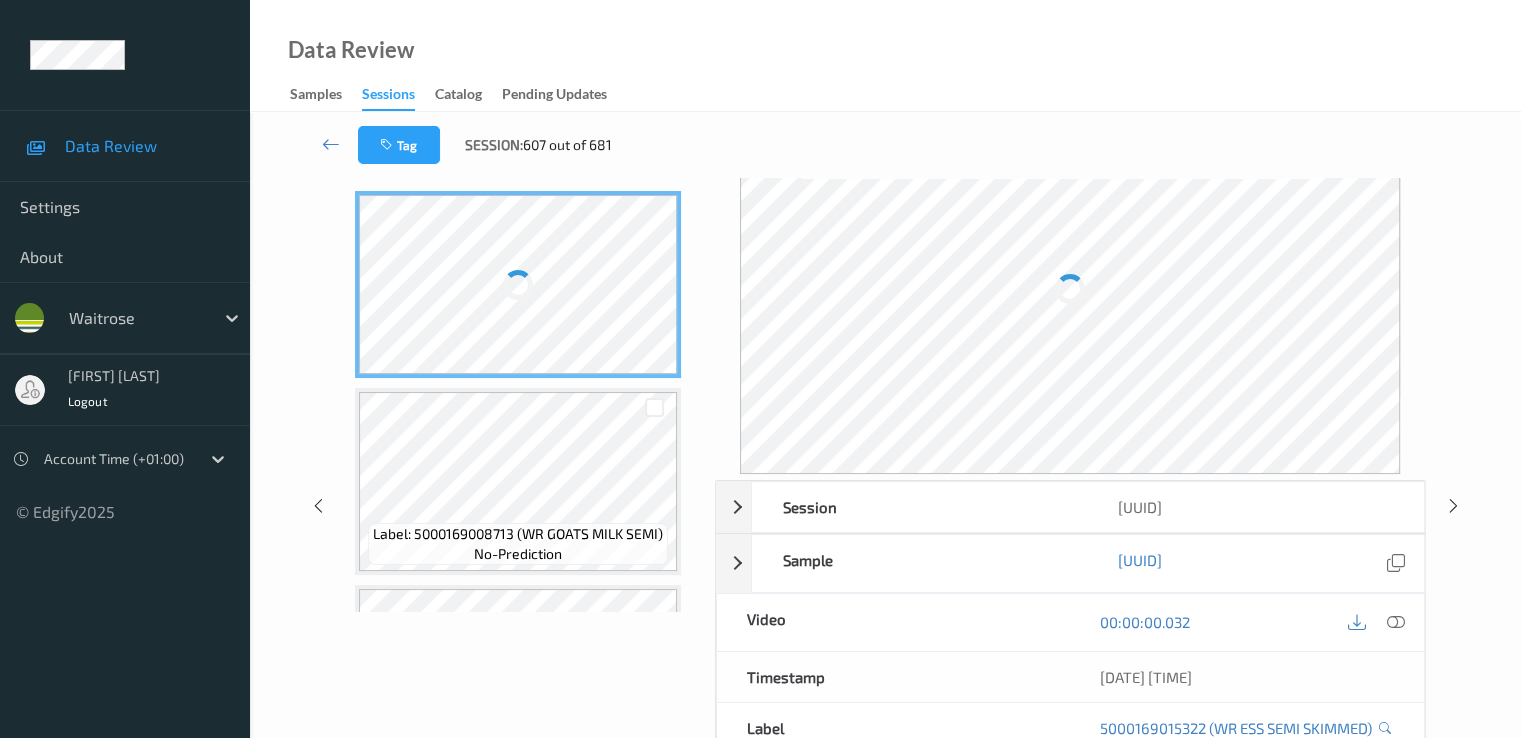 scroll, scrollTop: 0, scrollLeft: 0, axis: both 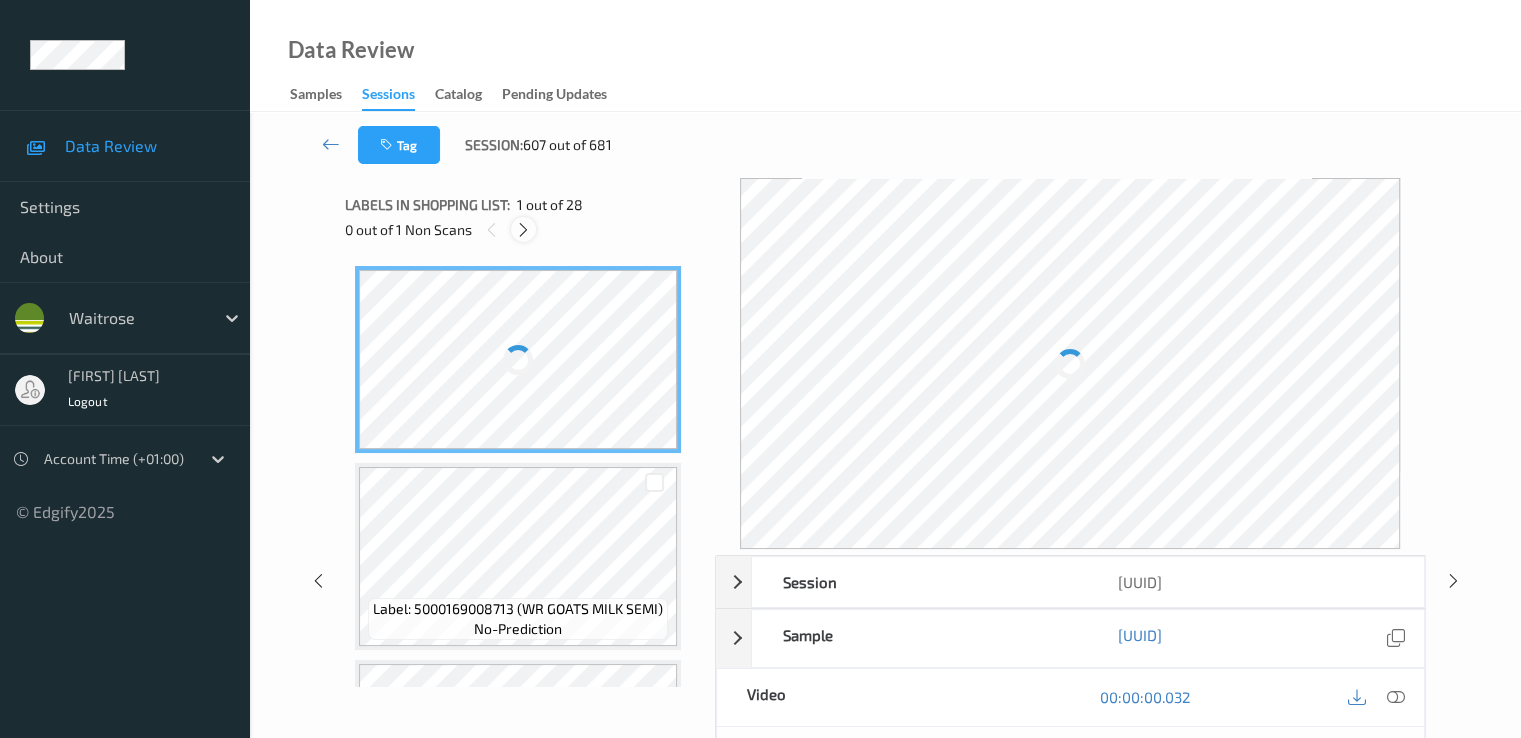 click at bounding box center [523, 230] 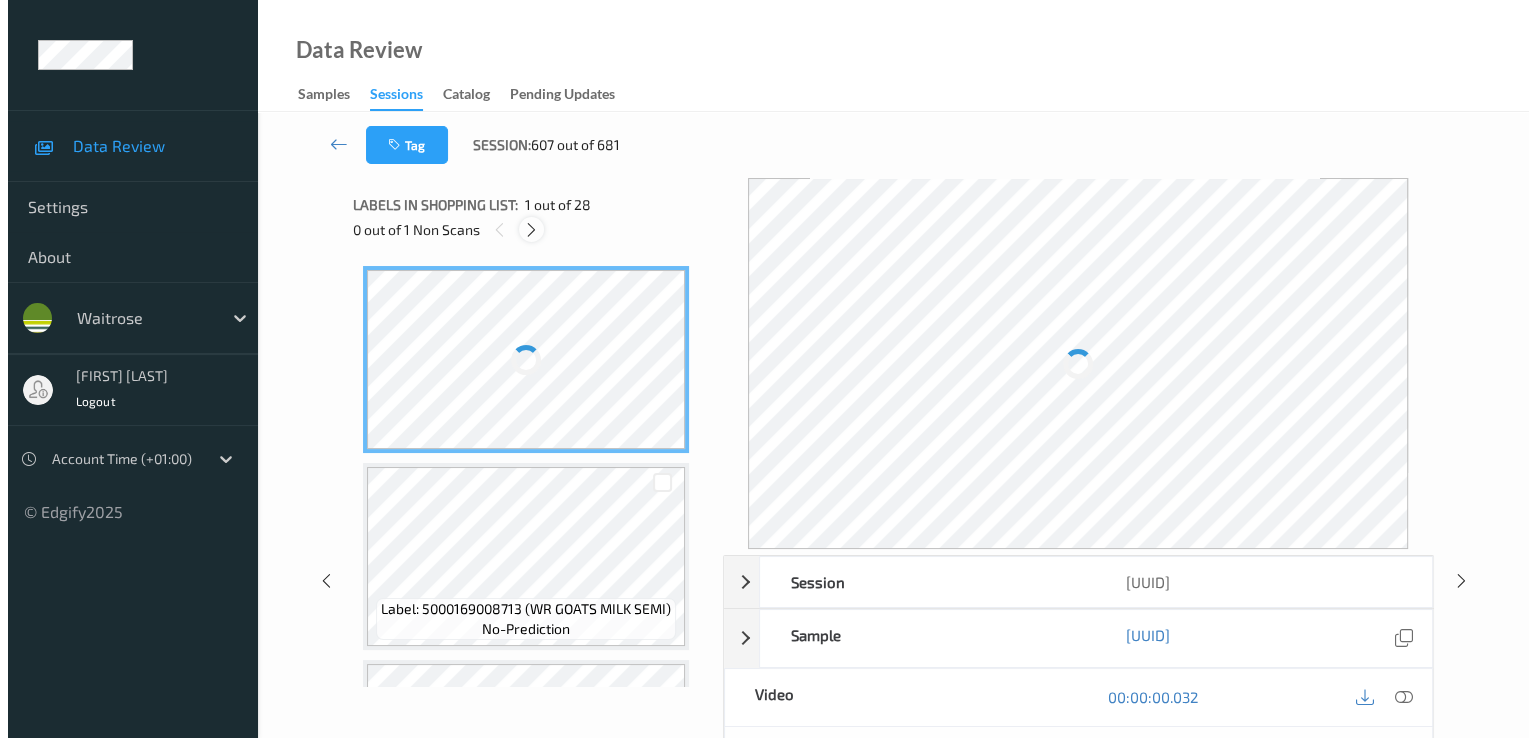 scroll, scrollTop: 4734, scrollLeft: 0, axis: vertical 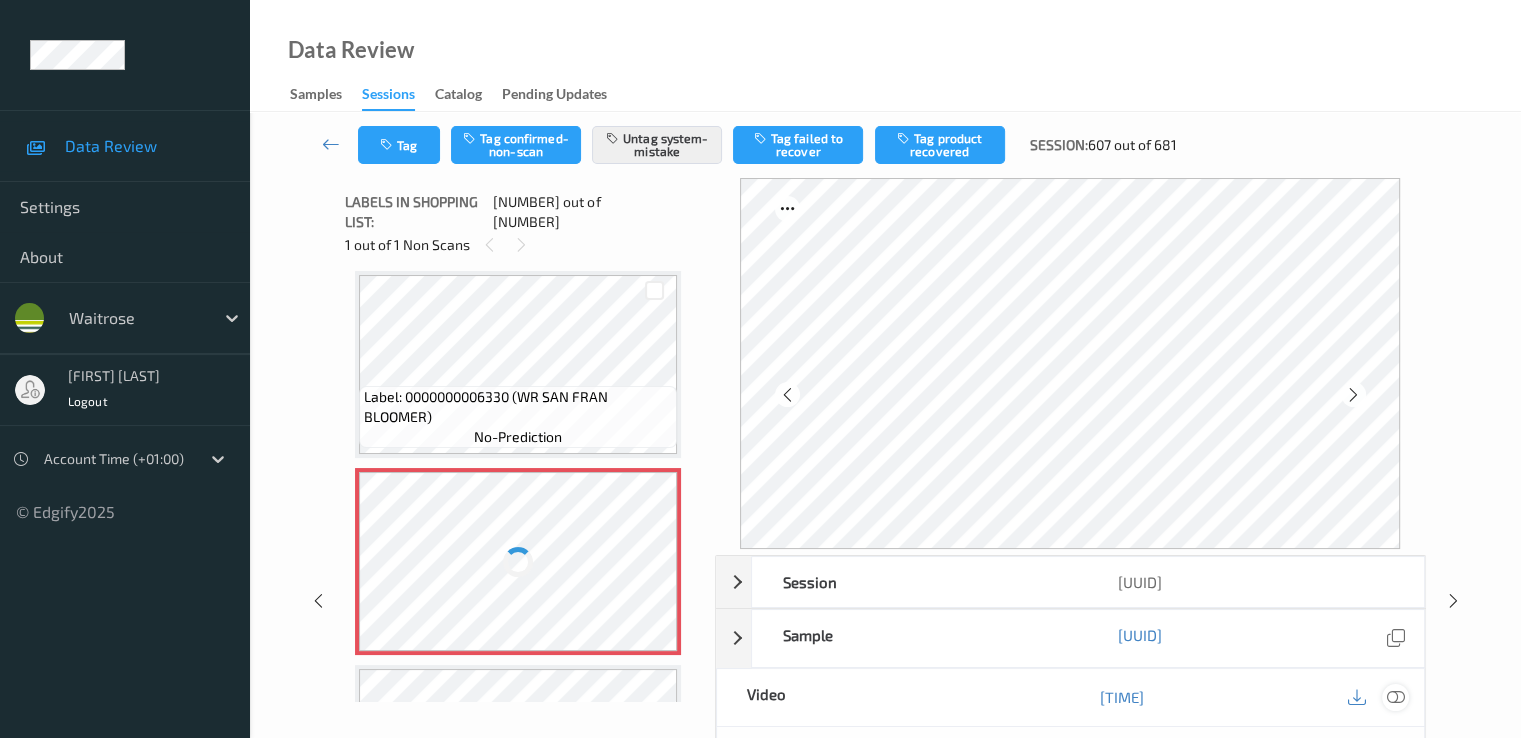 click at bounding box center [1395, 697] 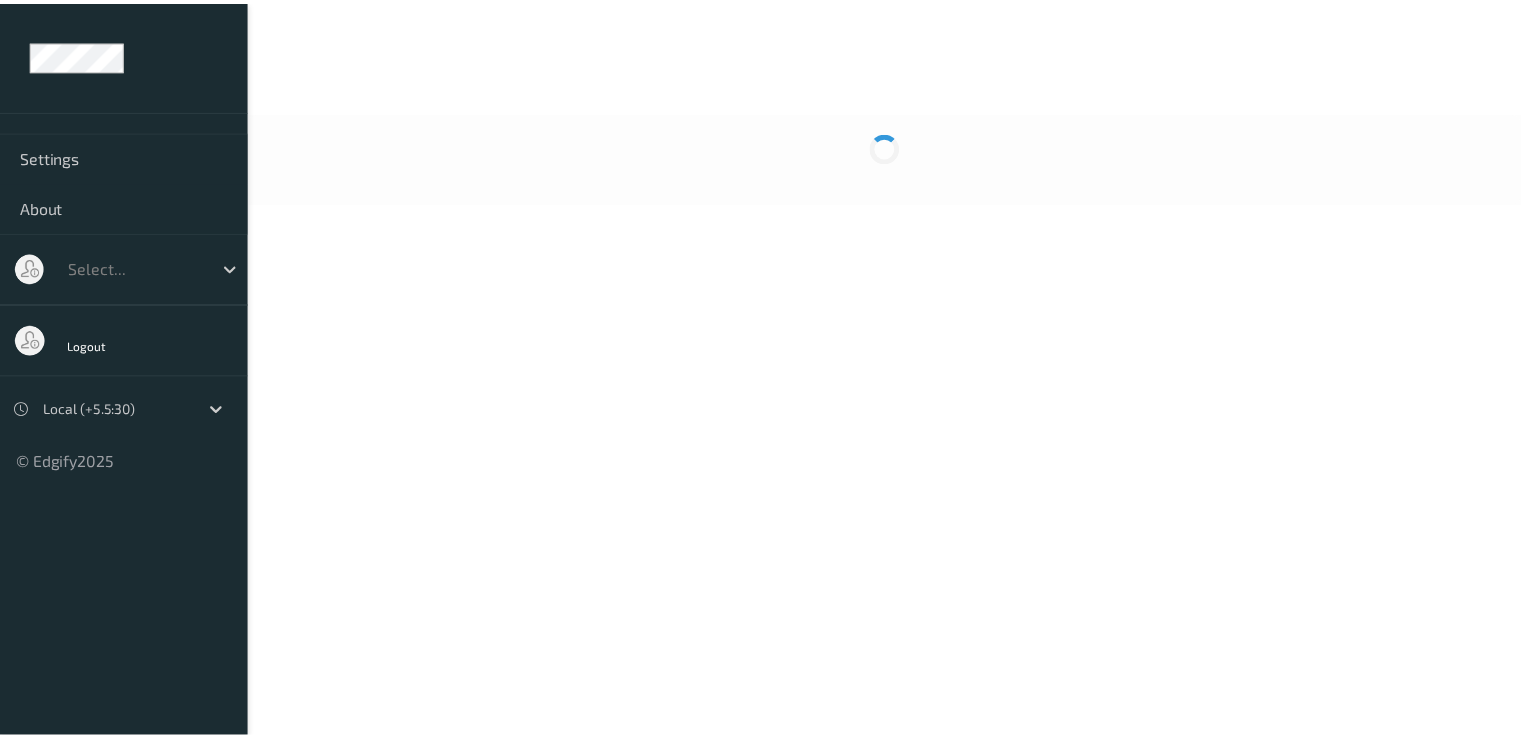 scroll, scrollTop: 0, scrollLeft: 0, axis: both 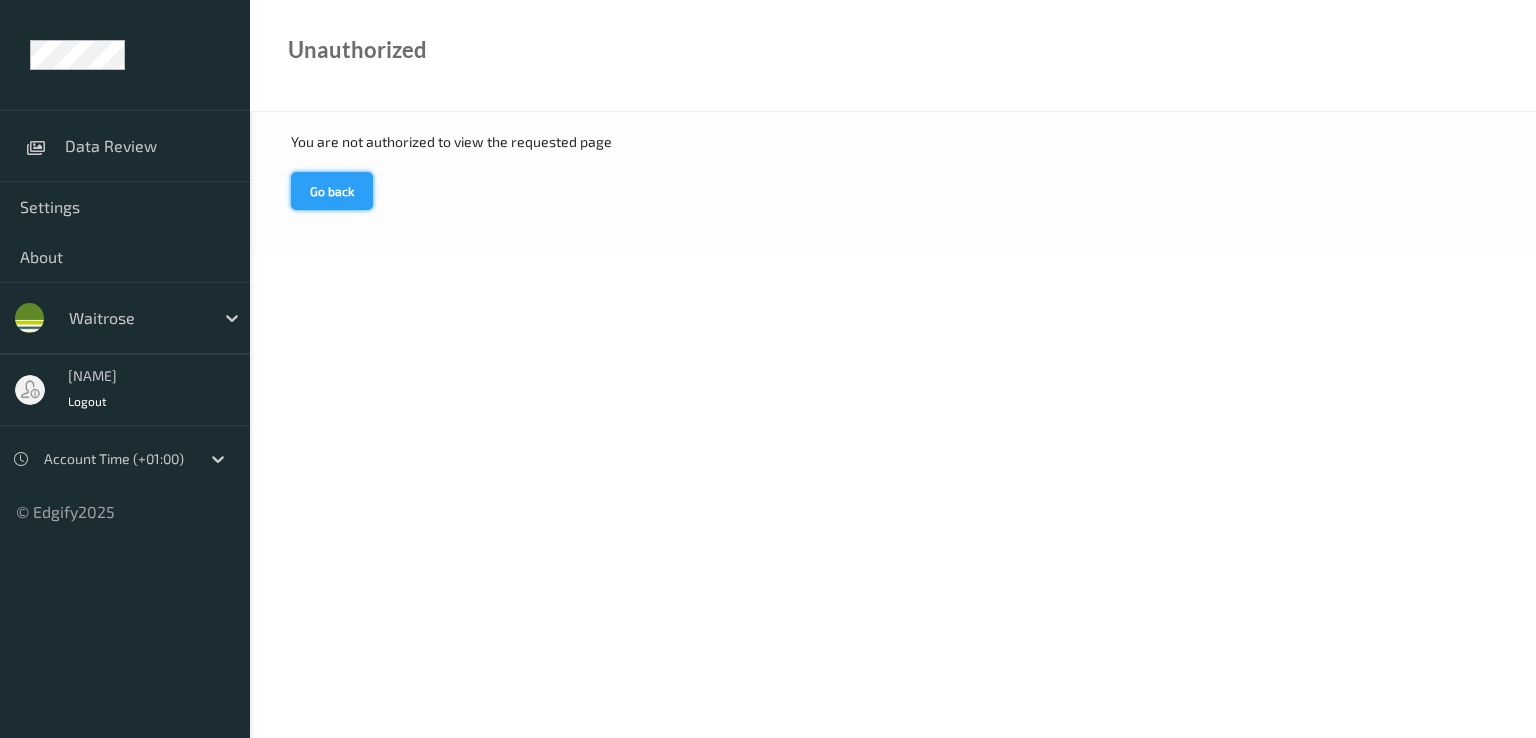 click on "Go back" at bounding box center [332, 191] 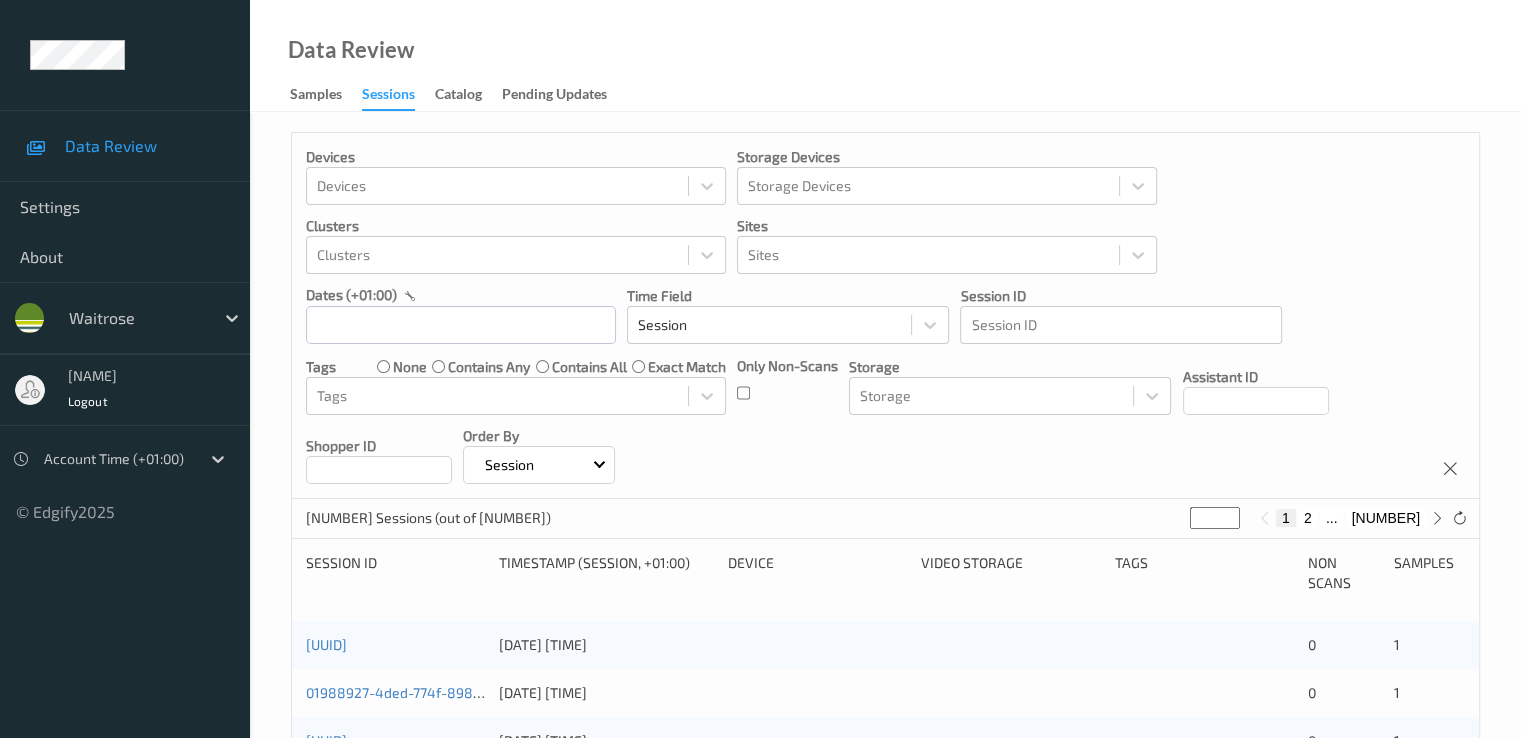 click on "Only Non-Scans" at bounding box center (787, 385) 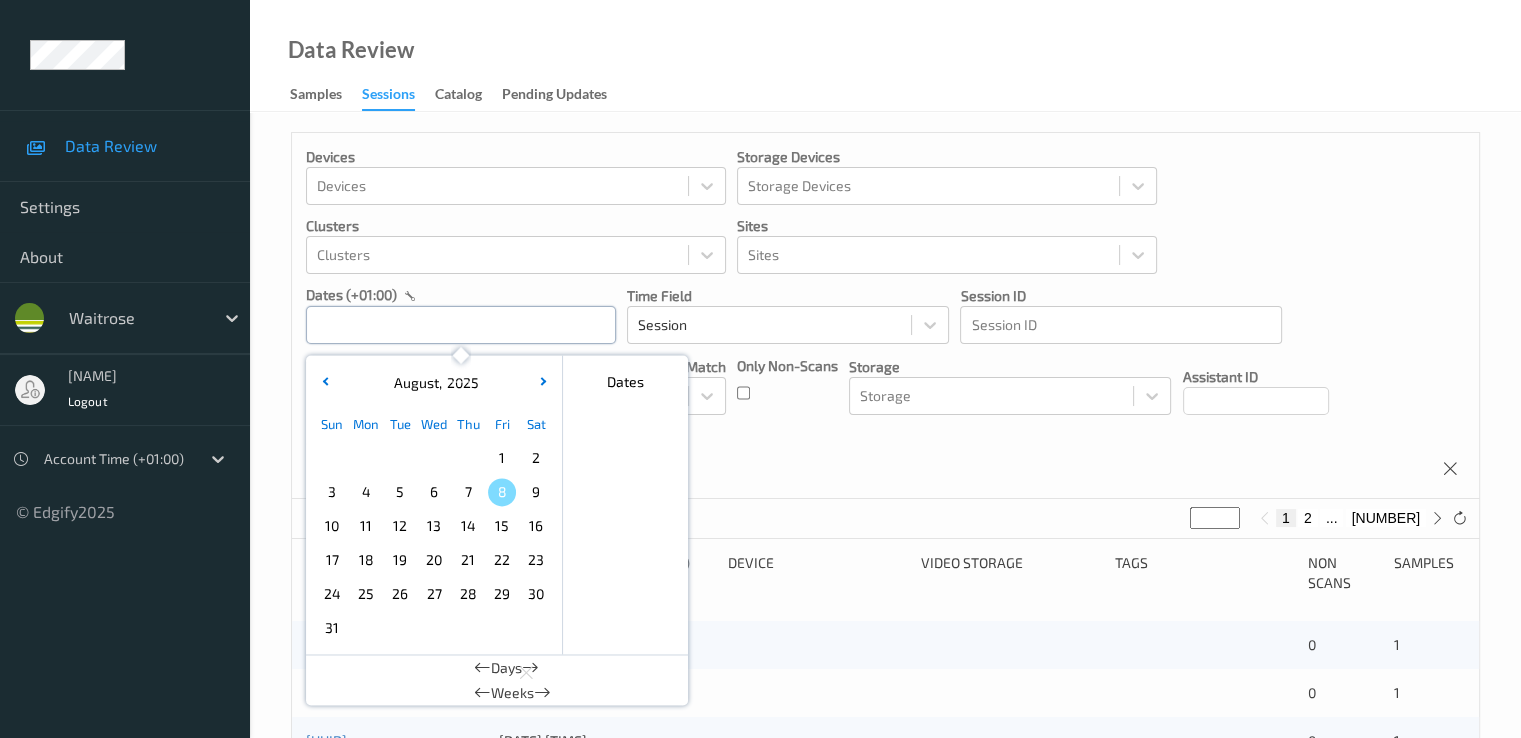 click at bounding box center (461, 325) 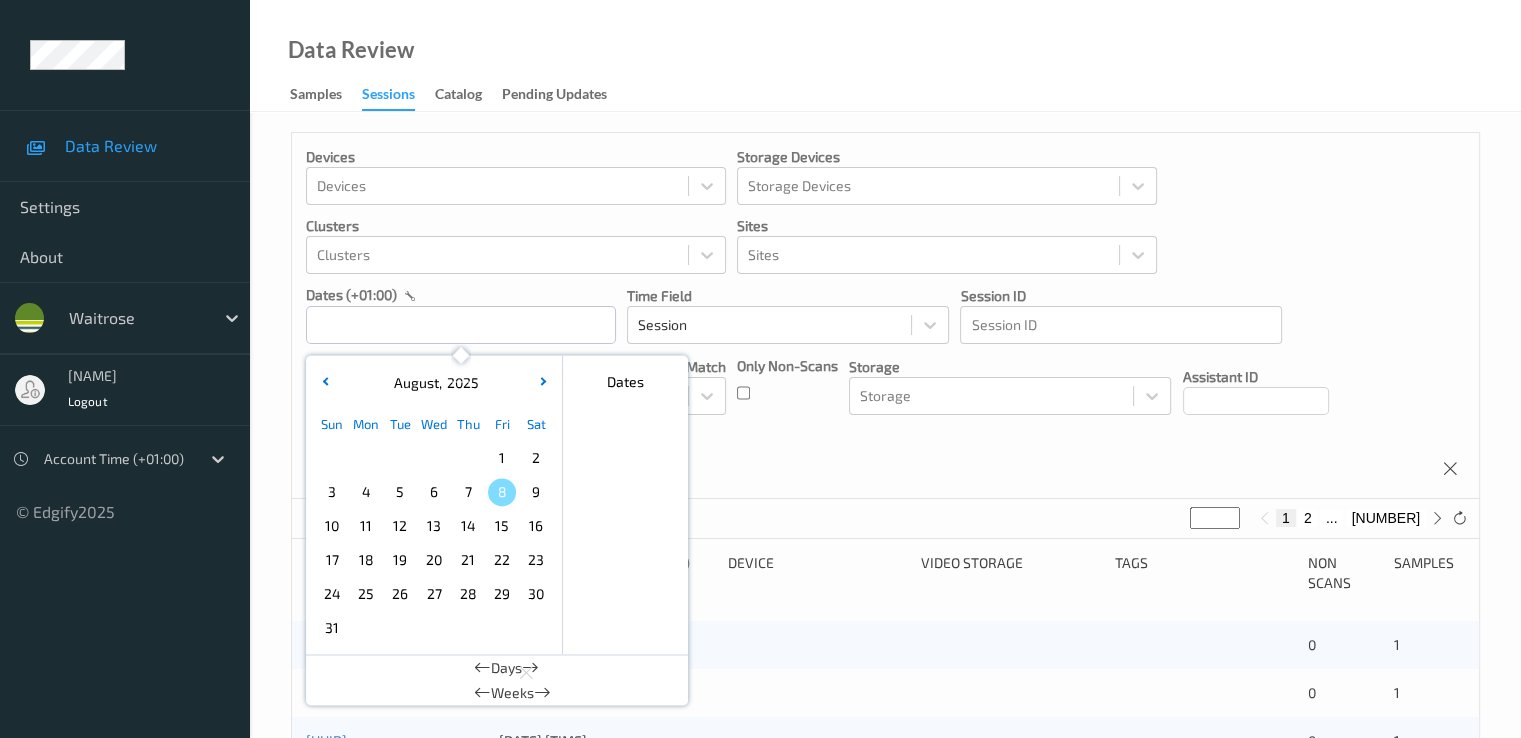 click on "7" at bounding box center (468, 492) 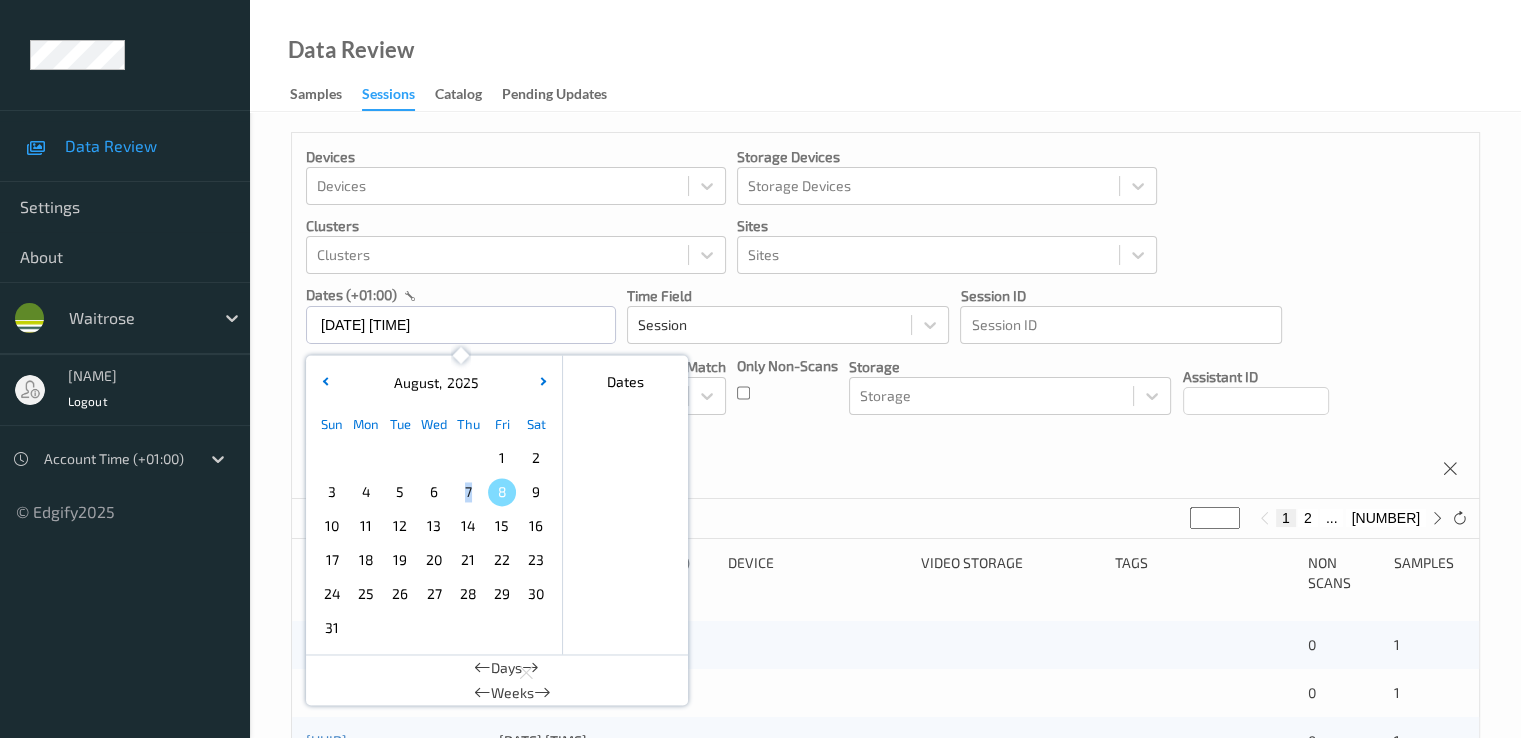 click on "7" at bounding box center (468, 492) 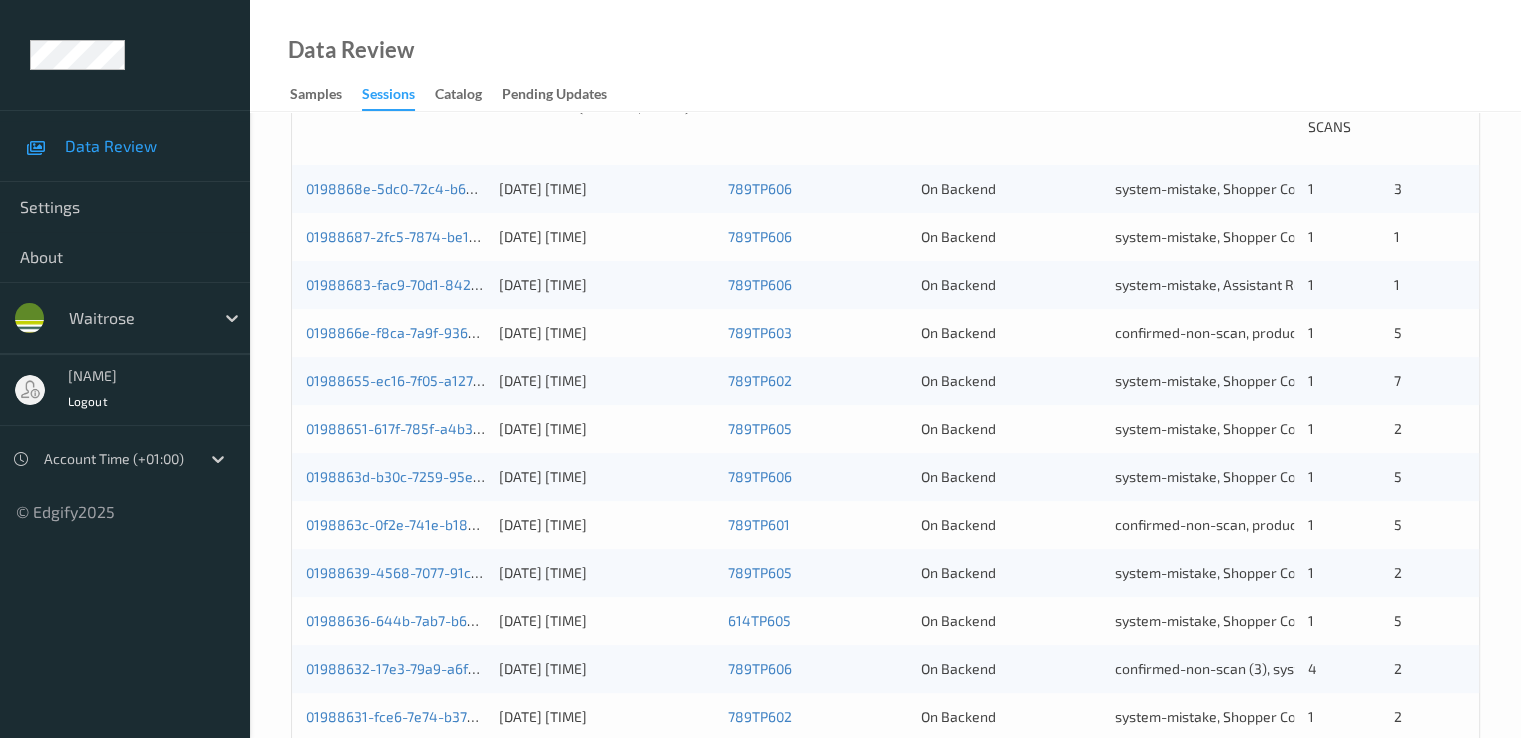 scroll, scrollTop: 400, scrollLeft: 0, axis: vertical 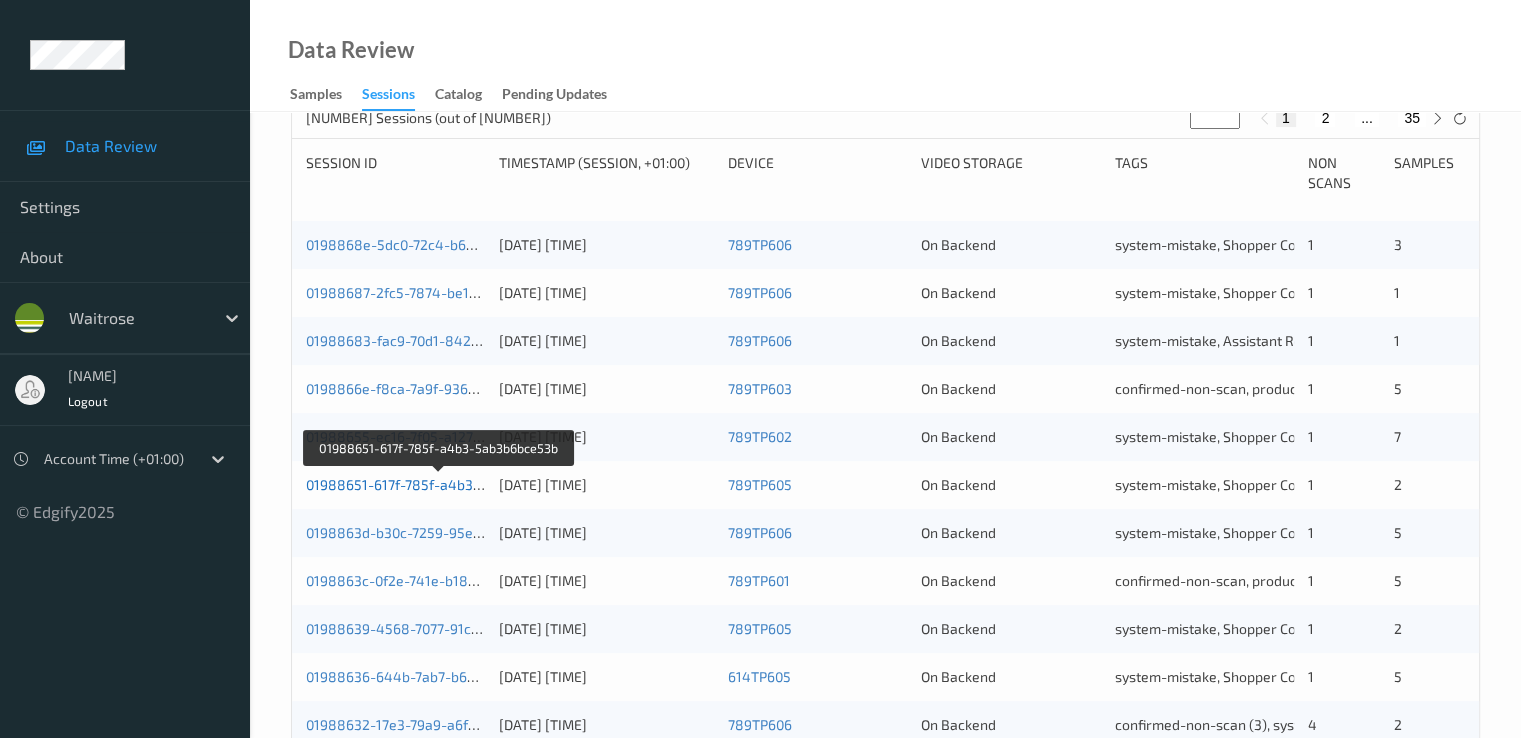 click on "01988651-617f-785f-a4b3-5ab3b6bce53b" at bounding box center (440, 484) 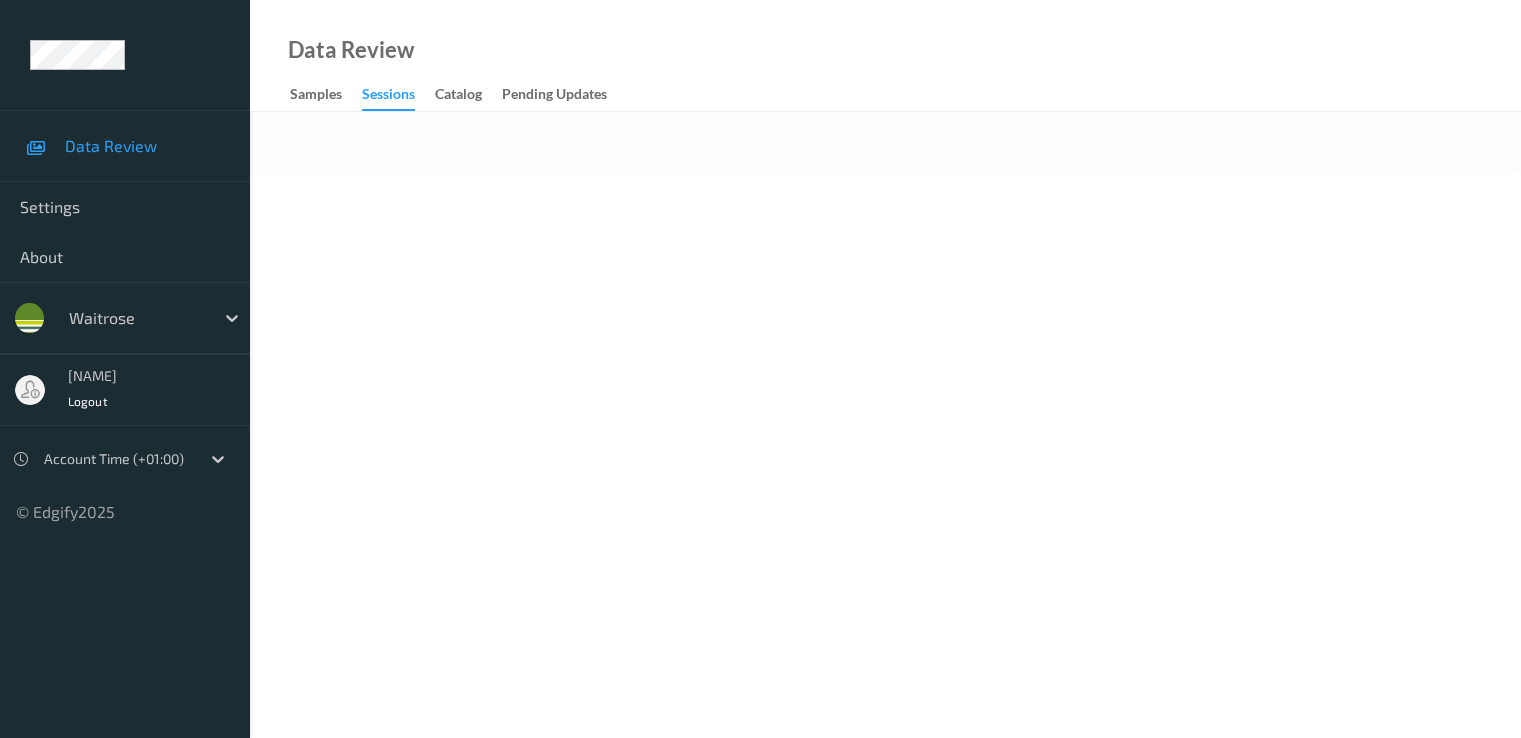 scroll, scrollTop: 0, scrollLeft: 0, axis: both 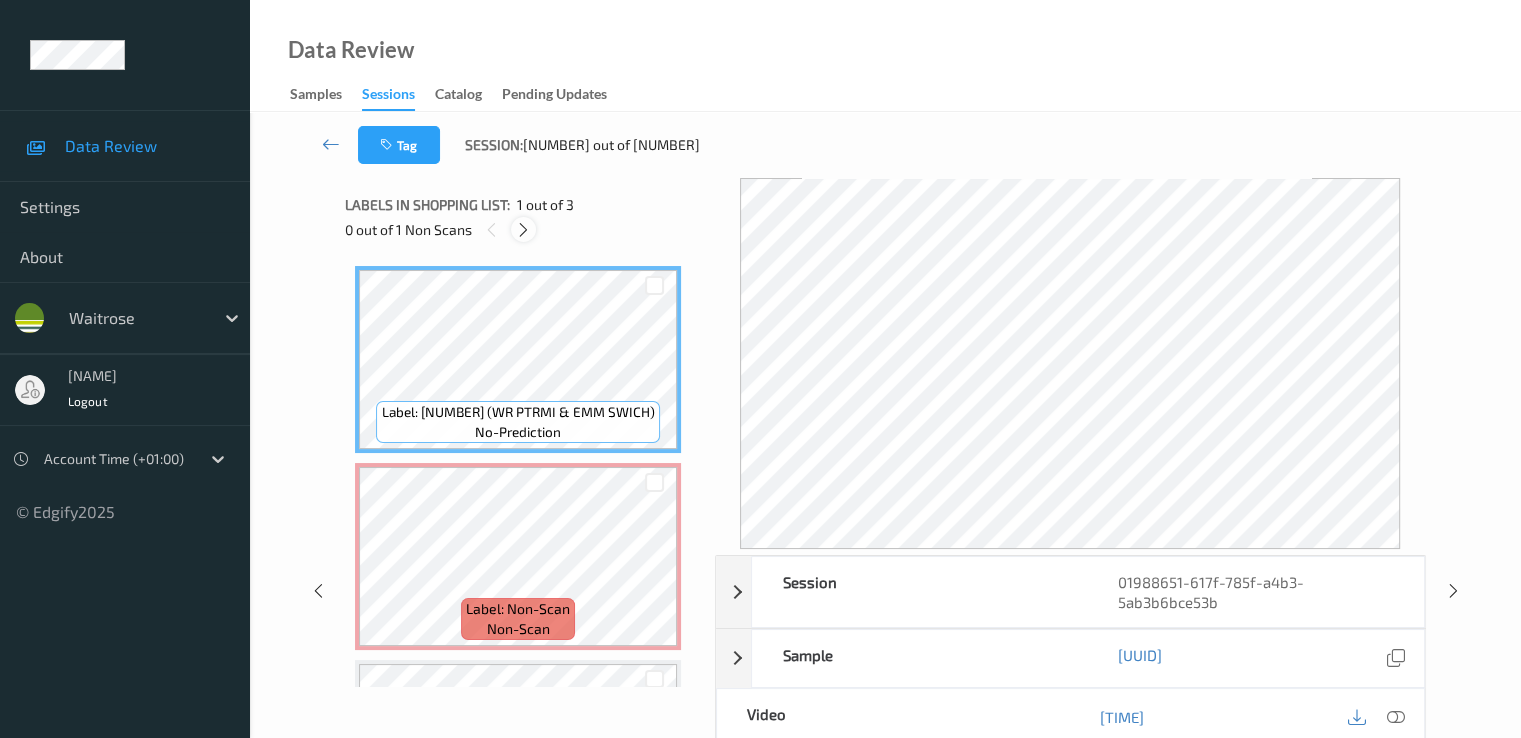 click at bounding box center (523, 229) 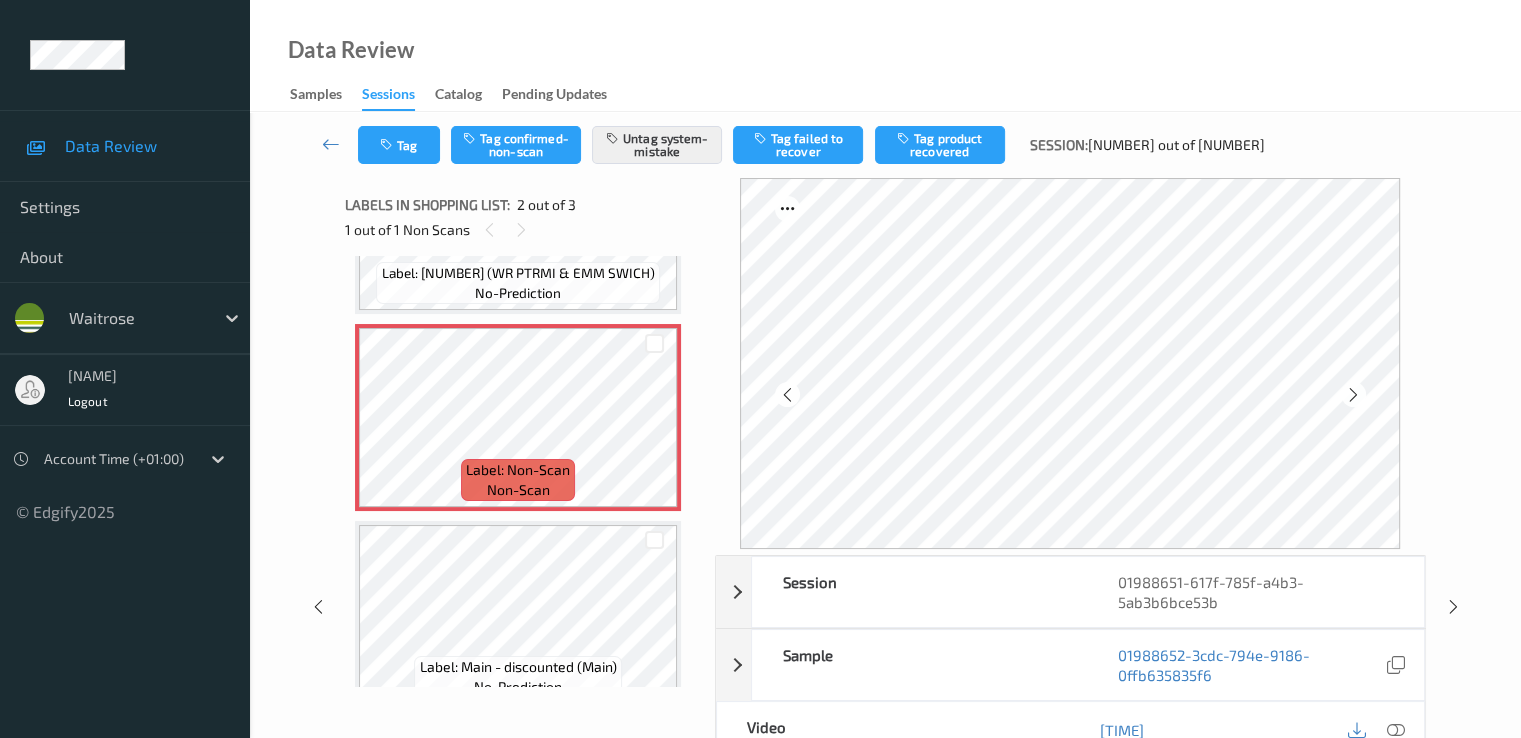 scroll, scrollTop: 169, scrollLeft: 0, axis: vertical 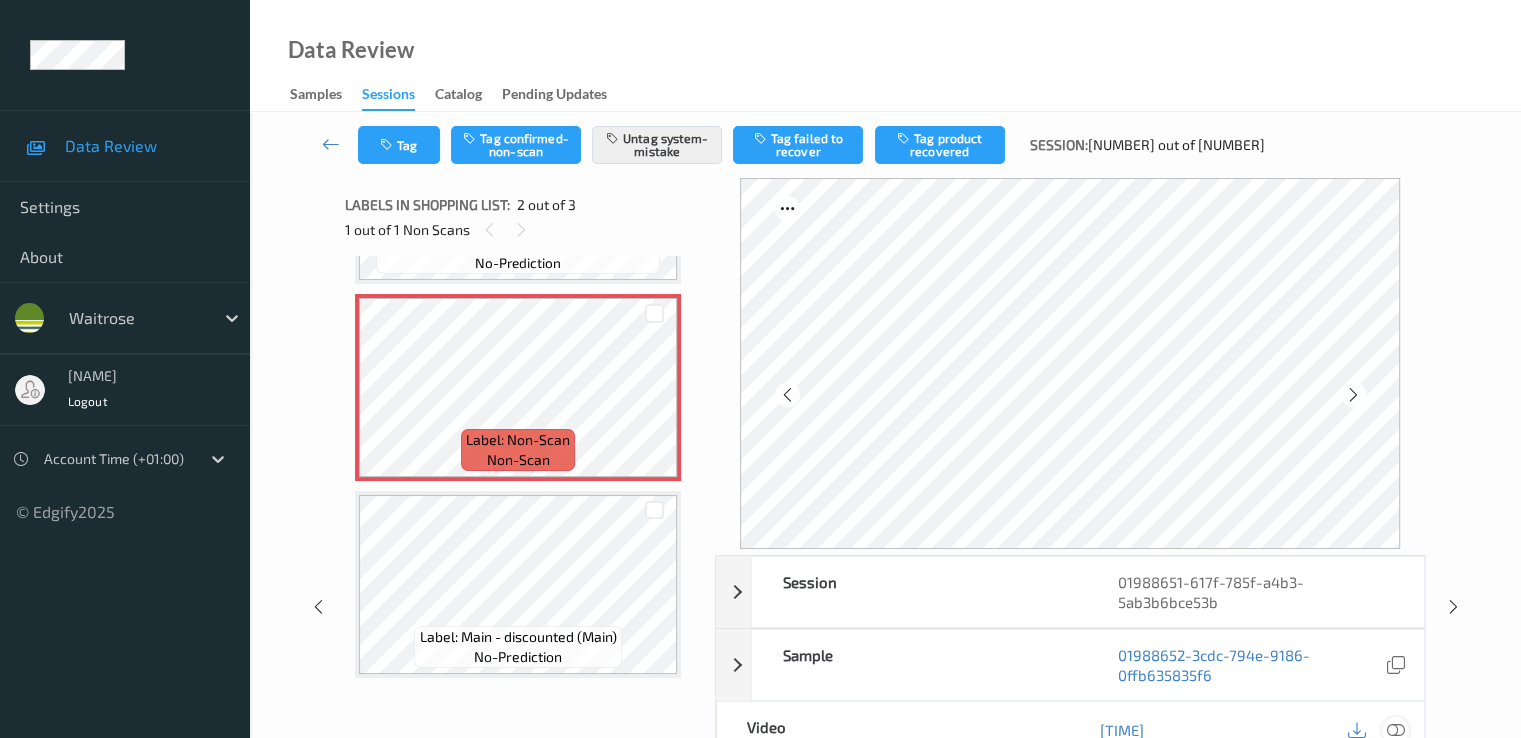 click at bounding box center [1395, 730] 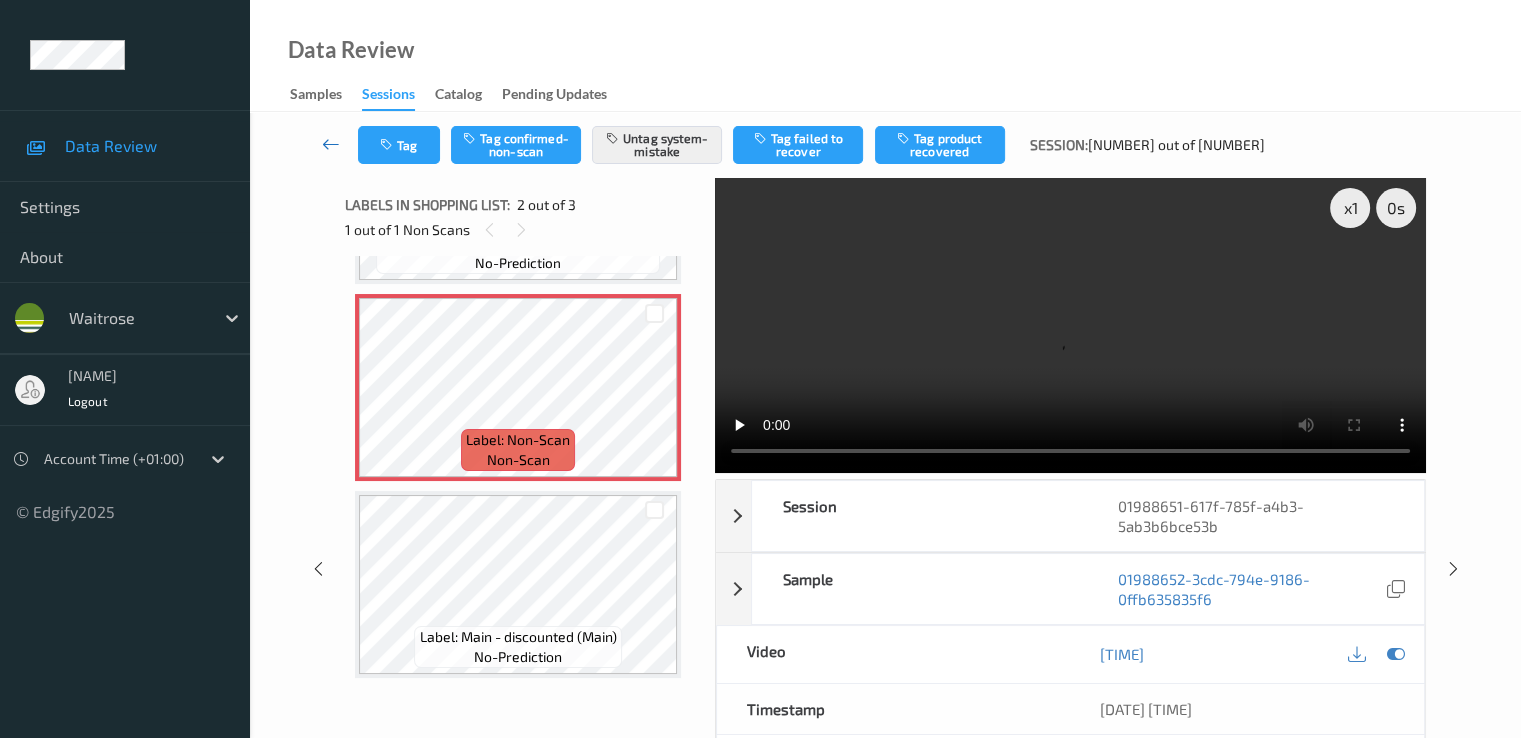 click at bounding box center [331, 145] 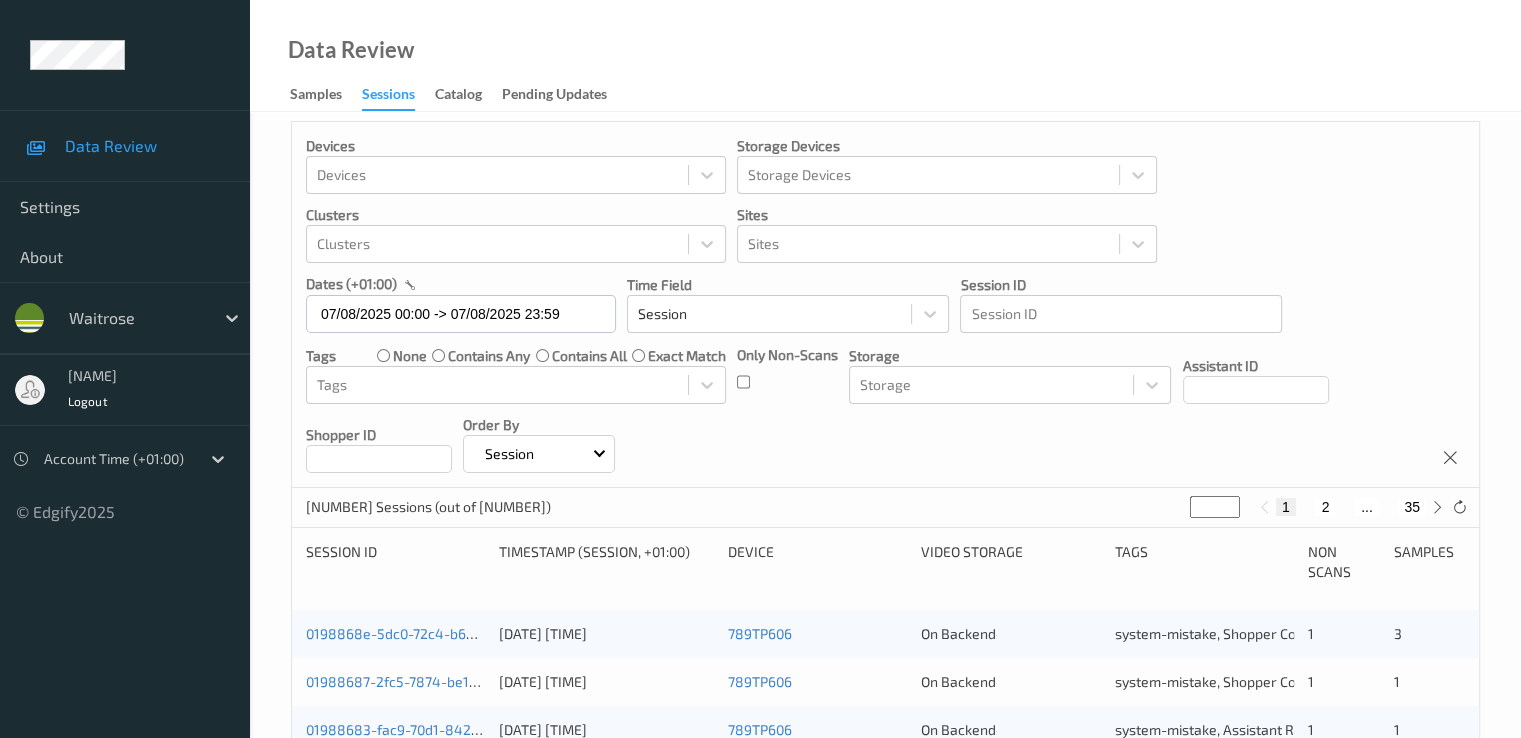 scroll, scrollTop: 0, scrollLeft: 0, axis: both 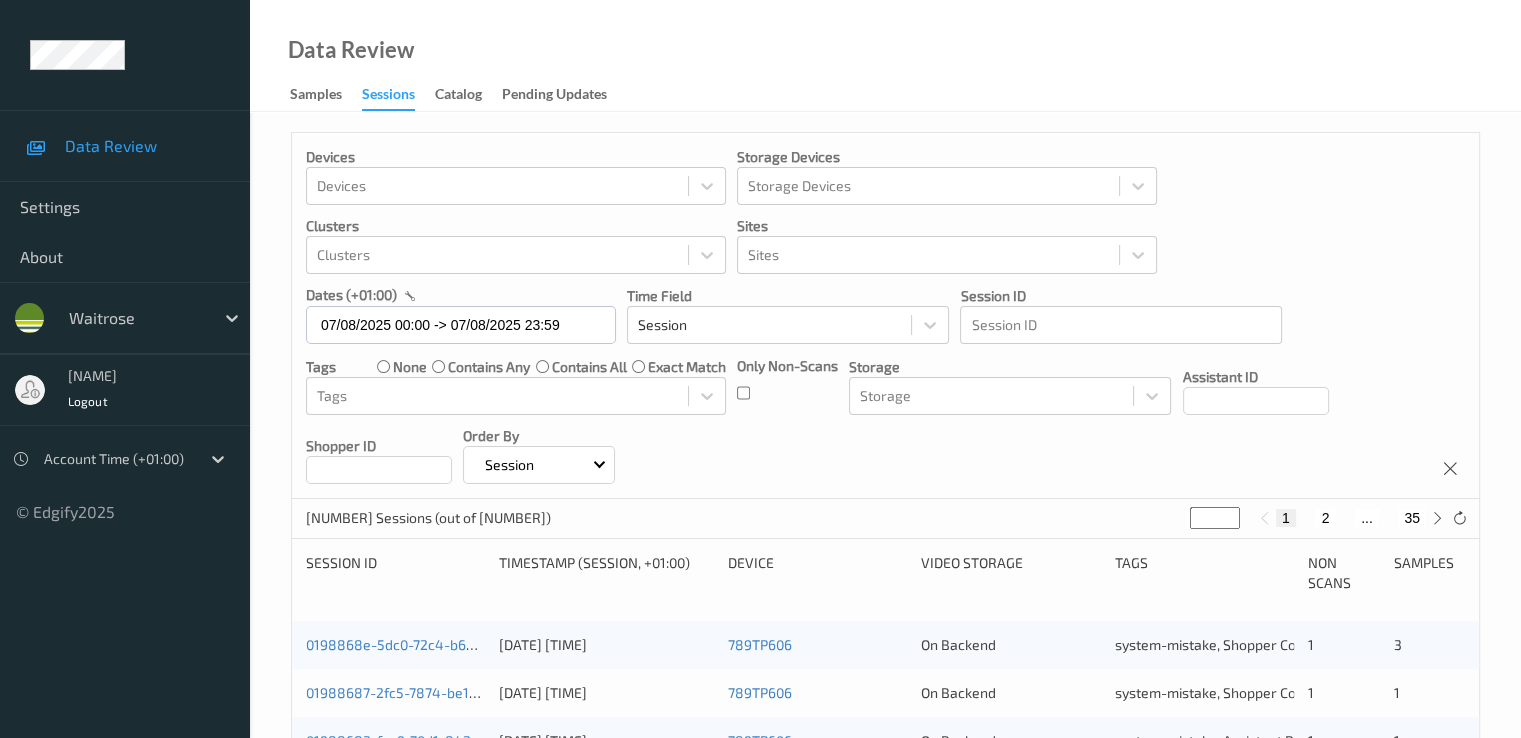 click on "35" at bounding box center [1412, 518] 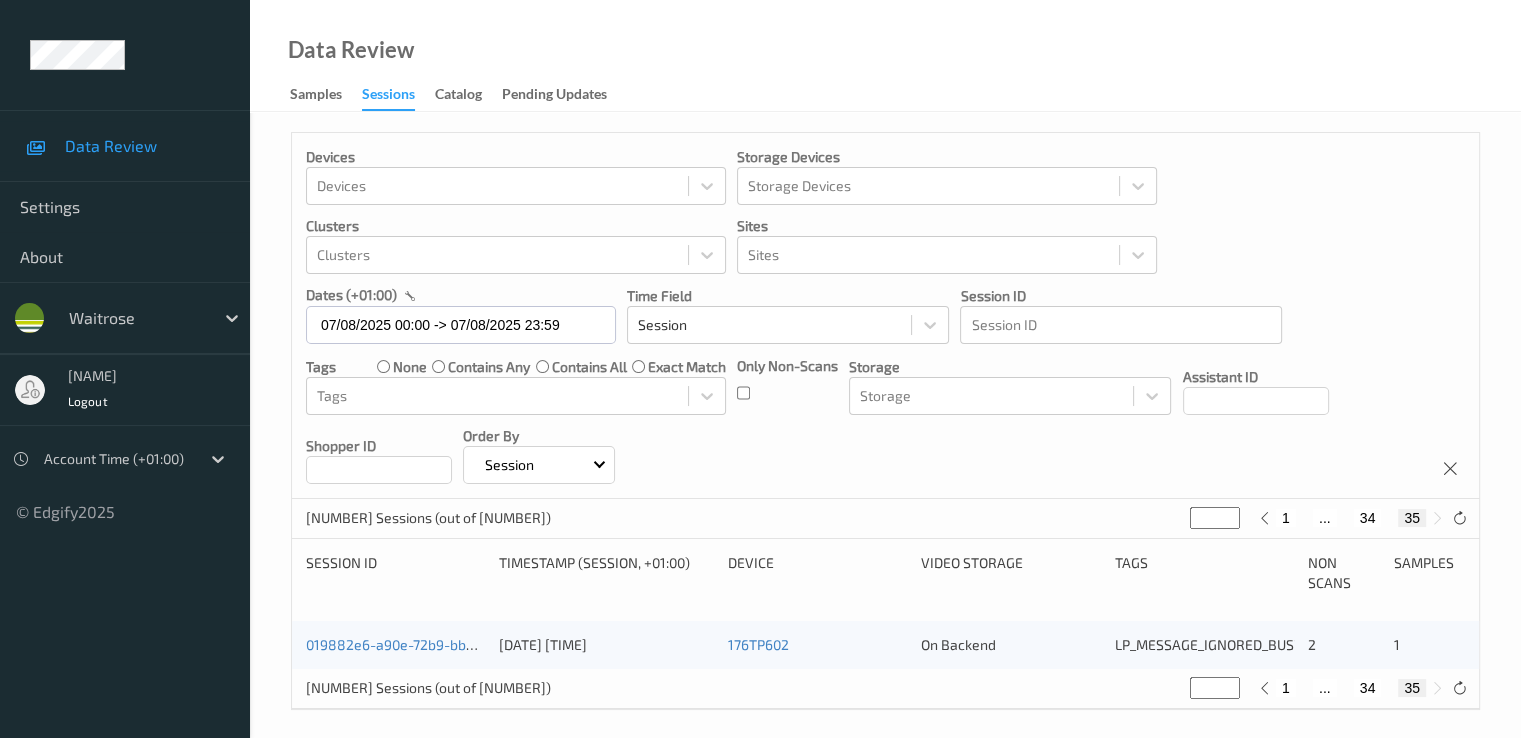 click on "34" at bounding box center (1368, 518) 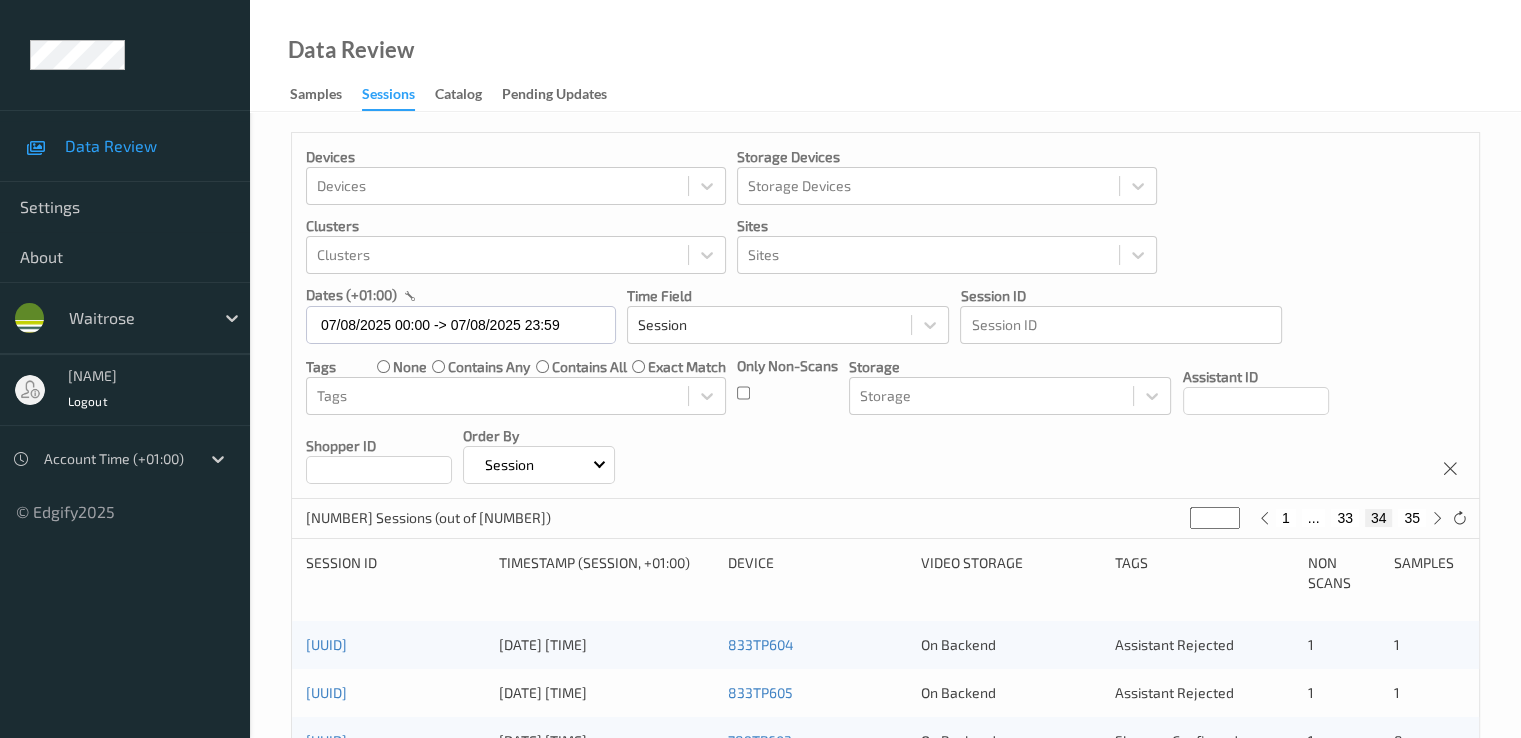 click on "[NUMBER] ... [NUMBER] [NUMBER] [NUMBER]" at bounding box center [1351, 518] 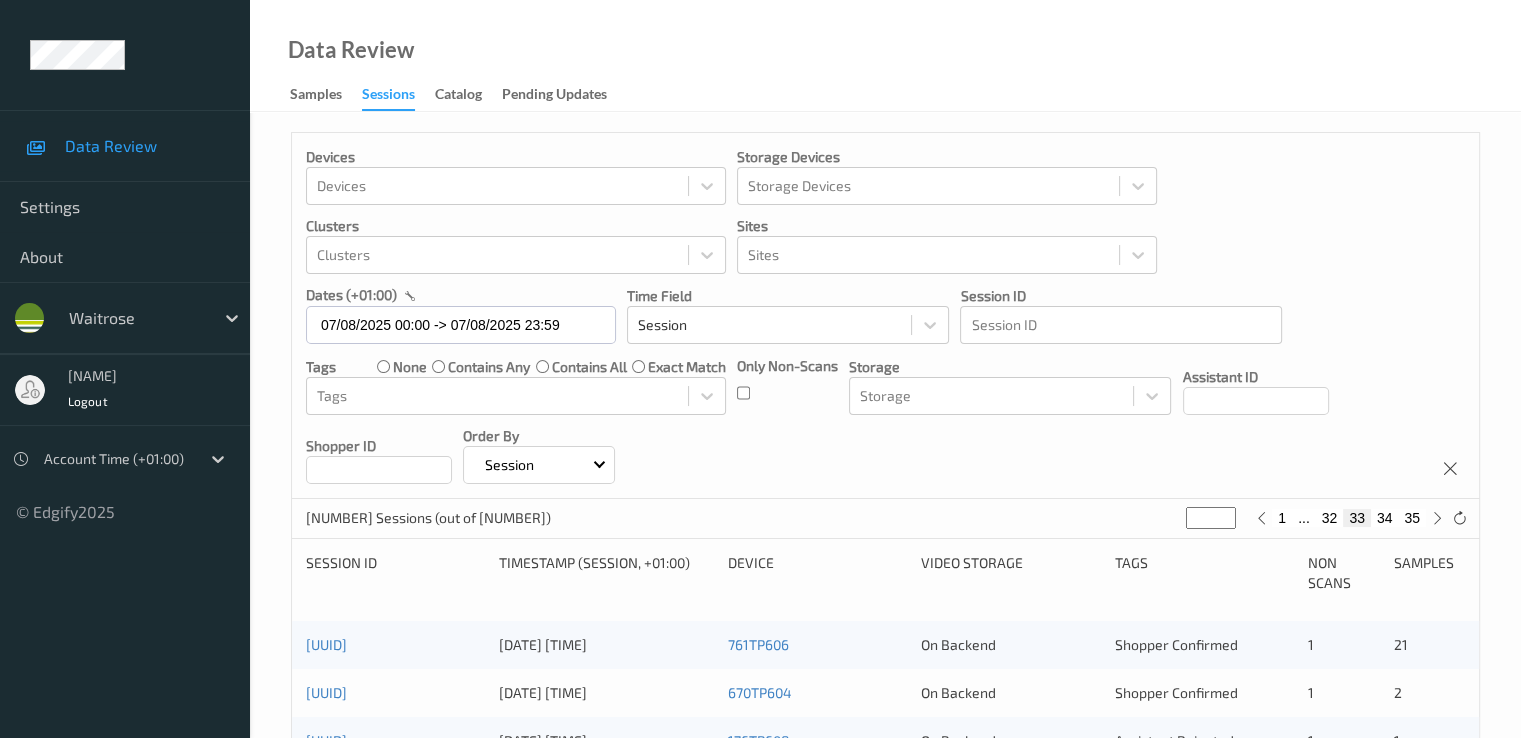 click on "32" at bounding box center (1330, 518) 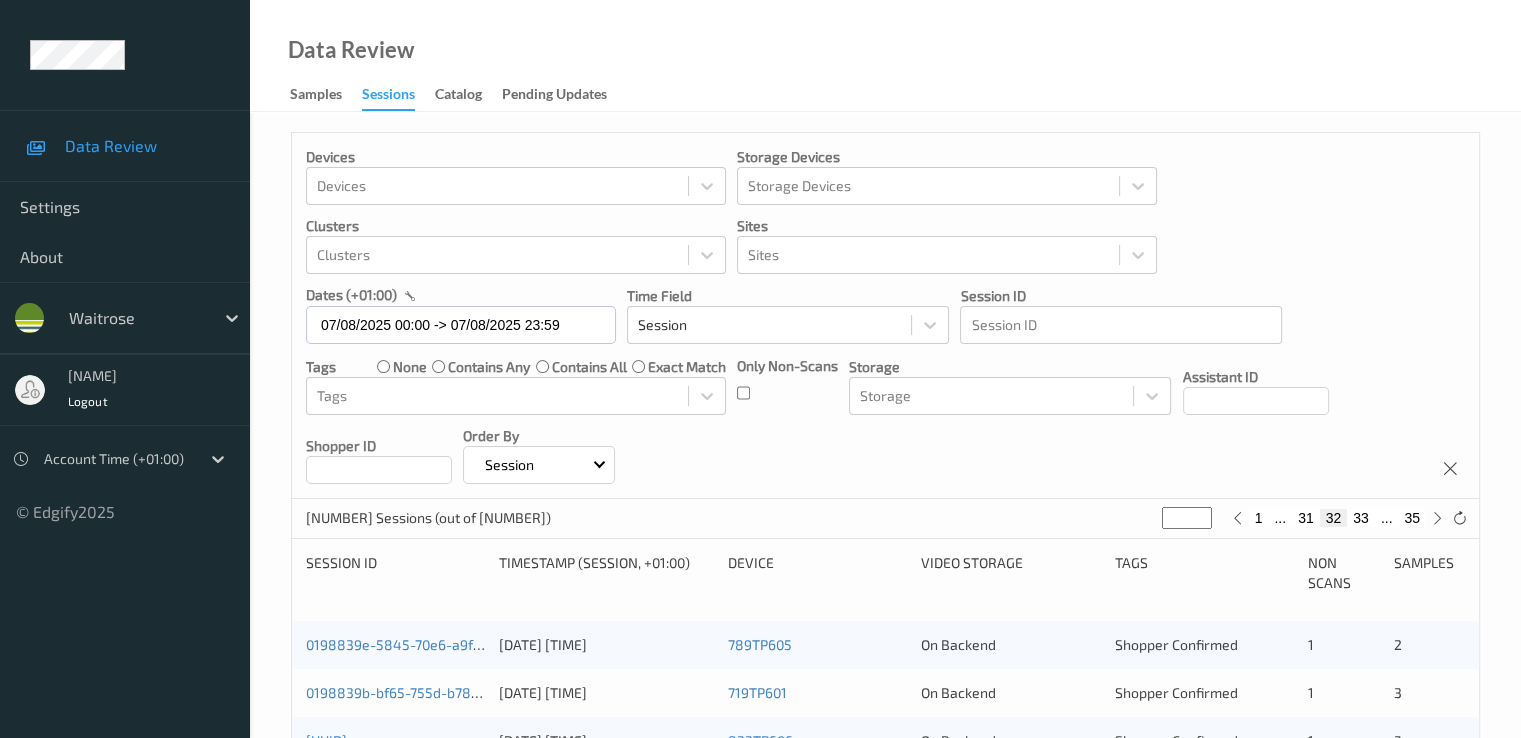 click on "31" at bounding box center (1306, 518) 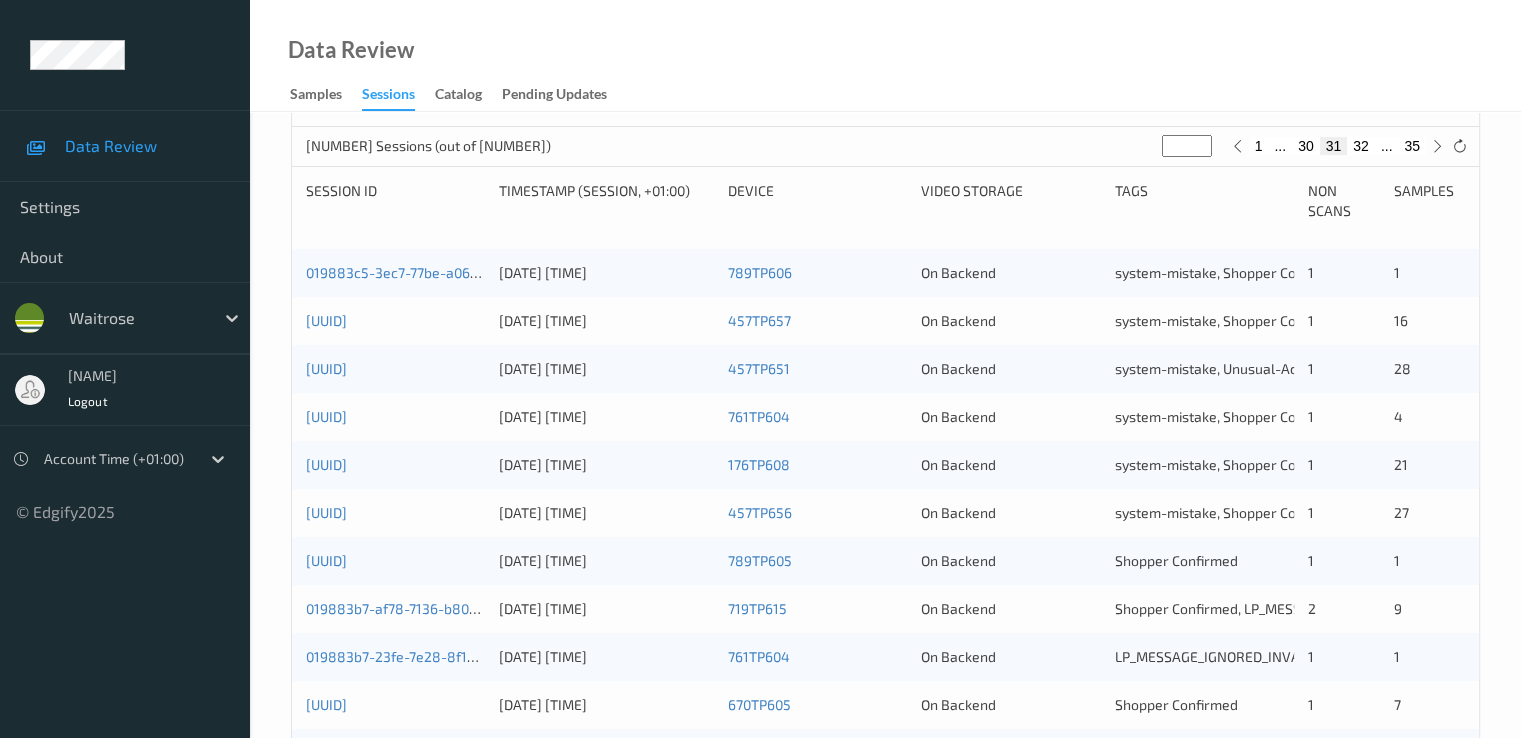 scroll, scrollTop: 400, scrollLeft: 0, axis: vertical 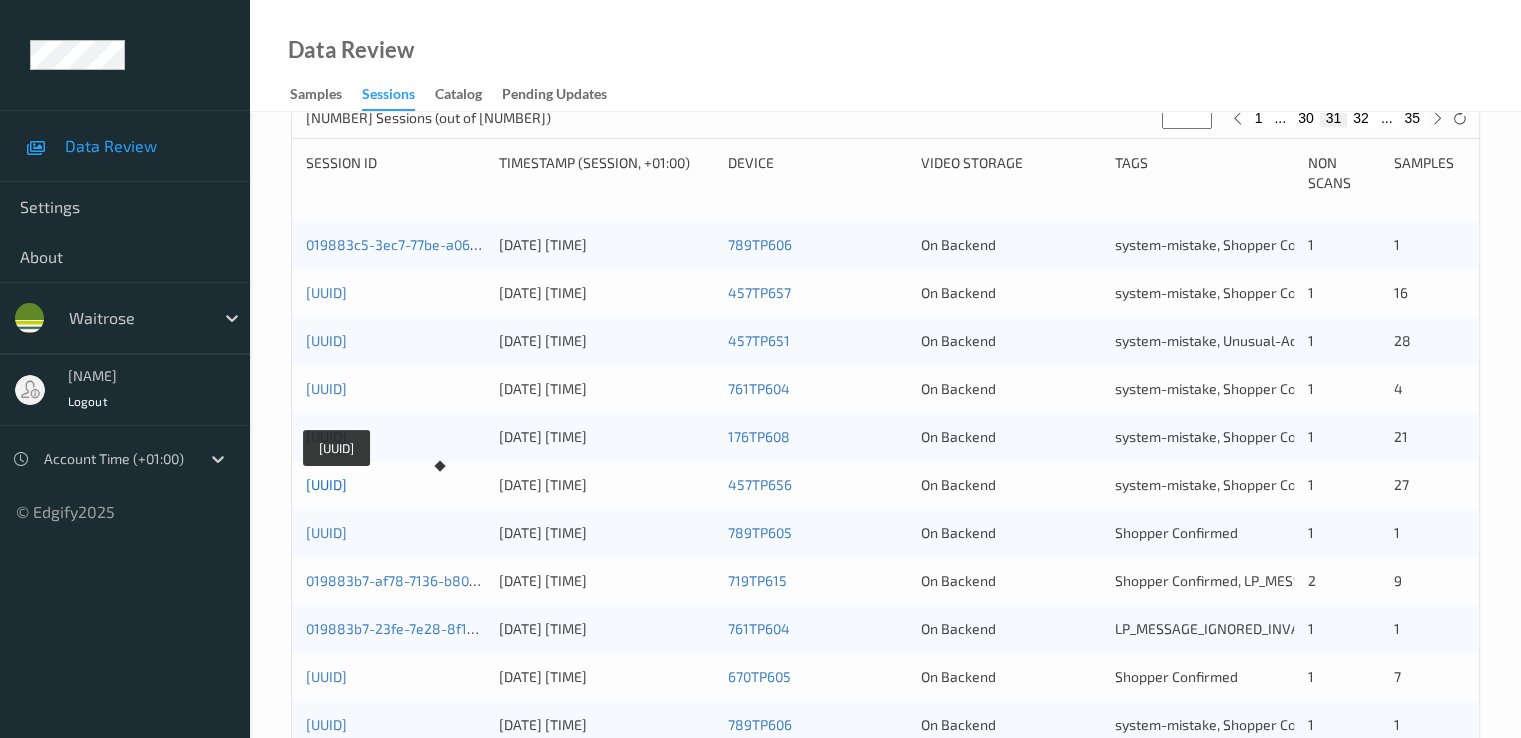 click on "[UUID]" at bounding box center [326, 484] 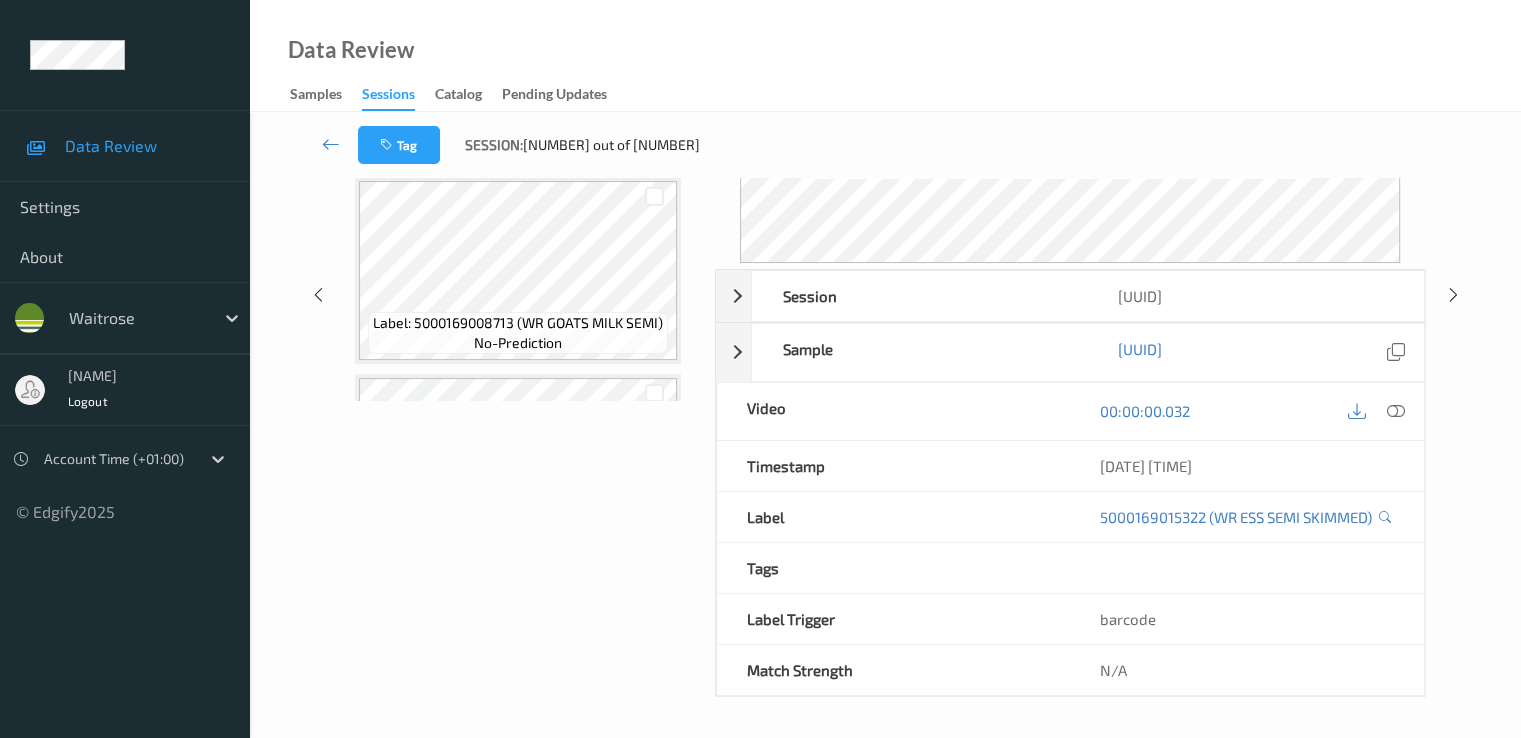 scroll, scrollTop: 0, scrollLeft: 0, axis: both 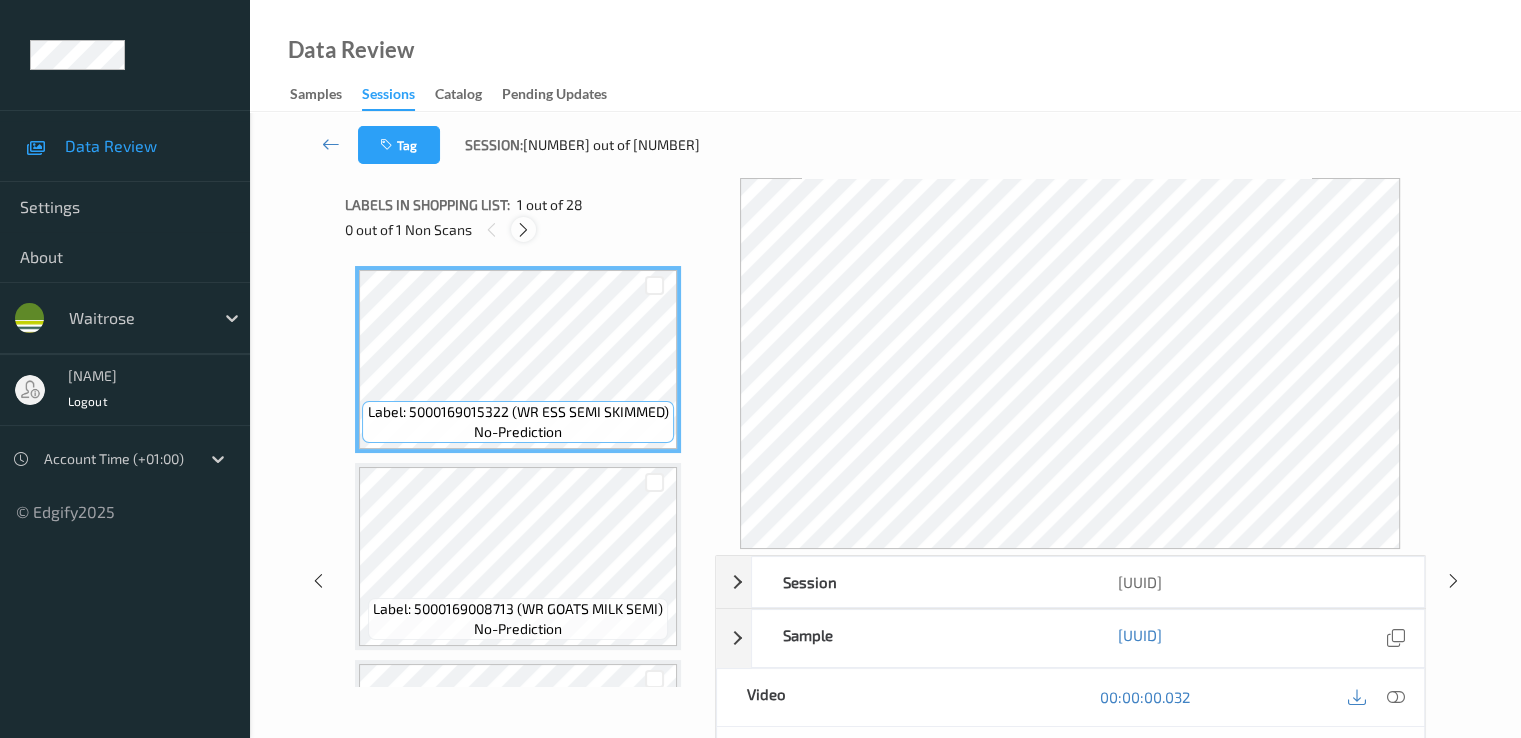 click at bounding box center [523, 230] 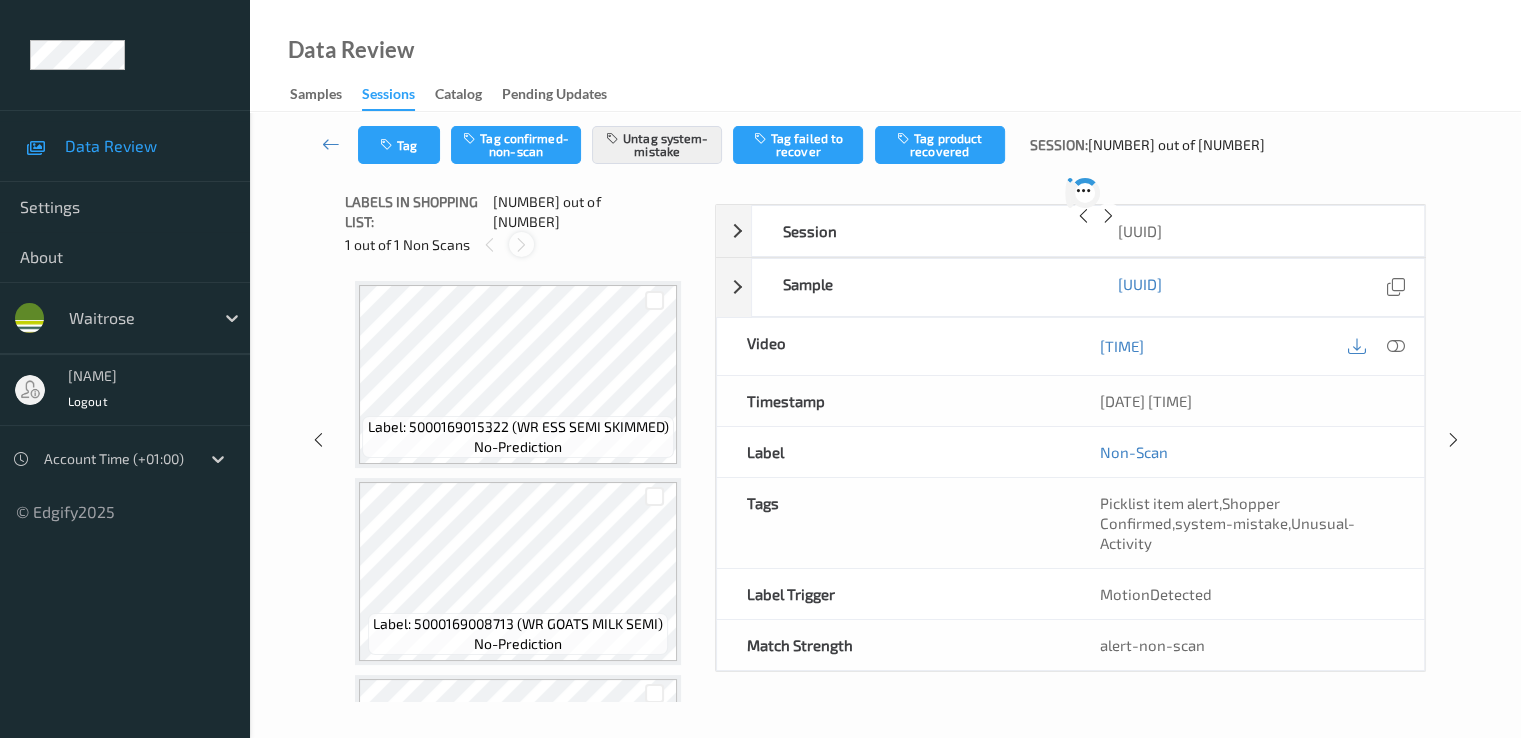 scroll, scrollTop: 4734, scrollLeft: 0, axis: vertical 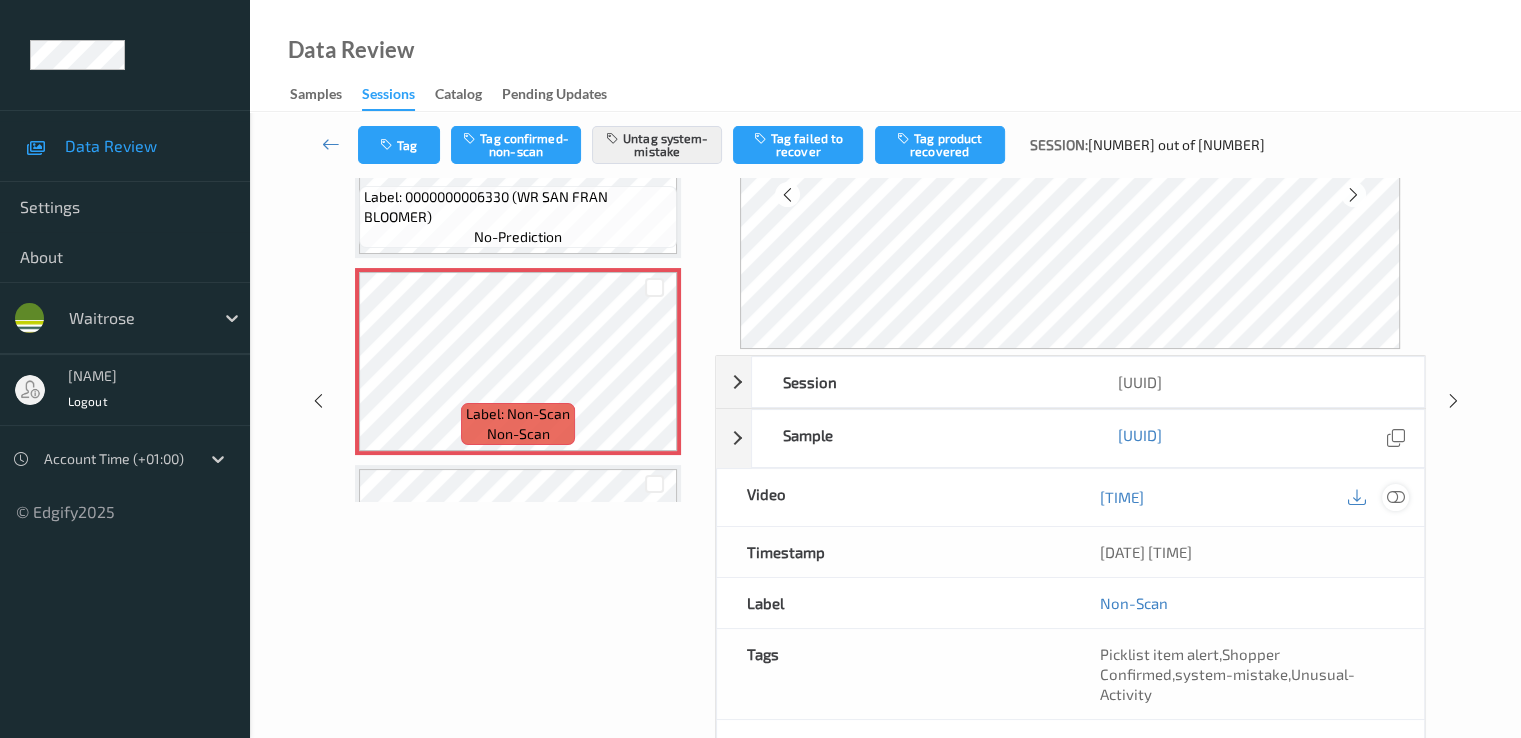 click at bounding box center (1395, 497) 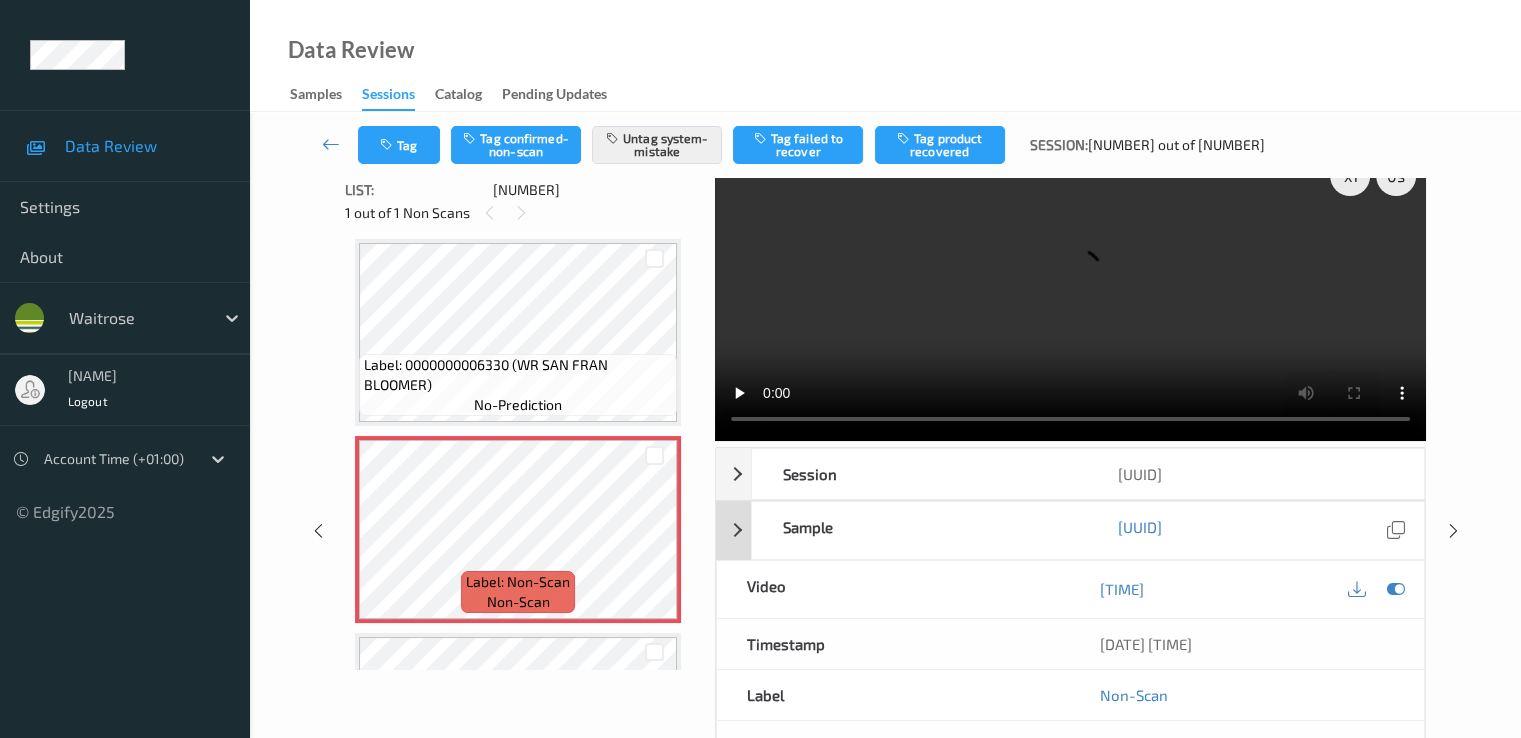 scroll, scrollTop: 0, scrollLeft: 0, axis: both 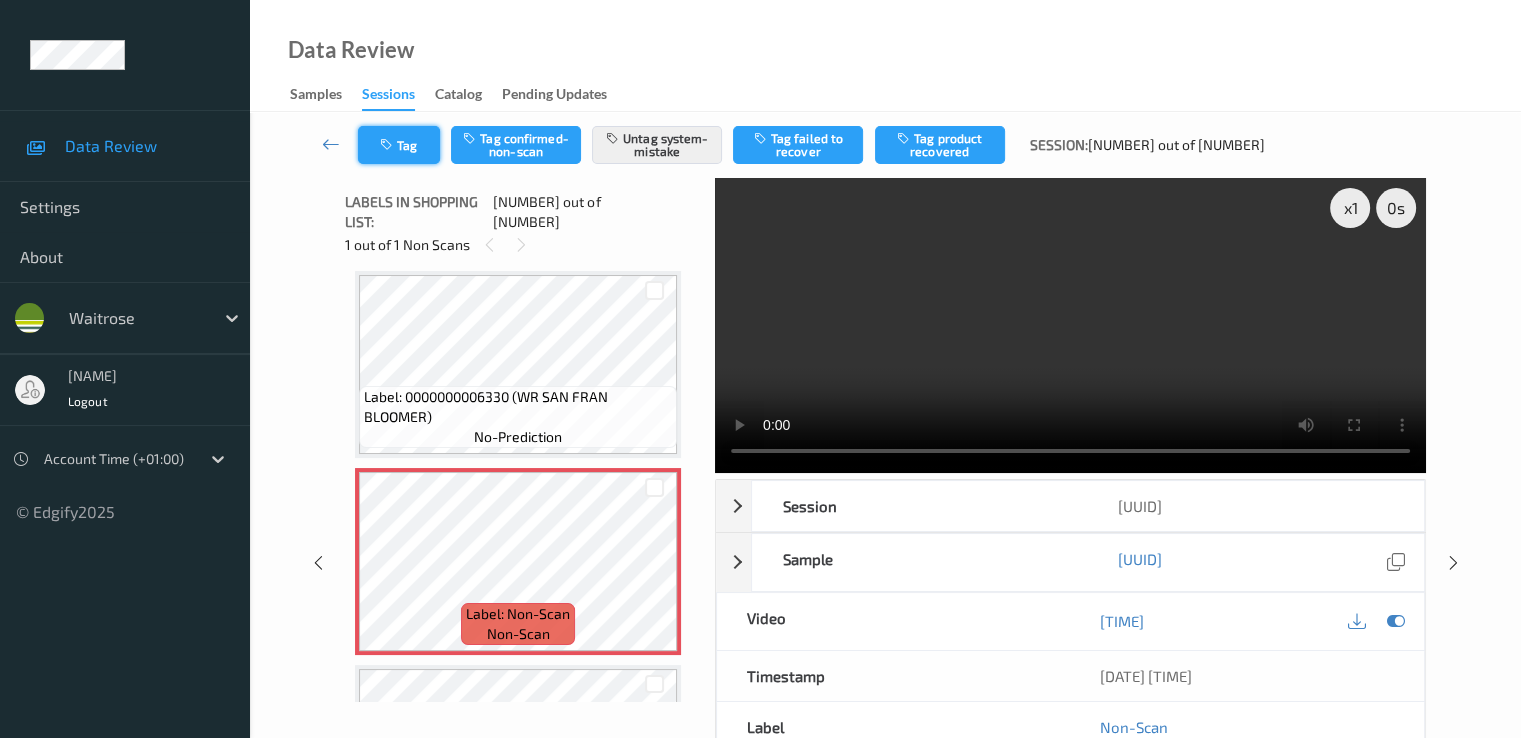 click on "Tag" at bounding box center (399, 145) 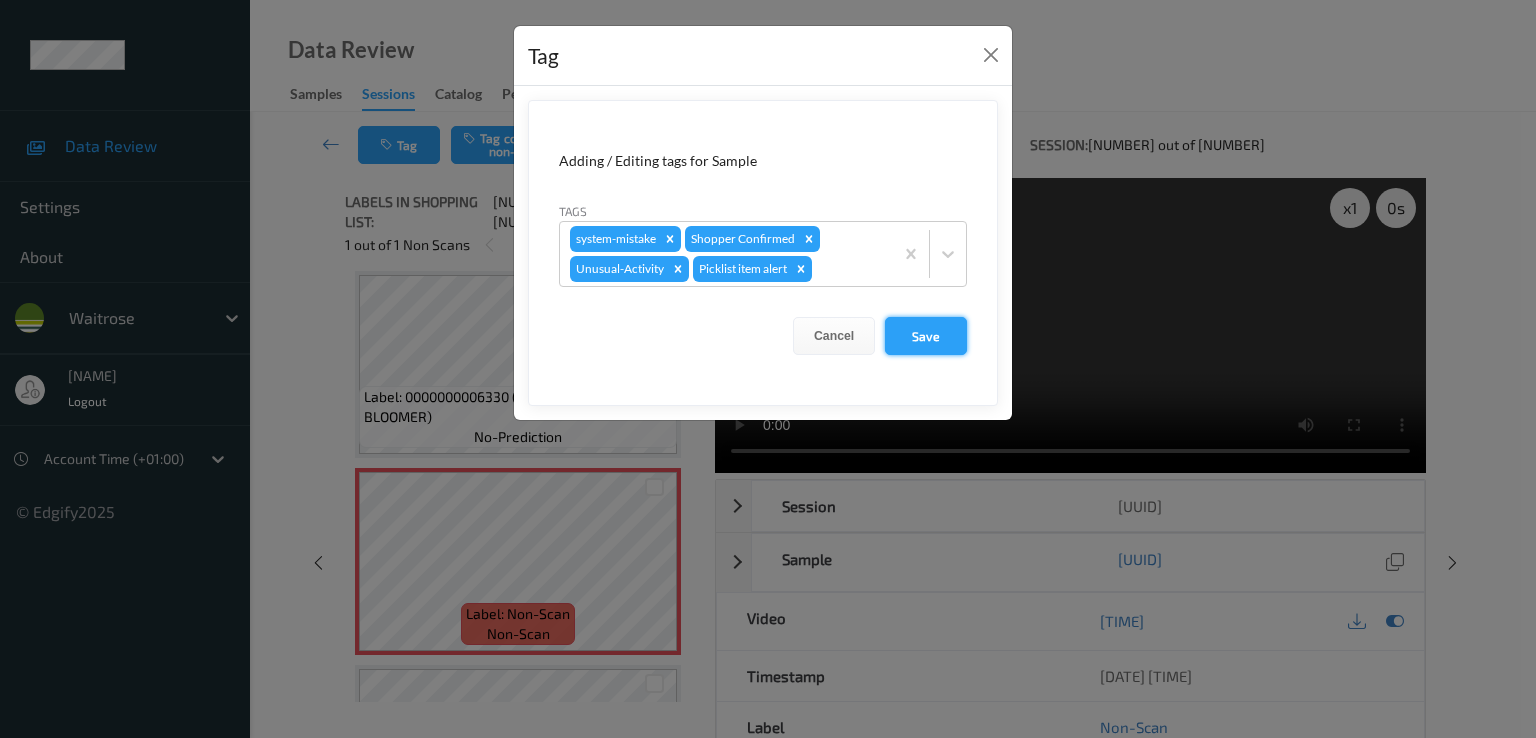 click on "Save" at bounding box center [926, 336] 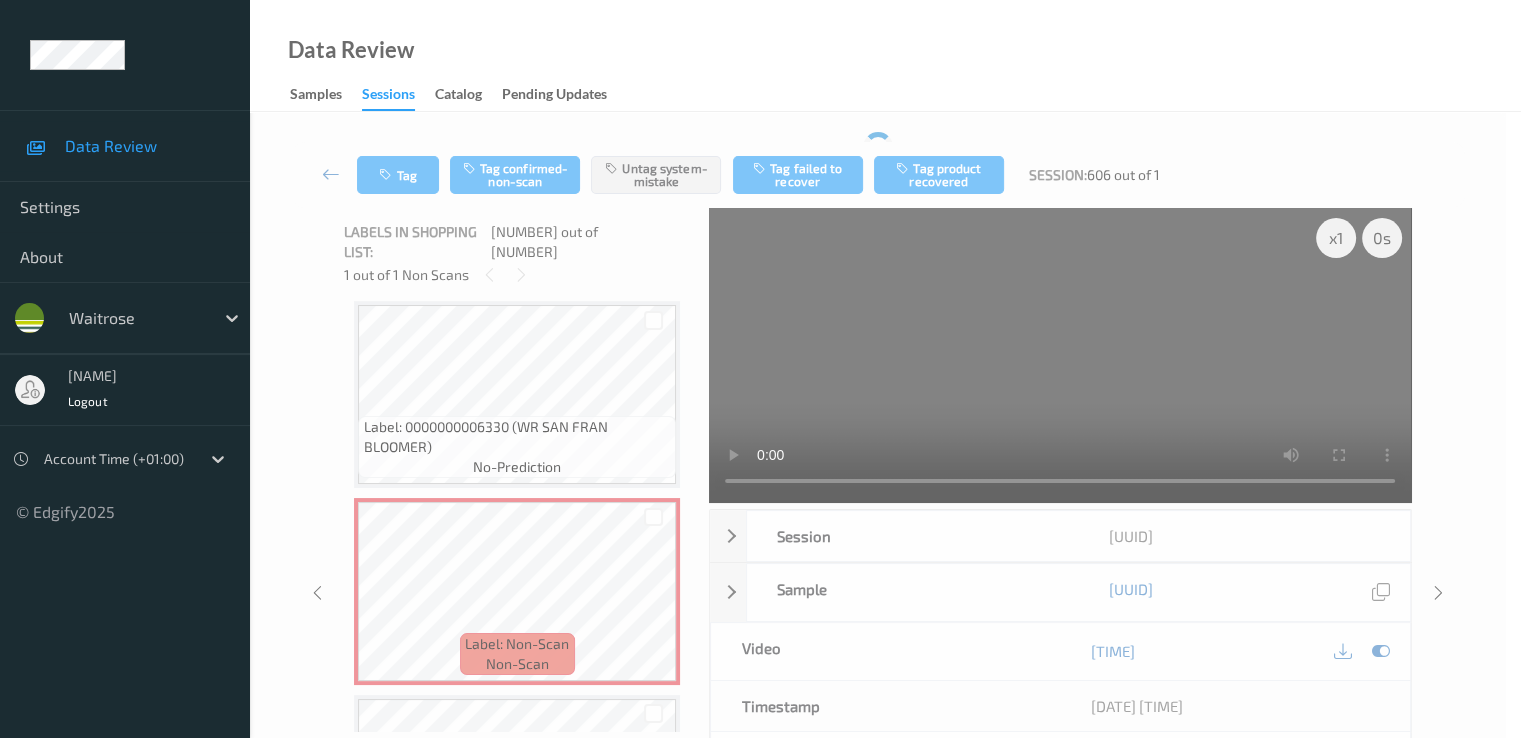 scroll, scrollTop: 4734, scrollLeft: 0, axis: vertical 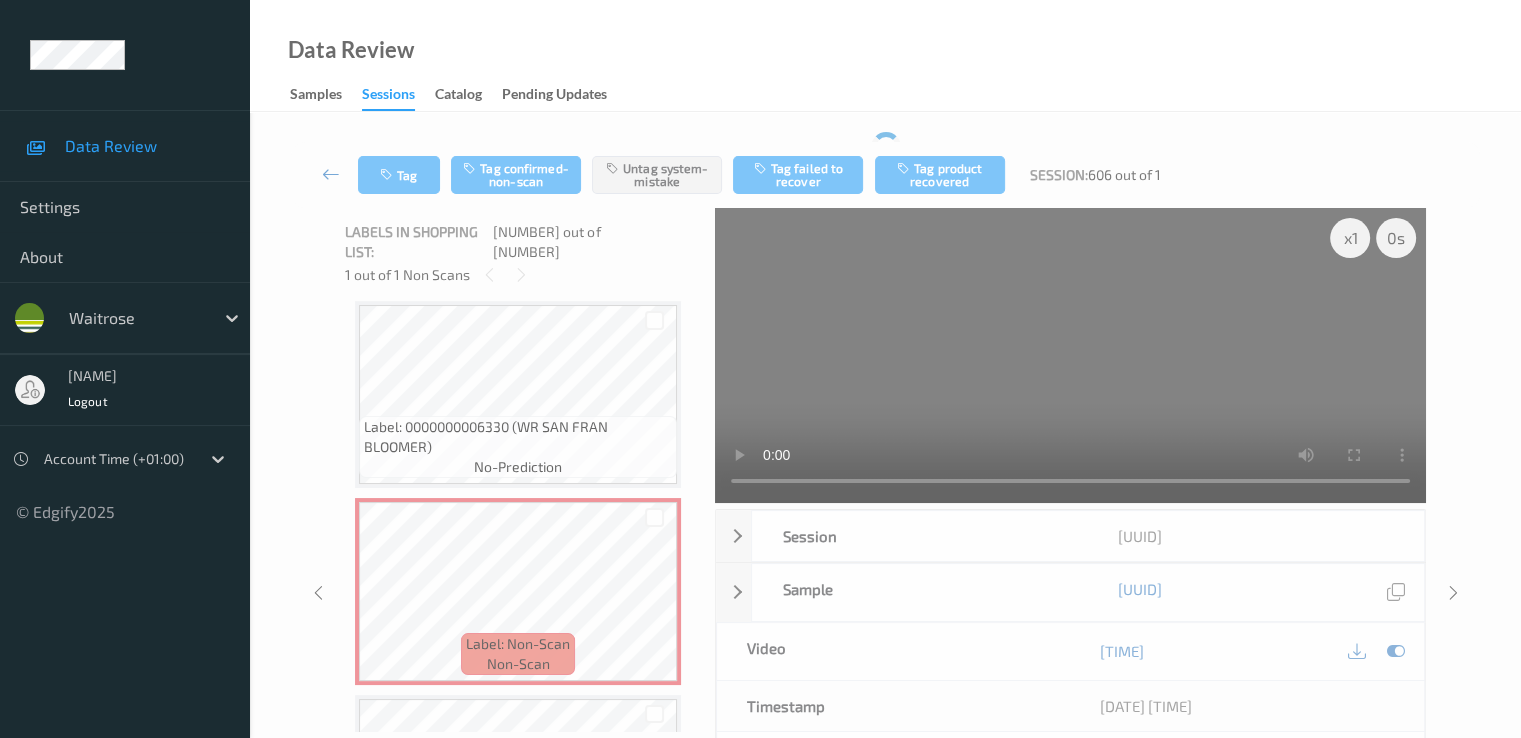 click on "[TEXT] [NUMBER] out of [NUMBER] [TEXT]" at bounding box center (885, 175) 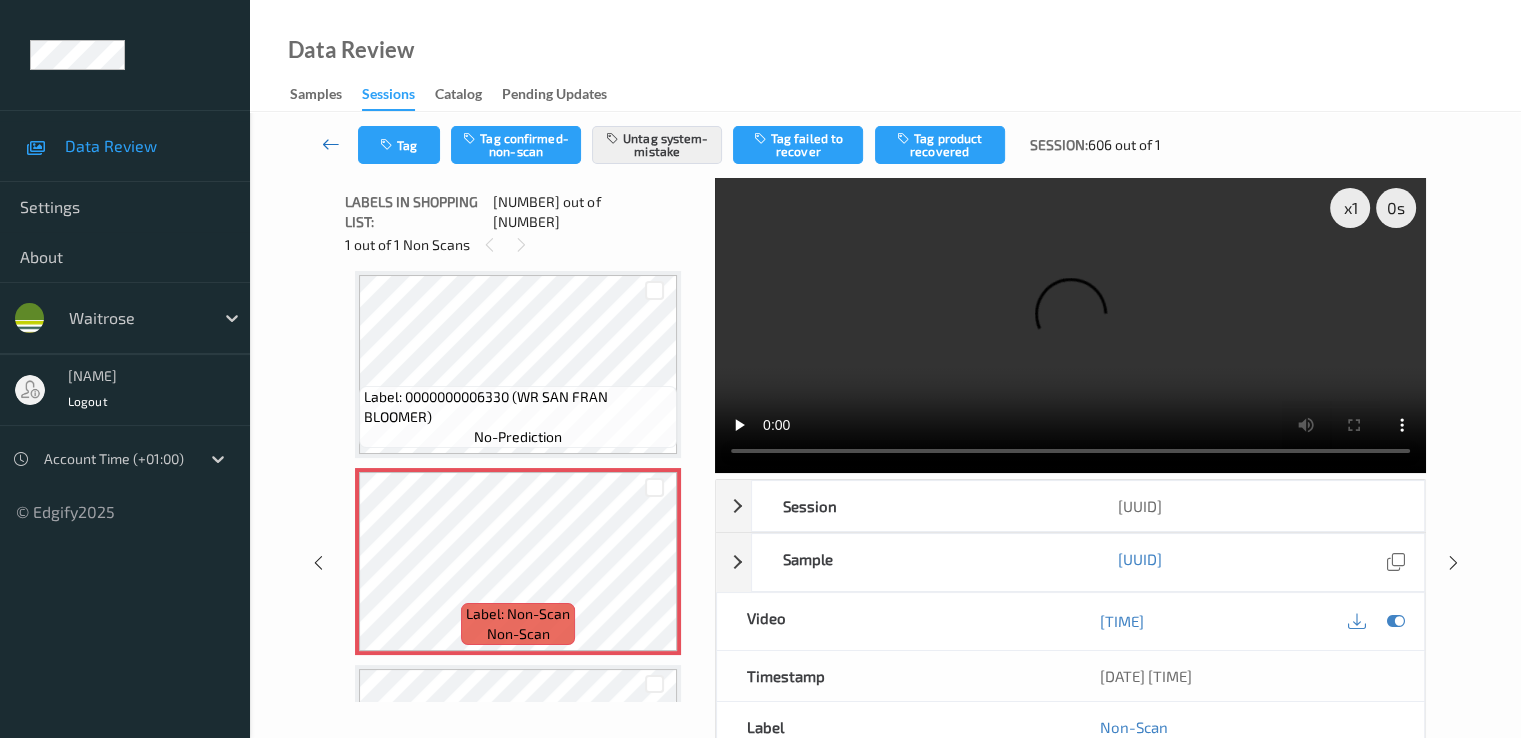 click at bounding box center (331, 144) 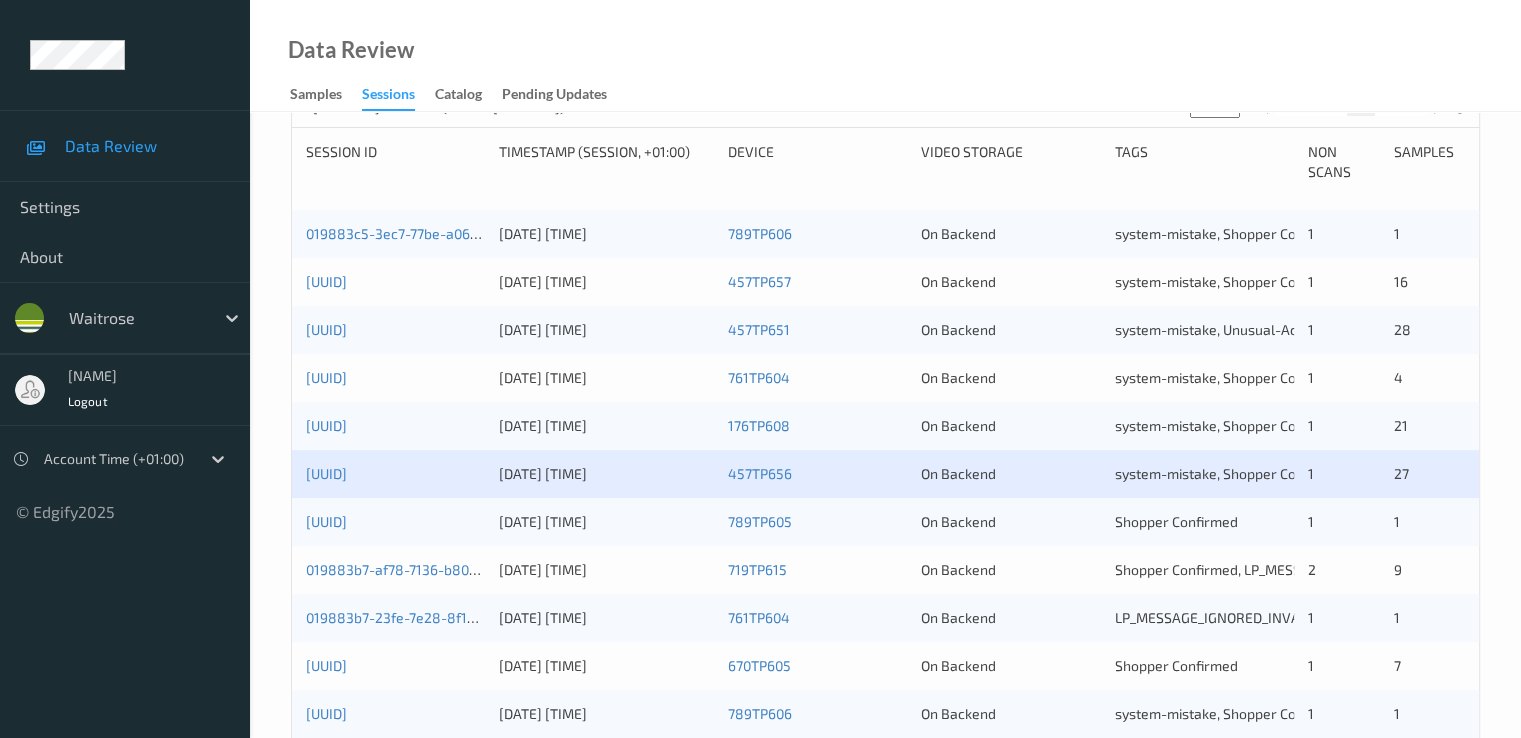 scroll, scrollTop: 400, scrollLeft: 0, axis: vertical 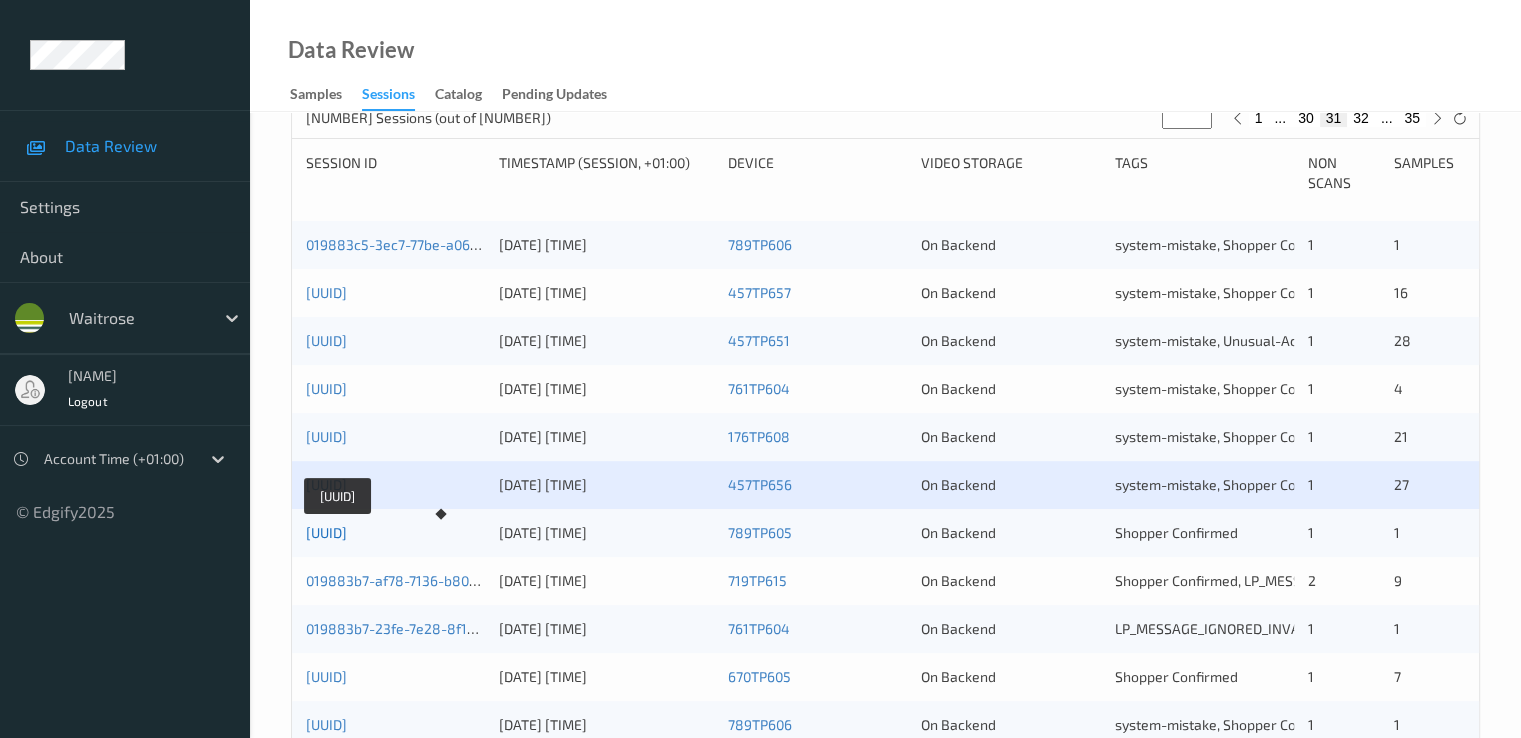 click on "[UUID]" at bounding box center [326, 532] 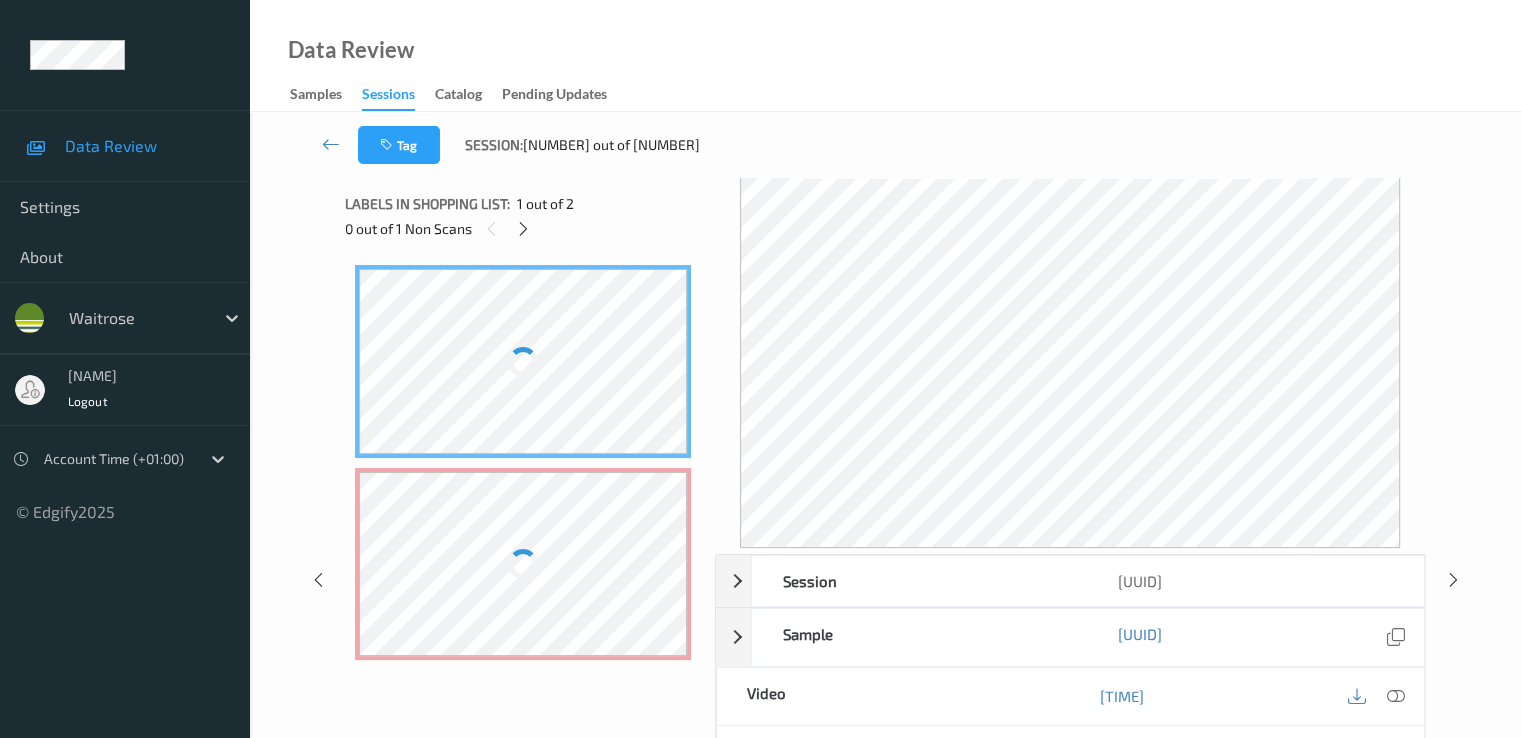 scroll, scrollTop: 0, scrollLeft: 0, axis: both 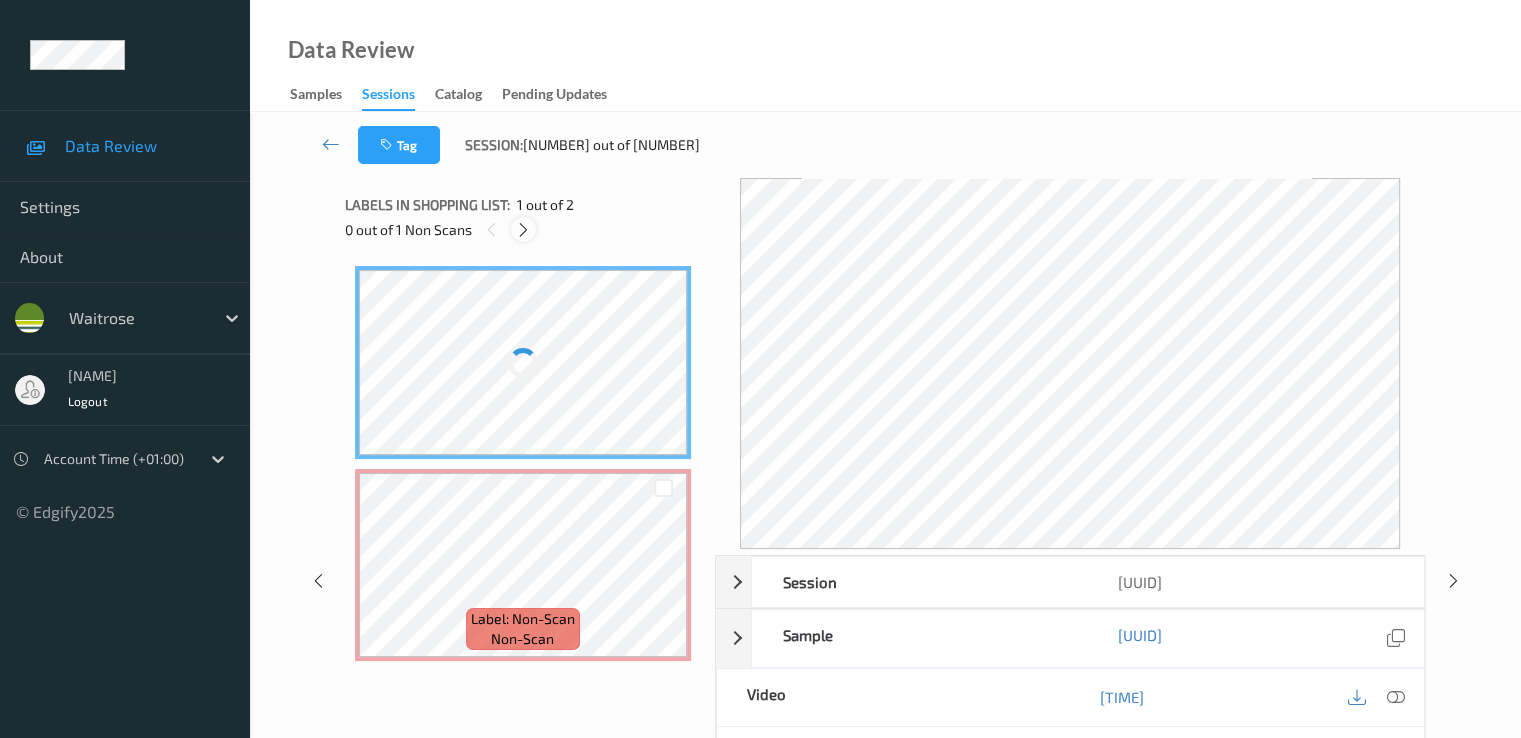 click at bounding box center (523, 230) 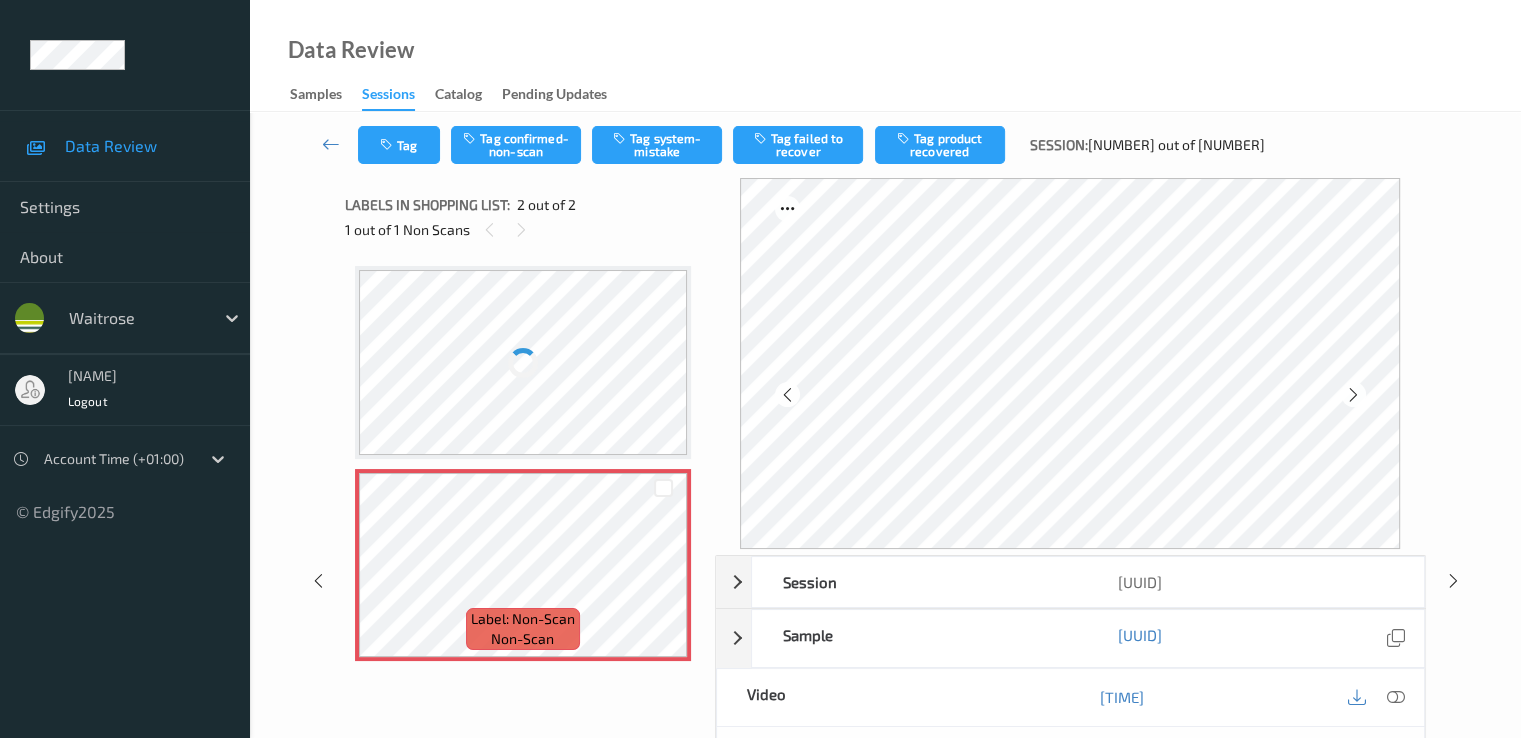 scroll, scrollTop: 200, scrollLeft: 0, axis: vertical 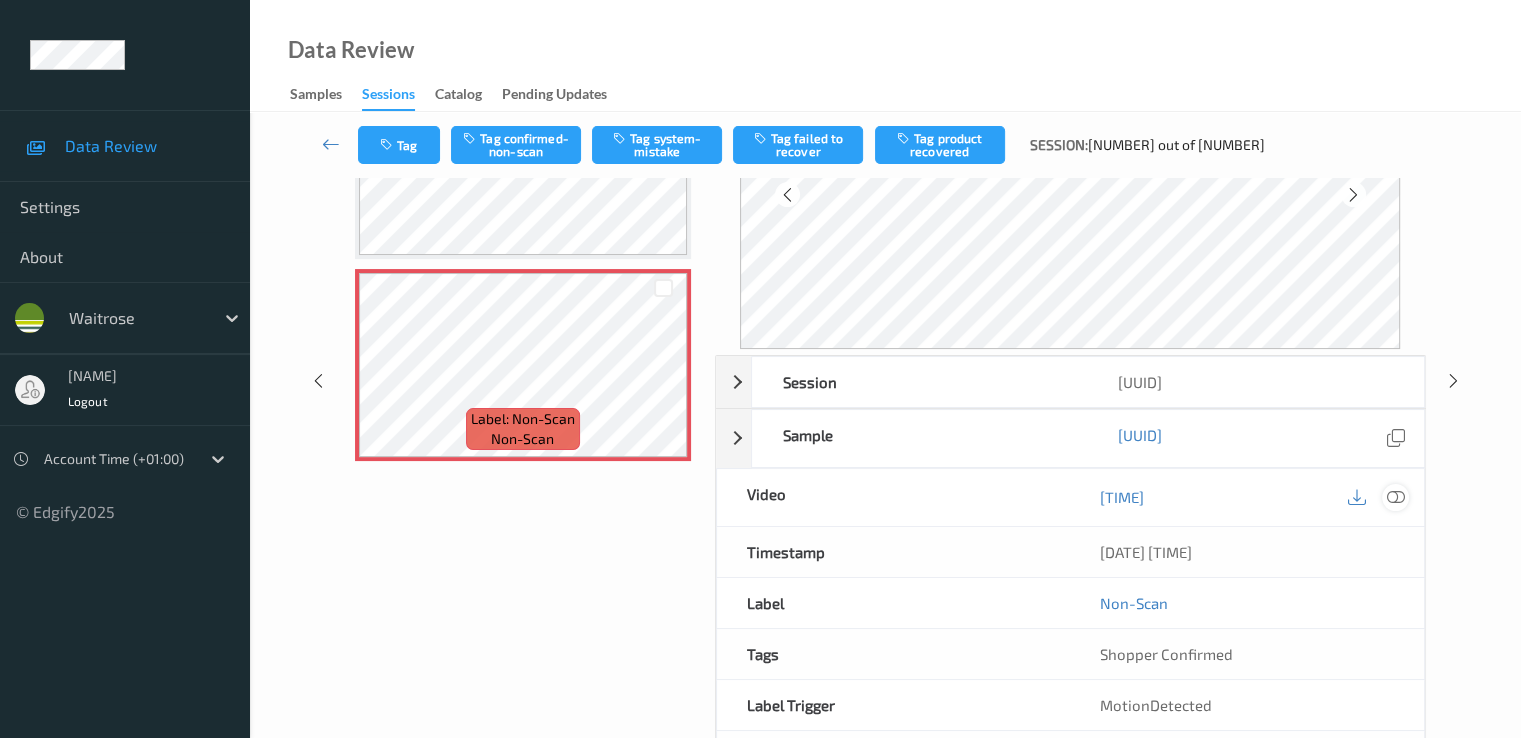 click at bounding box center (1395, 497) 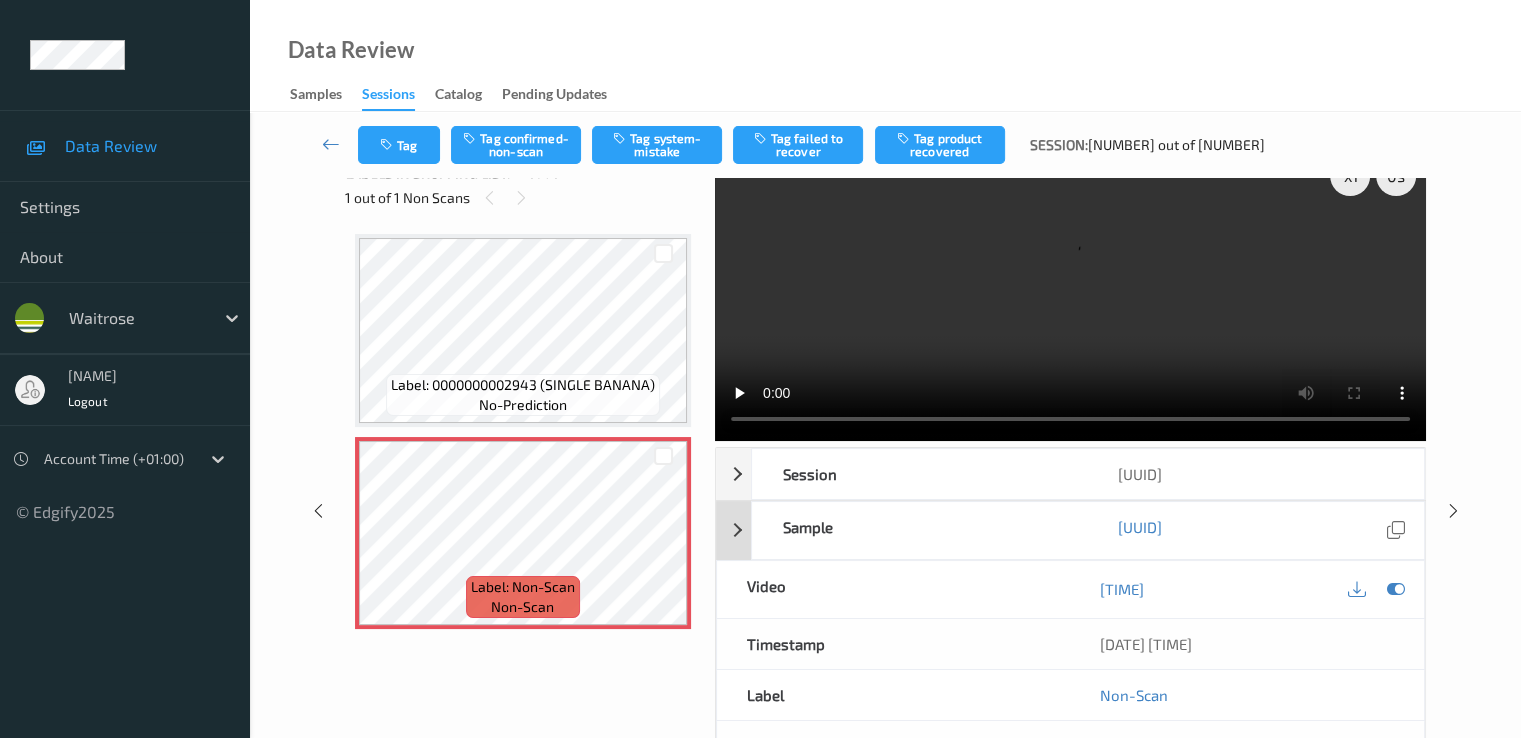 scroll, scrollTop: 0, scrollLeft: 0, axis: both 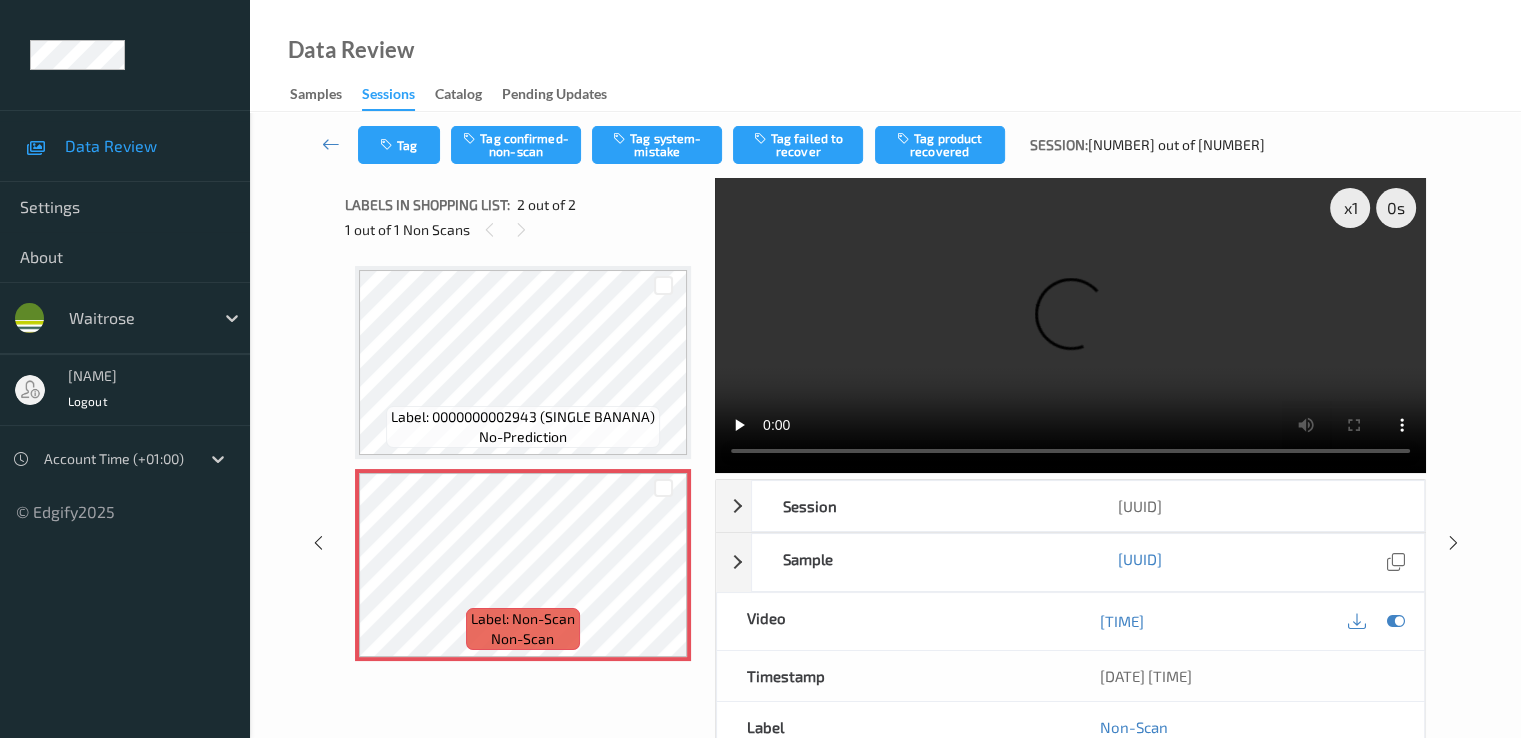 type 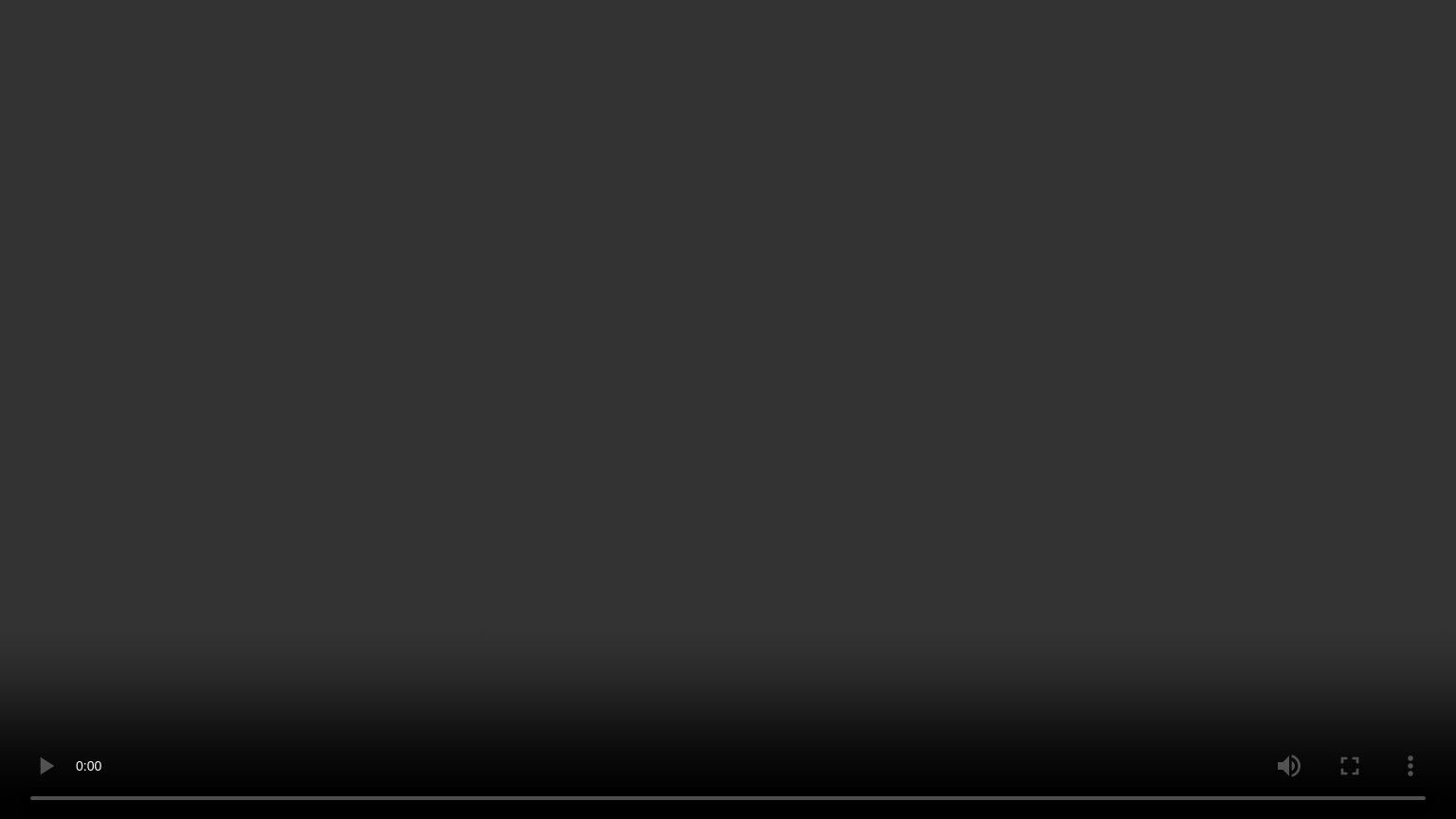 click at bounding box center (728, 410) 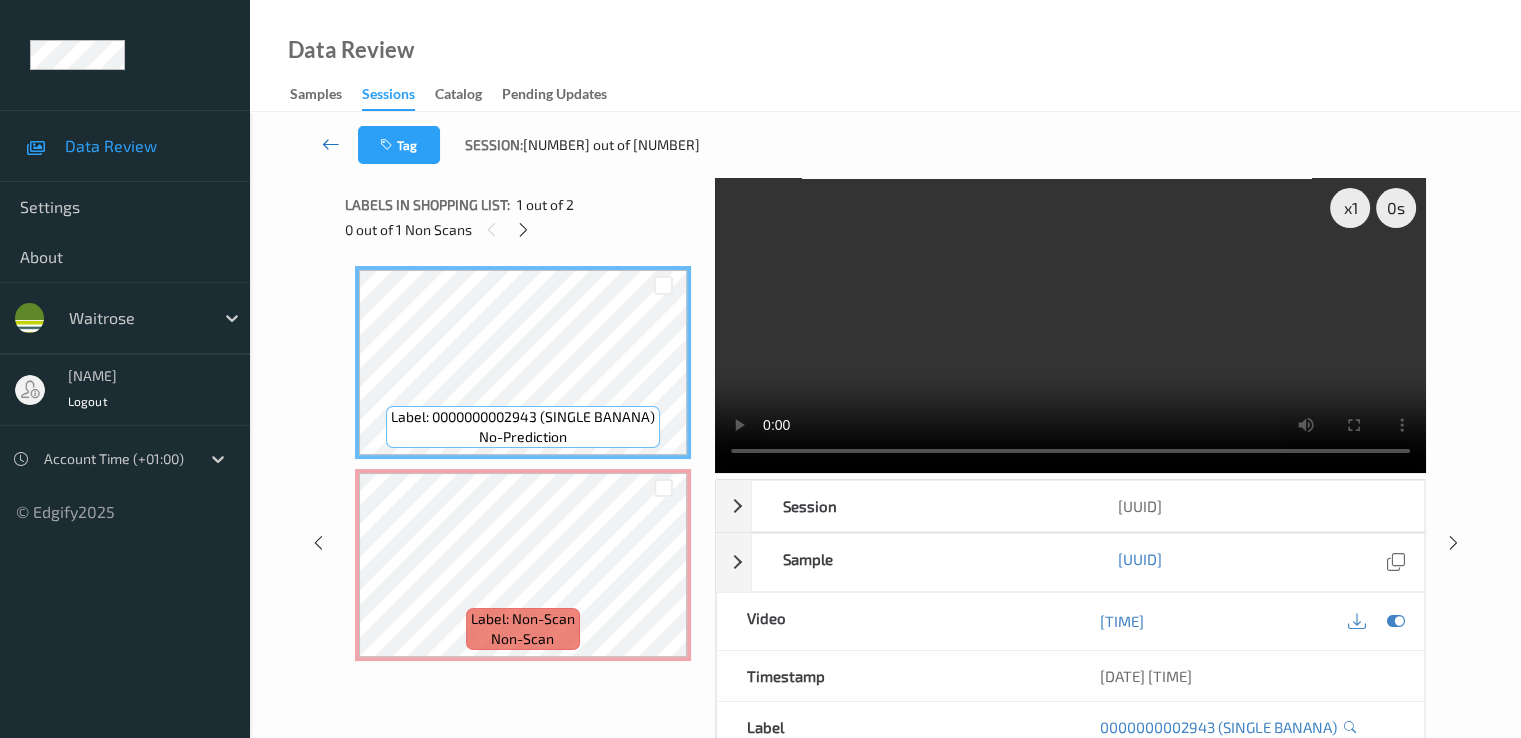 click at bounding box center [331, 144] 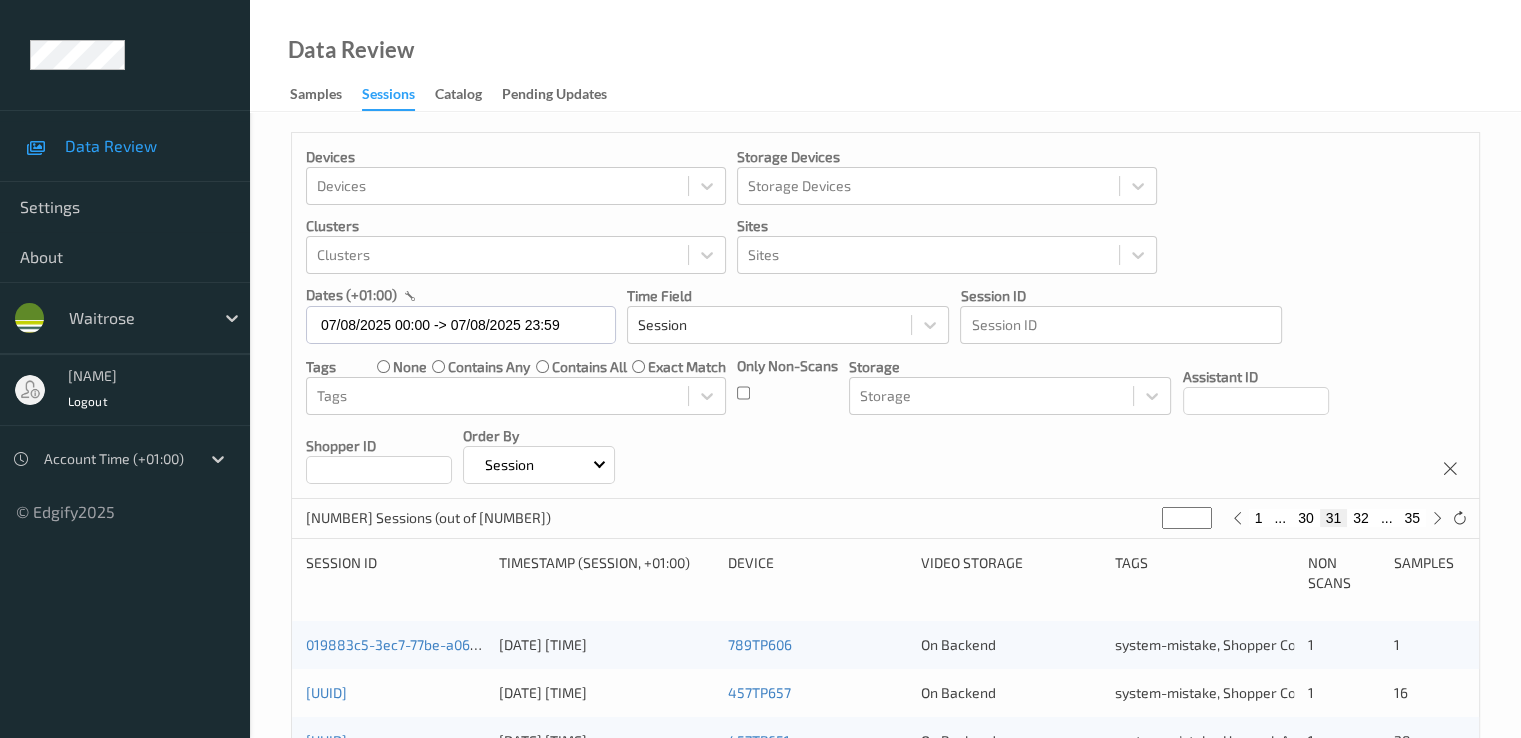 scroll, scrollTop: 400, scrollLeft: 0, axis: vertical 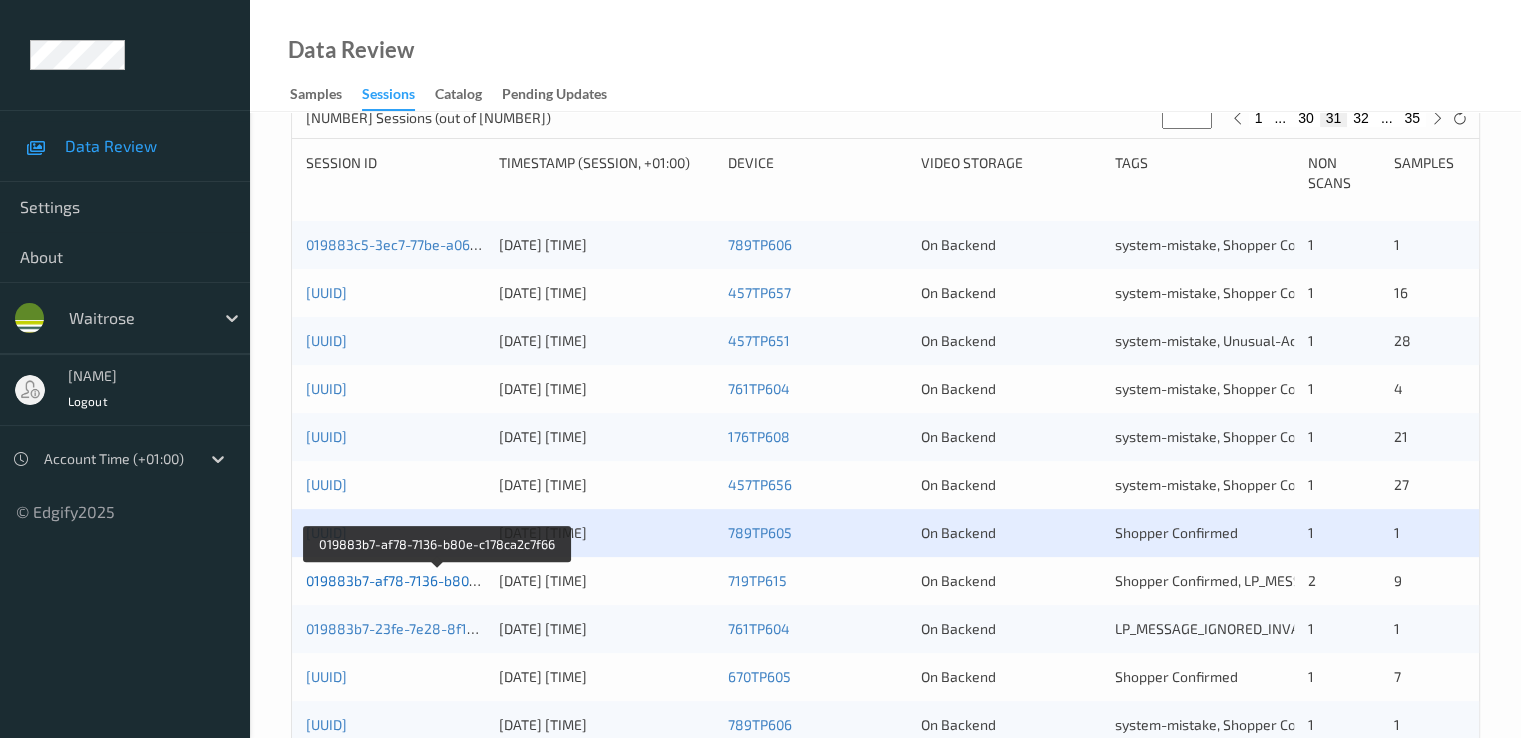 click on "019883b7-af78-7136-b80e-c178ca2c7f66" at bounding box center [438, 580] 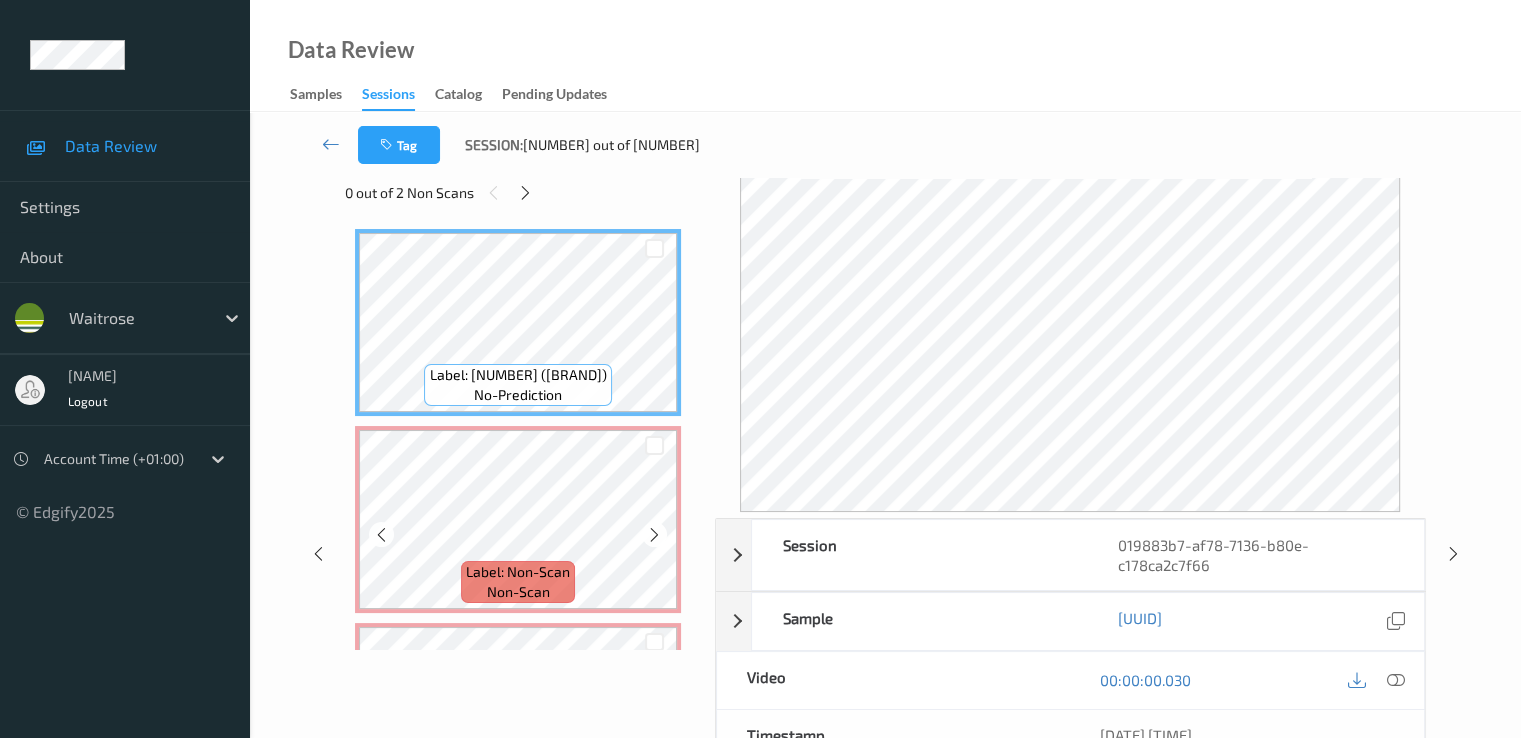 scroll, scrollTop: 0, scrollLeft: 0, axis: both 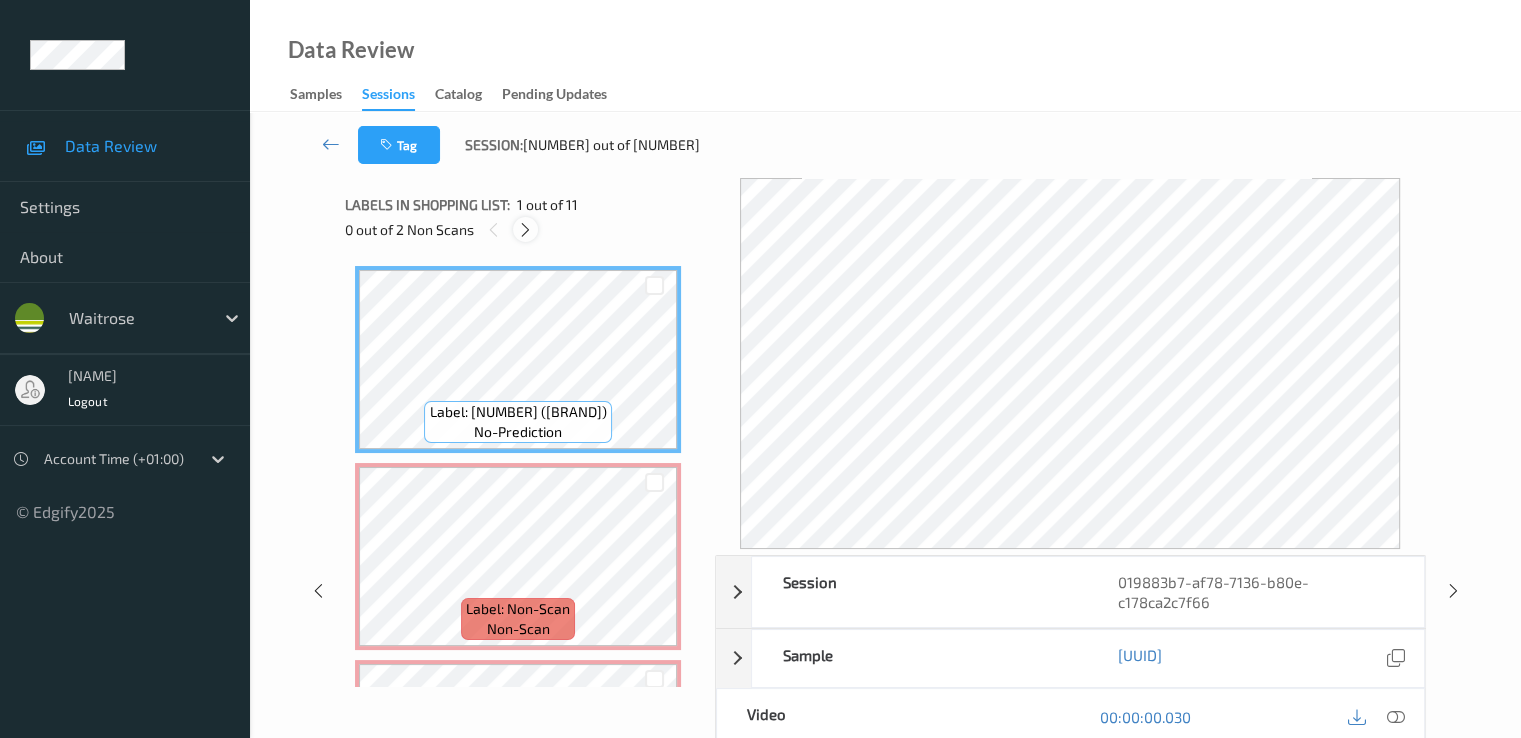 click at bounding box center [525, 230] 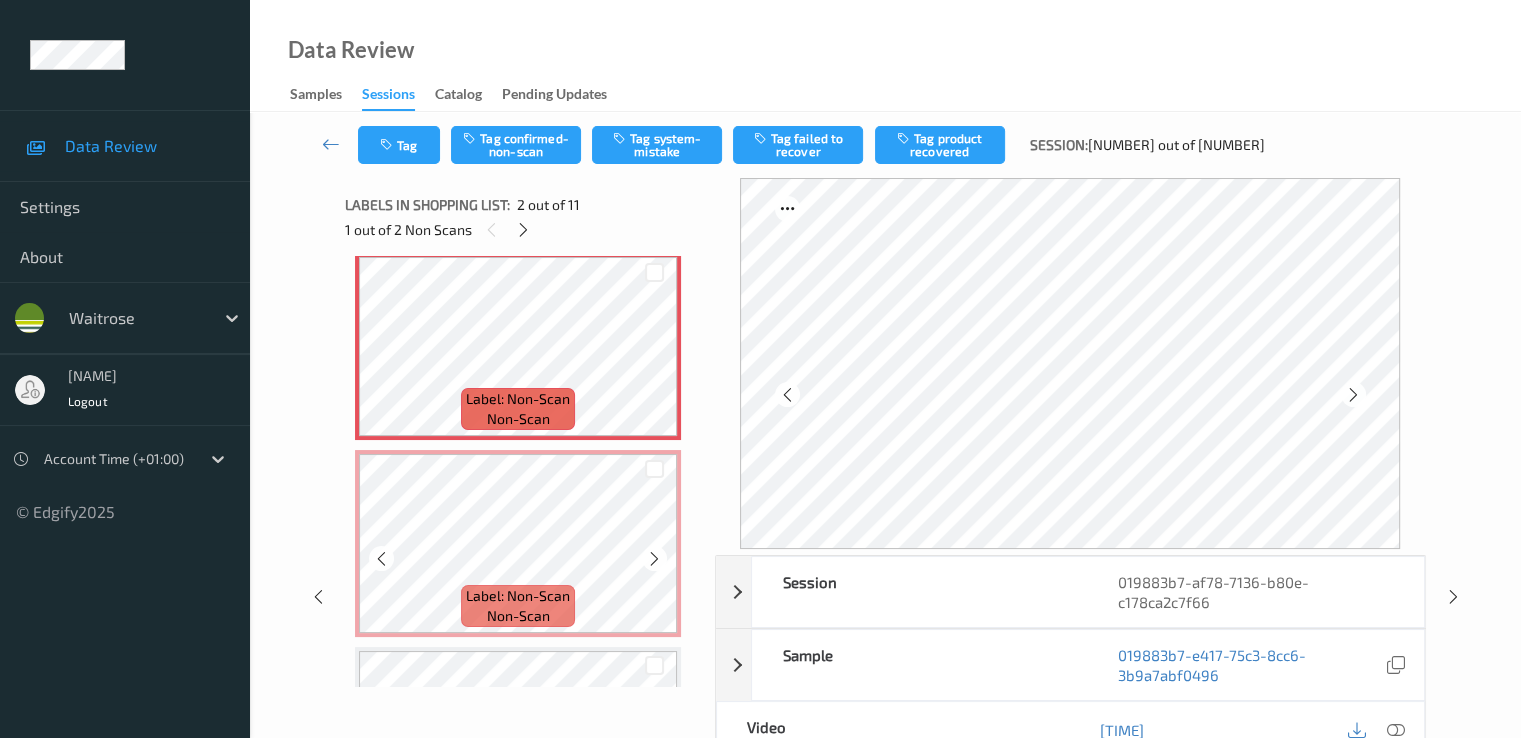 scroll, scrollTop: 10, scrollLeft: 0, axis: vertical 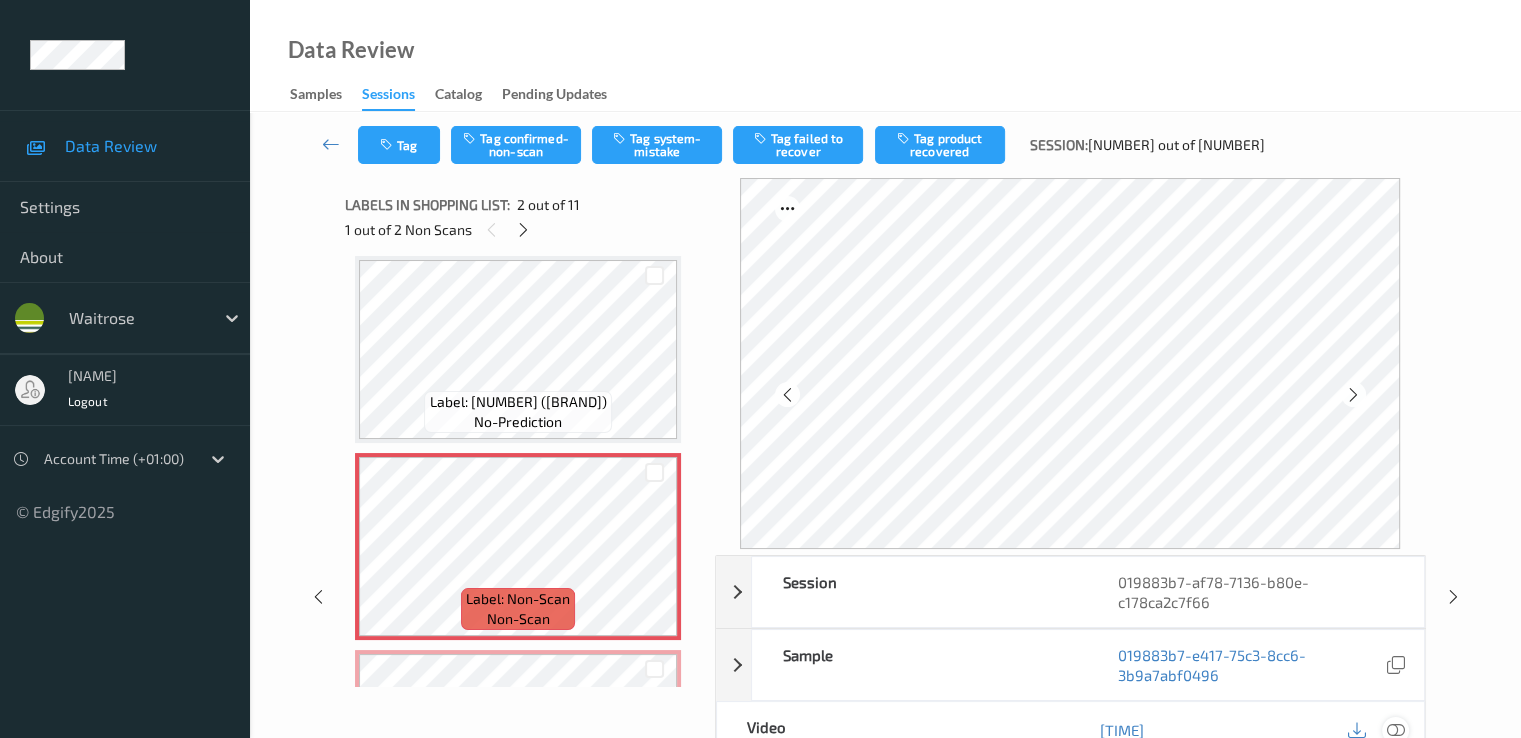 click at bounding box center (1395, 730) 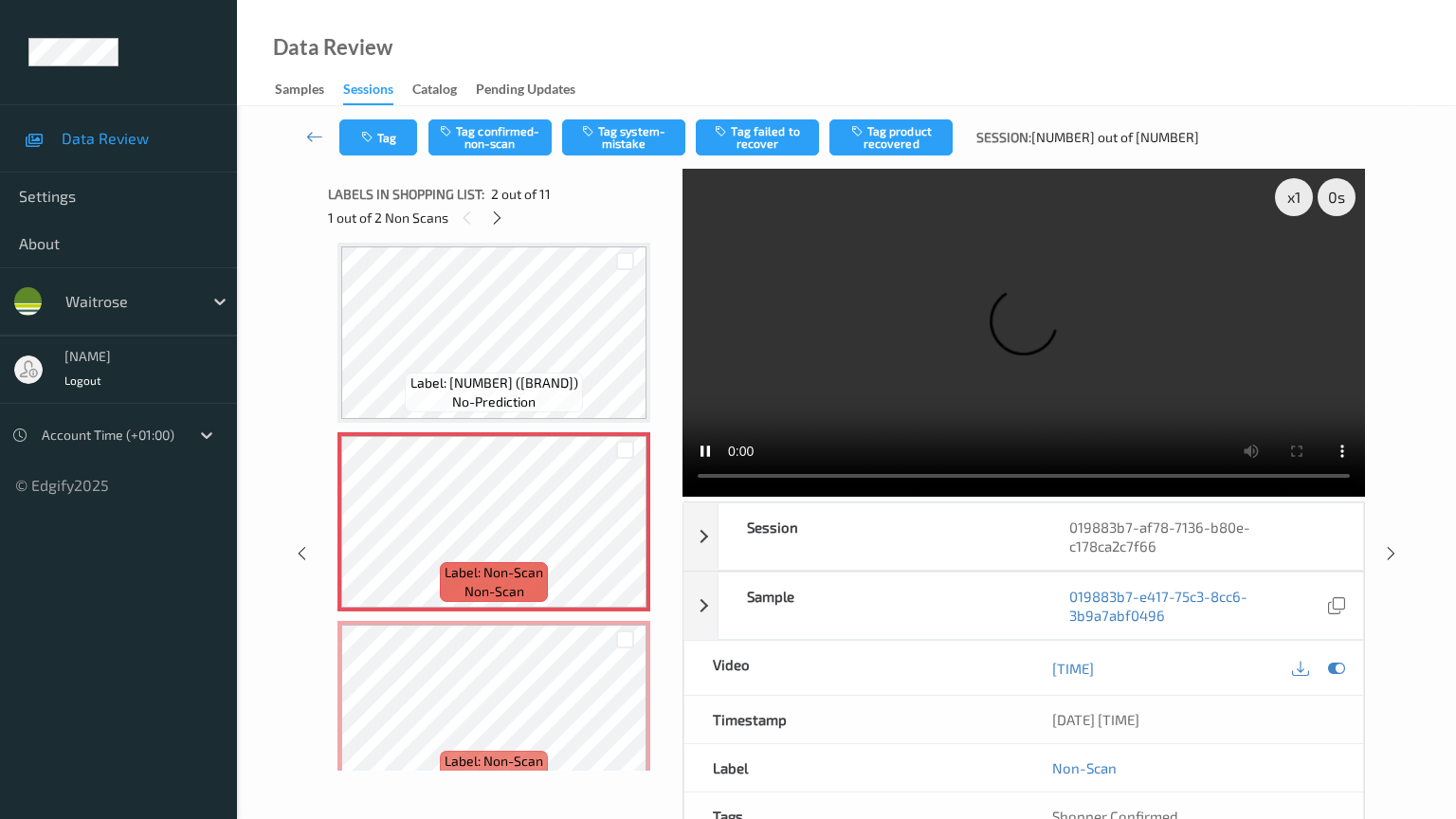 type 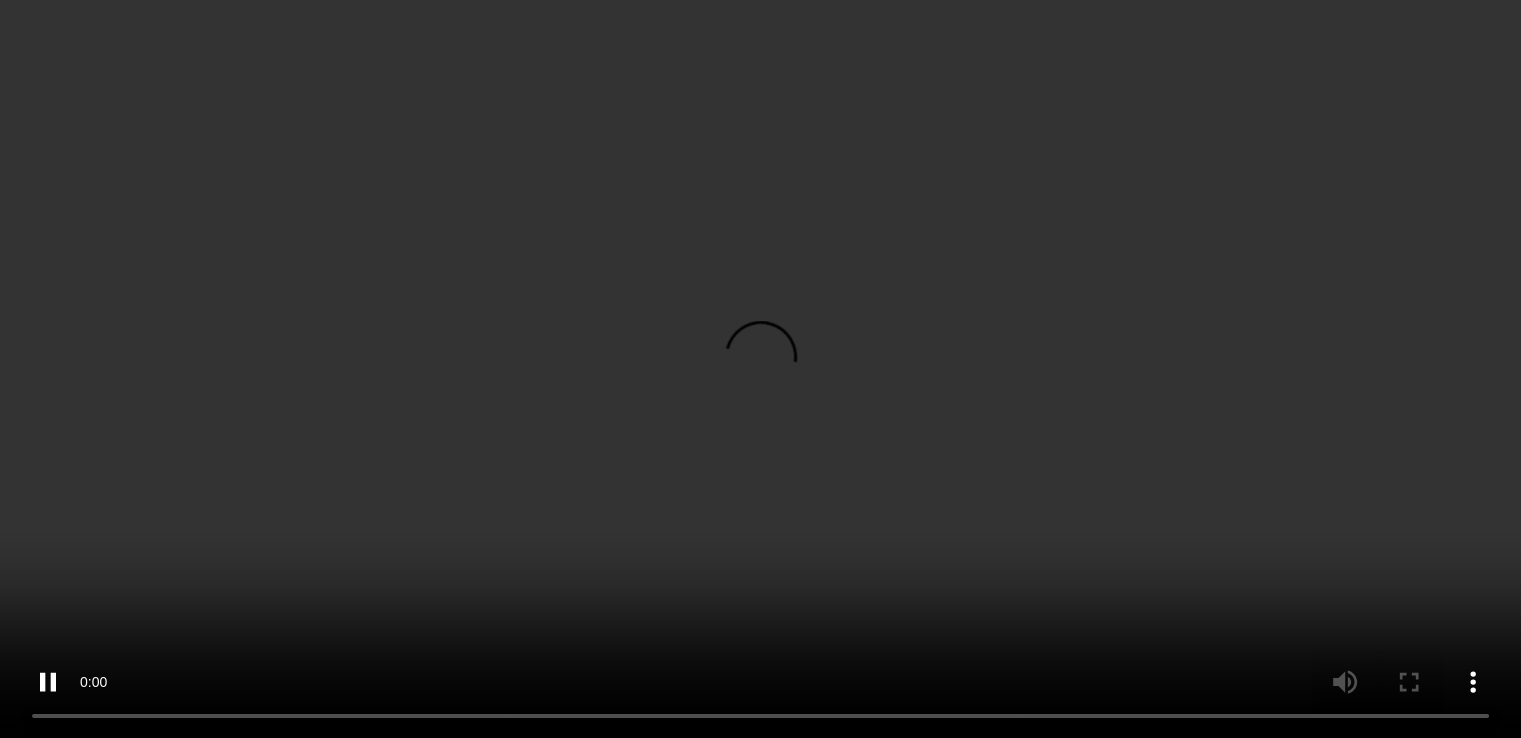 scroll, scrollTop: 210, scrollLeft: 0, axis: vertical 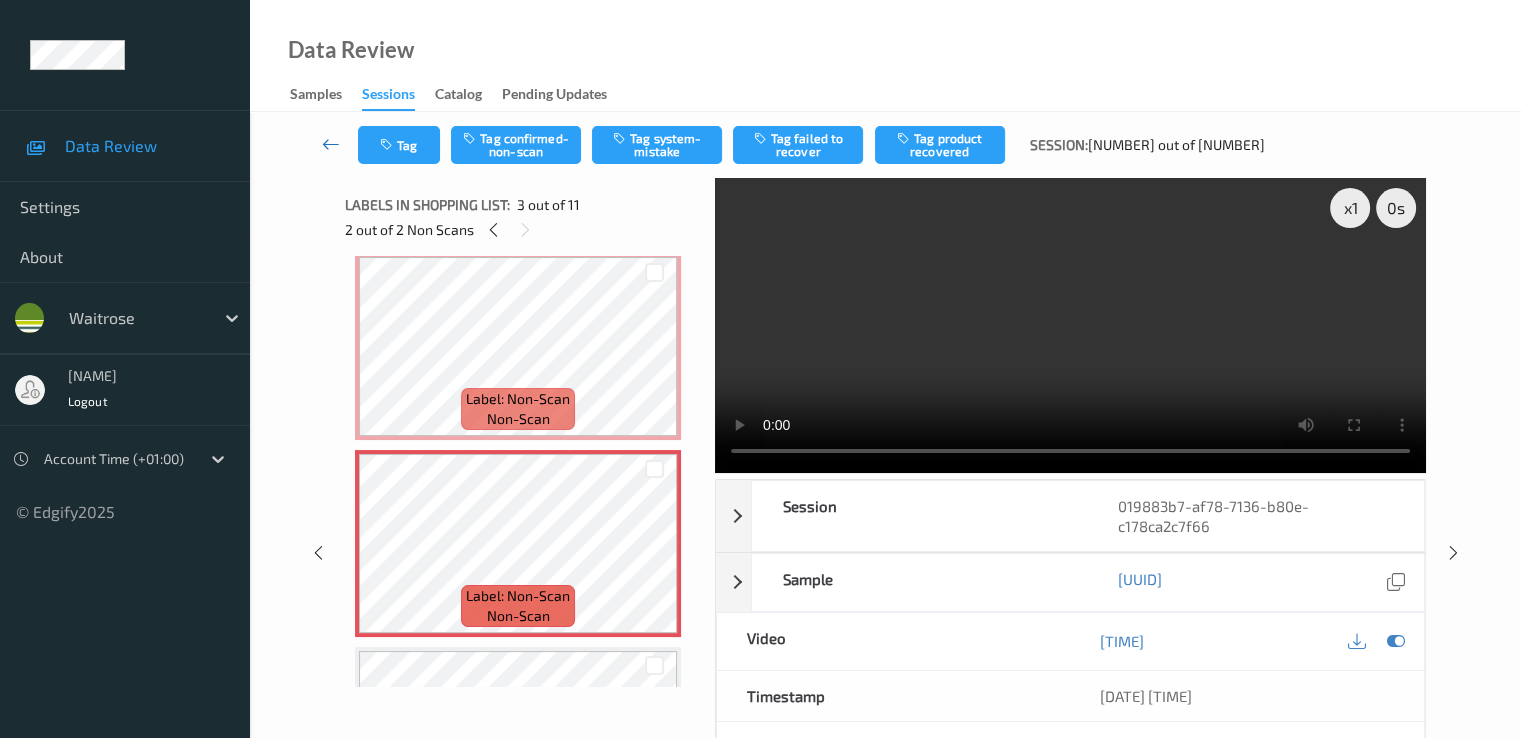 click at bounding box center (331, 145) 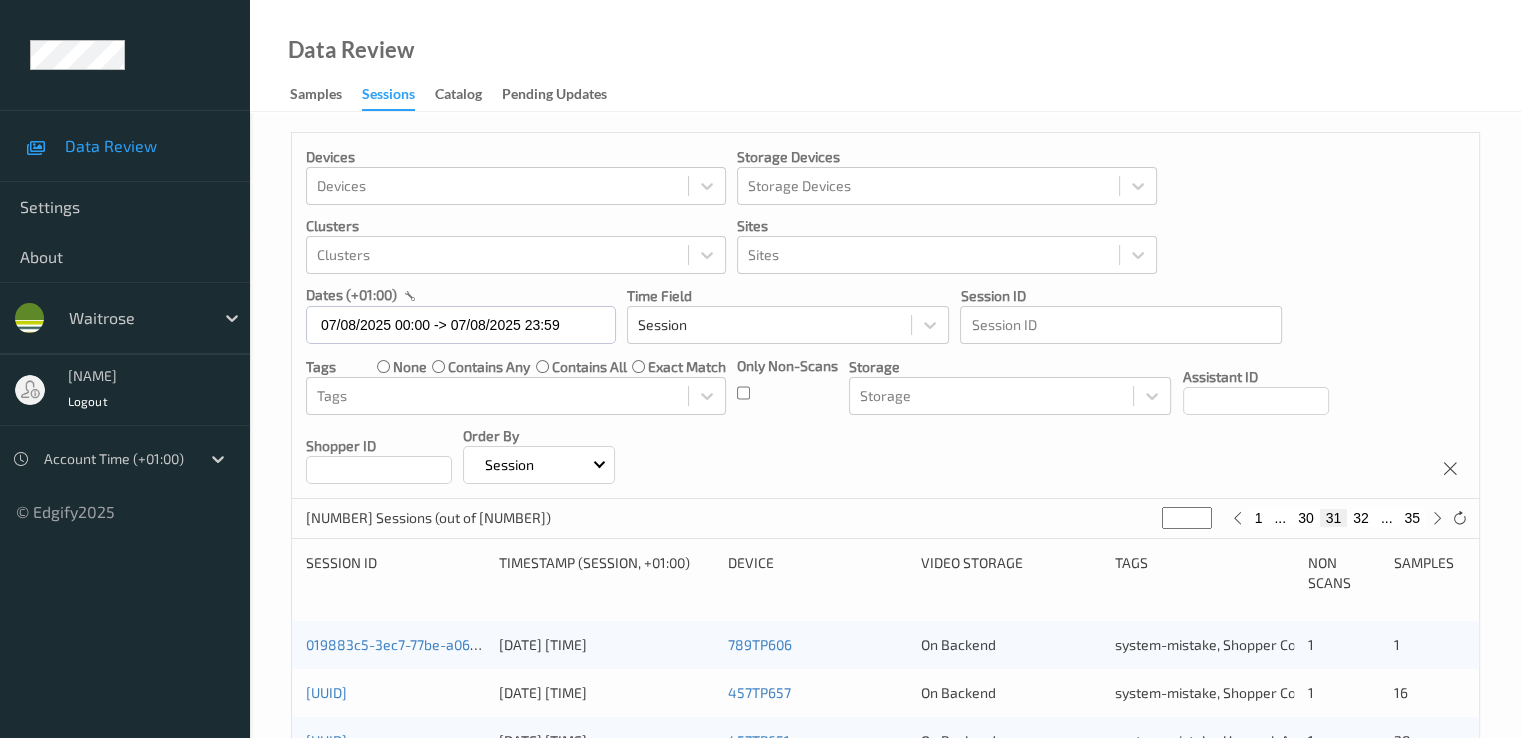 scroll, scrollTop: 400, scrollLeft: 0, axis: vertical 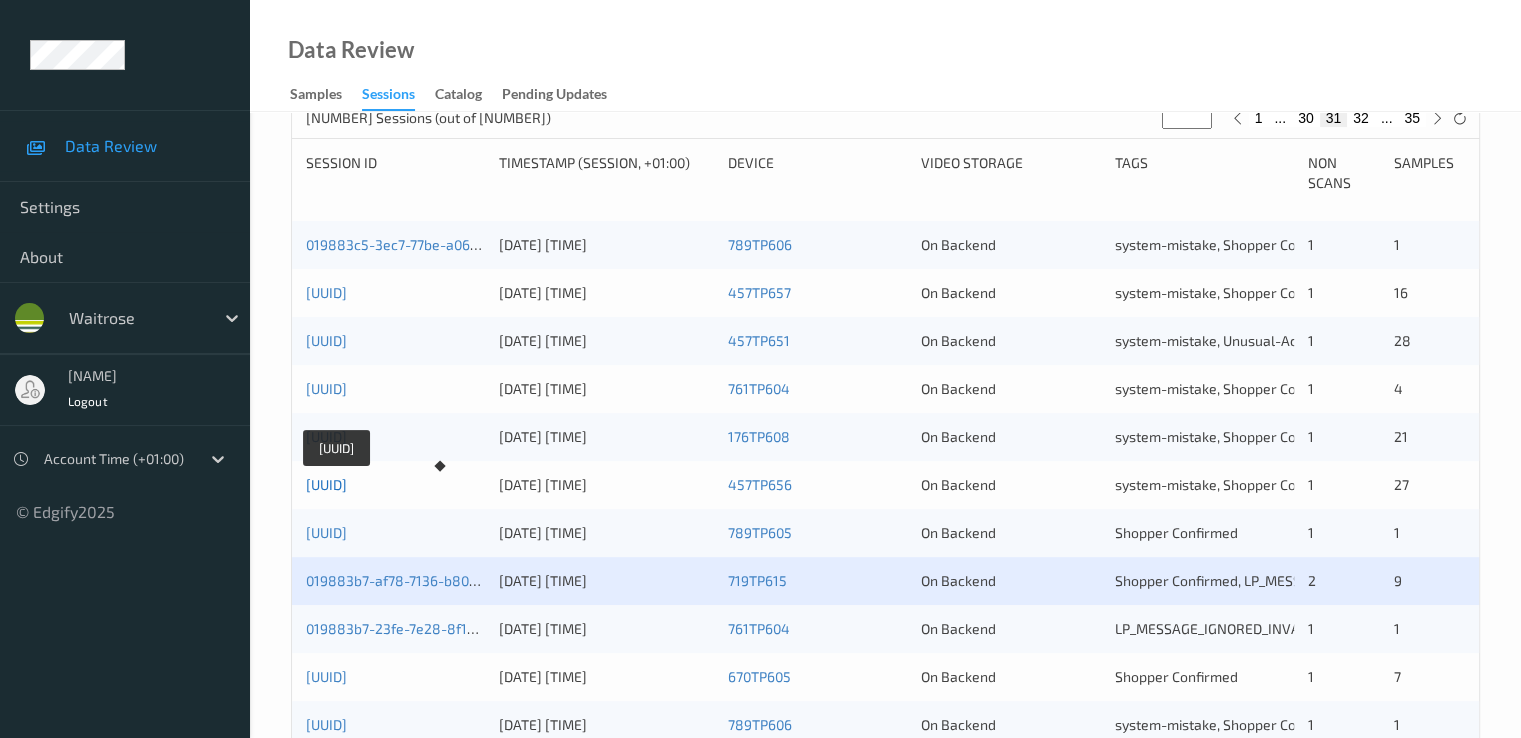 click on "[UUID]" at bounding box center (326, 484) 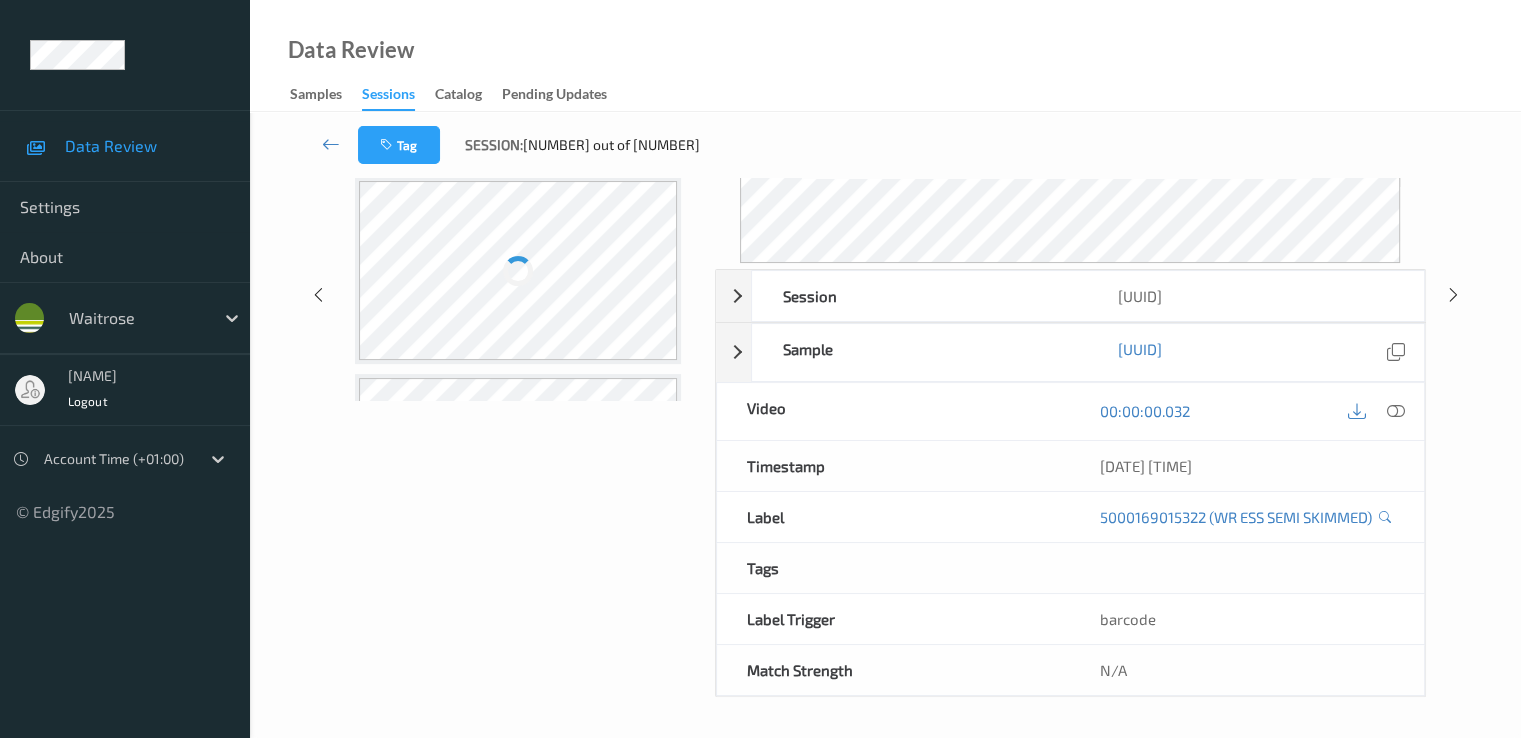 scroll, scrollTop: 0, scrollLeft: 0, axis: both 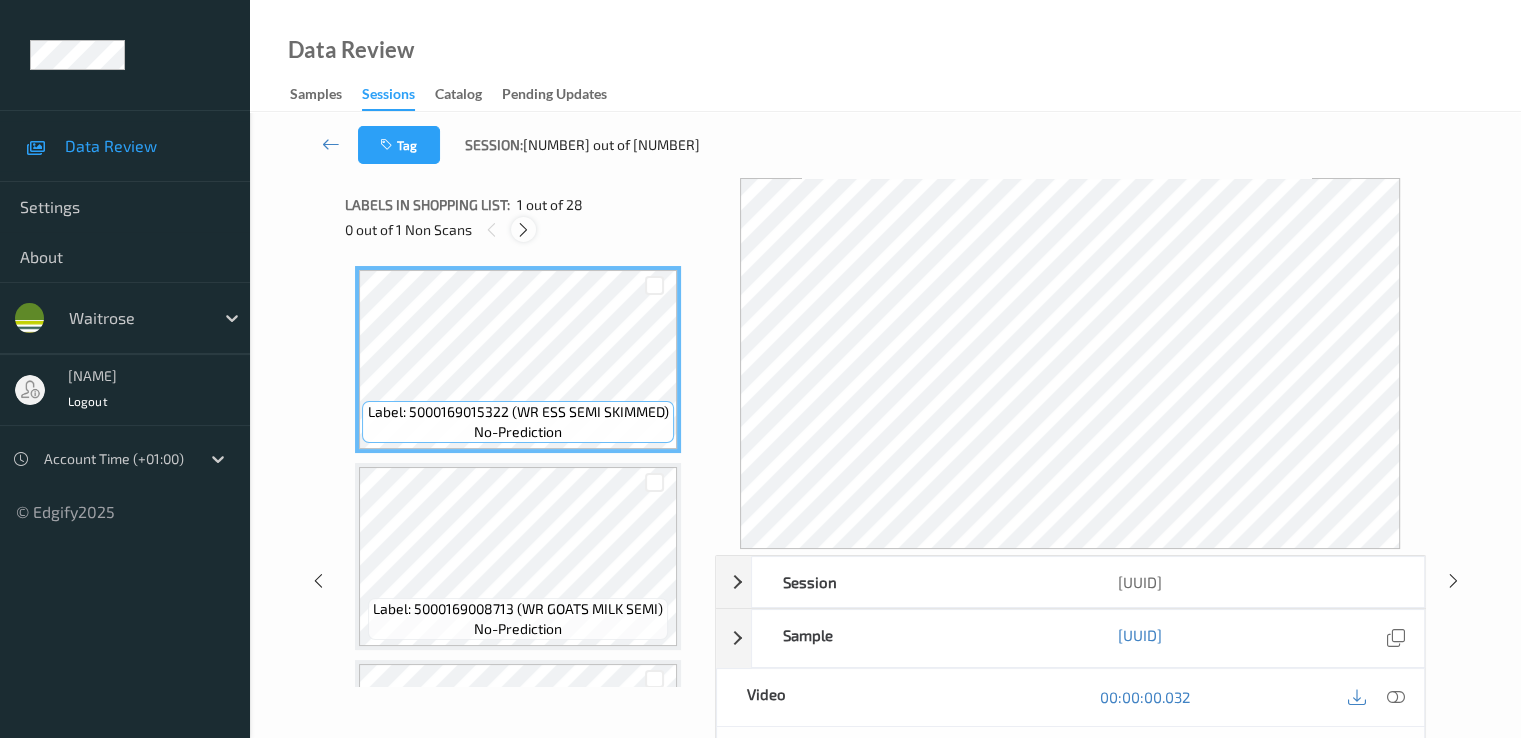 click at bounding box center (523, 230) 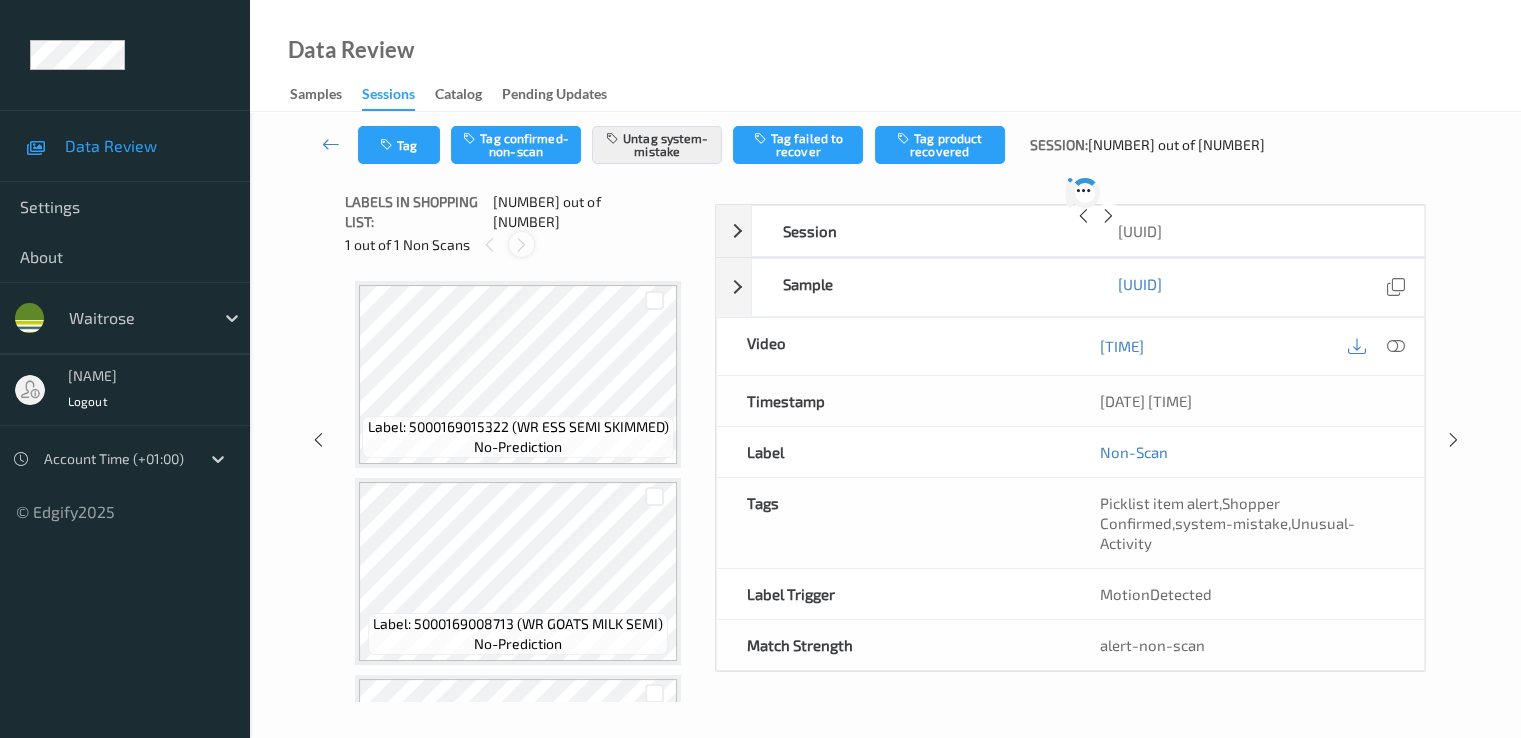 scroll, scrollTop: 4734, scrollLeft: 0, axis: vertical 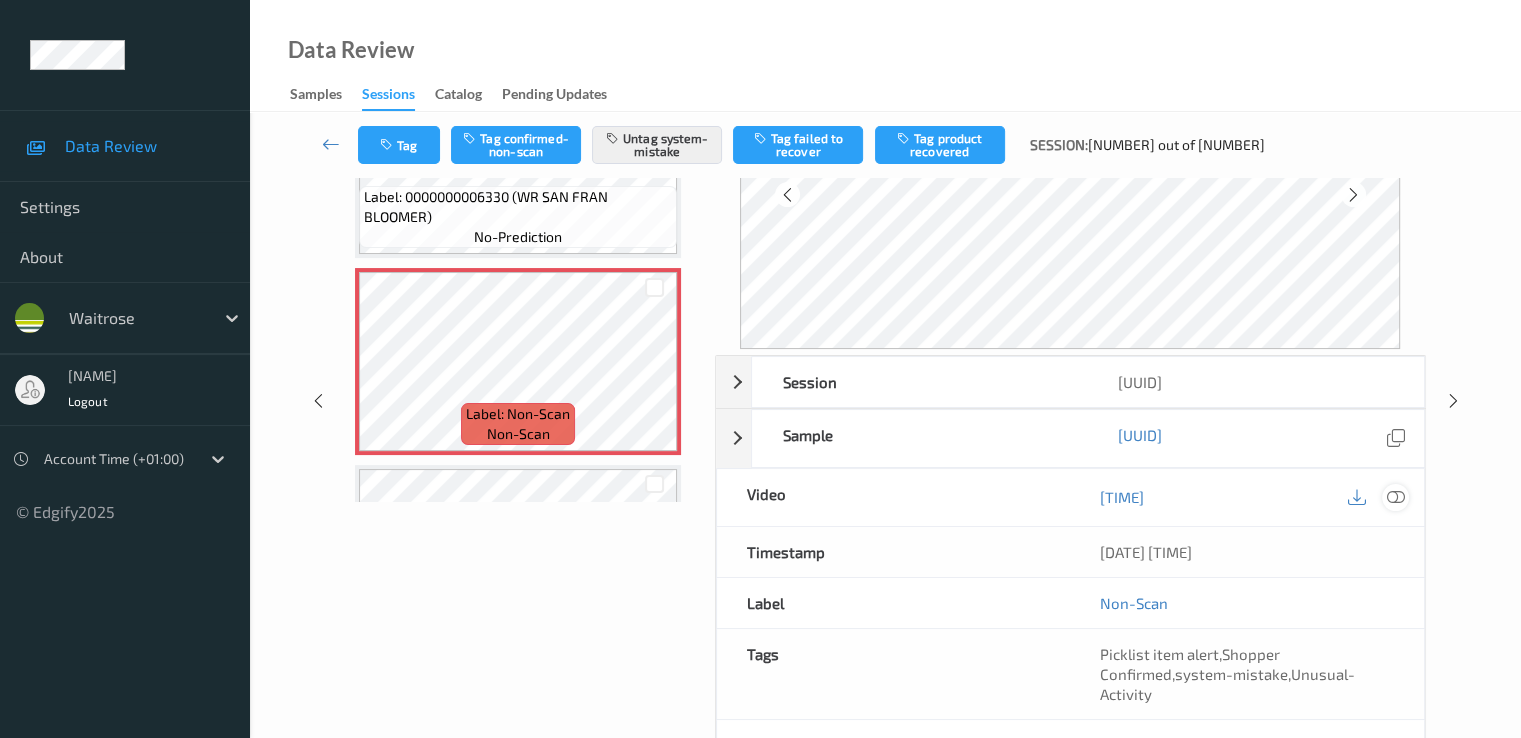 click at bounding box center (1395, 497) 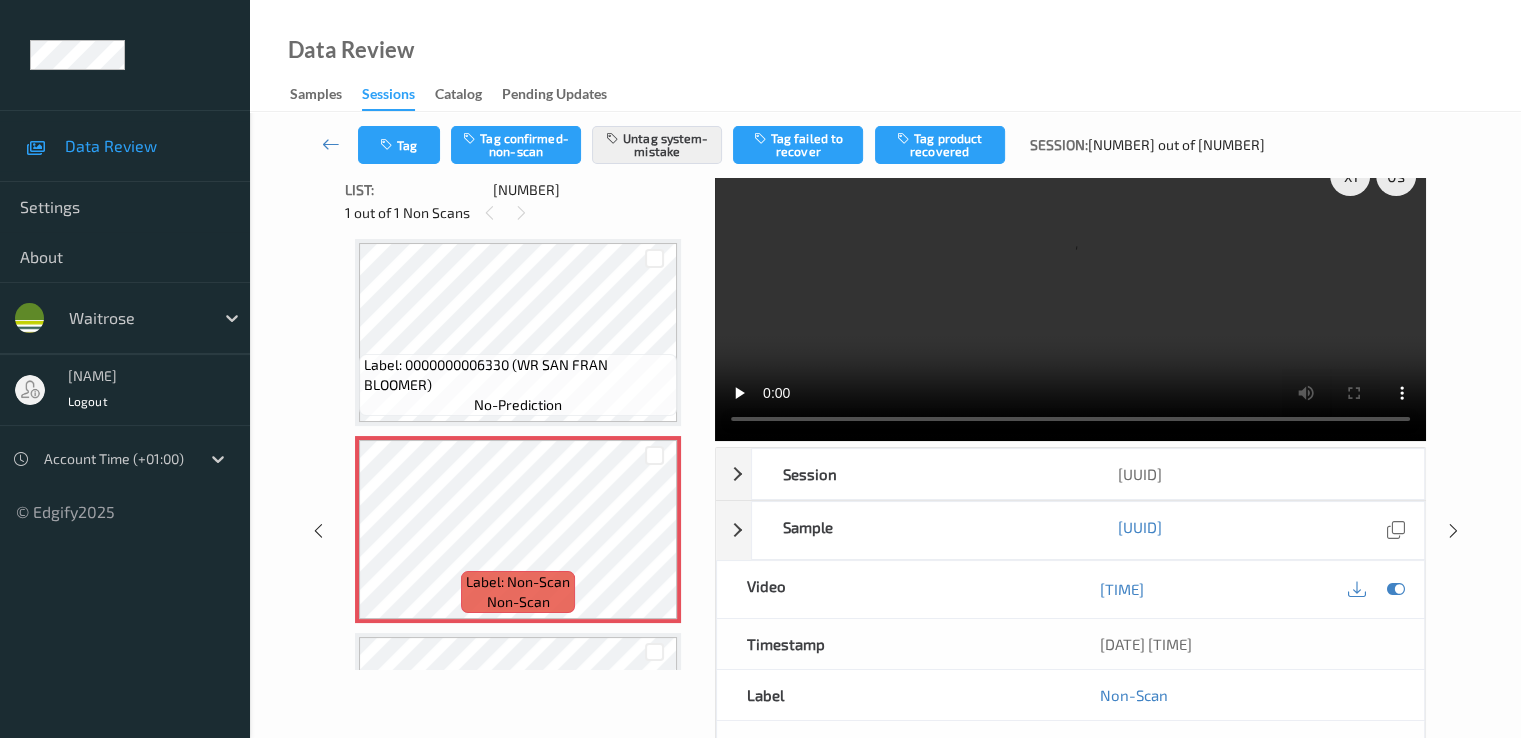 scroll, scrollTop: 0, scrollLeft: 0, axis: both 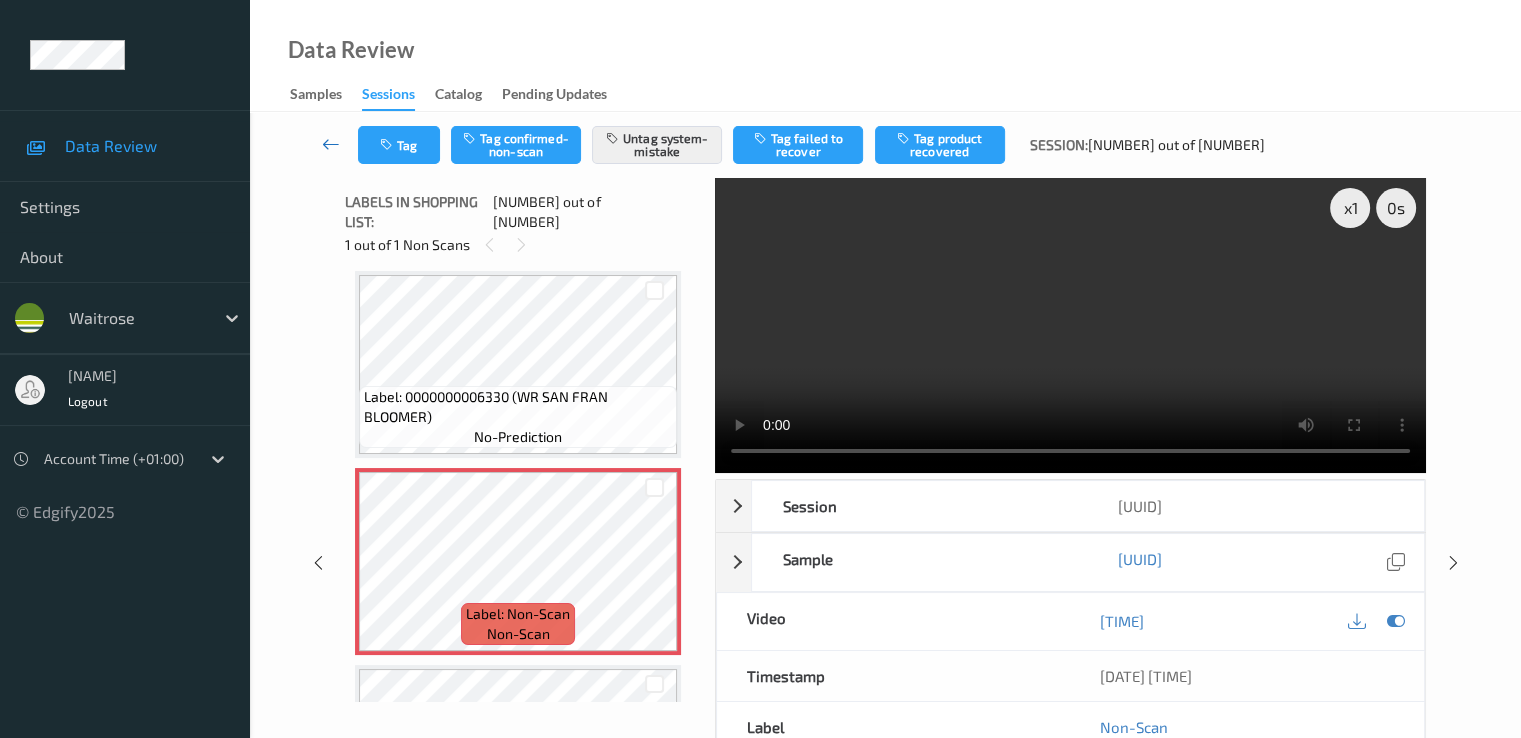 click at bounding box center [331, 144] 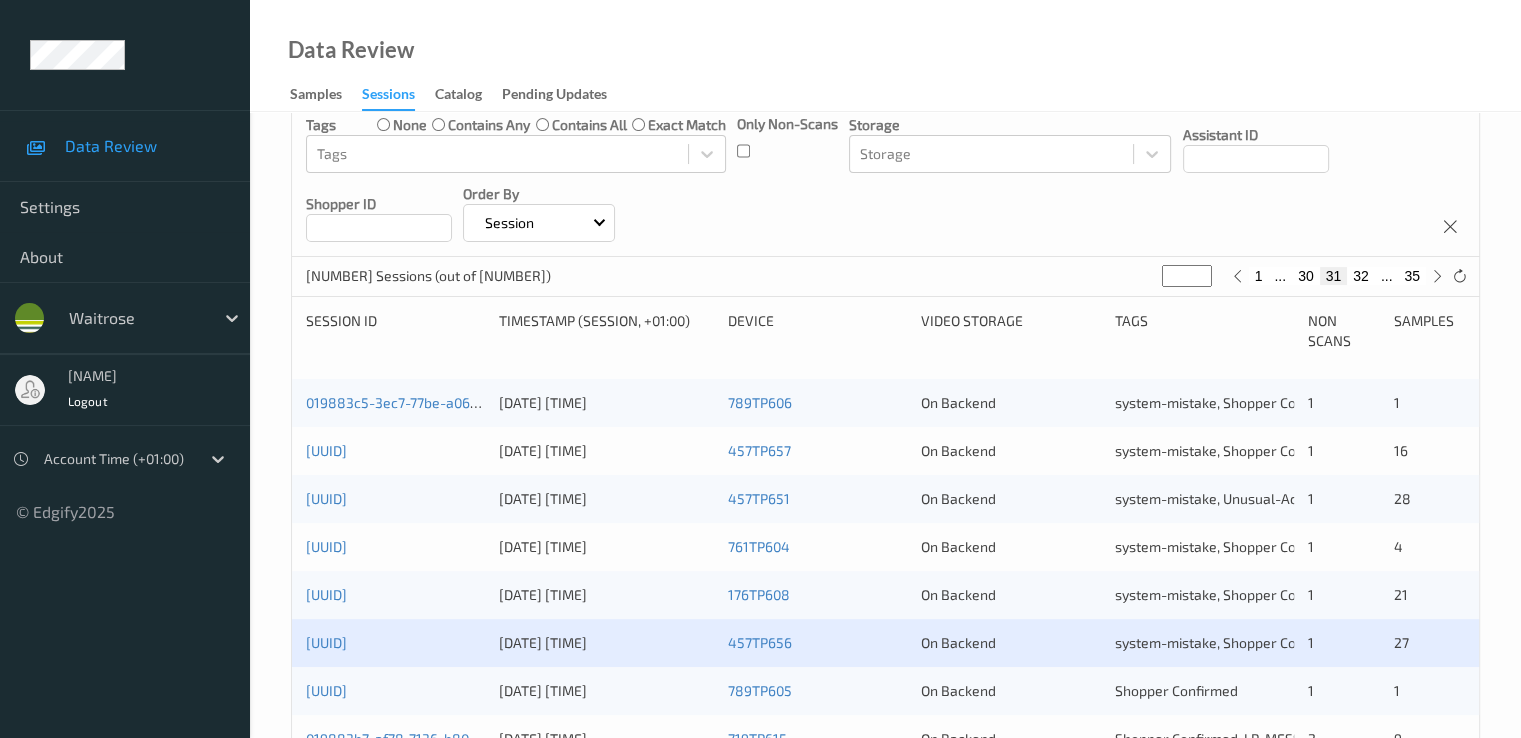 scroll, scrollTop: 400, scrollLeft: 0, axis: vertical 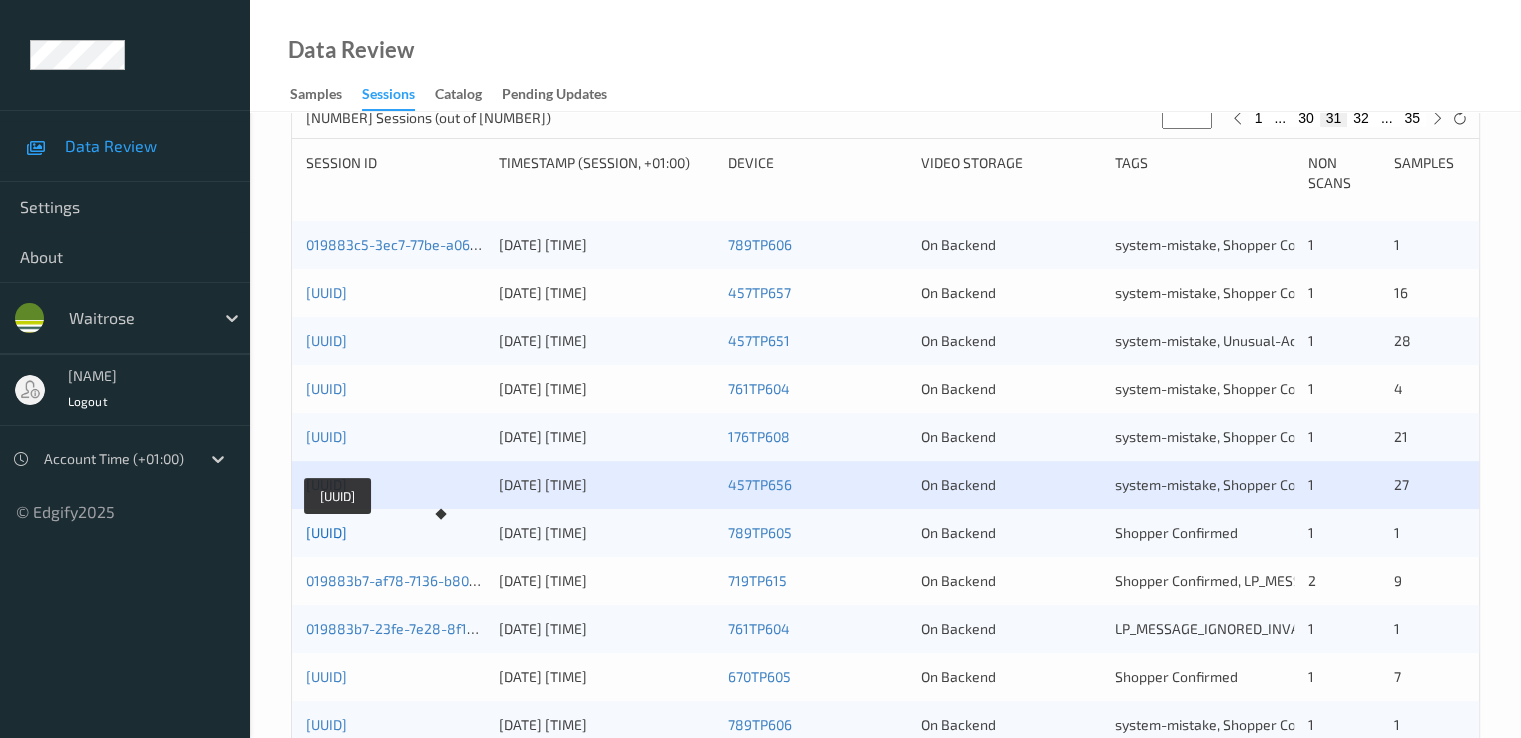 click on "[UUID]" at bounding box center [326, 532] 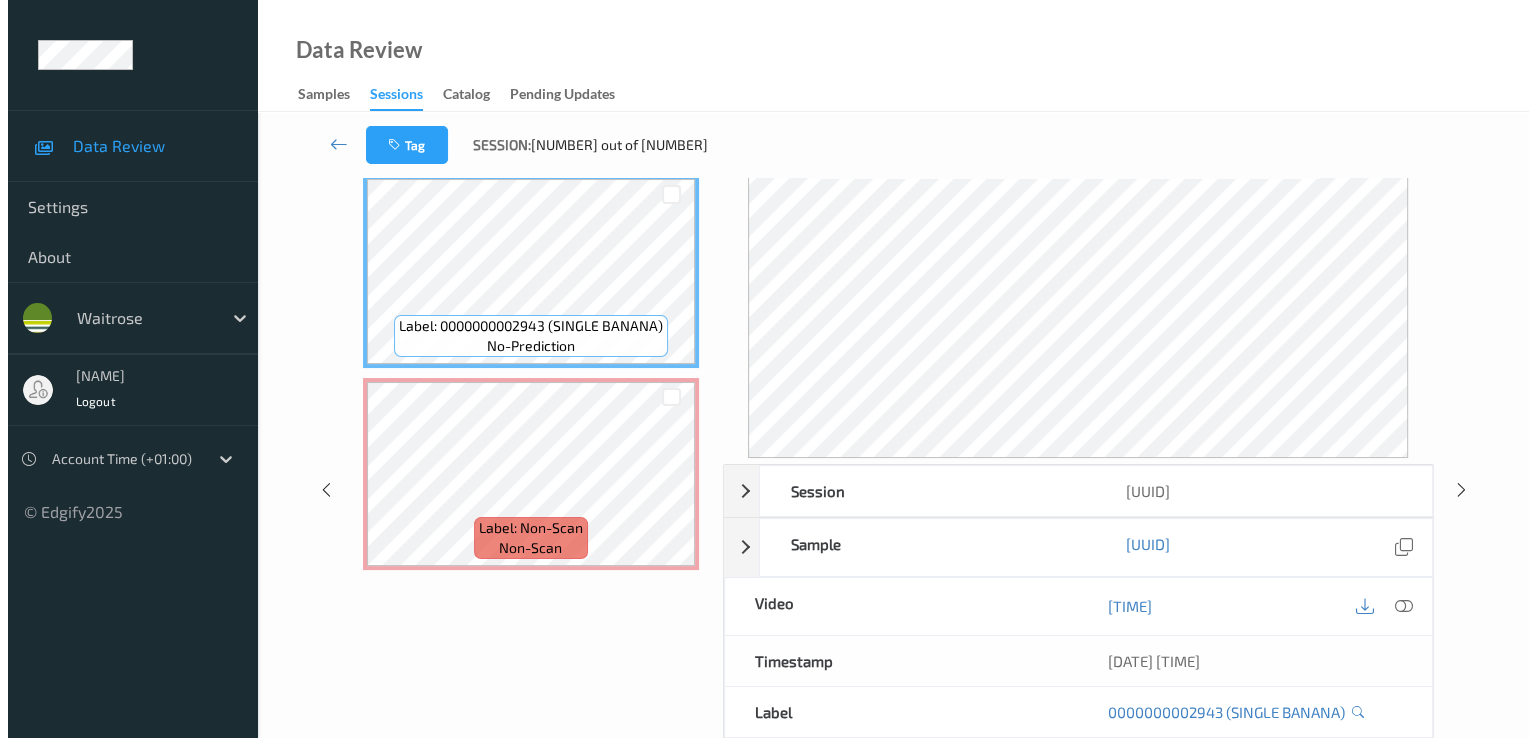 scroll, scrollTop: 0, scrollLeft: 0, axis: both 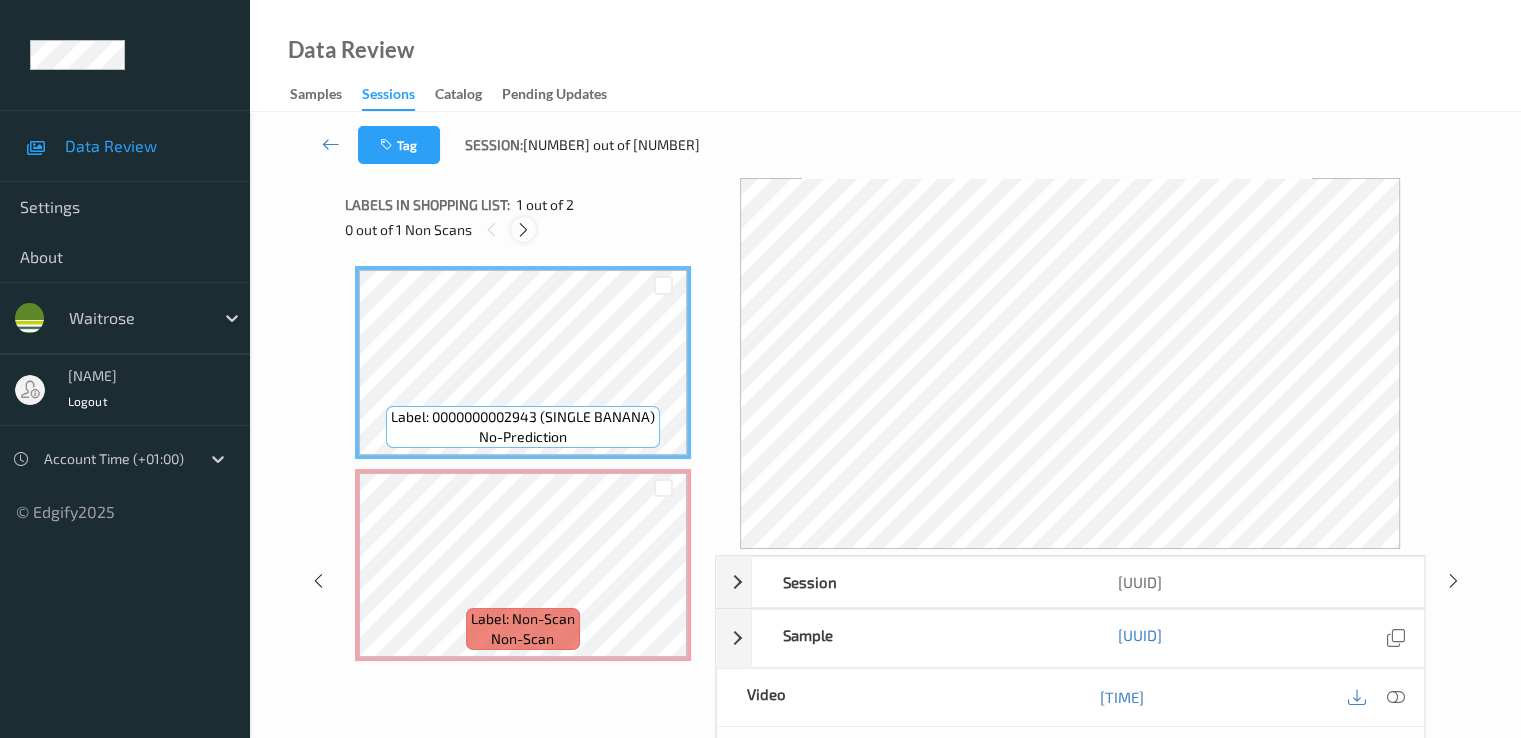 click at bounding box center (523, 230) 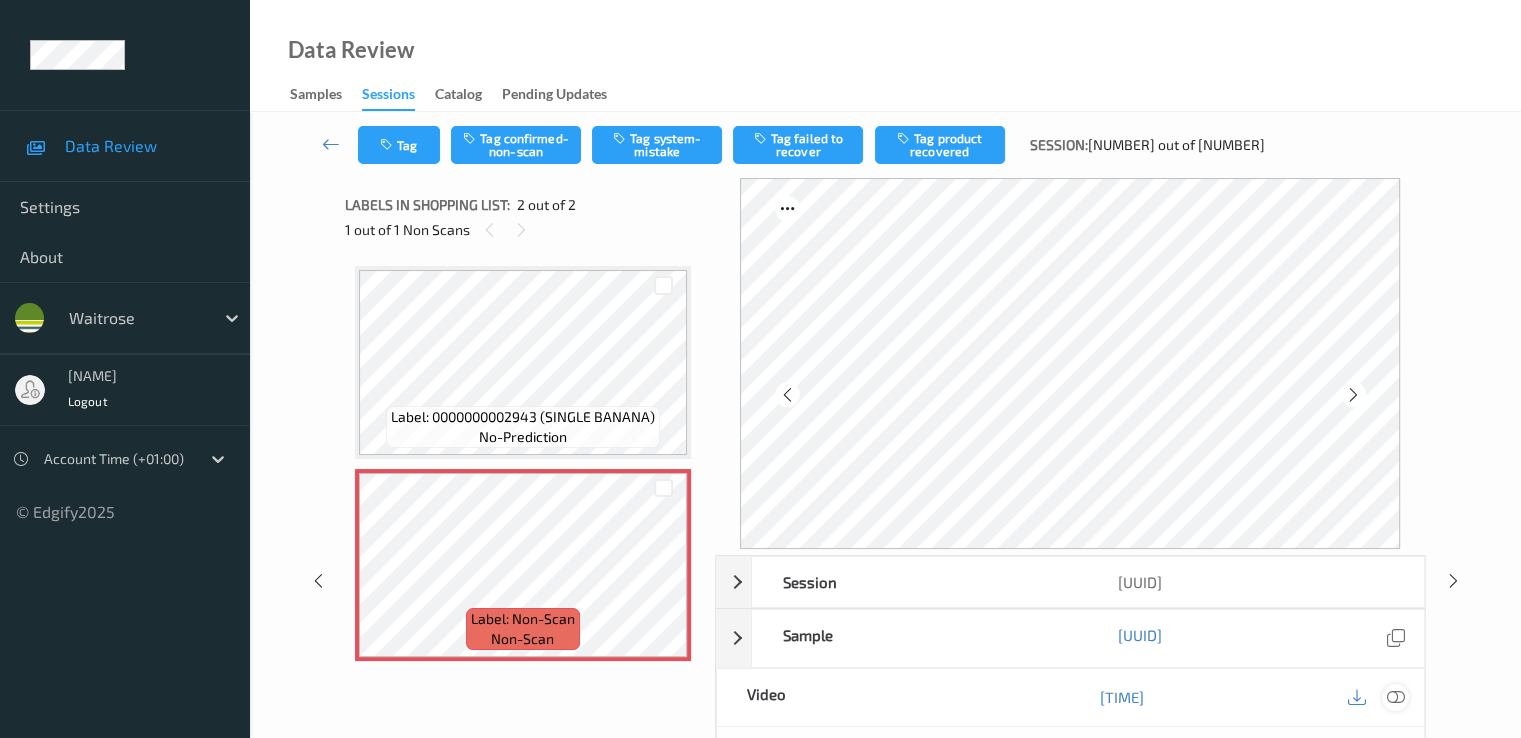 click at bounding box center [1395, 697] 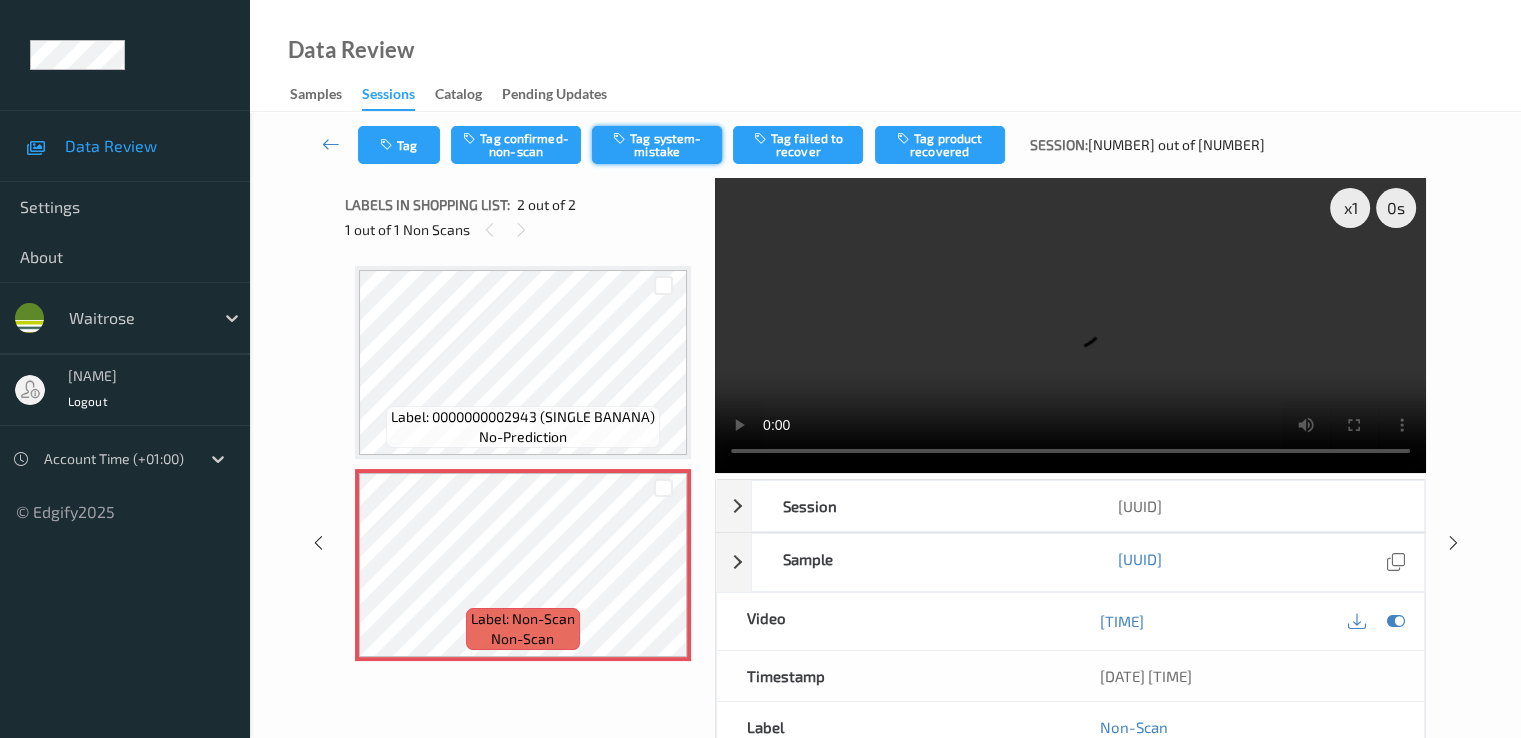 click on "Tag   system-mistake" at bounding box center [657, 145] 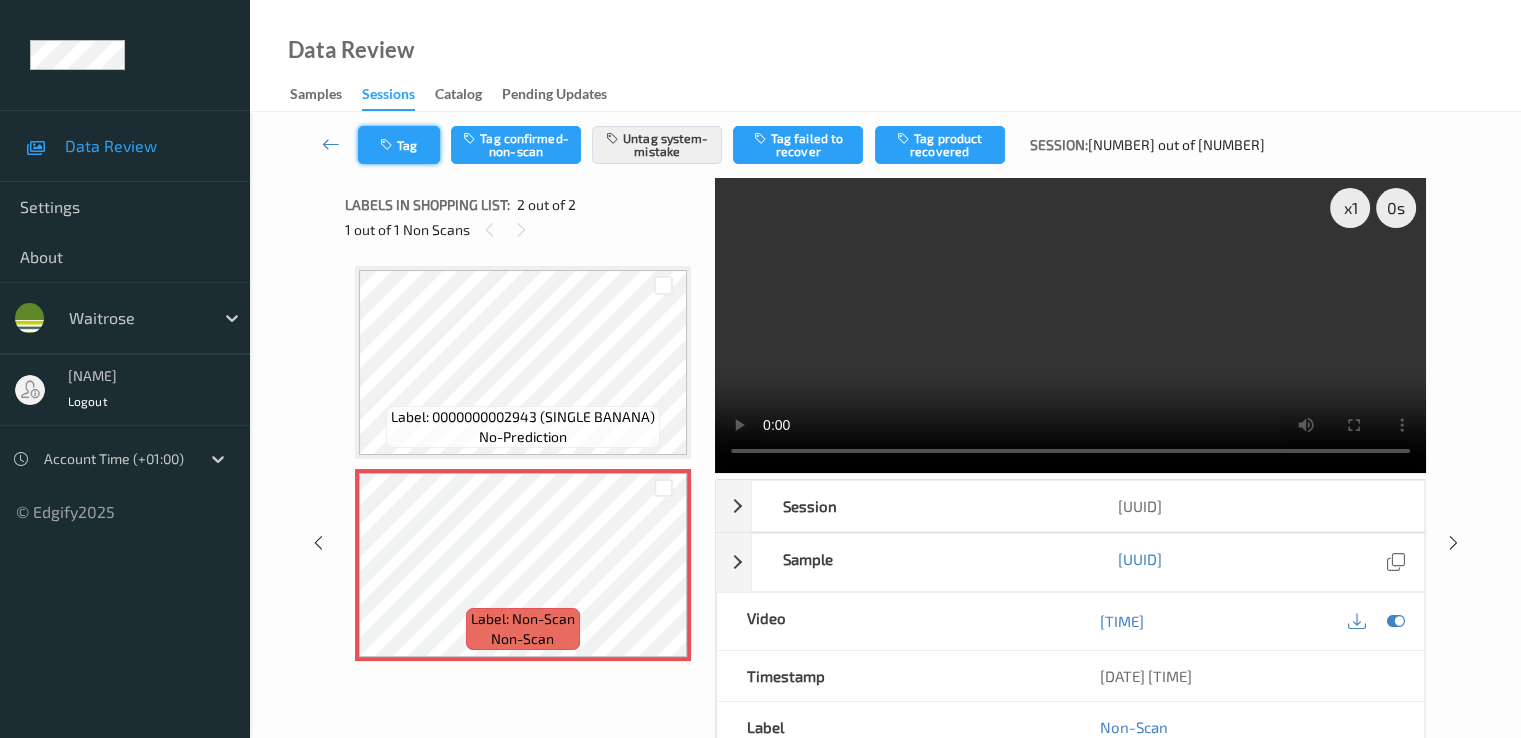 click on "Tag" at bounding box center (399, 145) 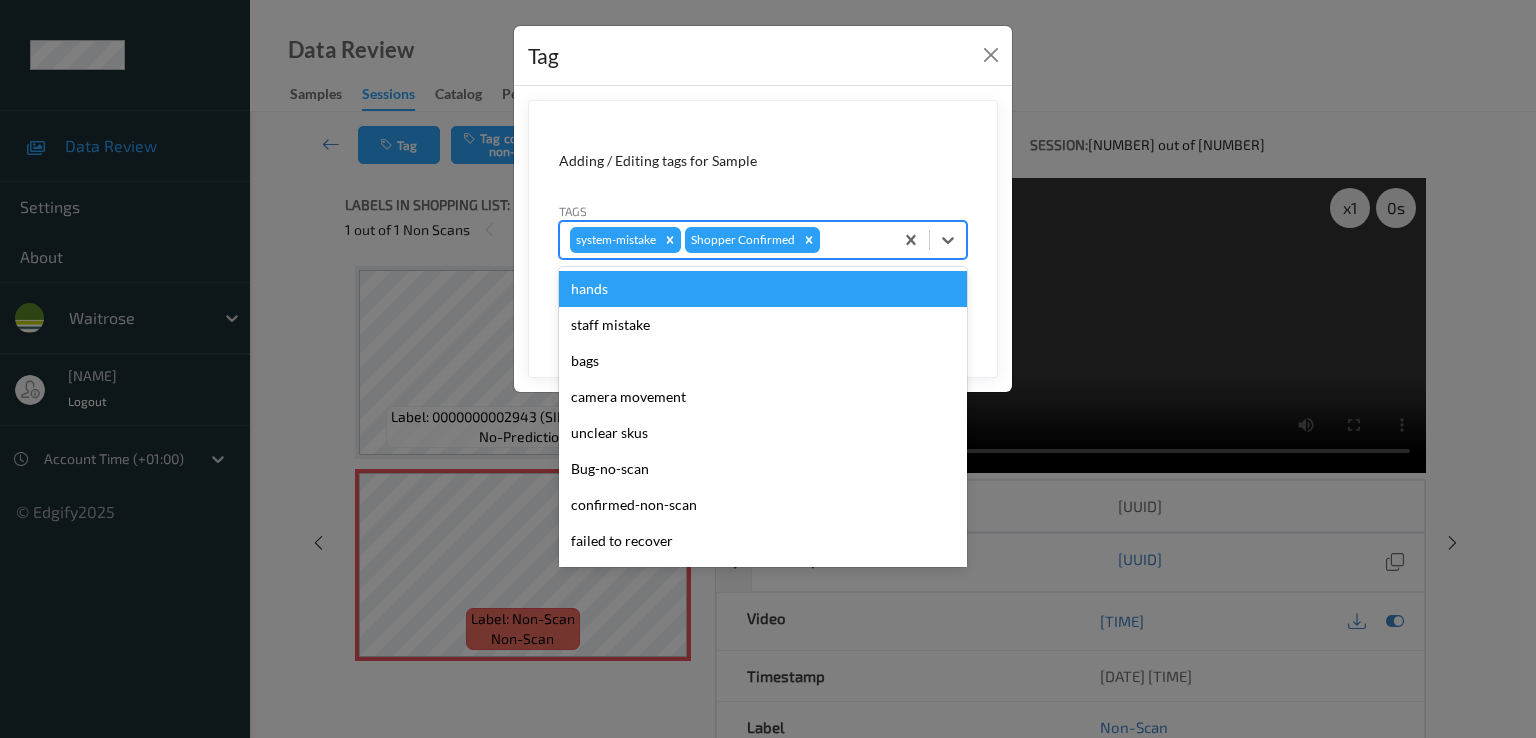 click at bounding box center [853, 240] 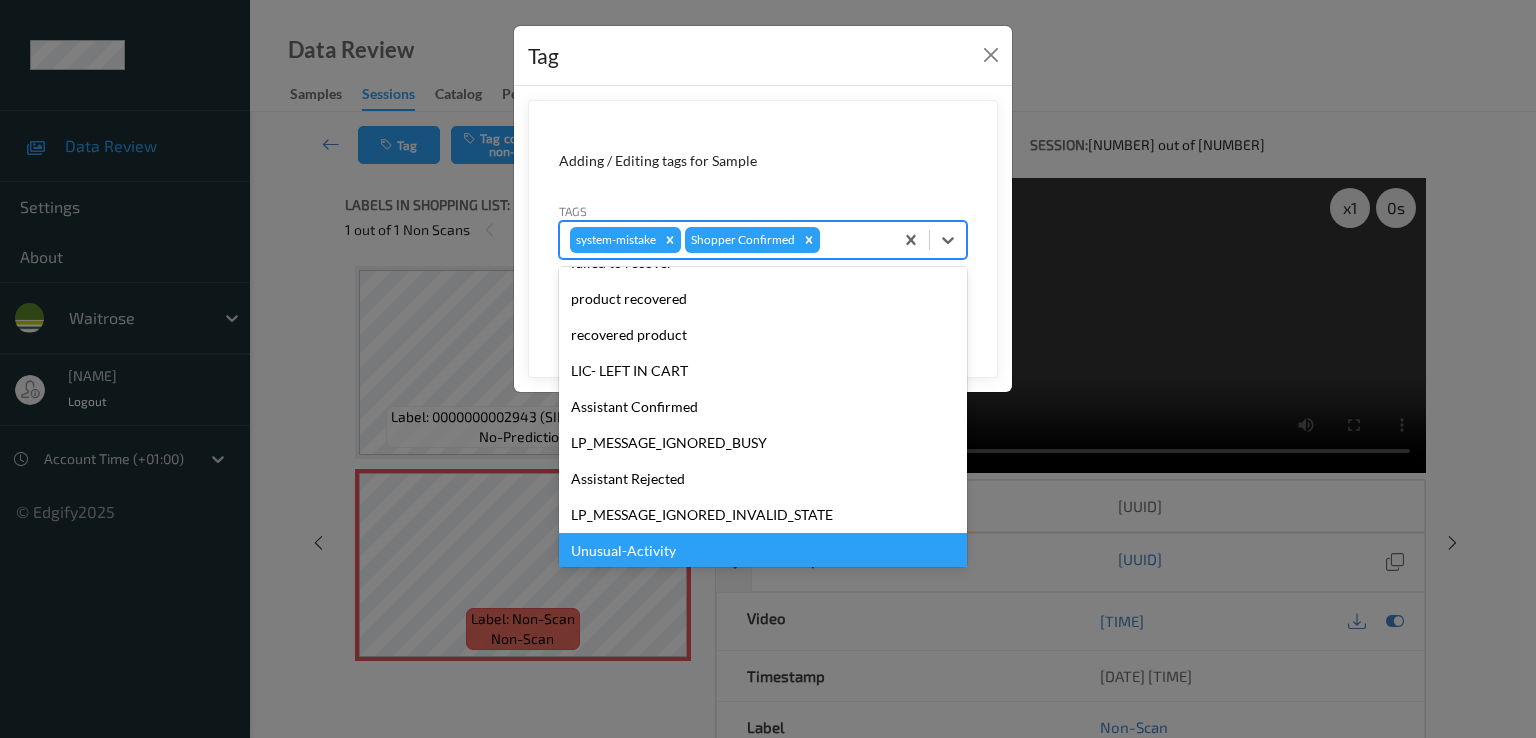 scroll, scrollTop: 392, scrollLeft: 0, axis: vertical 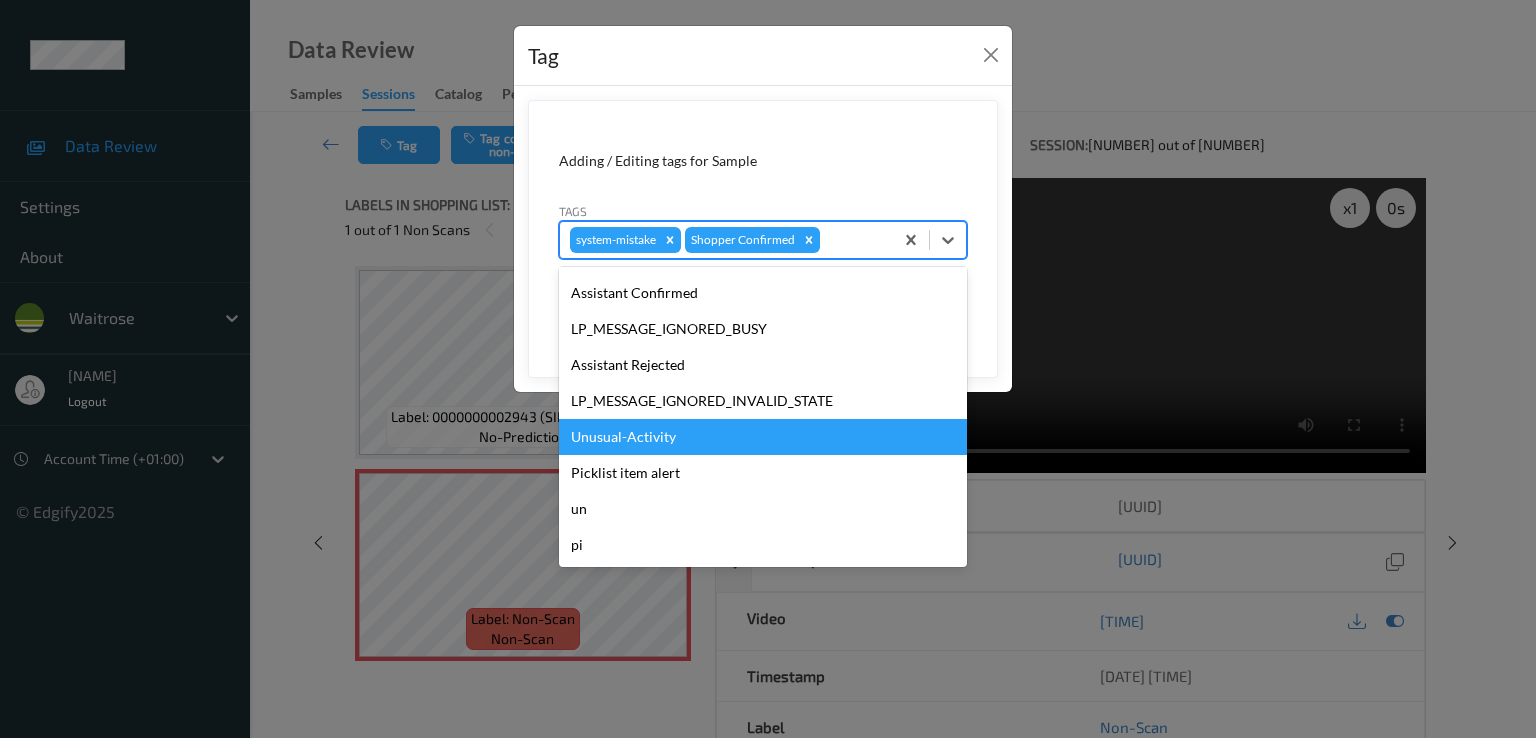 click on "Unusual-Activity" at bounding box center [763, 437] 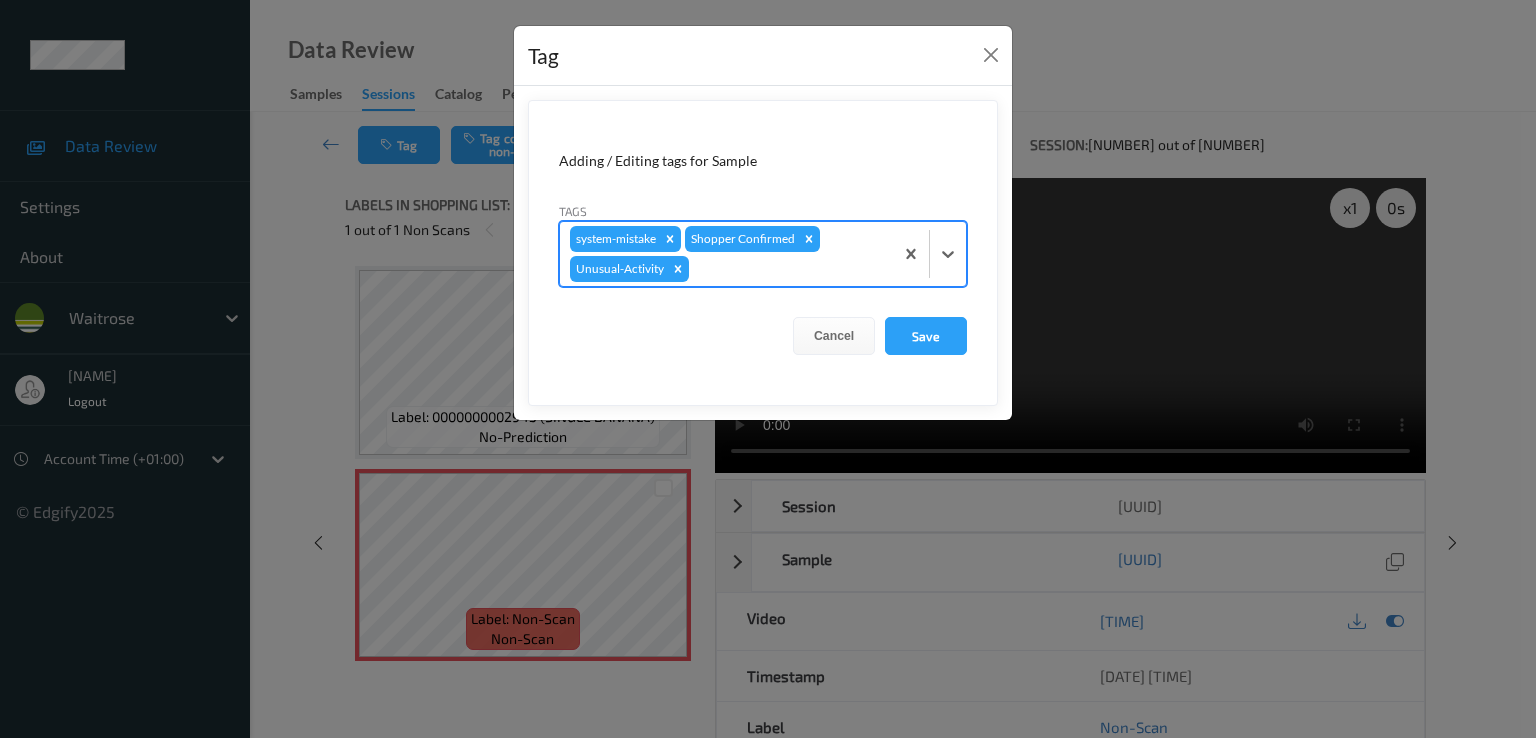 click at bounding box center (788, 269) 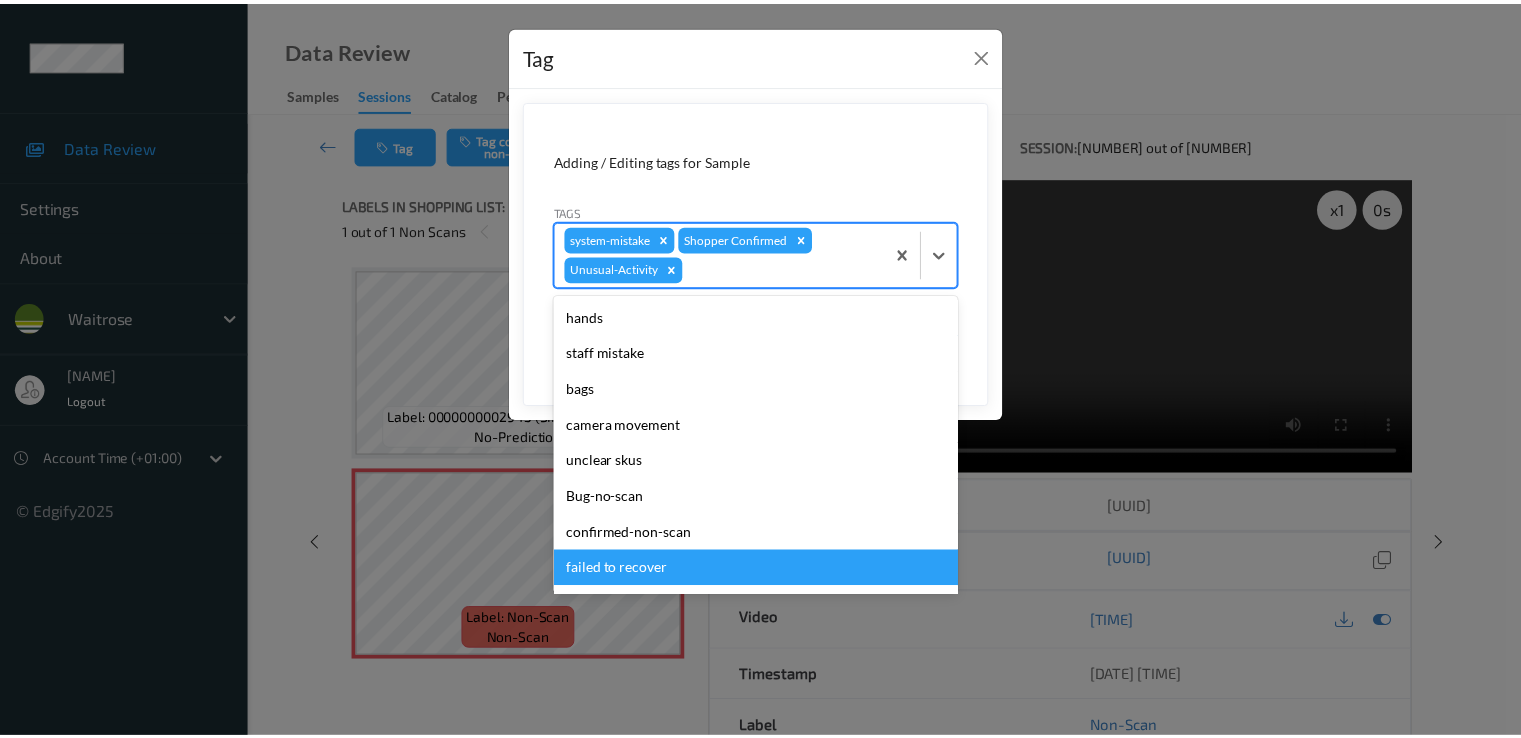 scroll, scrollTop: 356, scrollLeft: 0, axis: vertical 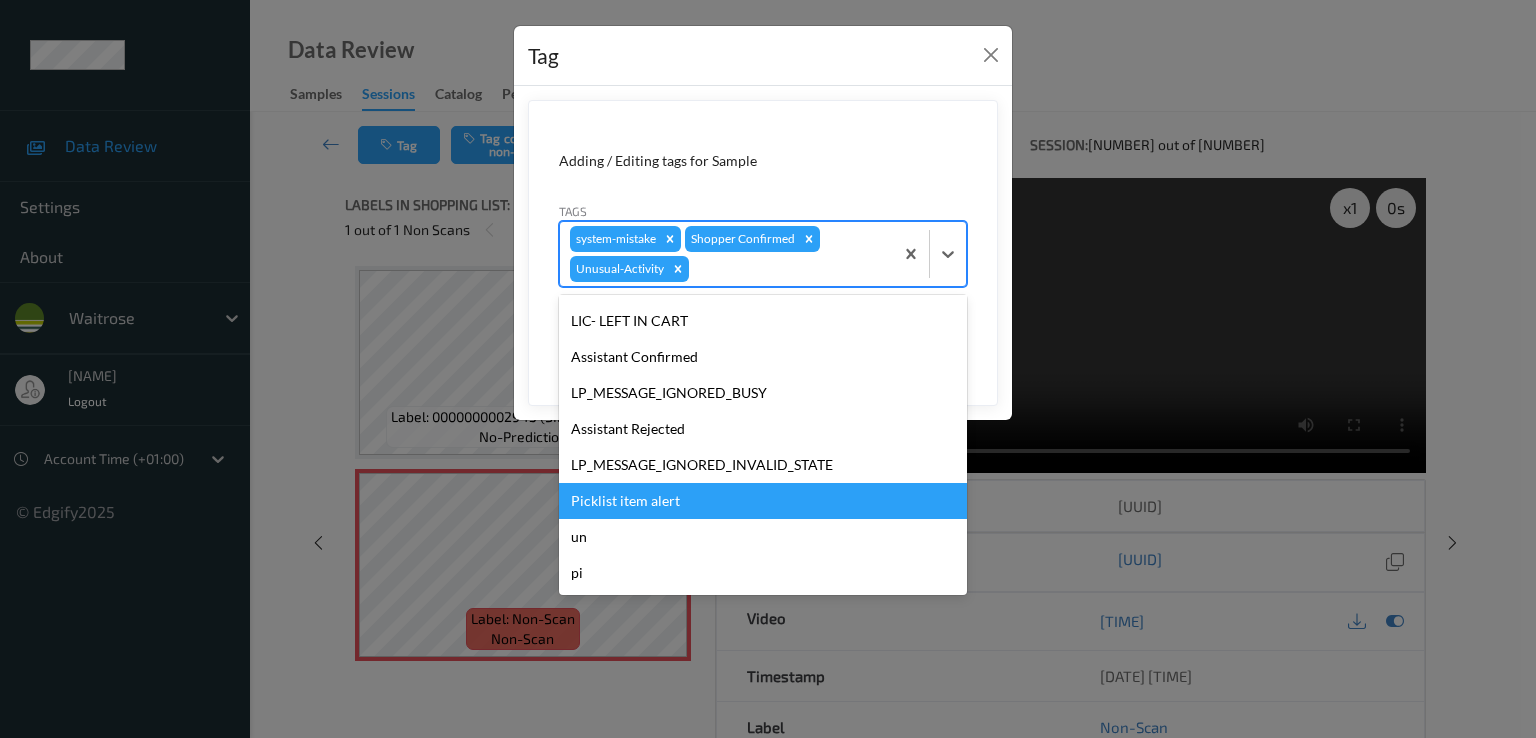 click on "Picklist item alert" at bounding box center [763, 501] 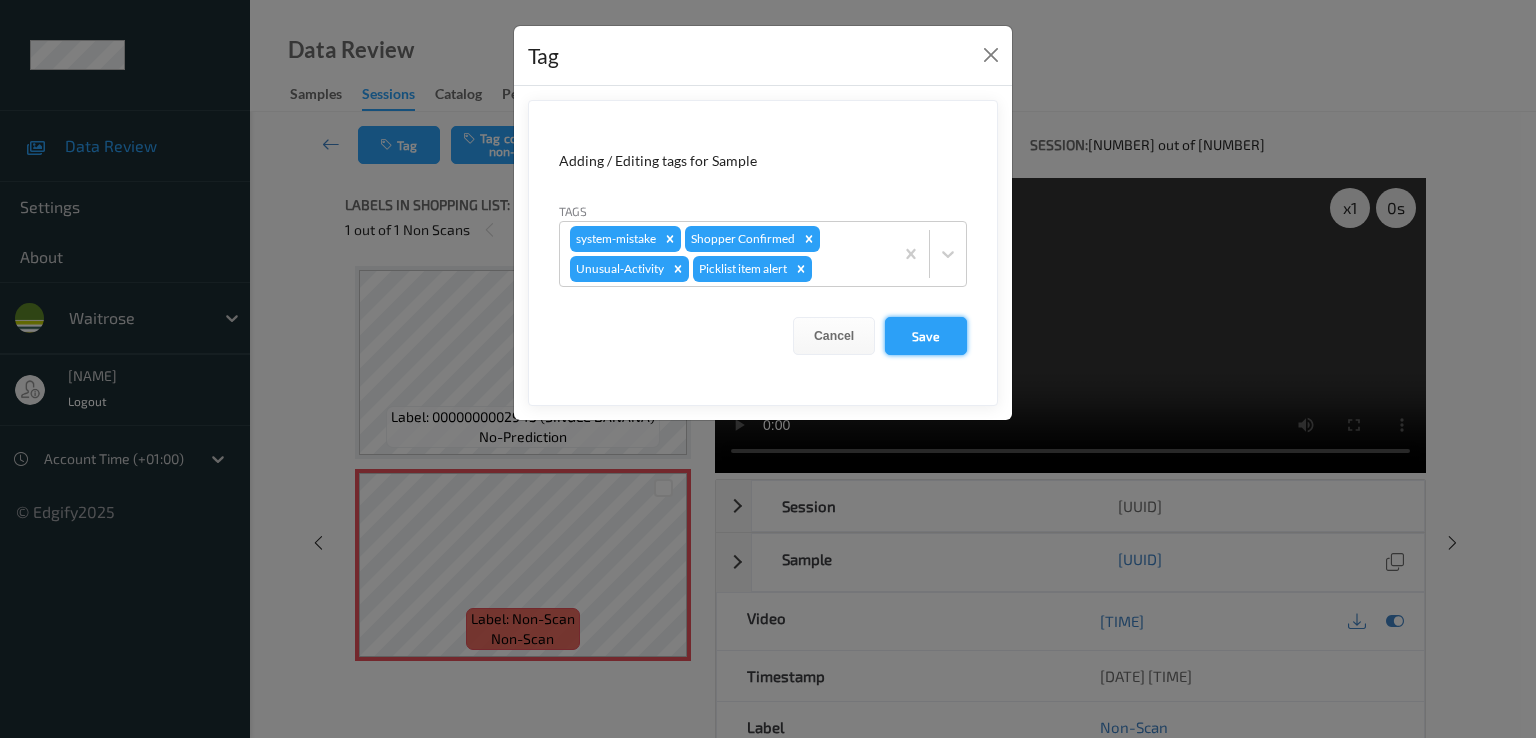 click on "Save" at bounding box center [926, 336] 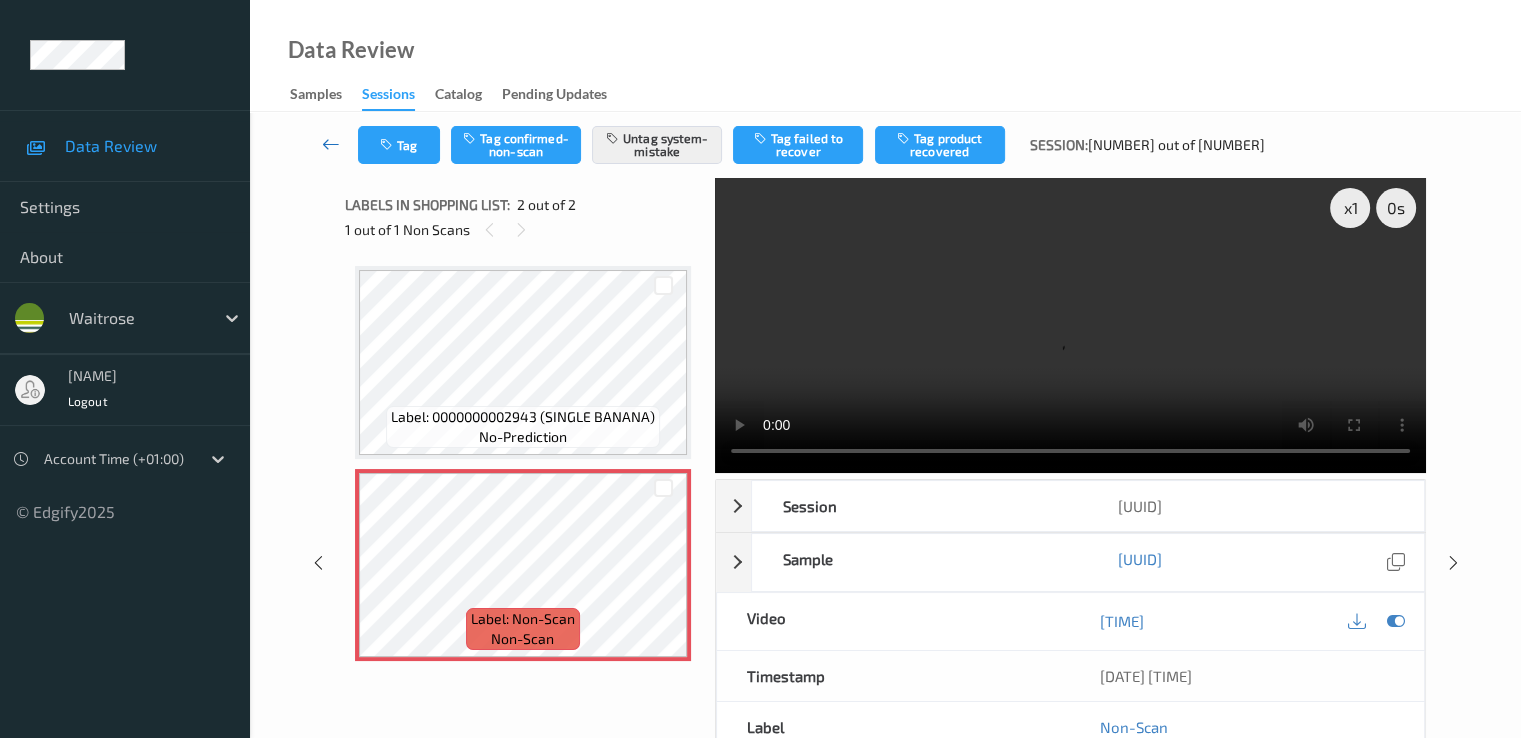 click at bounding box center (331, 144) 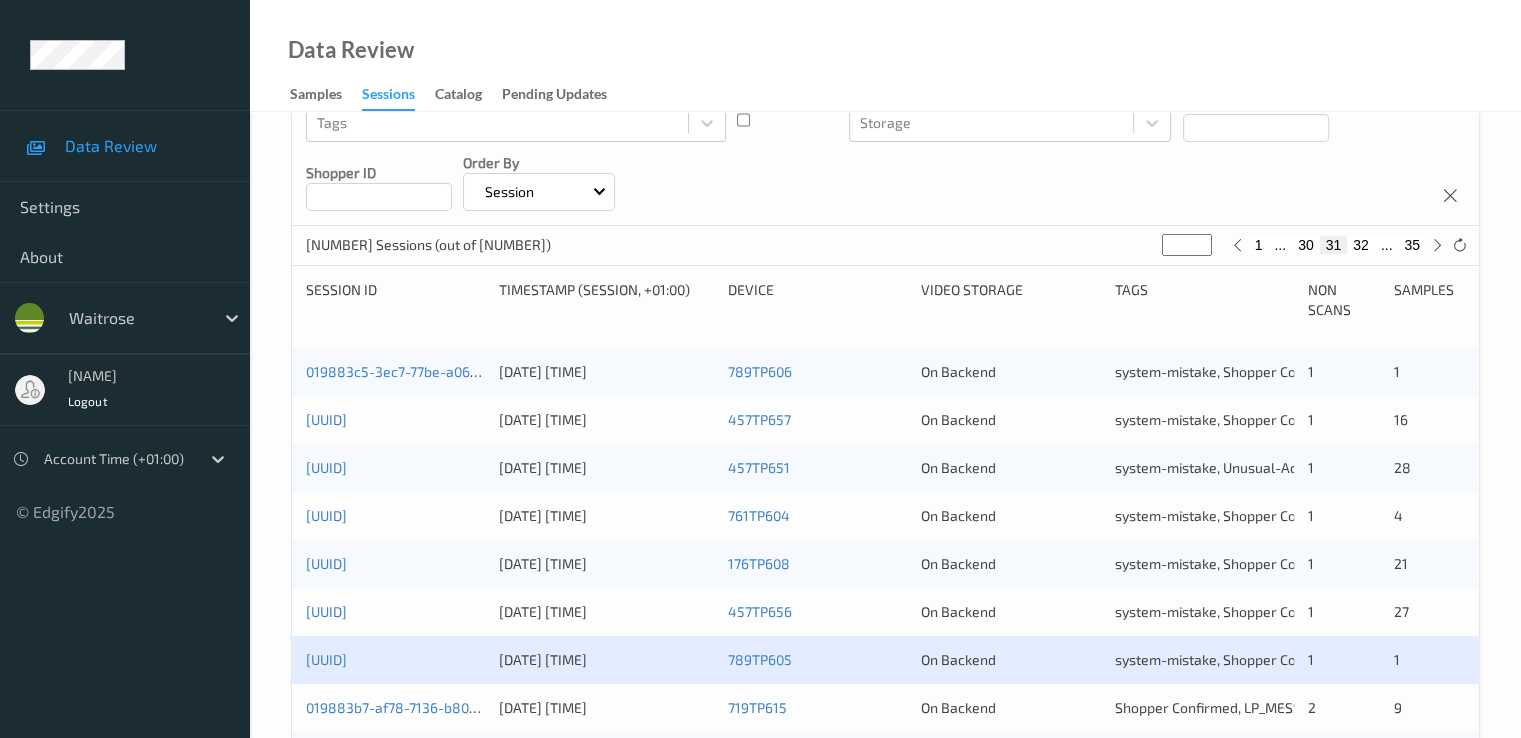scroll, scrollTop: 400, scrollLeft: 0, axis: vertical 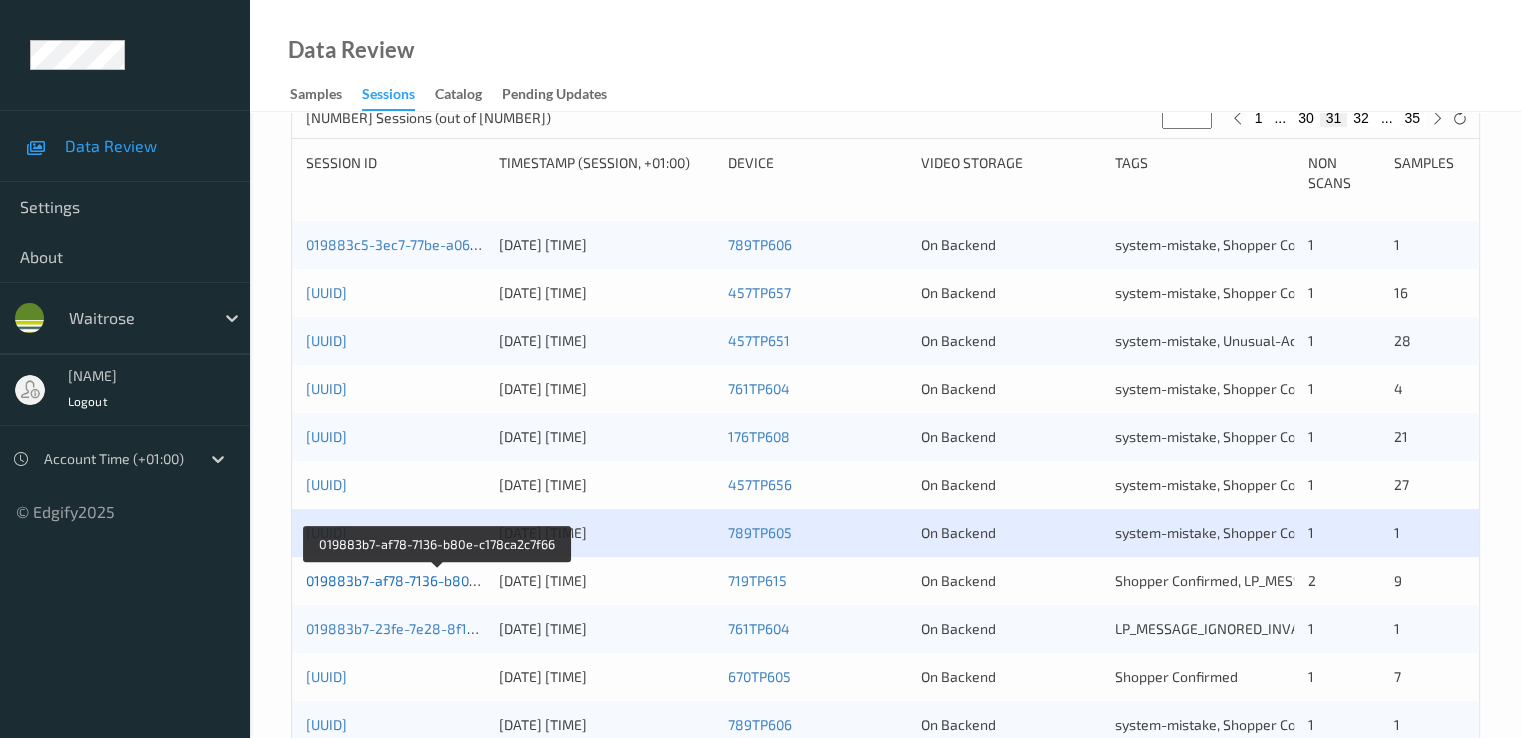 click on "019883b7-af78-7136-b80e-c178ca2c7f66" at bounding box center [438, 580] 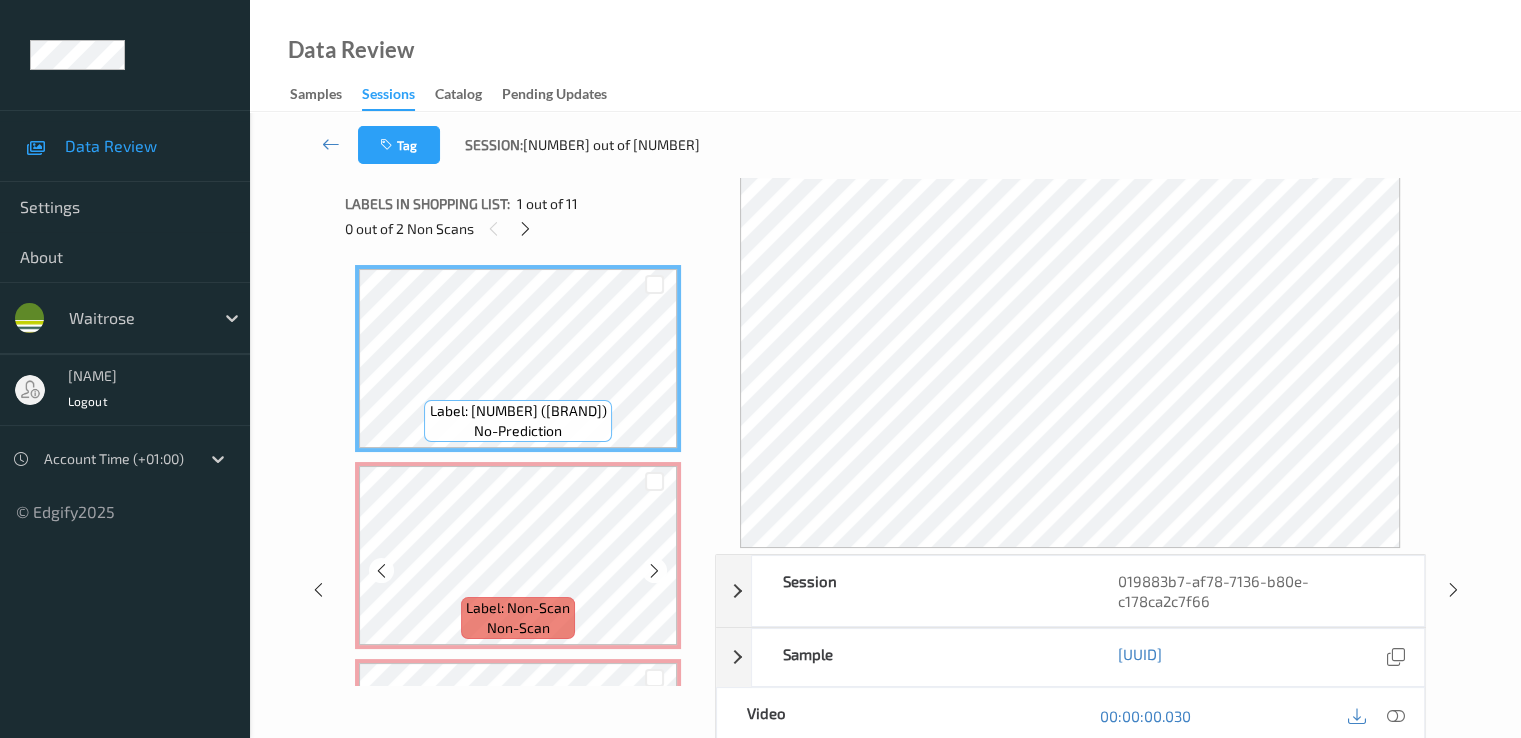 scroll, scrollTop: 0, scrollLeft: 0, axis: both 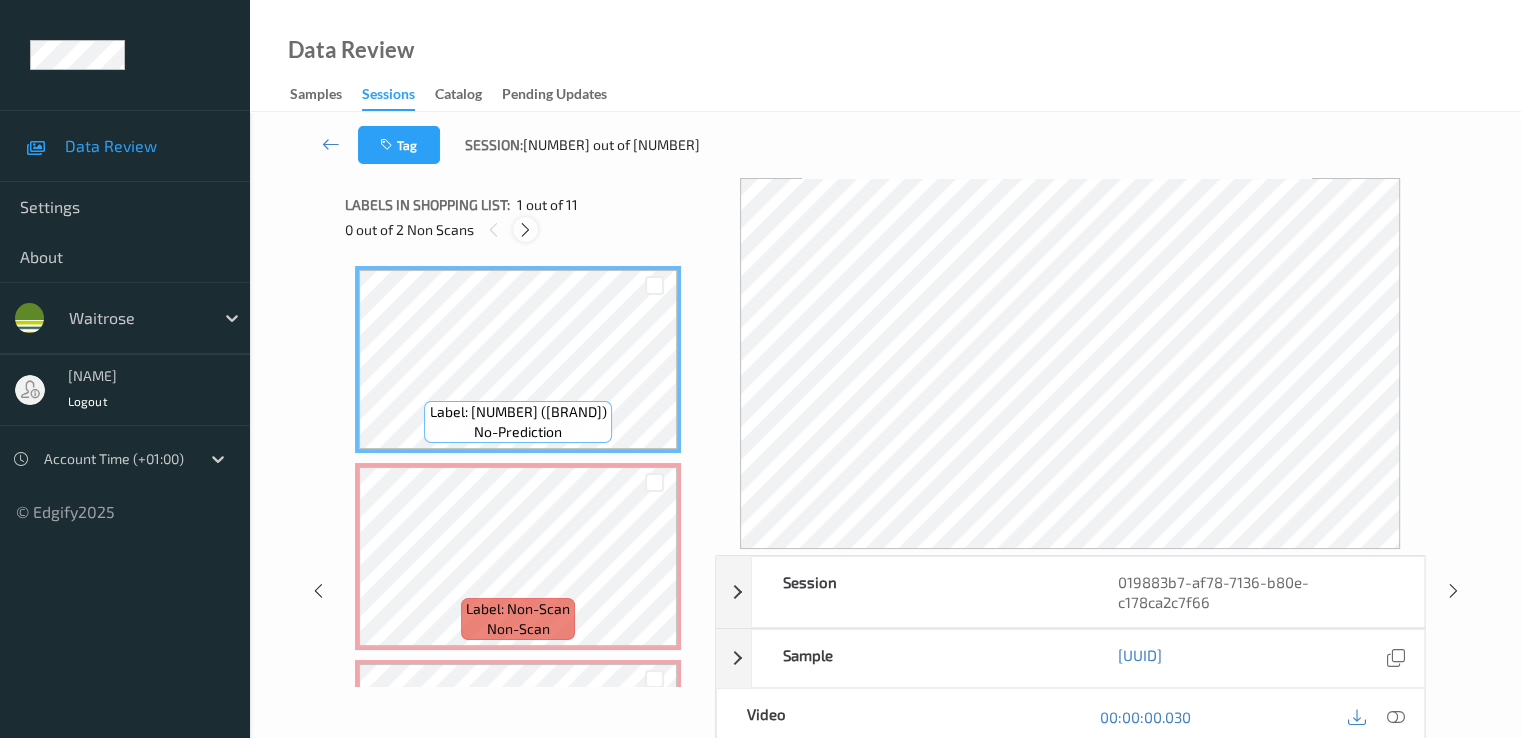 click at bounding box center [525, 229] 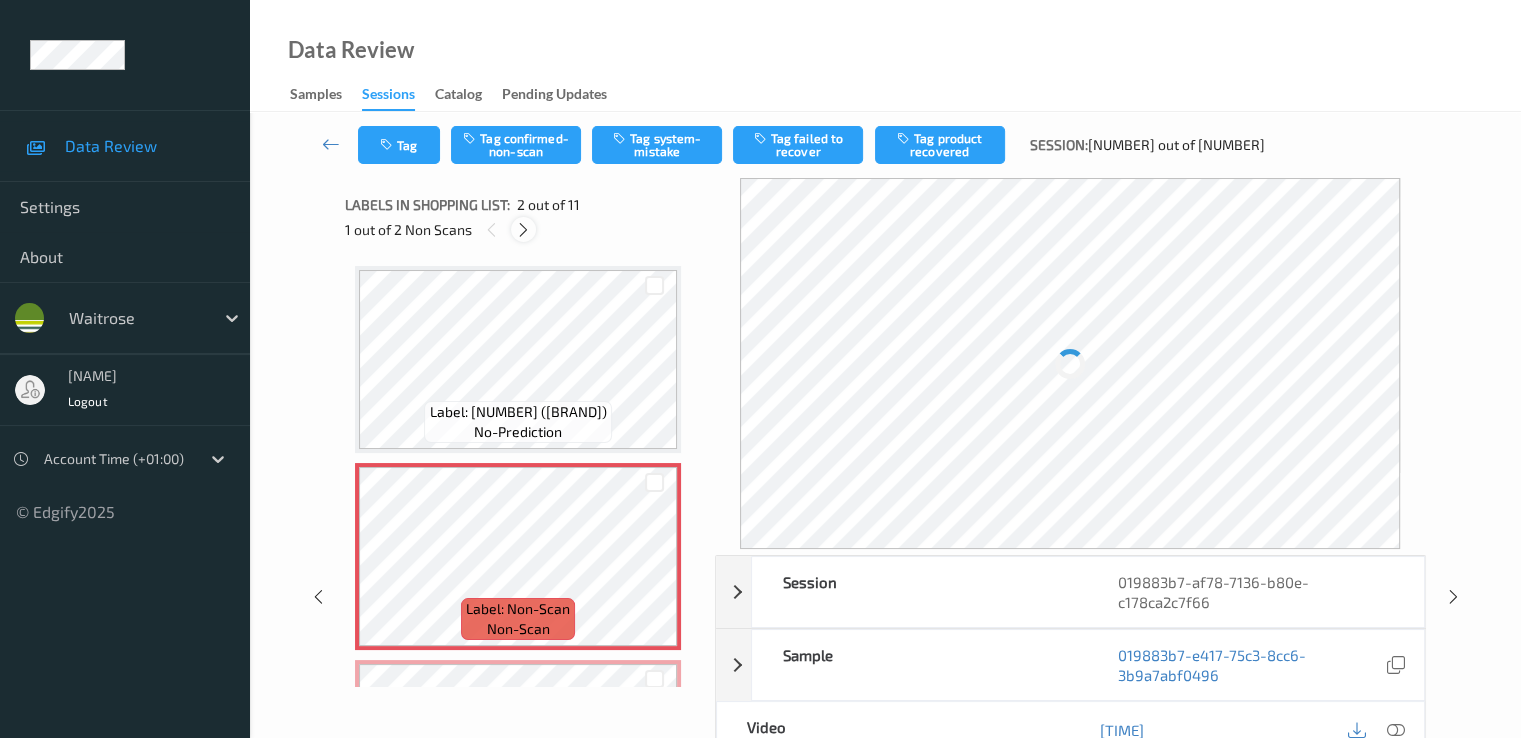 scroll, scrollTop: 10, scrollLeft: 0, axis: vertical 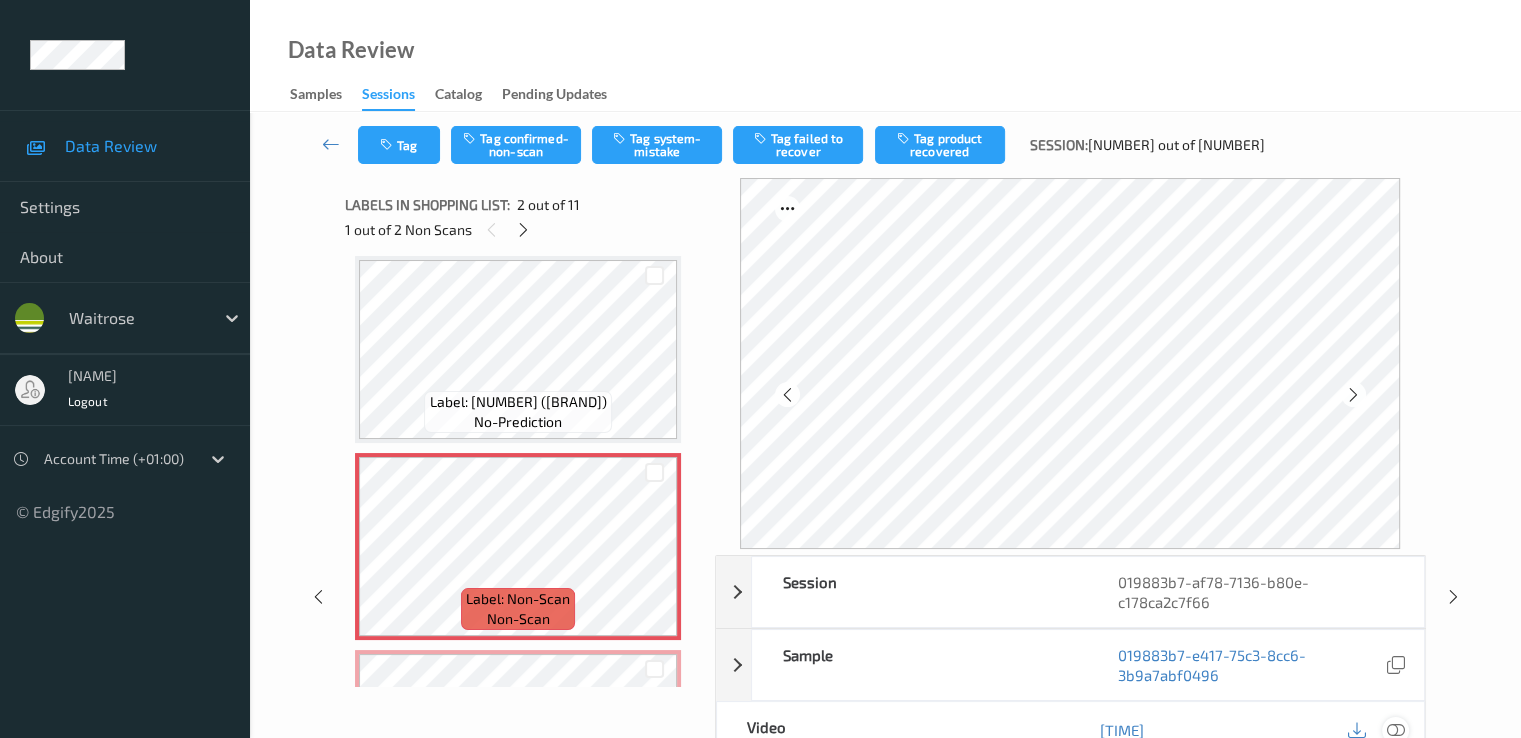 click at bounding box center (1395, 730) 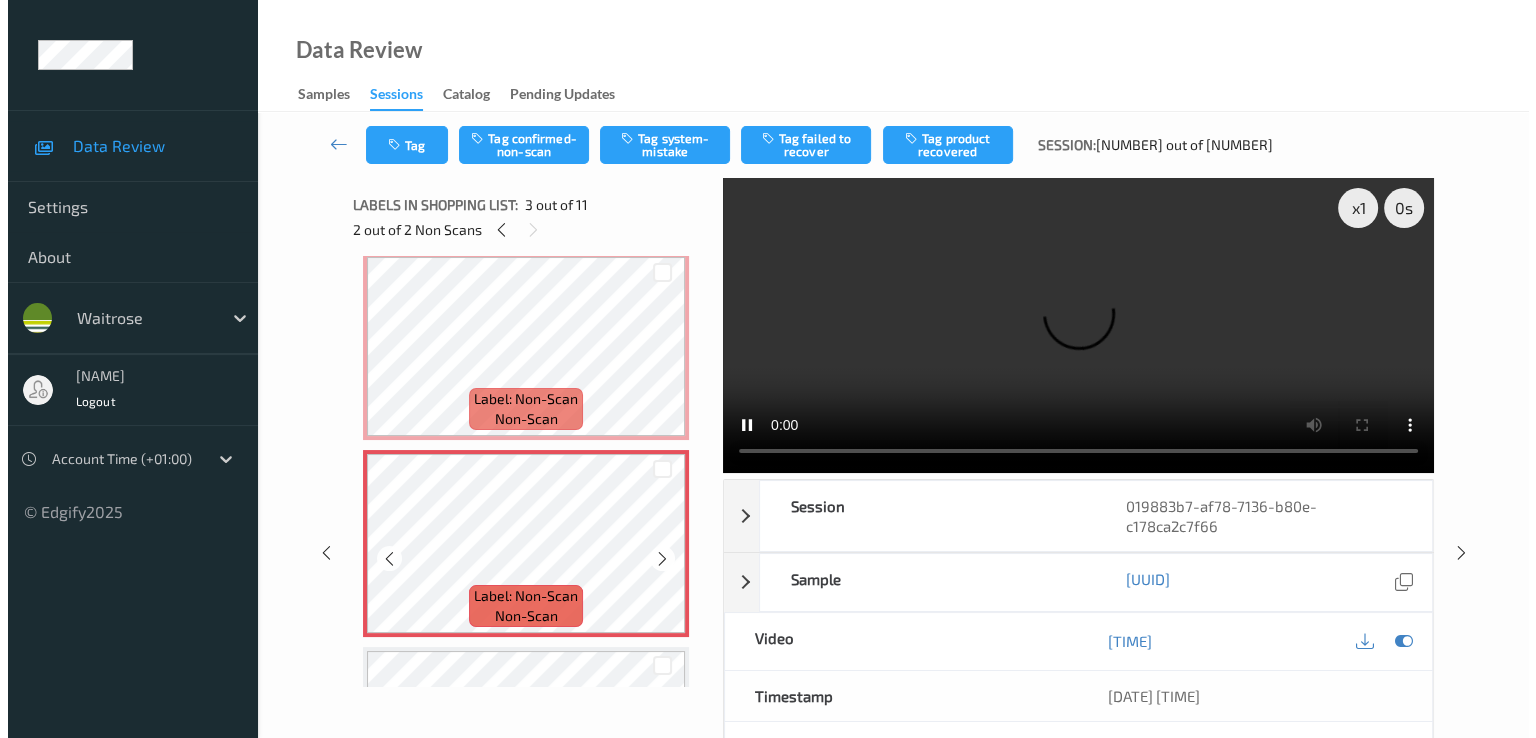 scroll, scrollTop: 410, scrollLeft: 0, axis: vertical 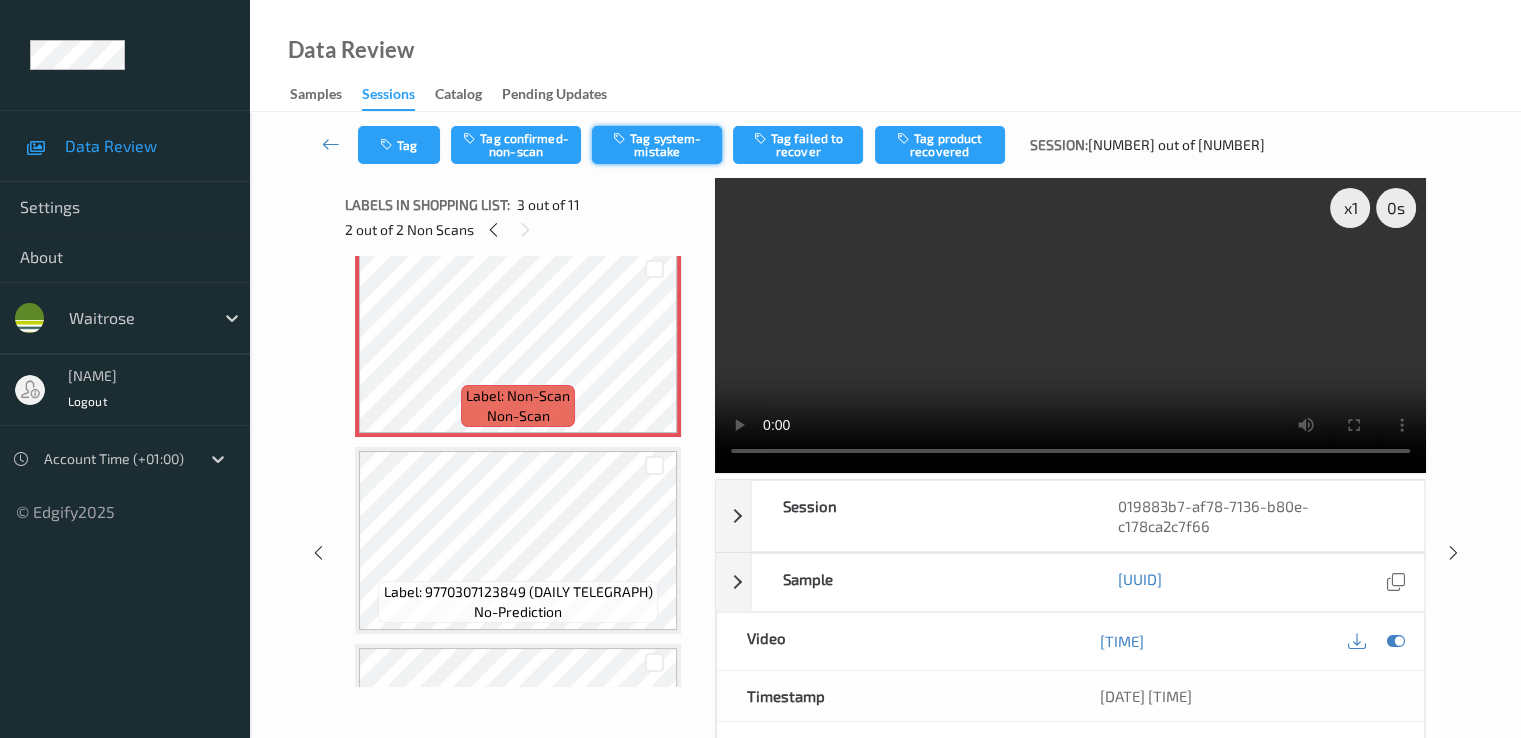 click on "Tag   system-mistake" at bounding box center [657, 145] 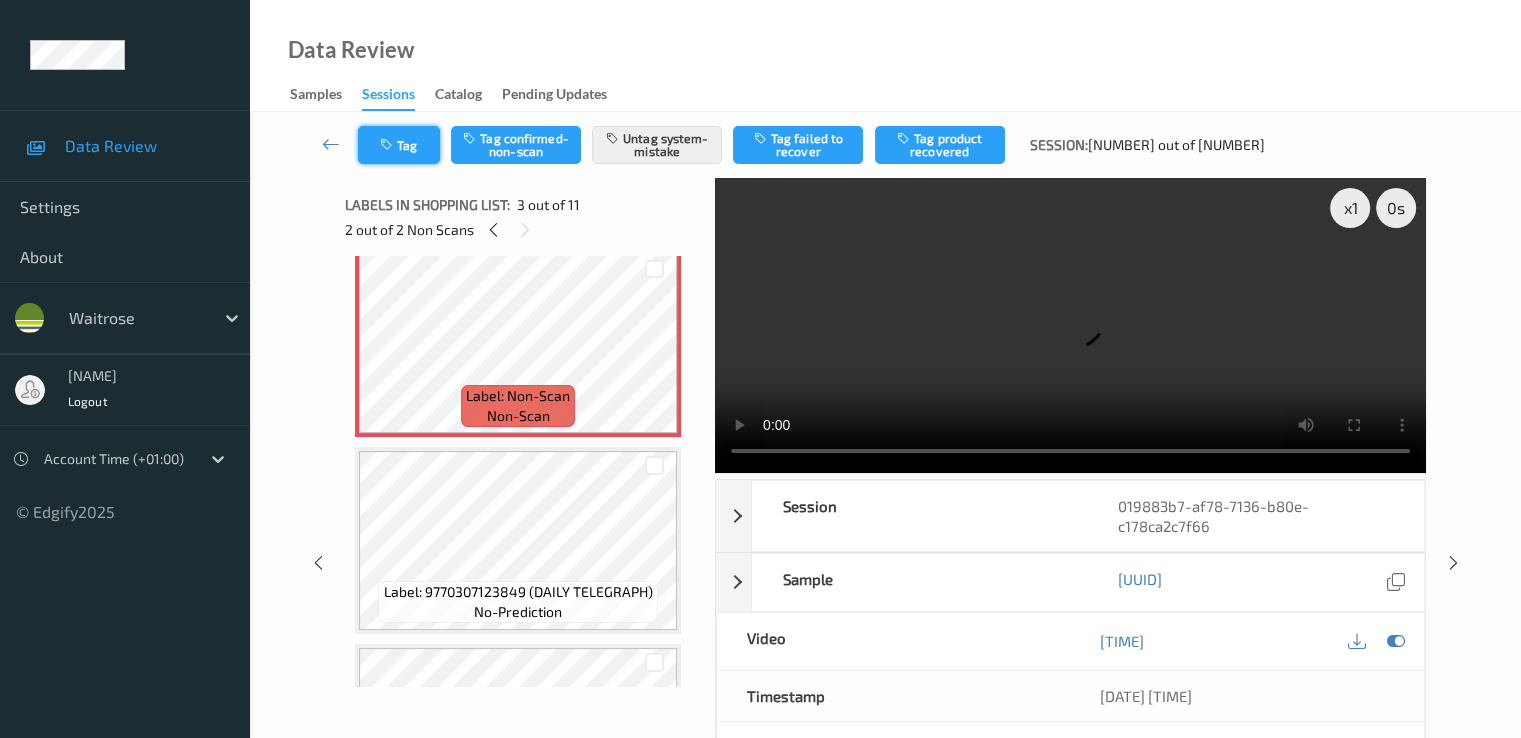 click on "Tag" at bounding box center [399, 145] 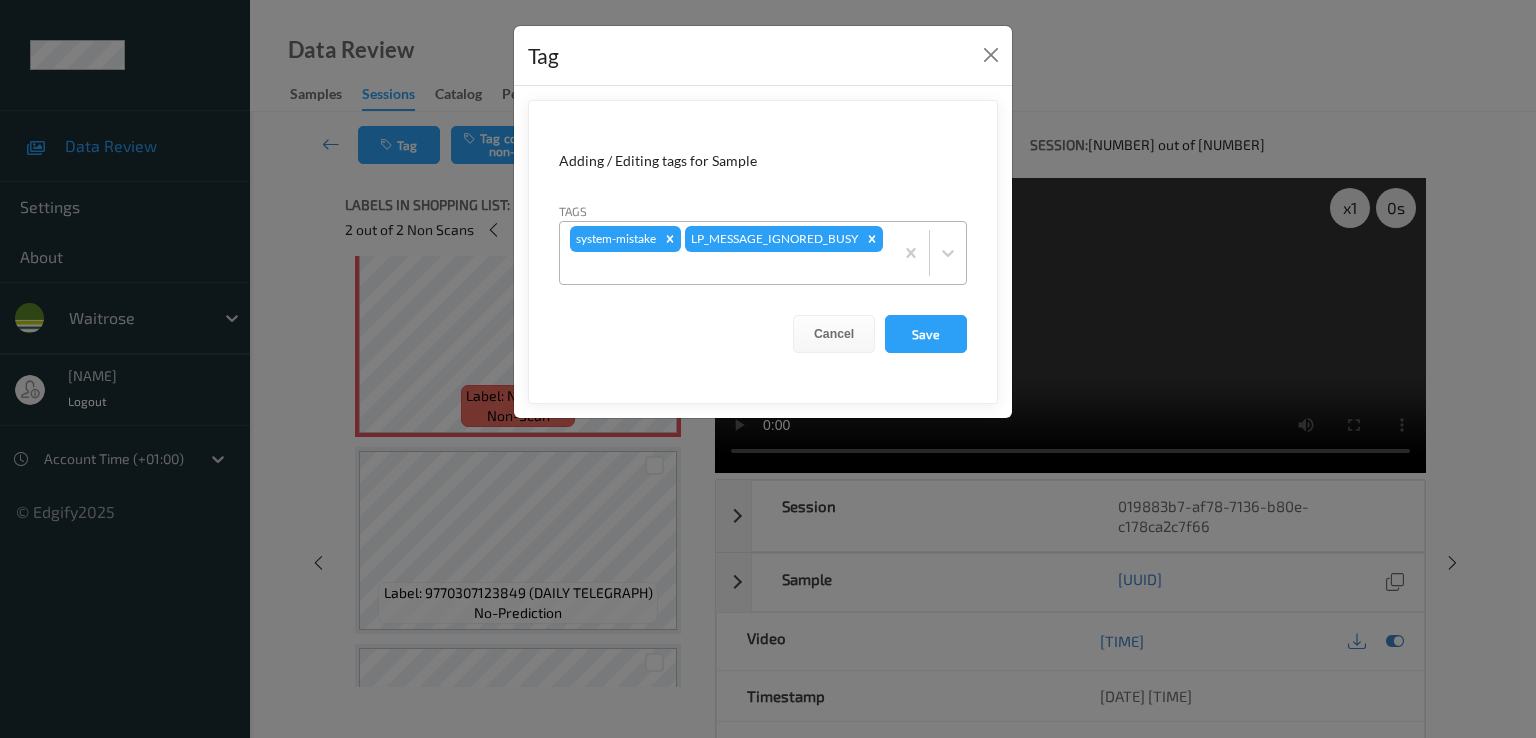 click on "system-mistake LP_MESSAGE_IGNORED_BUSY" at bounding box center [726, 253] 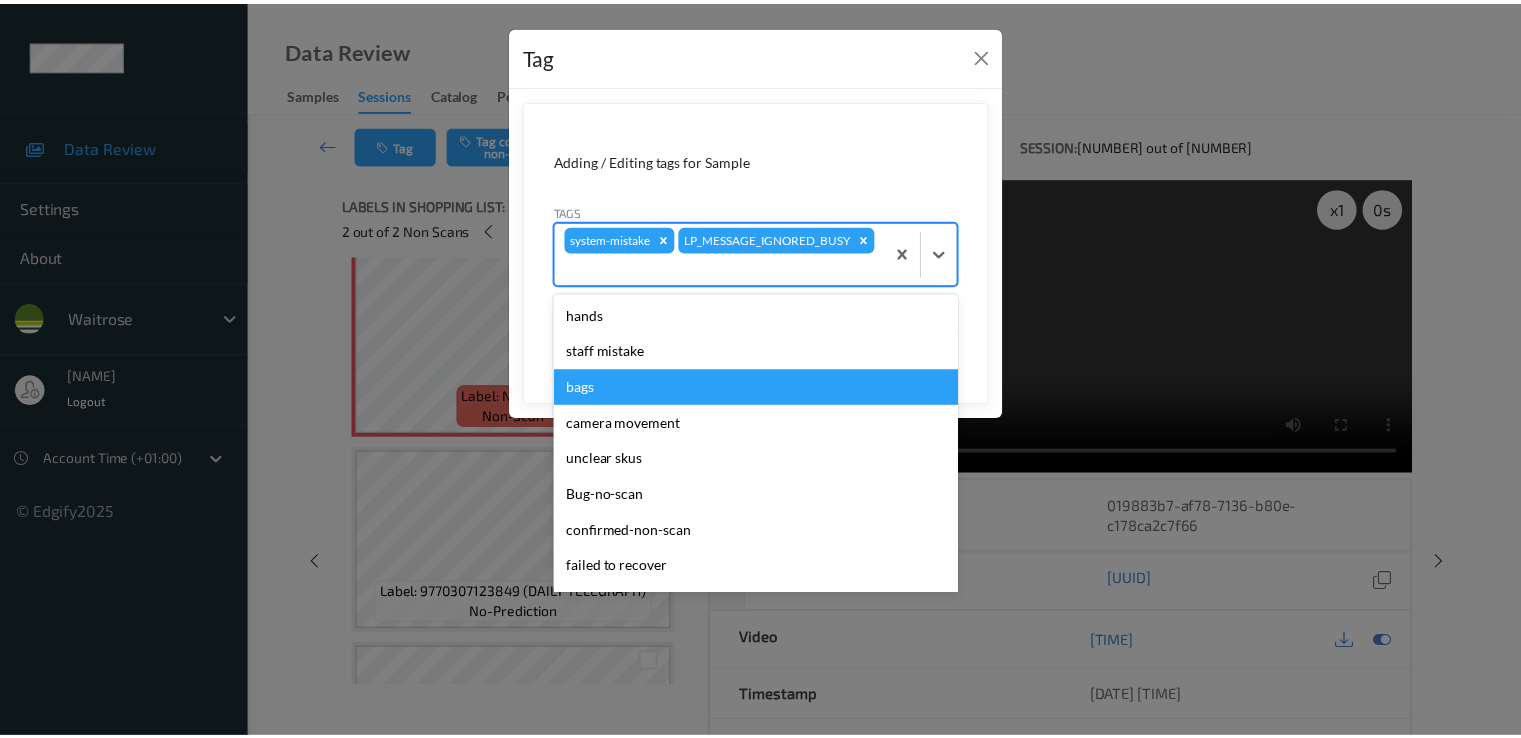 scroll, scrollTop: 392, scrollLeft: 0, axis: vertical 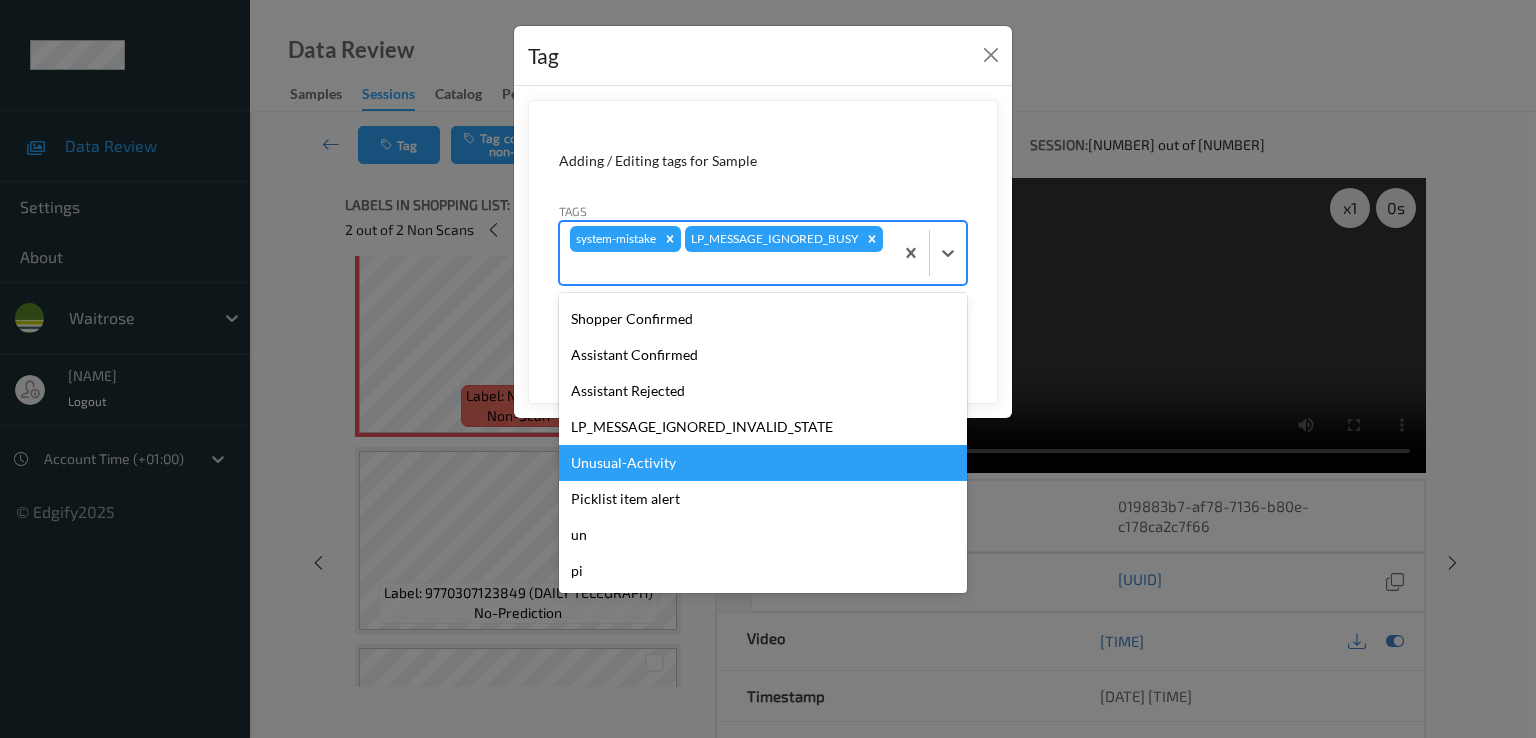 click on "Unusual-Activity" at bounding box center (763, 463) 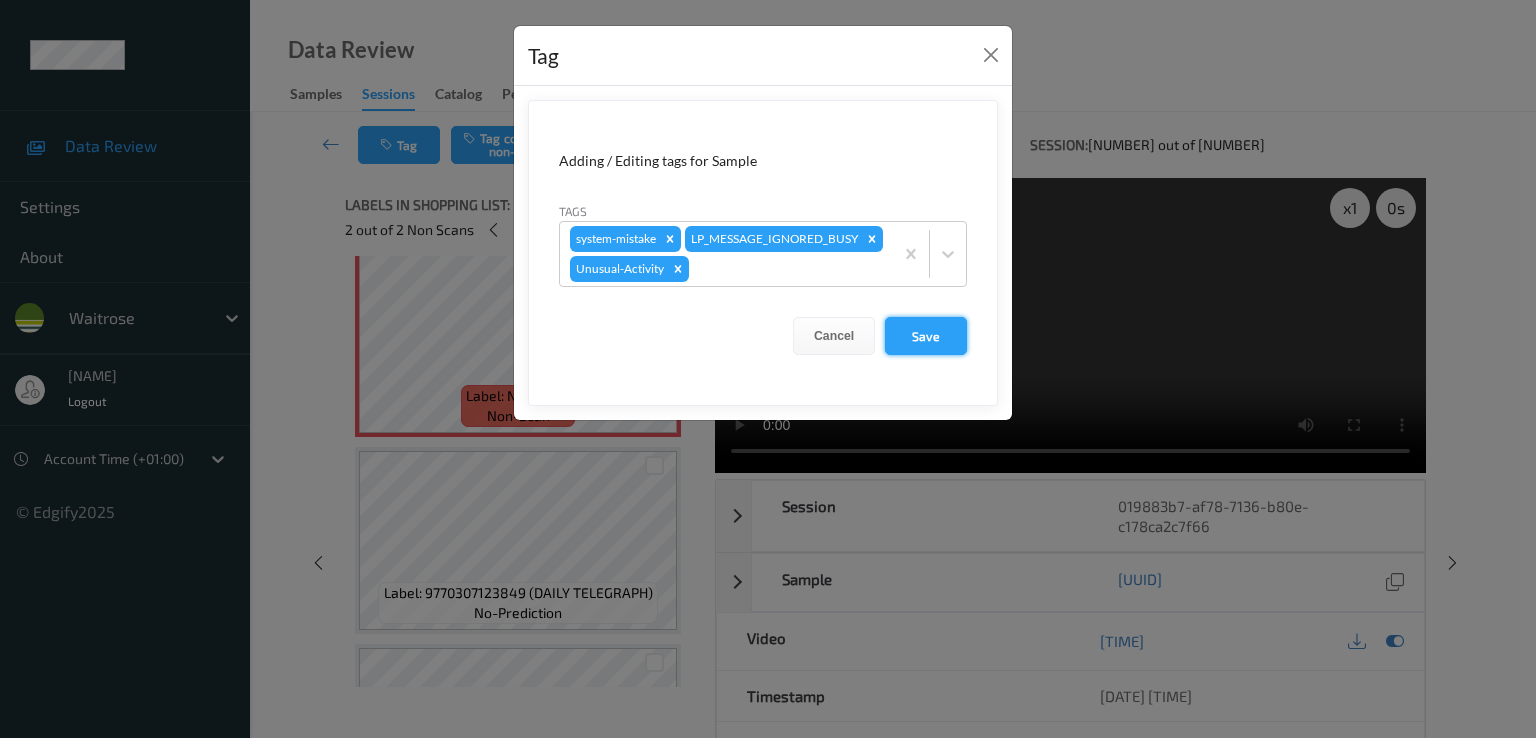 click on "Save" at bounding box center [926, 336] 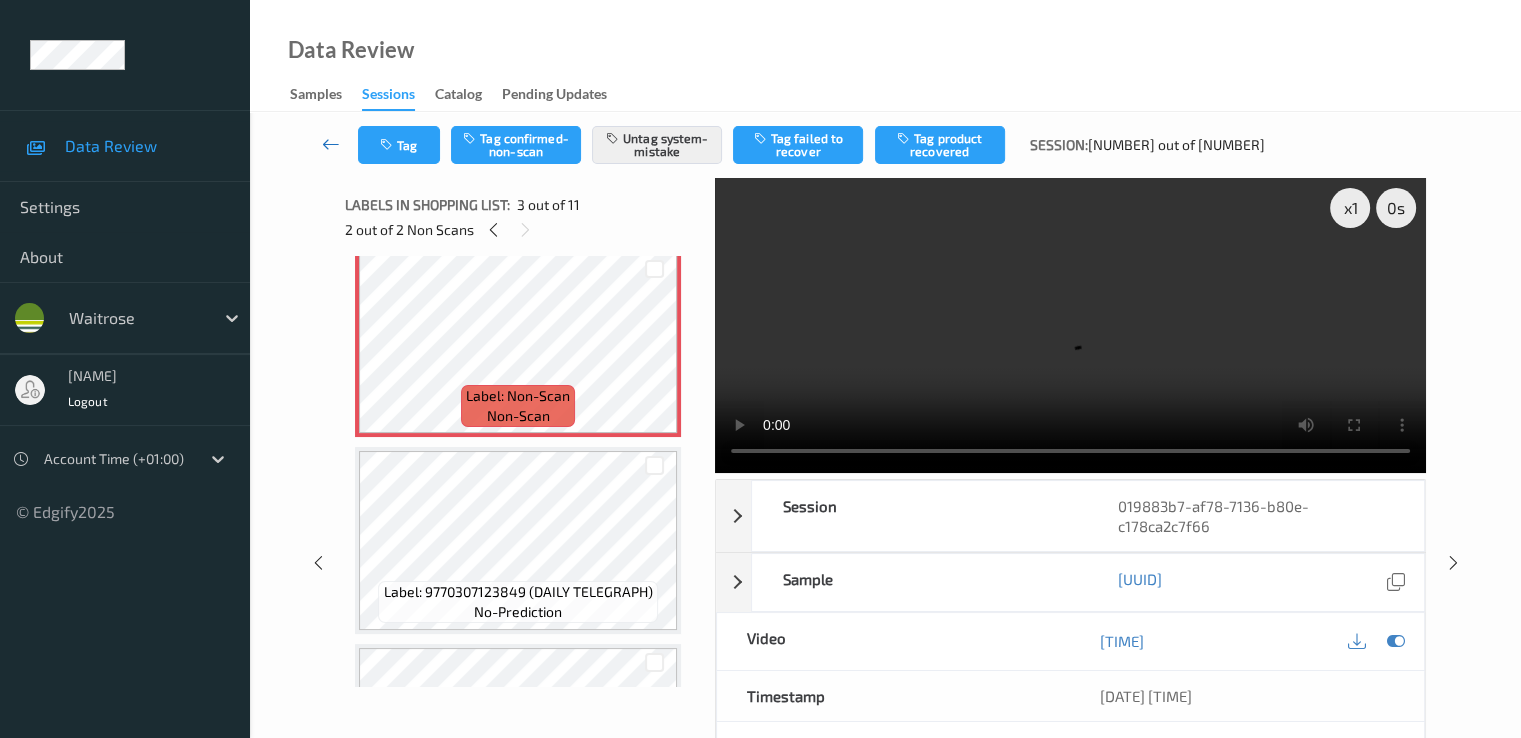 click at bounding box center [331, 144] 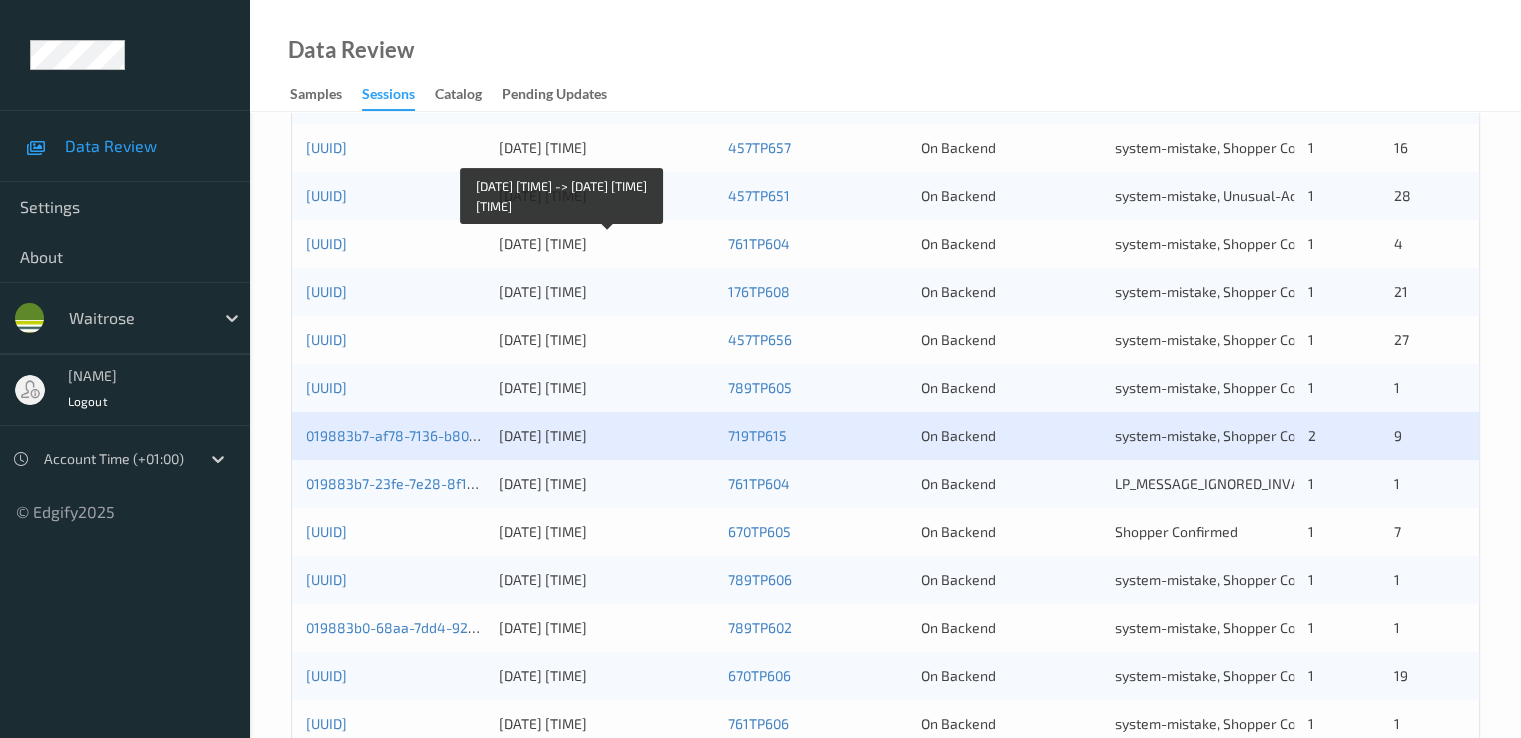 scroll, scrollTop: 600, scrollLeft: 0, axis: vertical 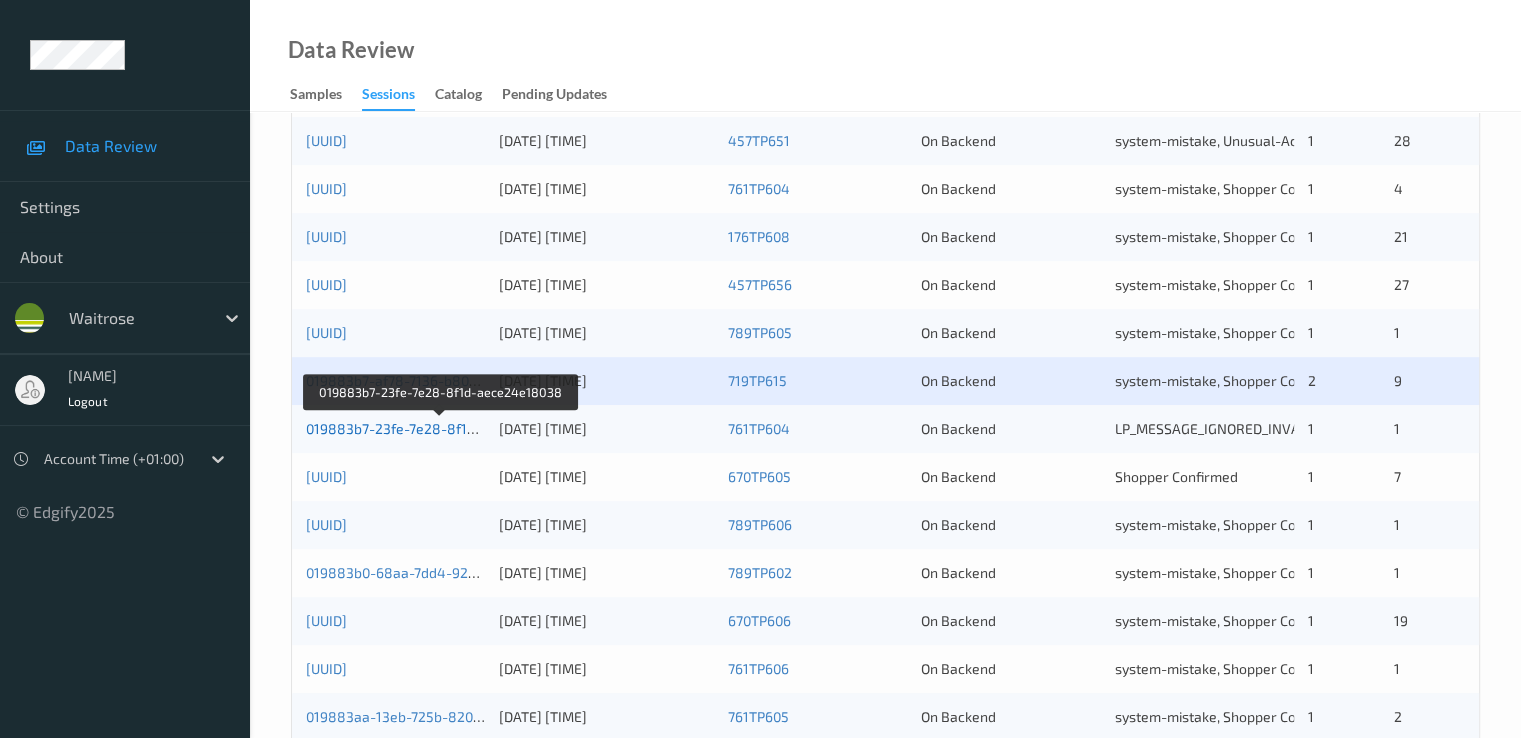 click on "019883b7-23fe-7e28-8f1d-aece24e18038" at bounding box center [441, 428] 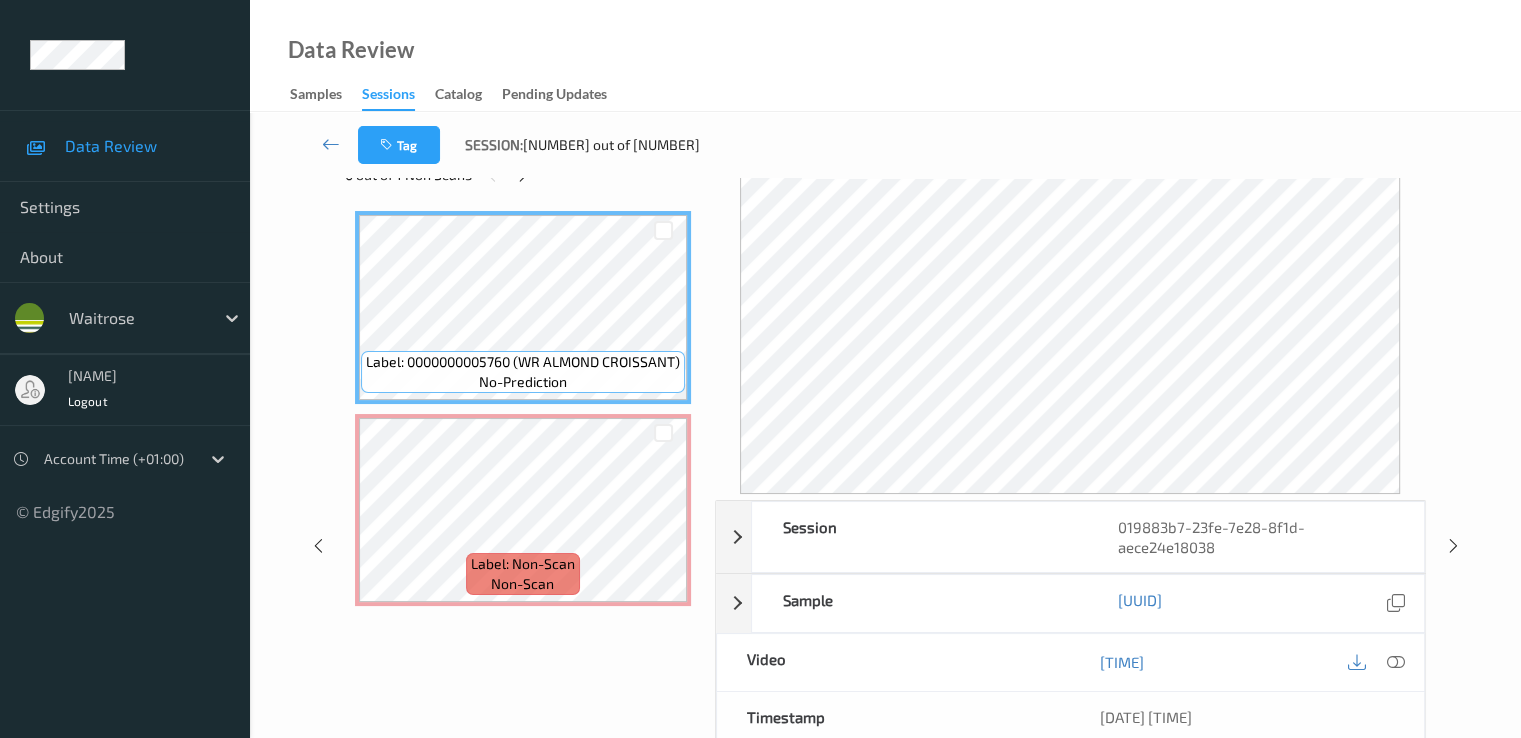 scroll, scrollTop: 0, scrollLeft: 0, axis: both 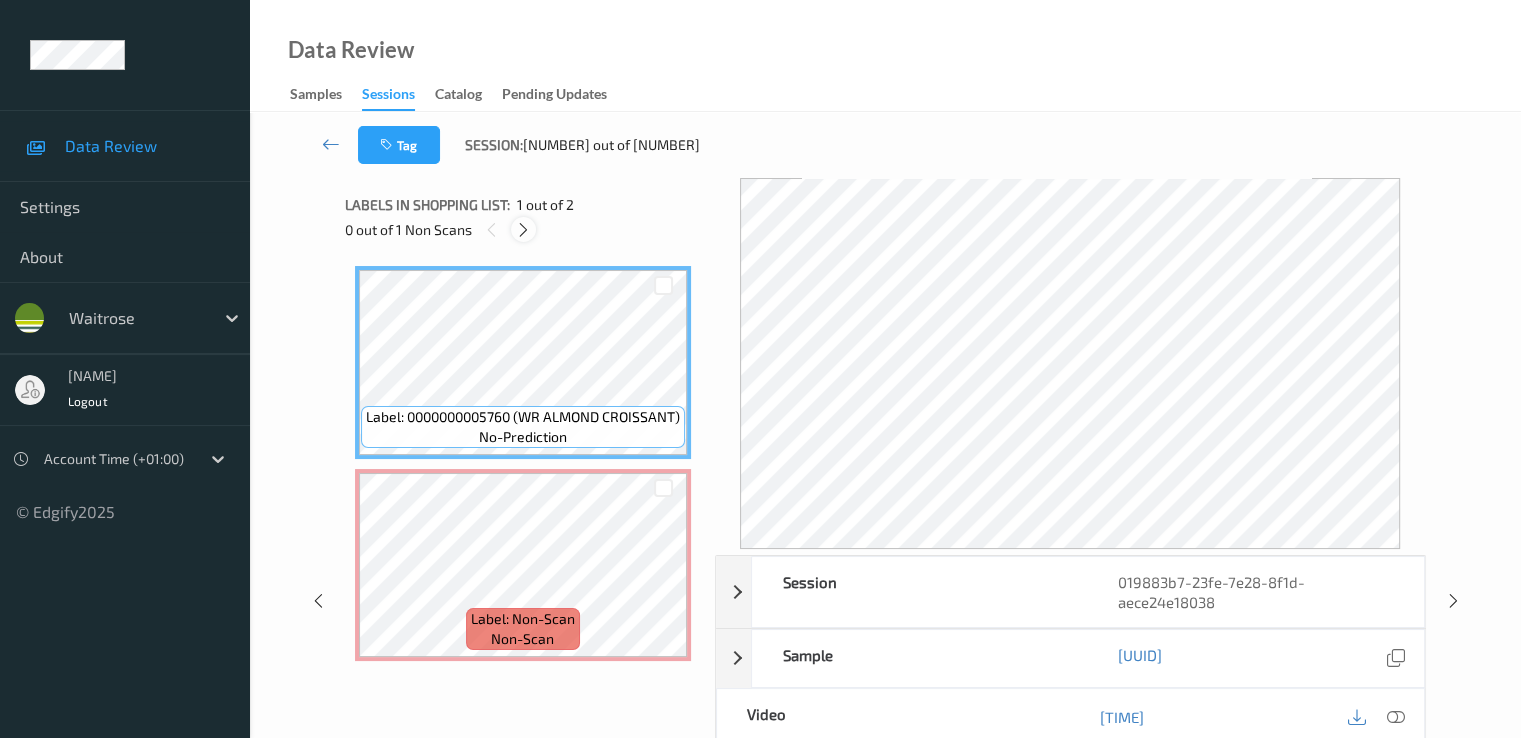 click at bounding box center (523, 229) 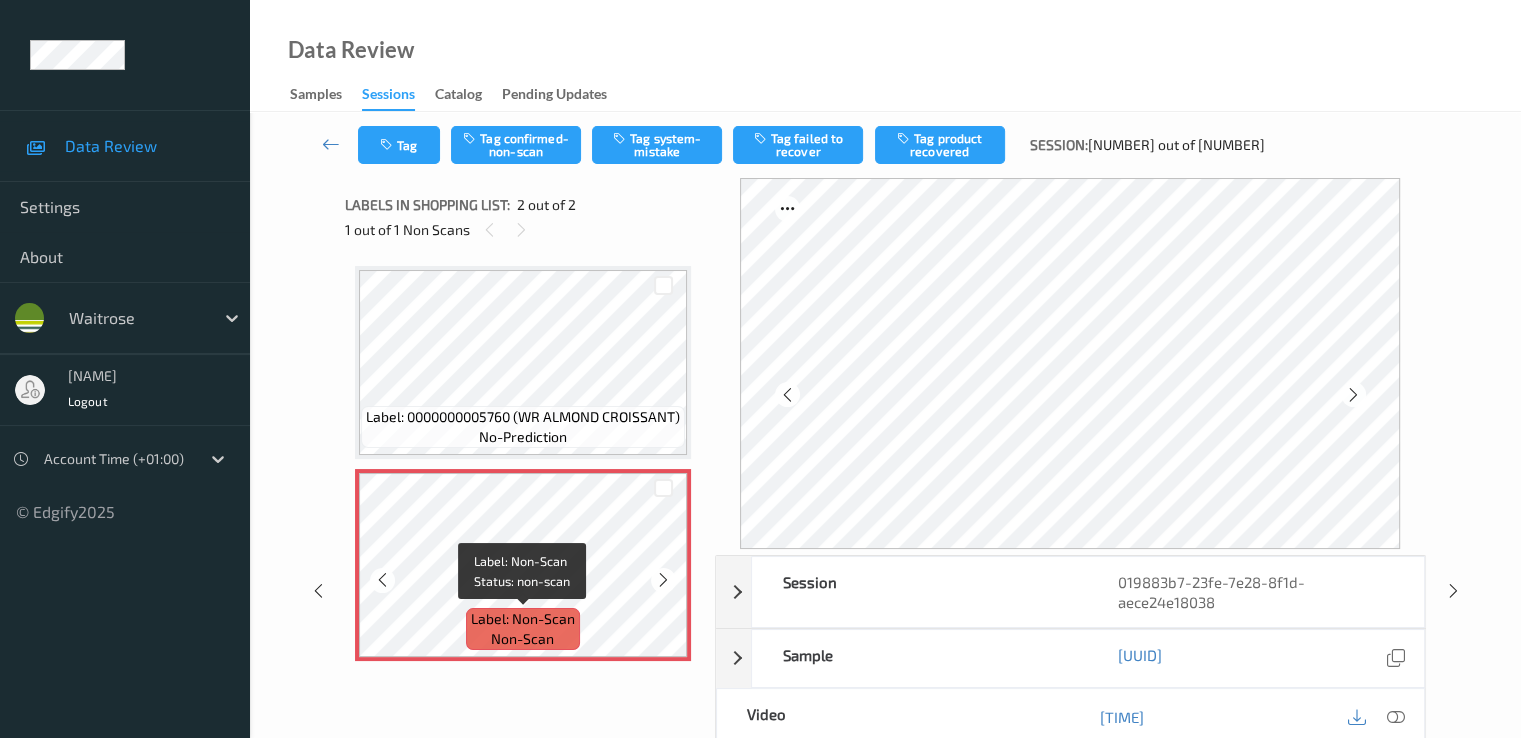click on "Label: Non-Scan" at bounding box center [523, 619] 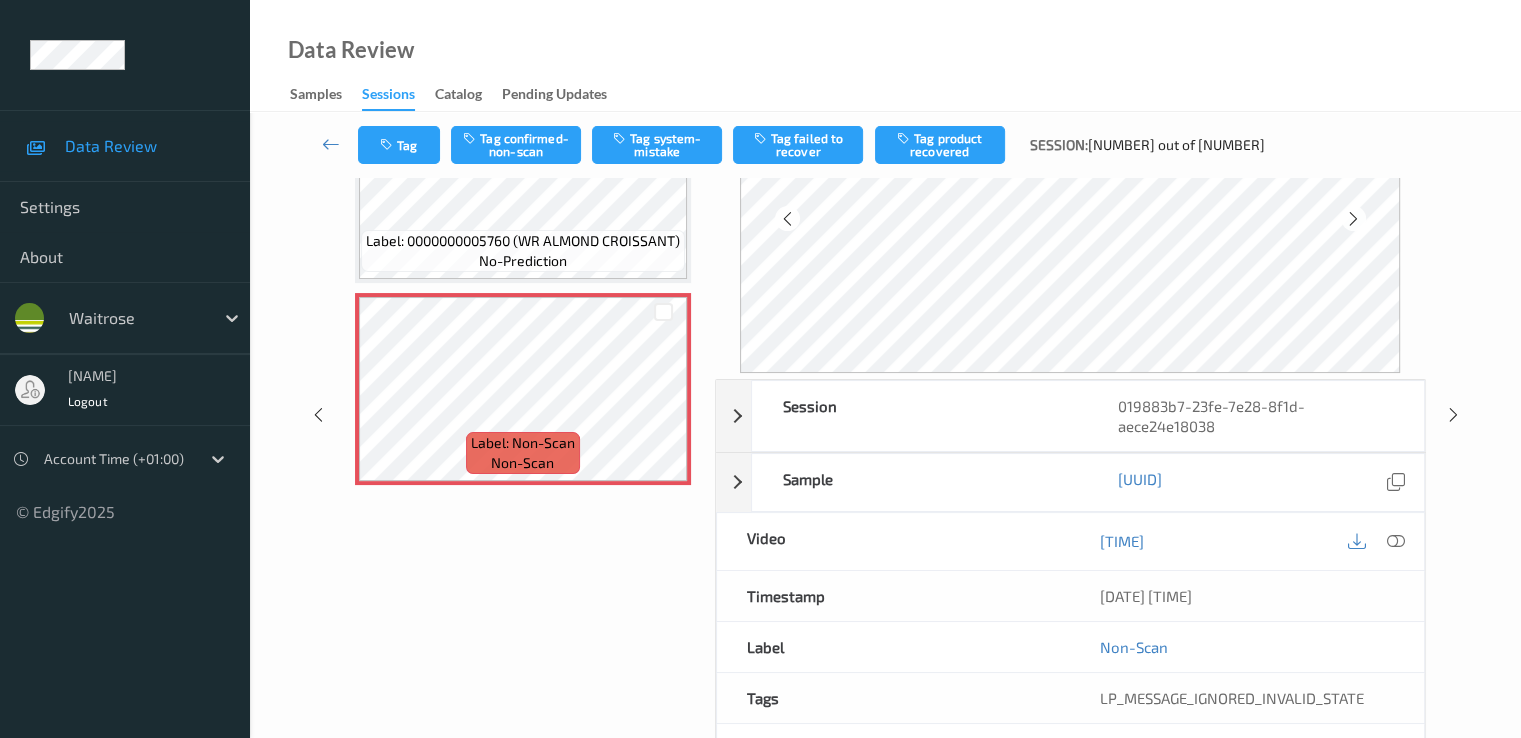 scroll, scrollTop: 200, scrollLeft: 0, axis: vertical 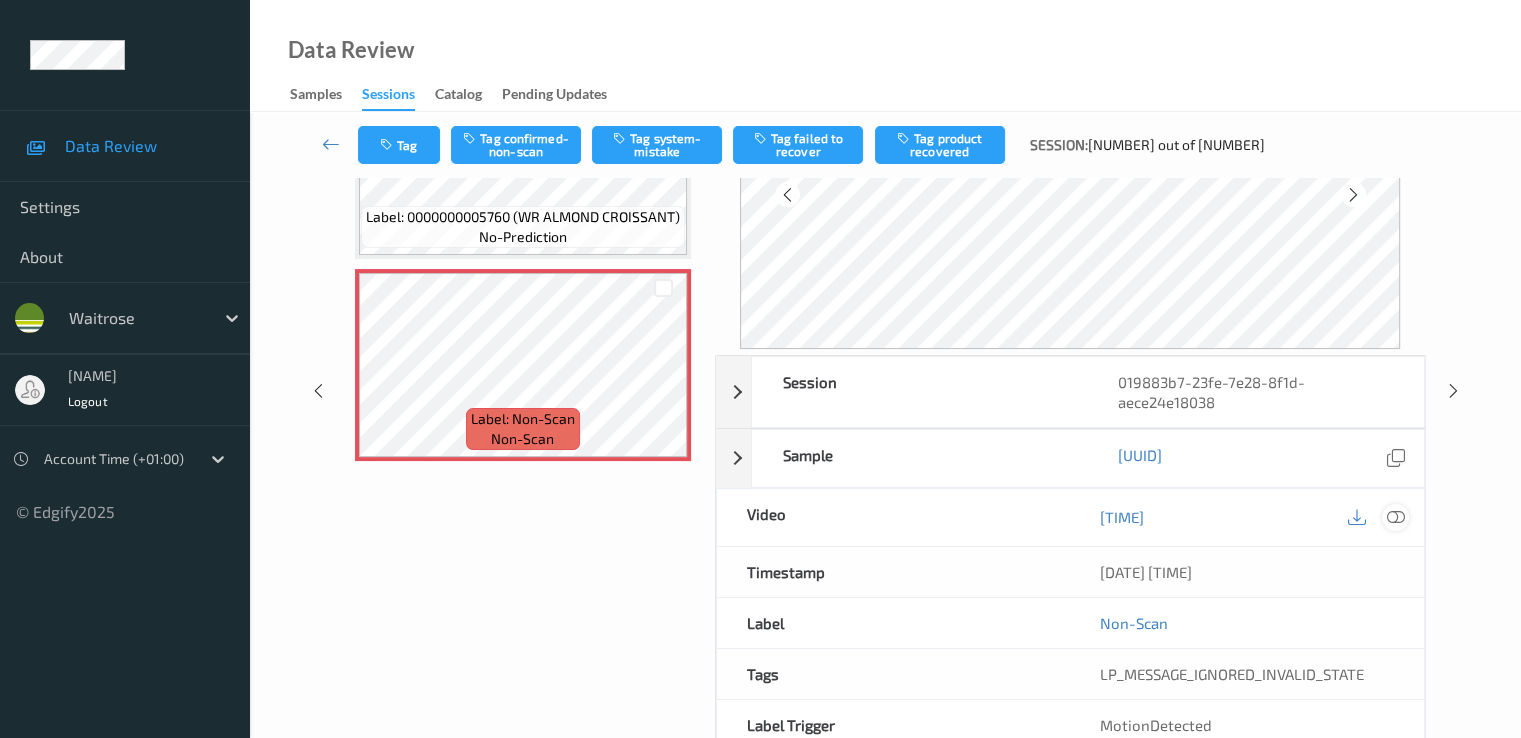 click at bounding box center (1395, 517) 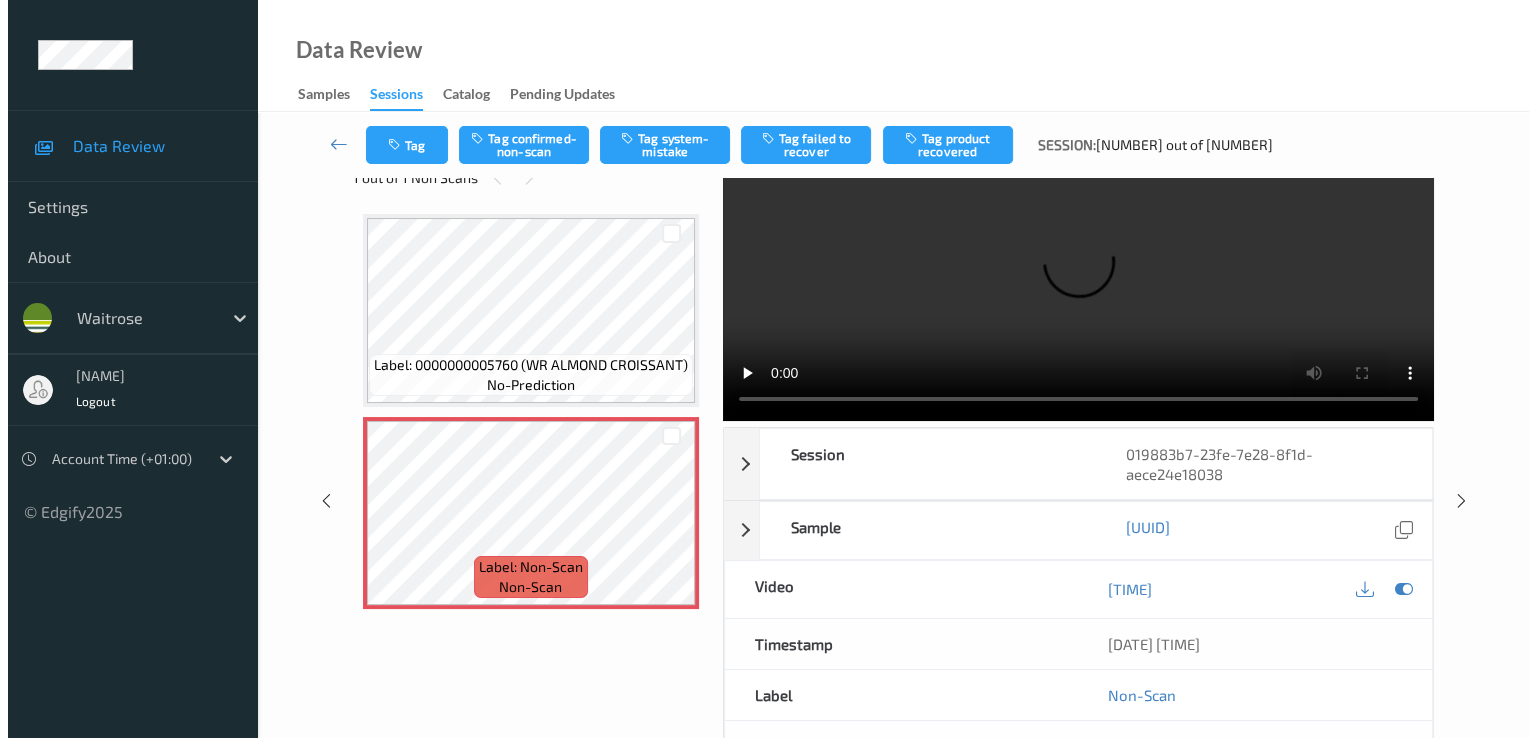 scroll, scrollTop: 0, scrollLeft: 0, axis: both 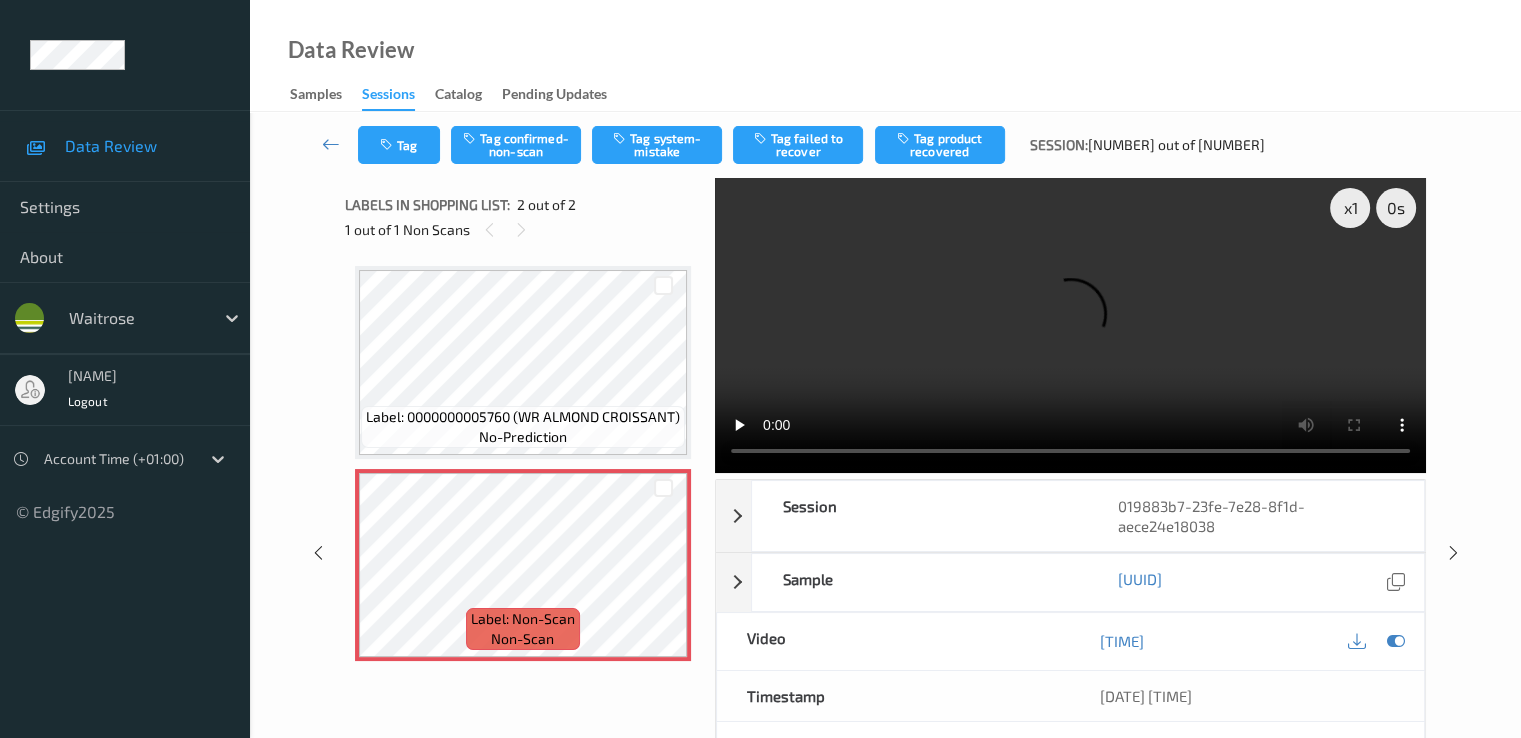 type 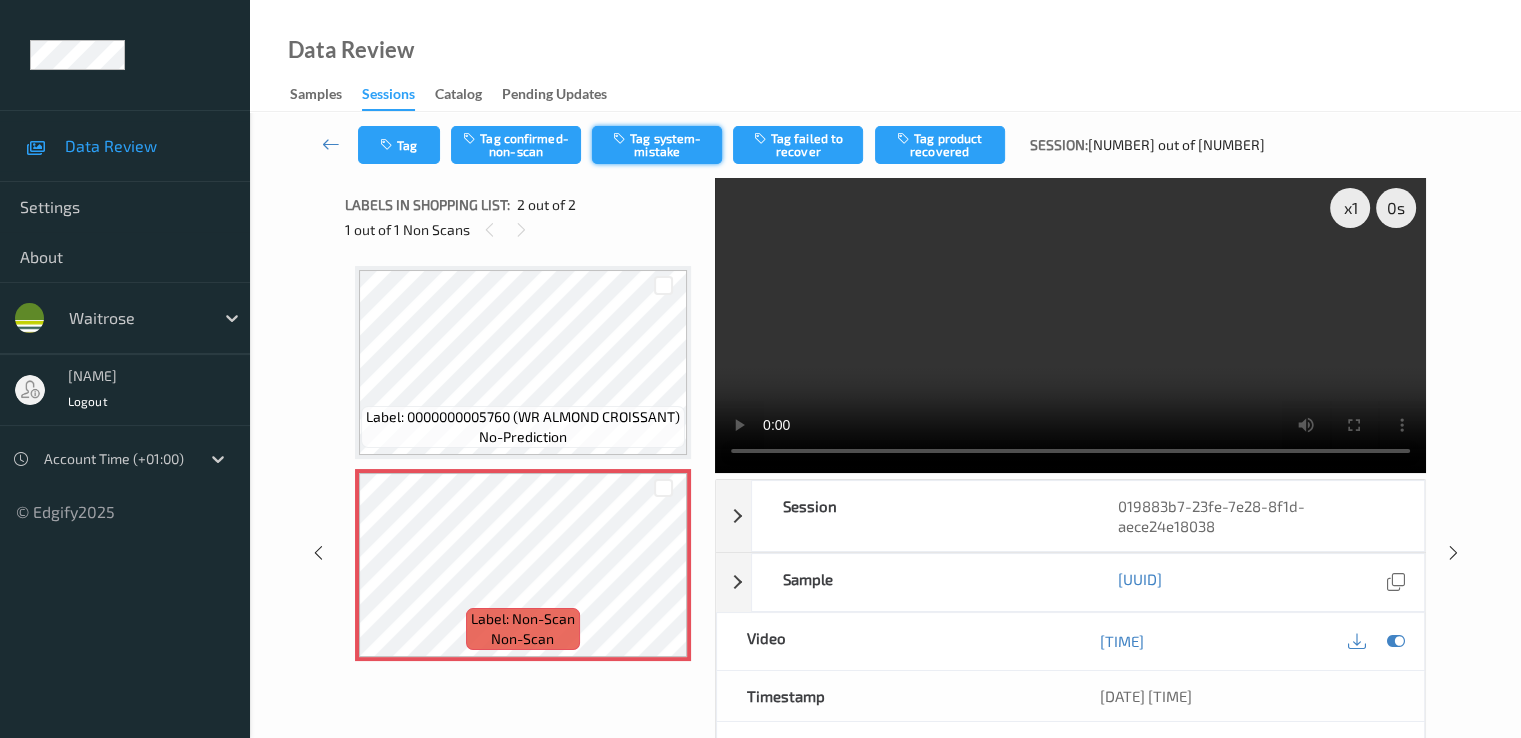 click on "Tag   system-mistake" at bounding box center [657, 145] 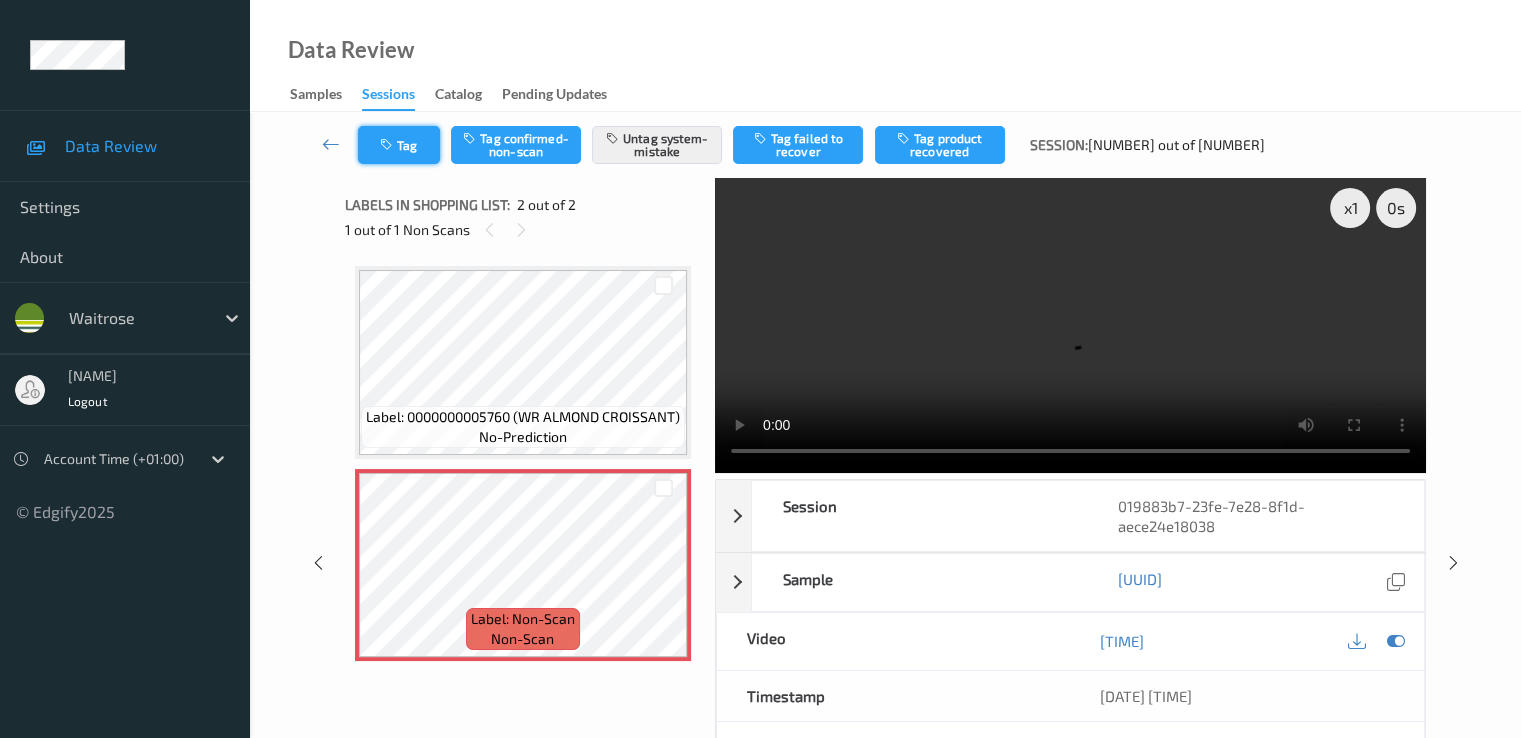 click at bounding box center (388, 145) 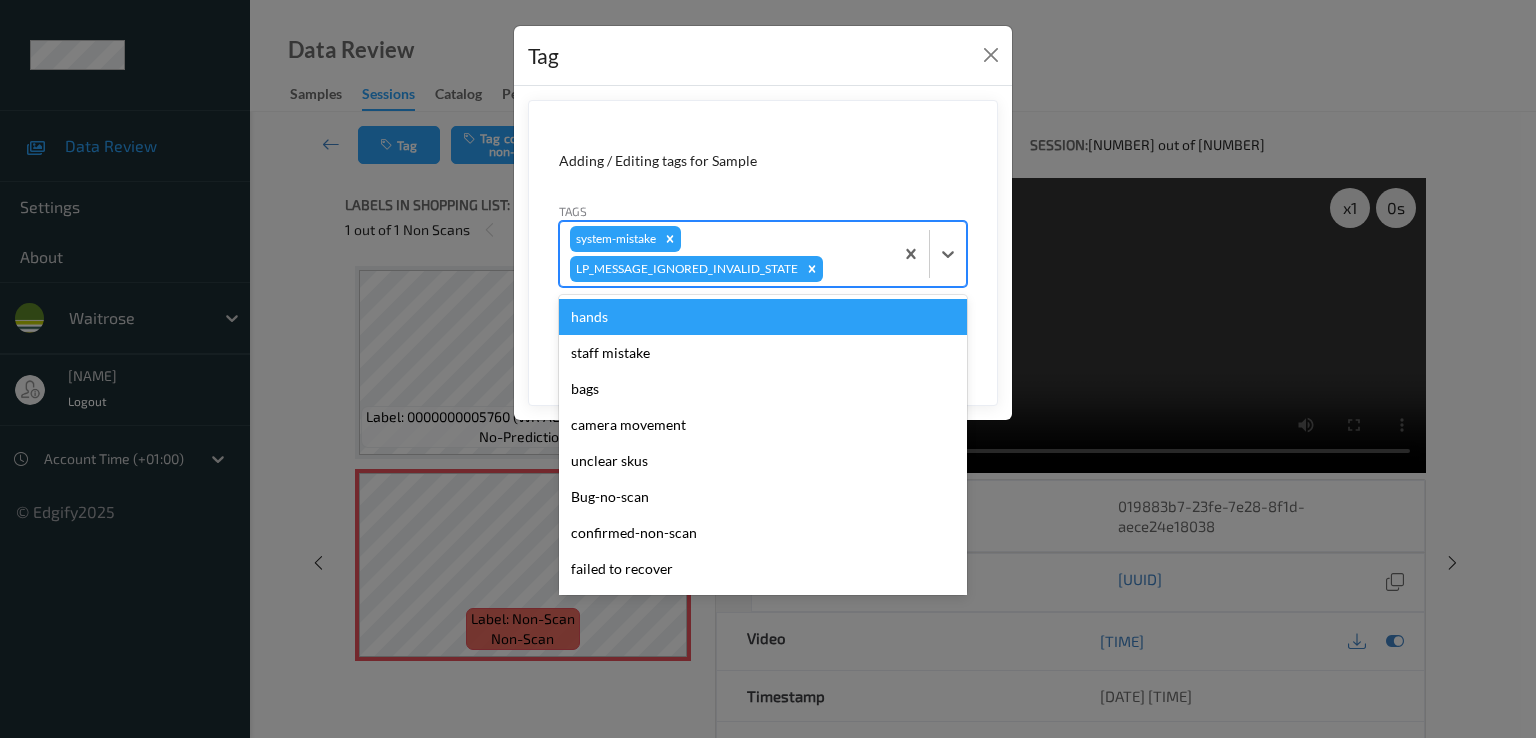 click on "[TEXT]" at bounding box center [726, 254] 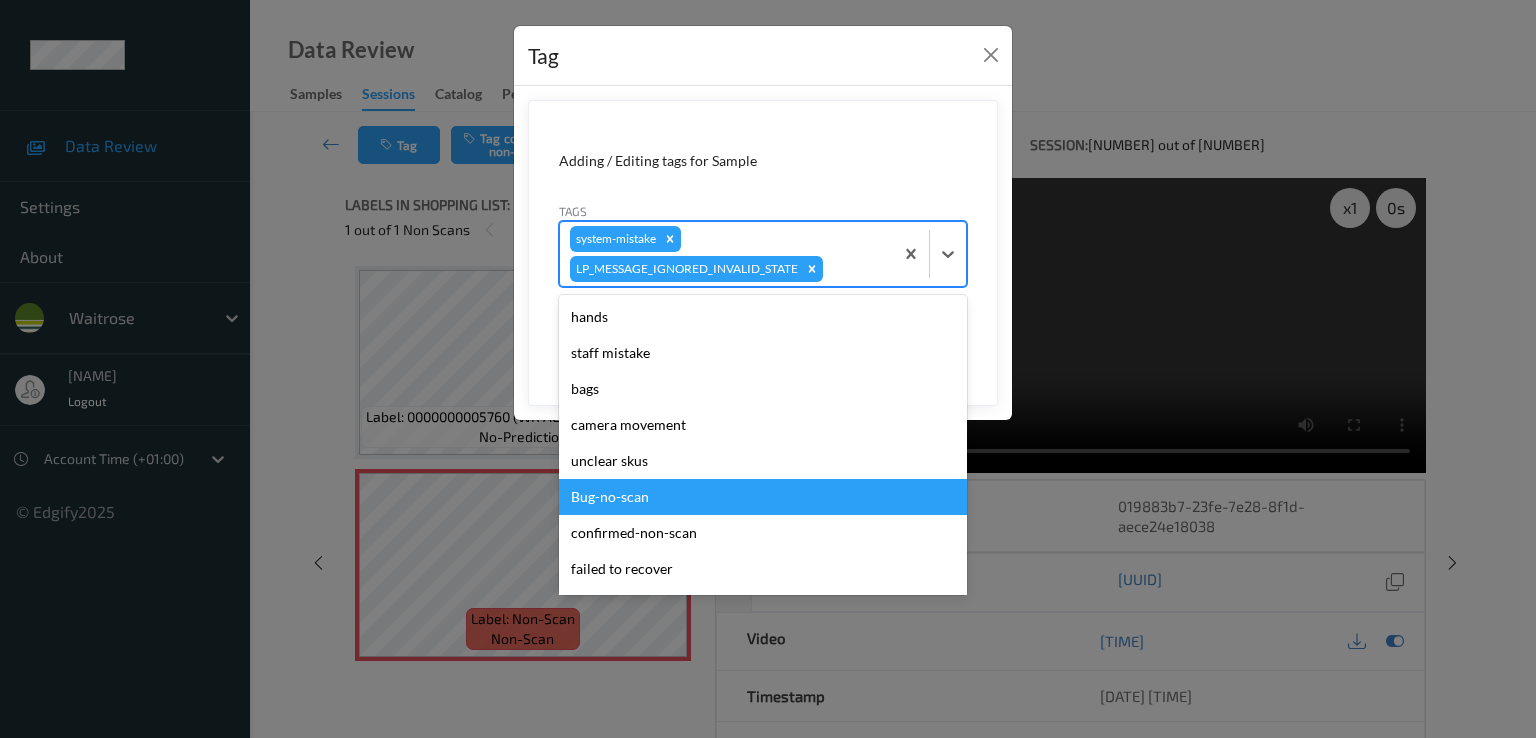 scroll, scrollTop: 392, scrollLeft: 0, axis: vertical 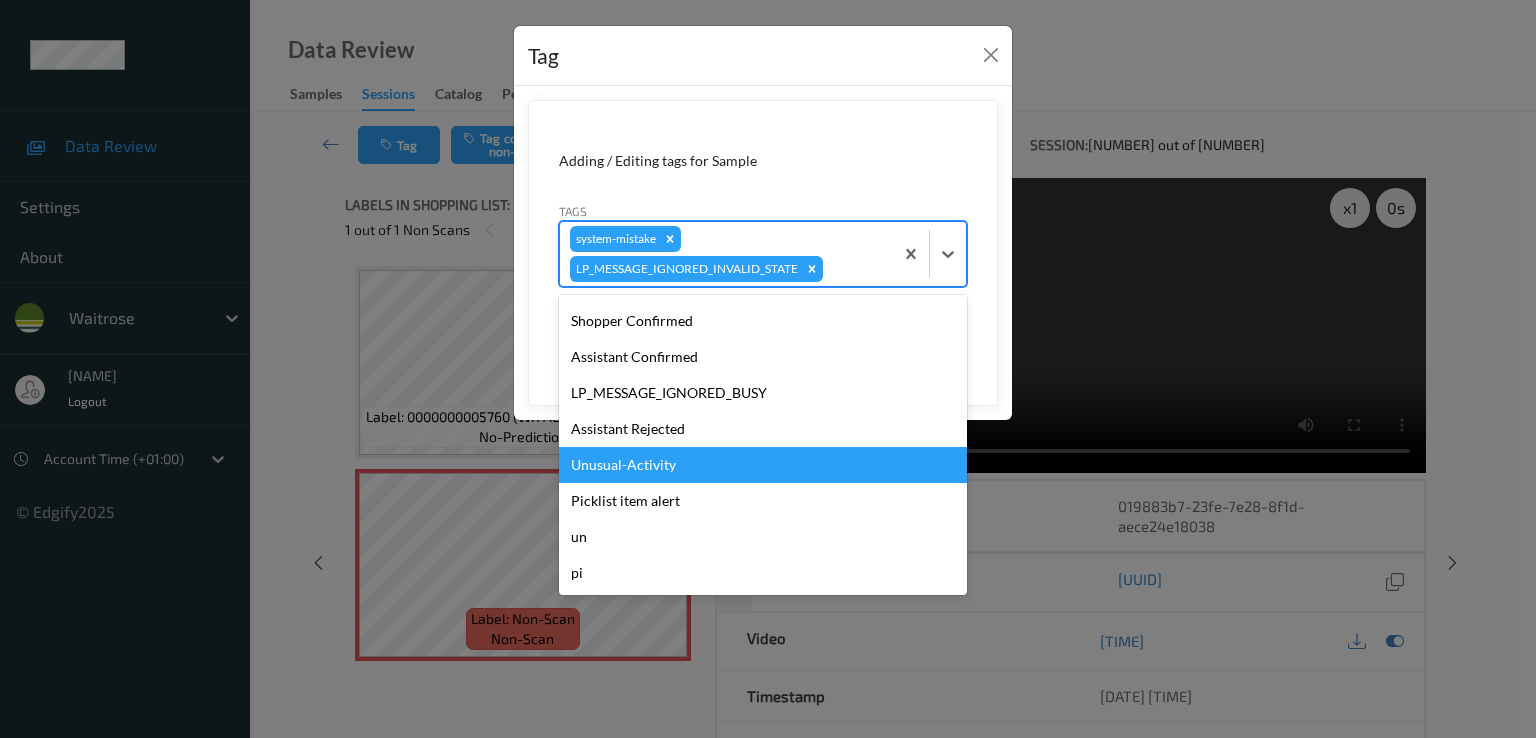 click on "Unusual-Activity" at bounding box center [763, 465] 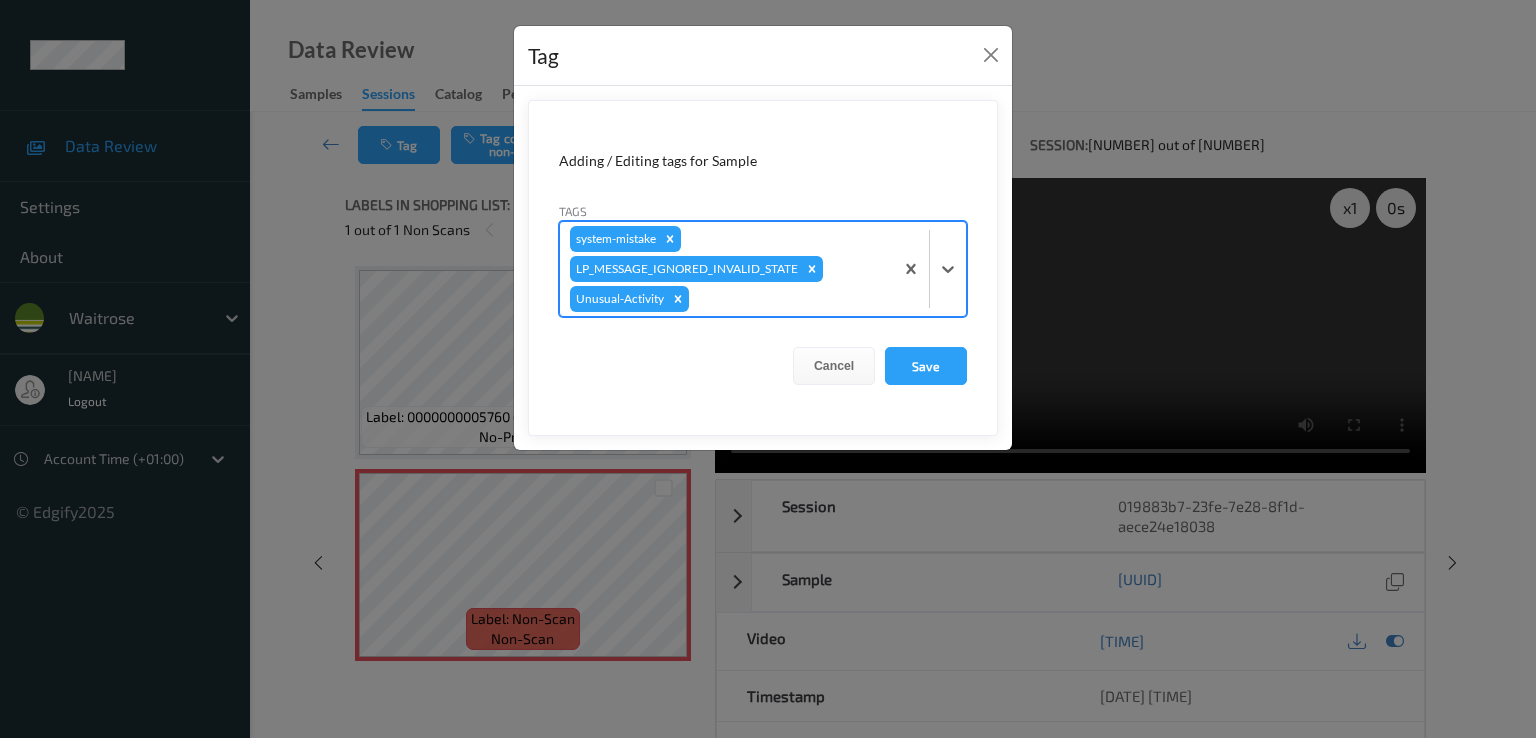 click on "system-mistake LP_MESSAGE_IGNORED_INVALID_STATE Unusual-Activity" at bounding box center [726, 269] 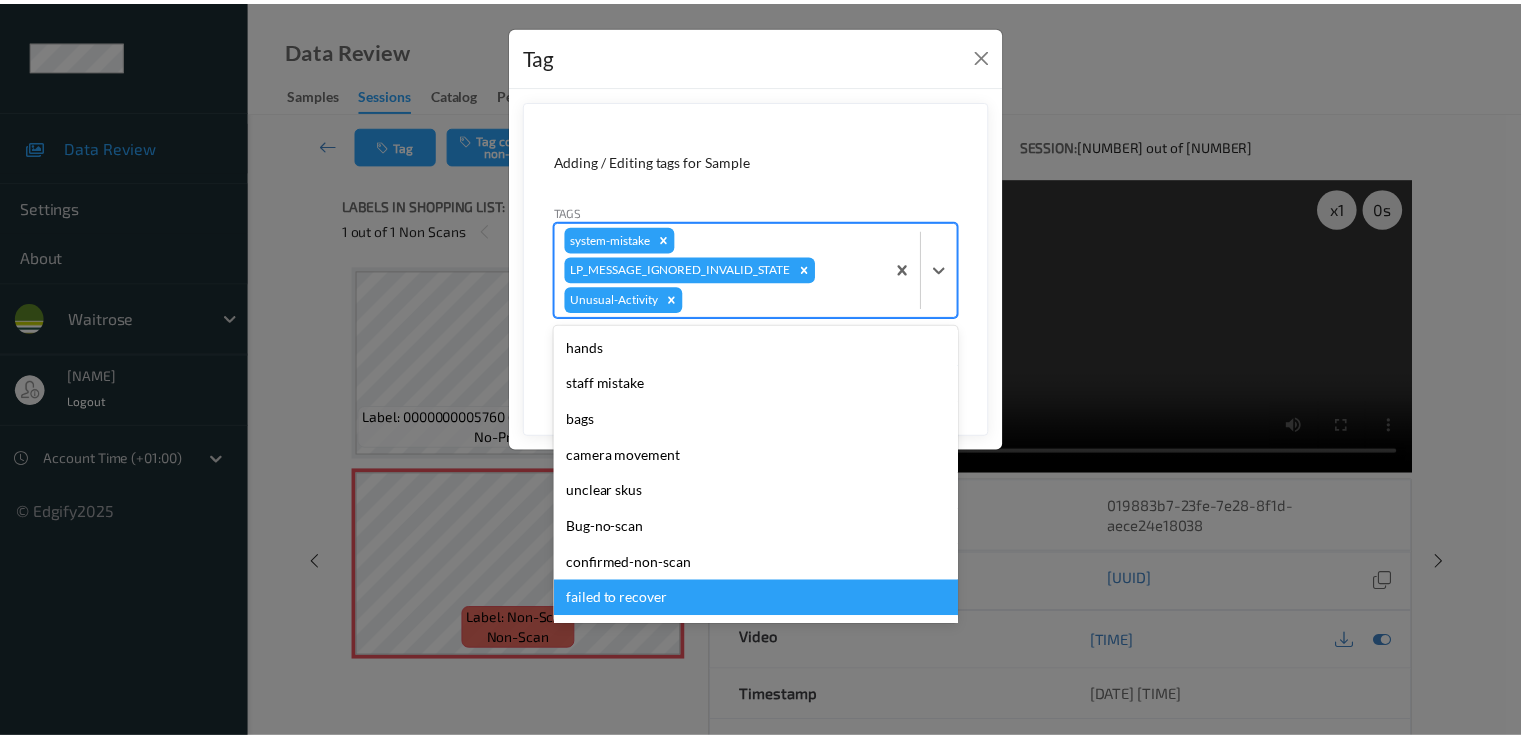 scroll, scrollTop: 356, scrollLeft: 0, axis: vertical 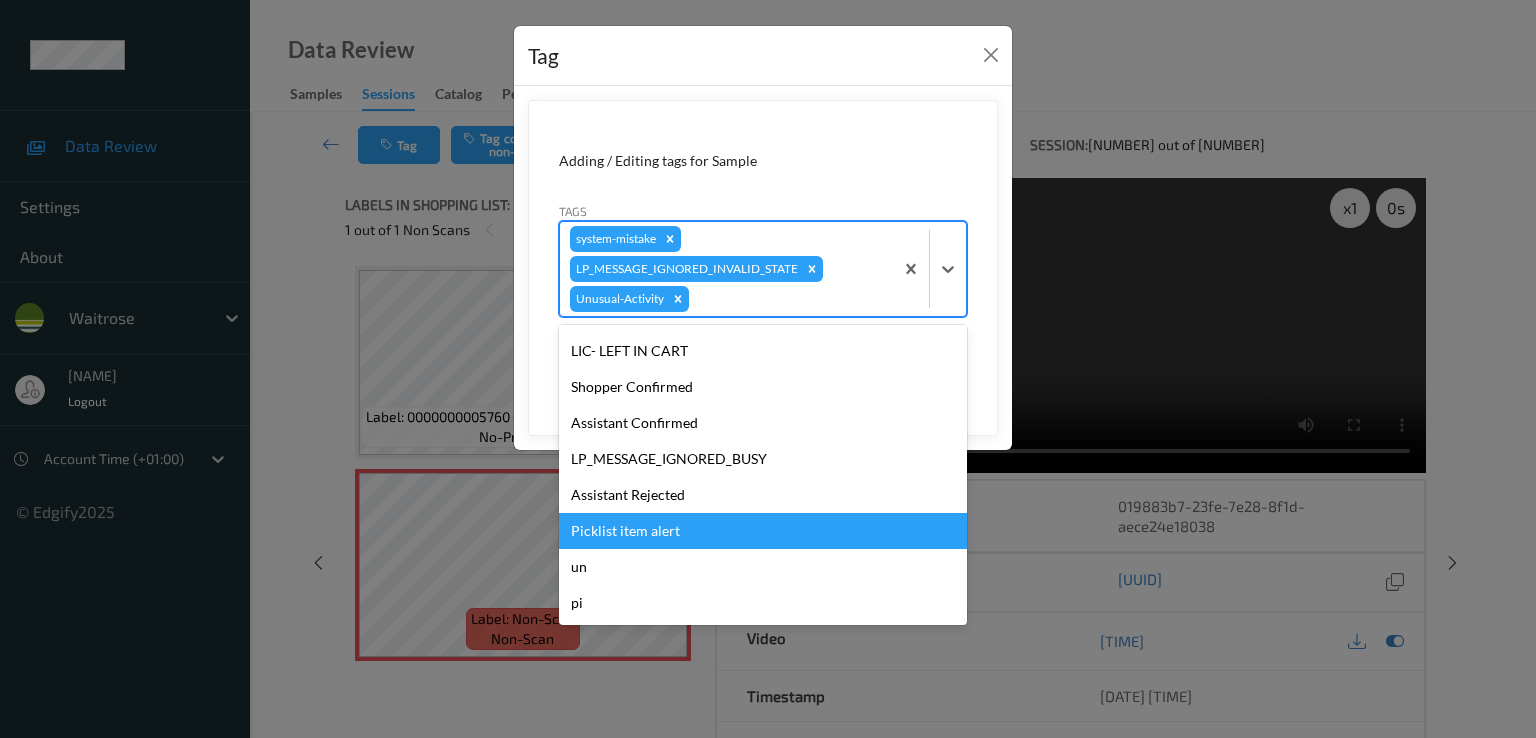 click on "Picklist item alert" at bounding box center [763, 531] 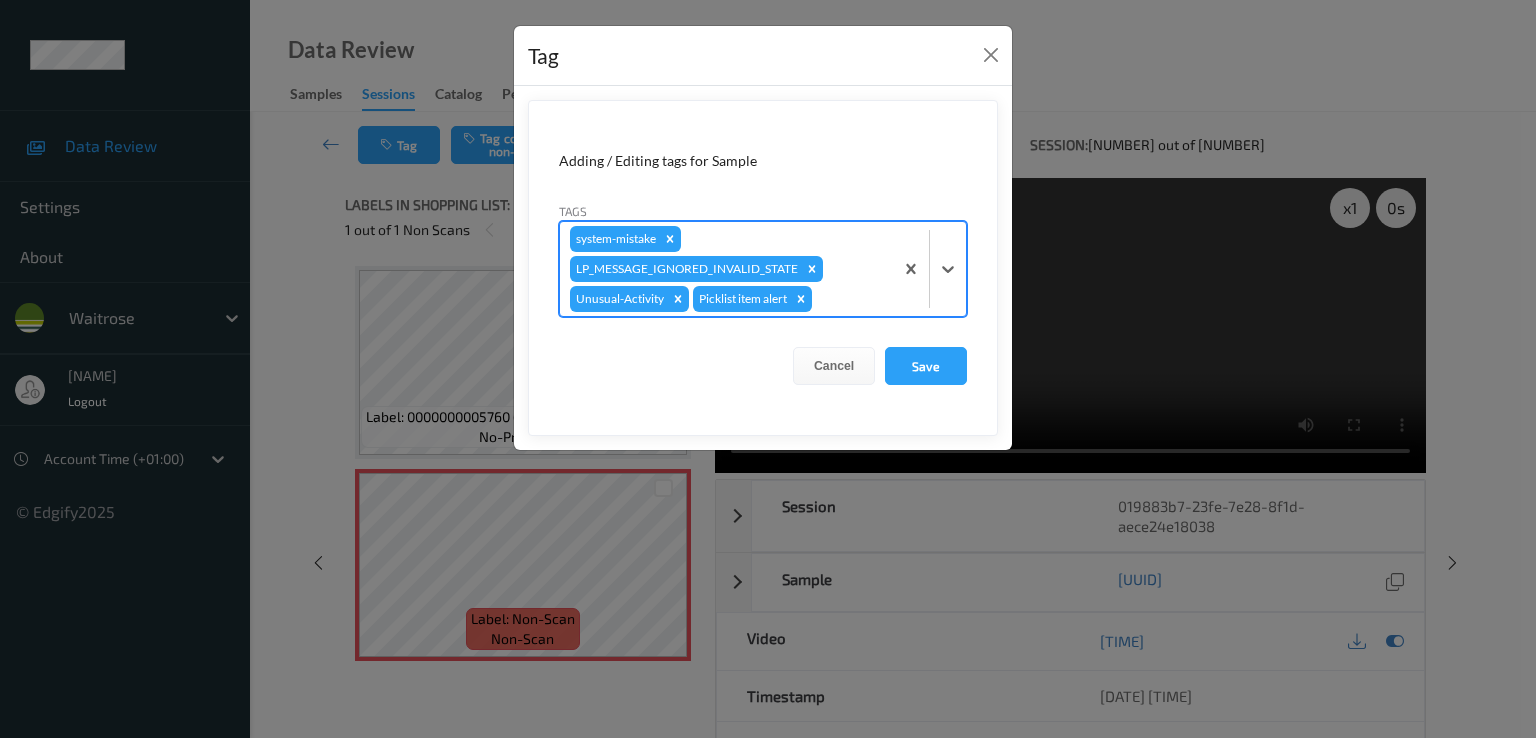 click on "Adding / Editing tags for Sample Tags option Picklist item alert, selected. Select is focused ,type to refine list, press Down to open the menu, press left to focus selected values system-mistake LP_MESSAGE_IGNORED_INVALID_STATE Unusual-Activity Picklist item alert Cancel Save" at bounding box center [763, 268] 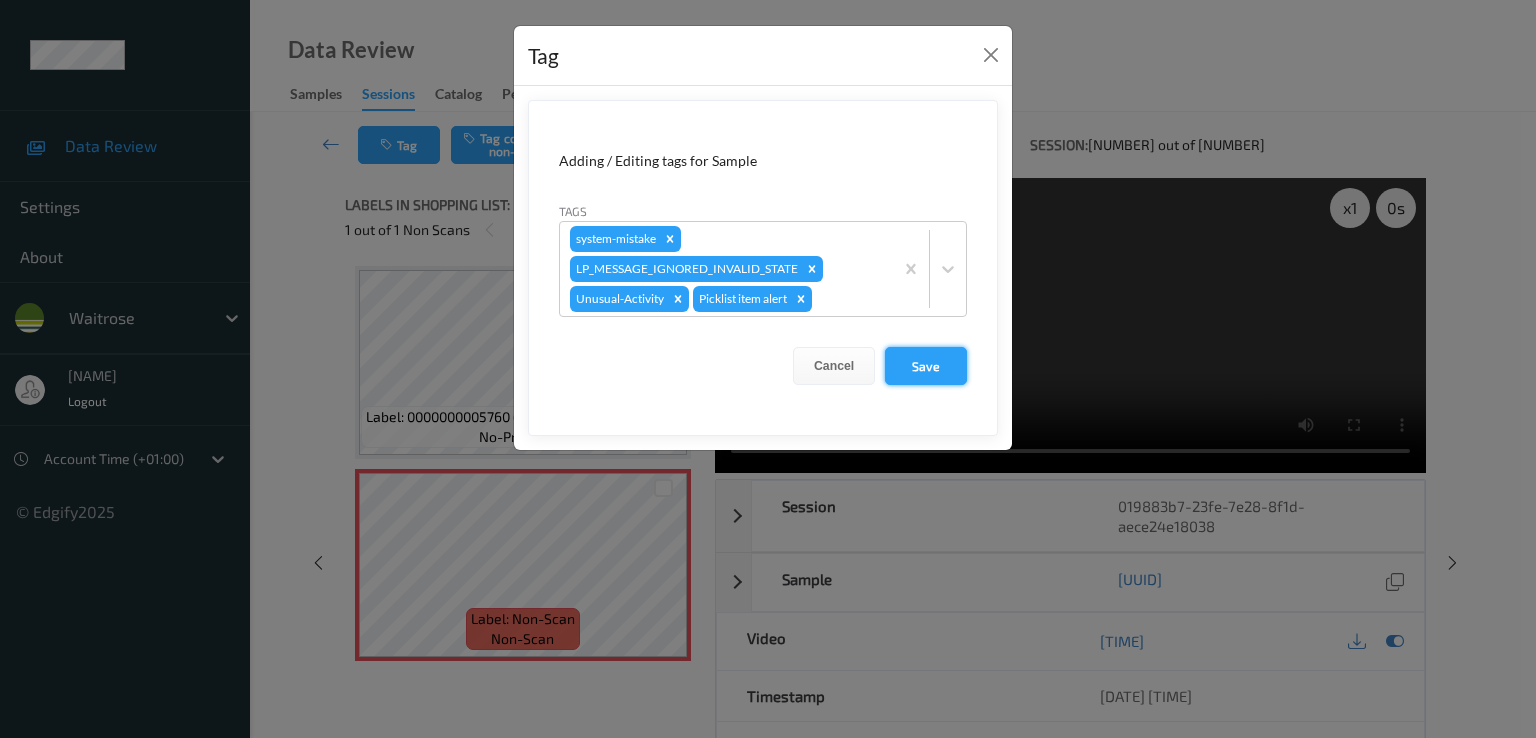 click on "Save" at bounding box center (926, 366) 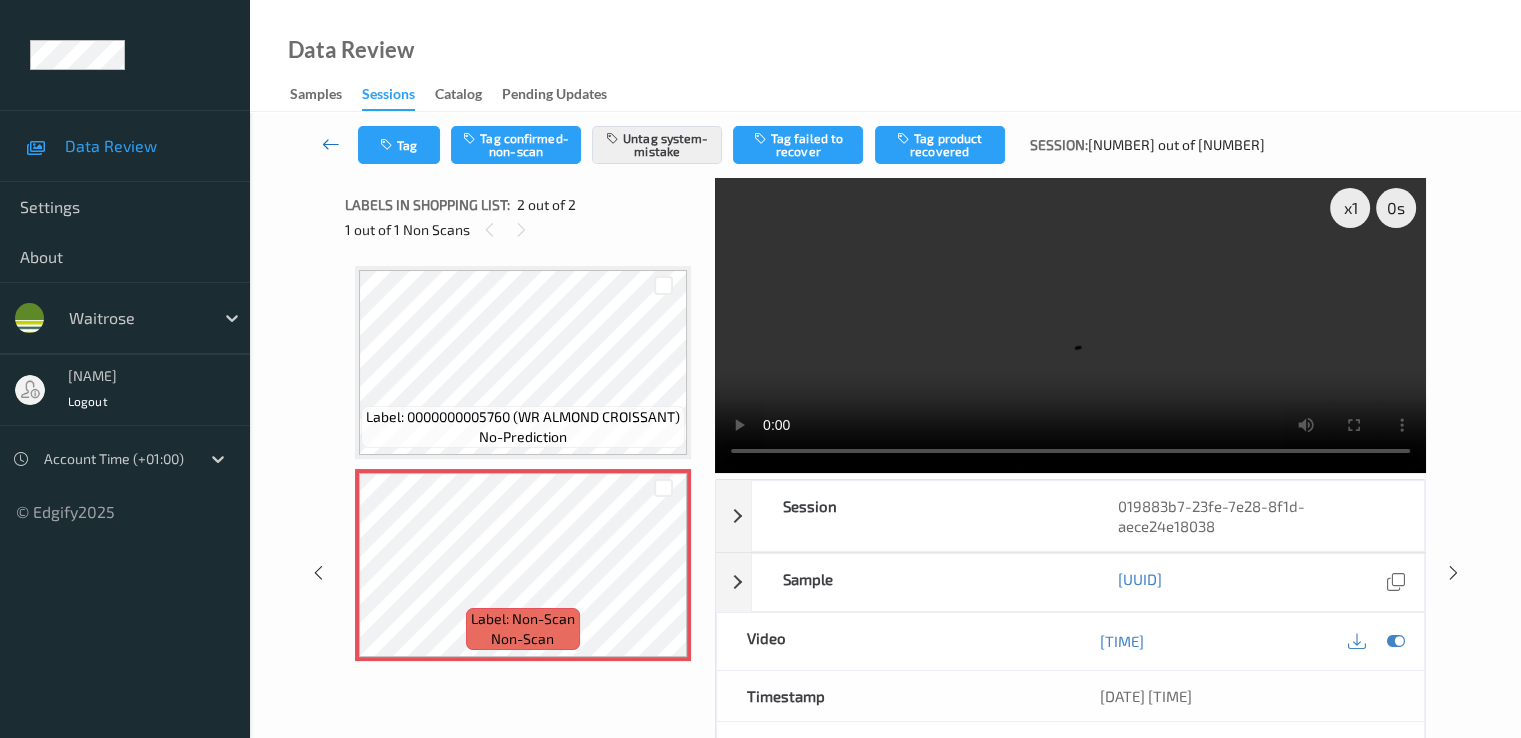 click at bounding box center (331, 144) 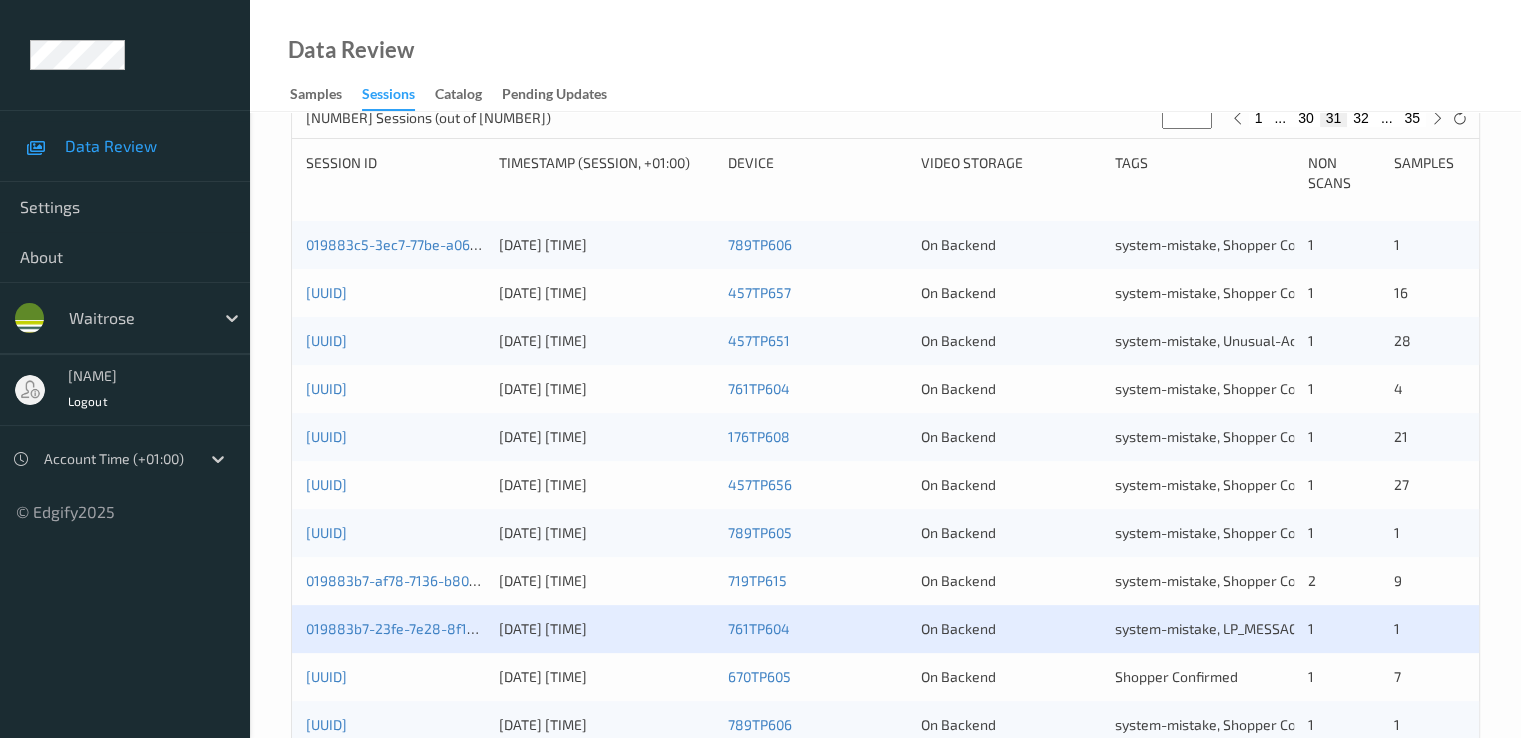 scroll, scrollTop: 600, scrollLeft: 0, axis: vertical 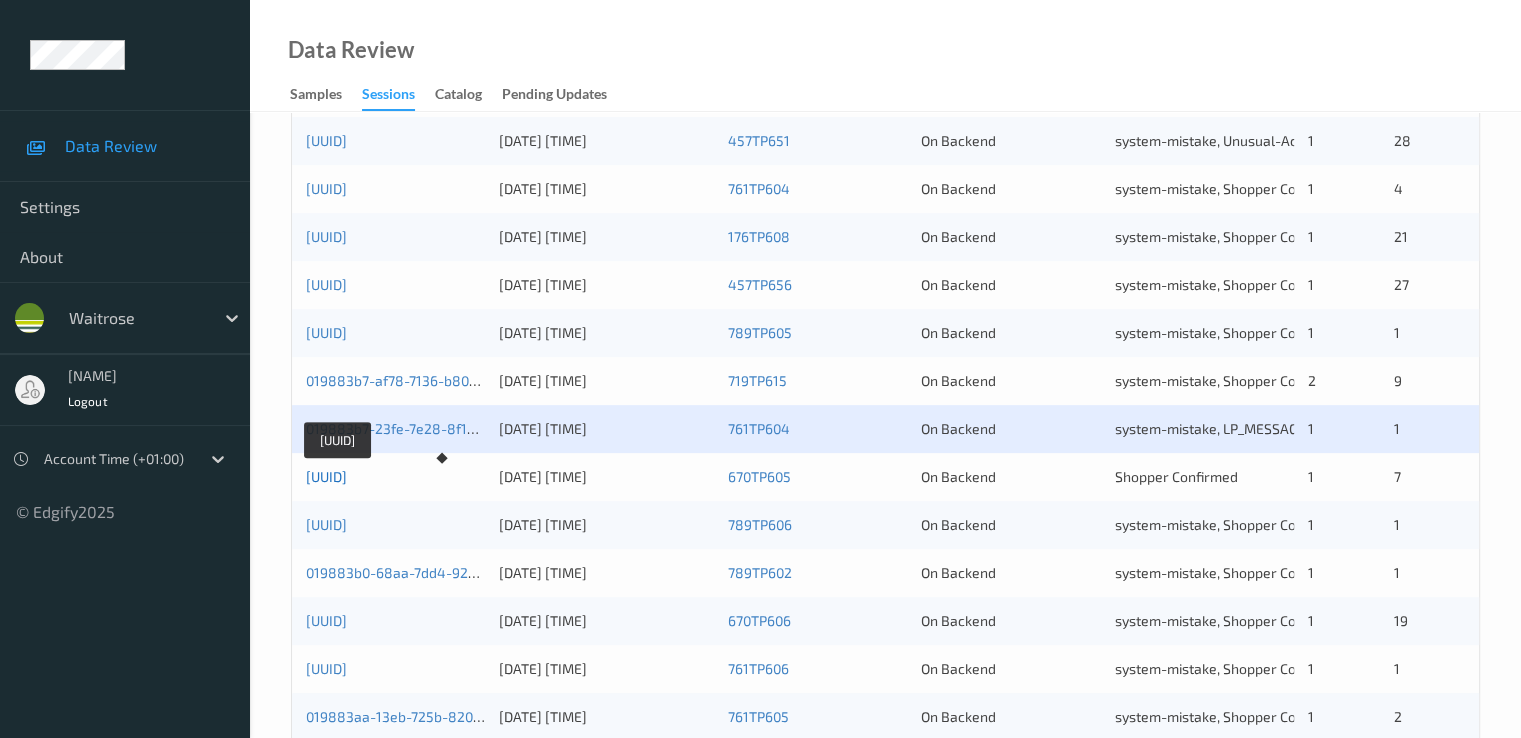 click on "[UUID]" at bounding box center (326, 476) 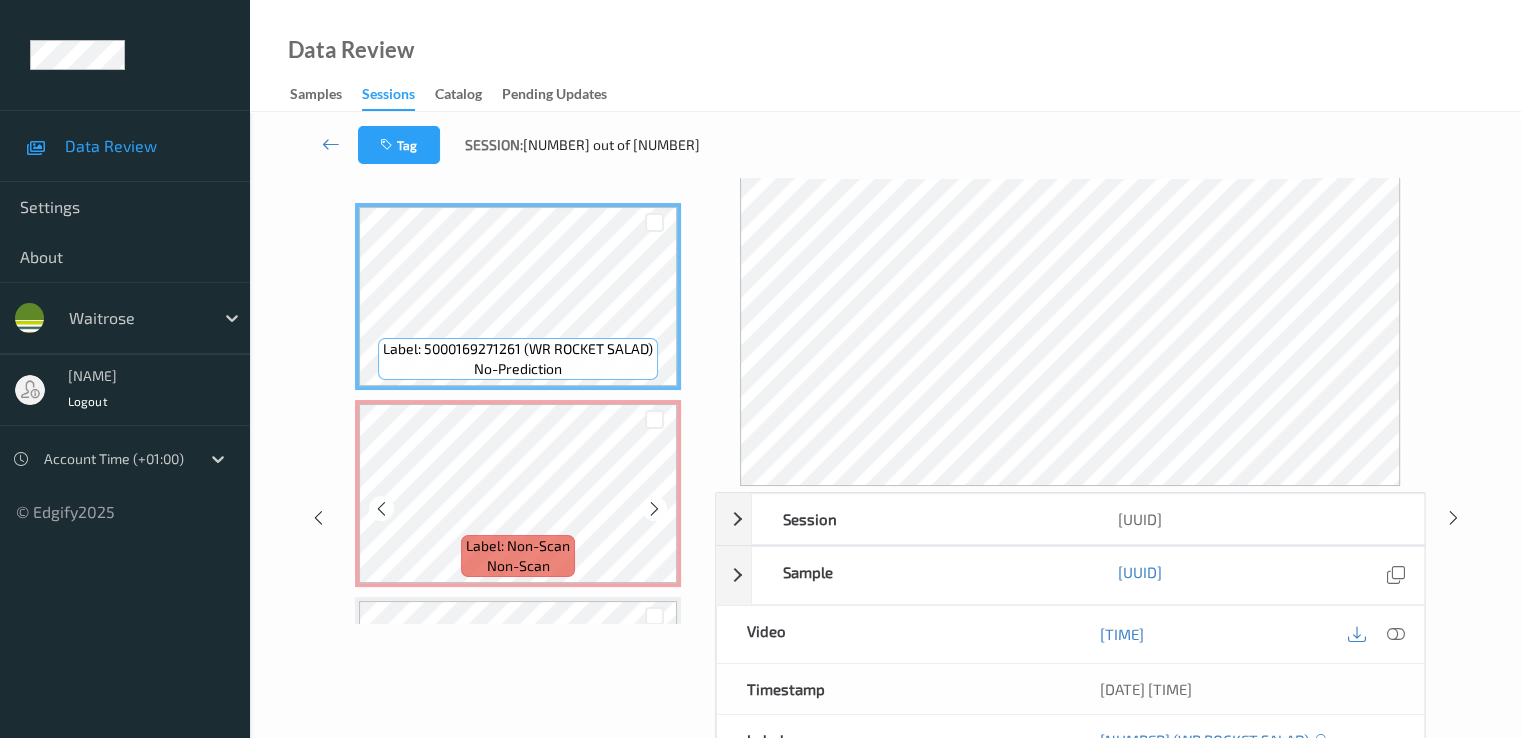 scroll, scrollTop: 0, scrollLeft: 0, axis: both 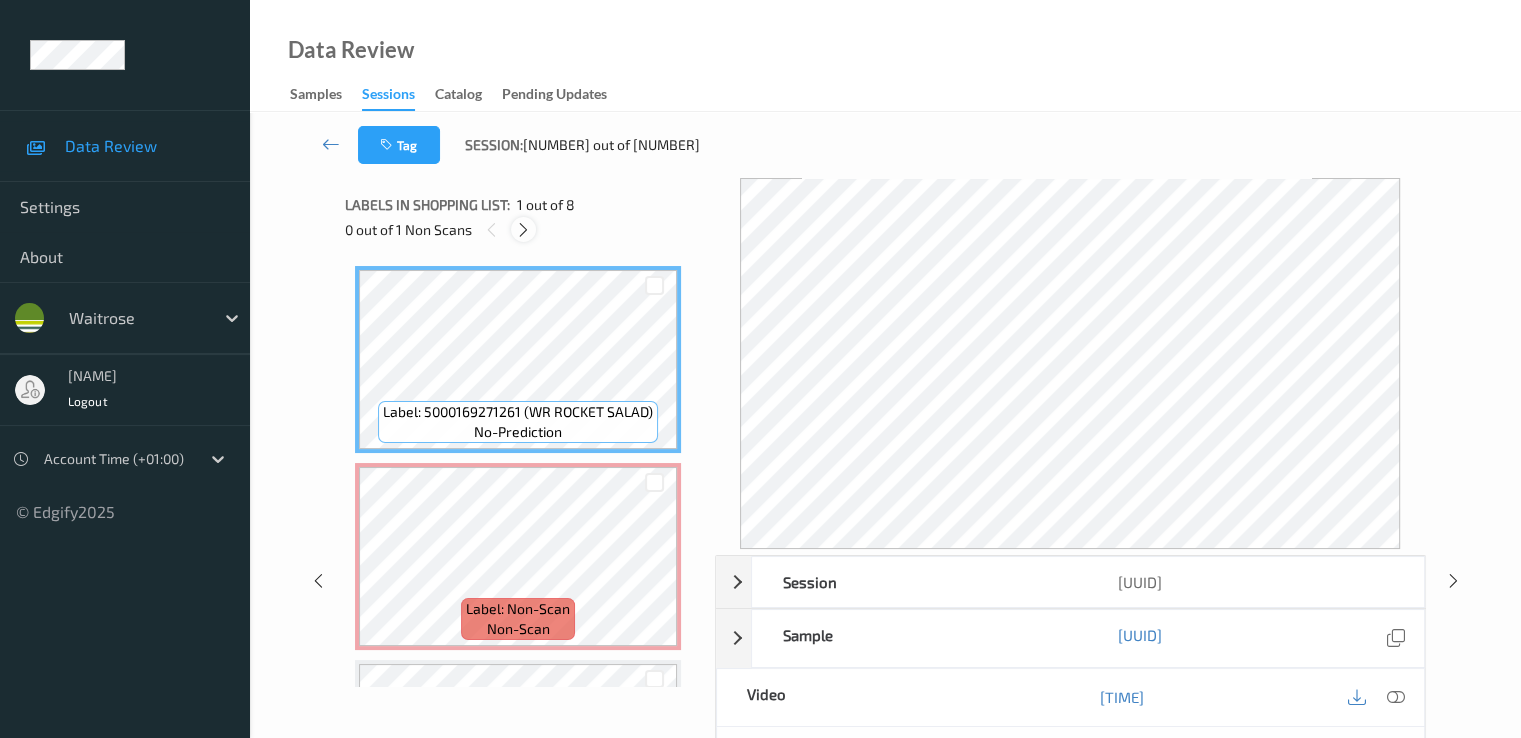 click at bounding box center (523, 230) 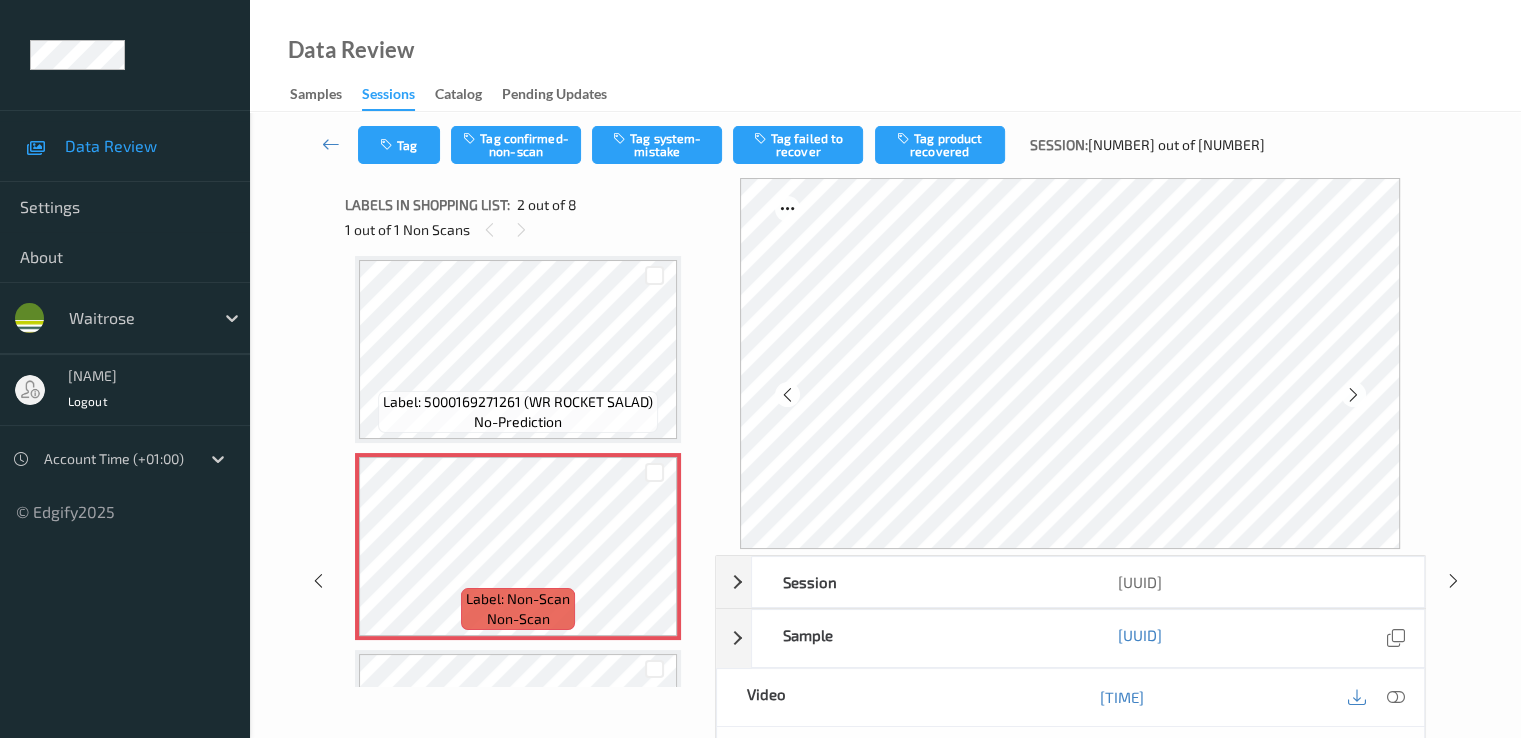scroll, scrollTop: 200, scrollLeft: 0, axis: vertical 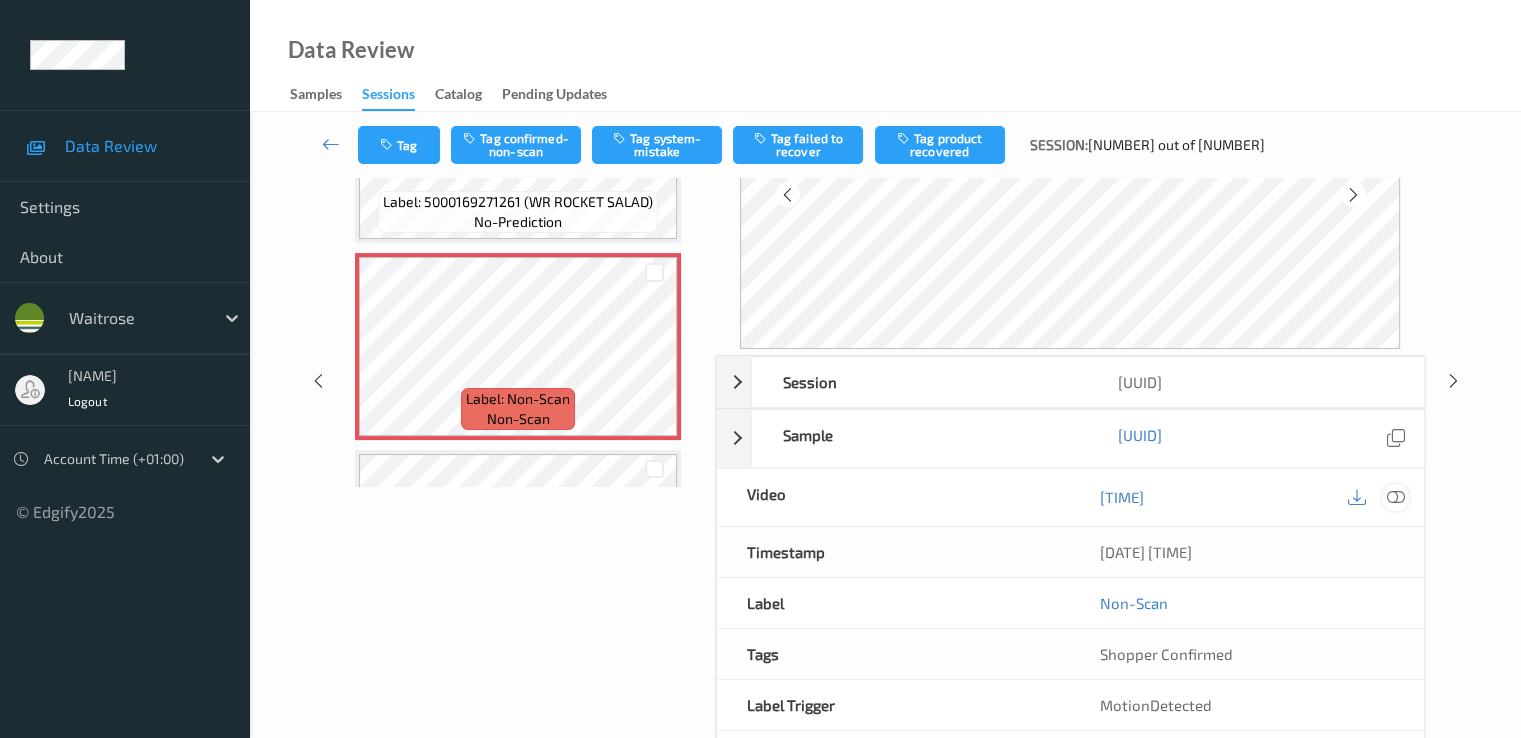 click at bounding box center (1395, 497) 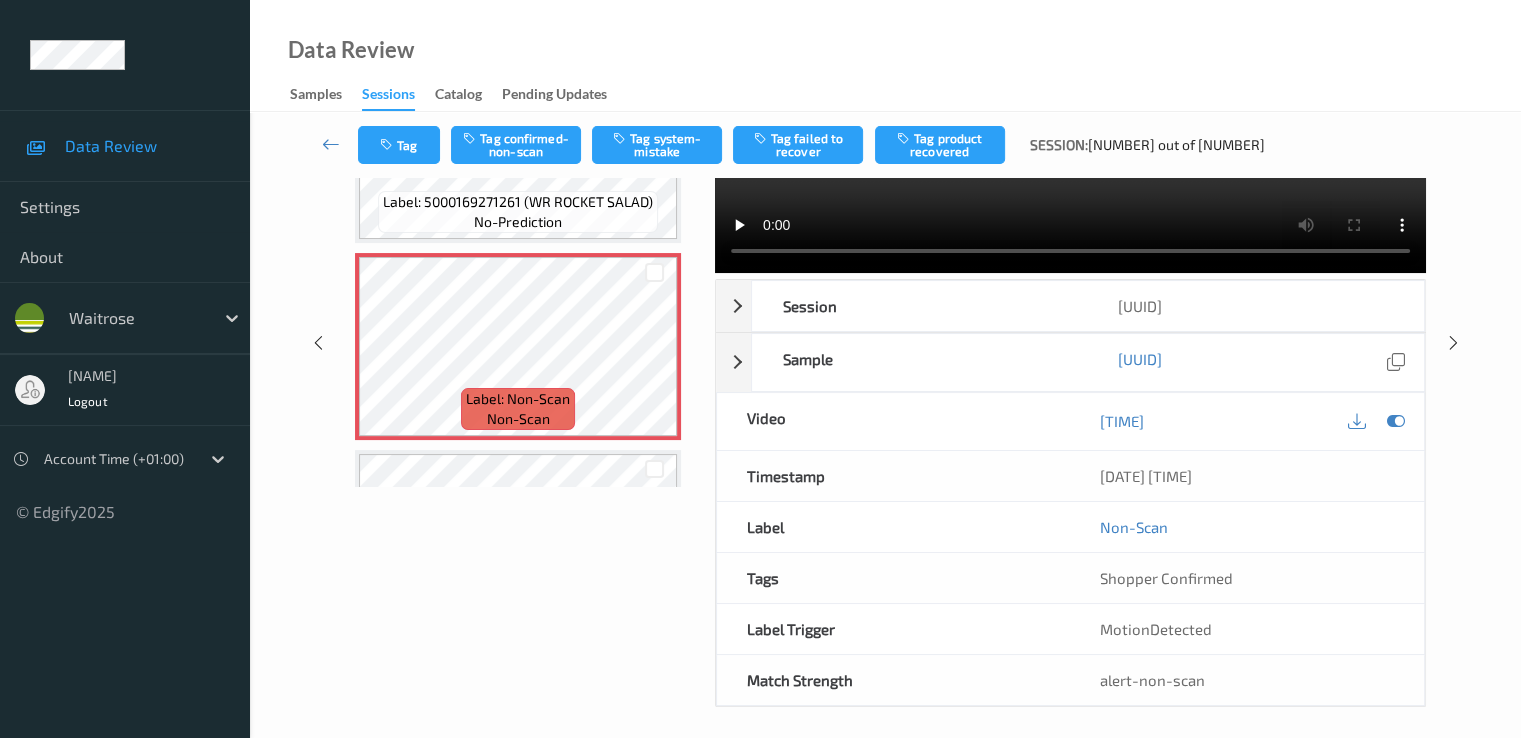 scroll, scrollTop: 0, scrollLeft: 0, axis: both 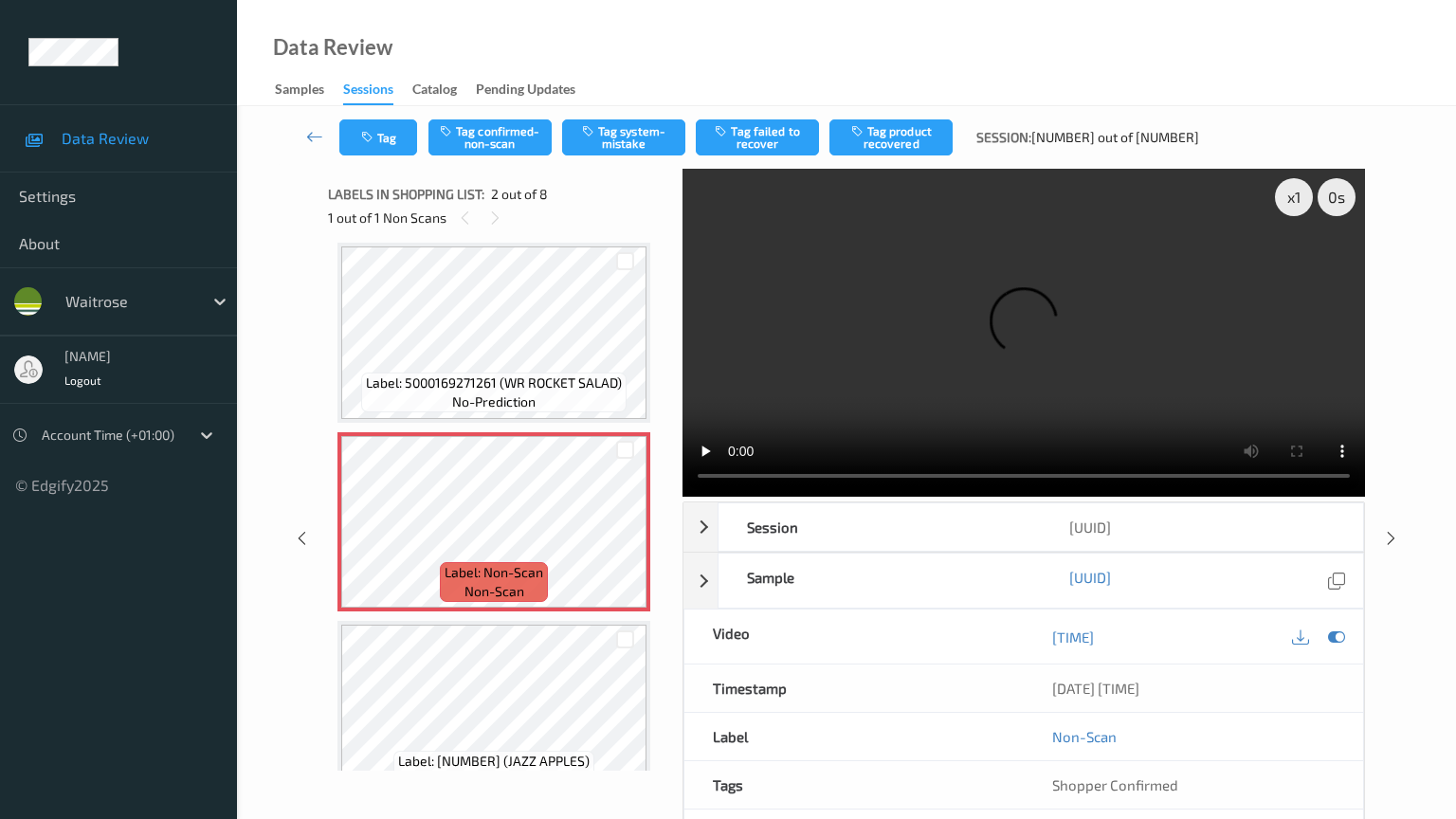 type 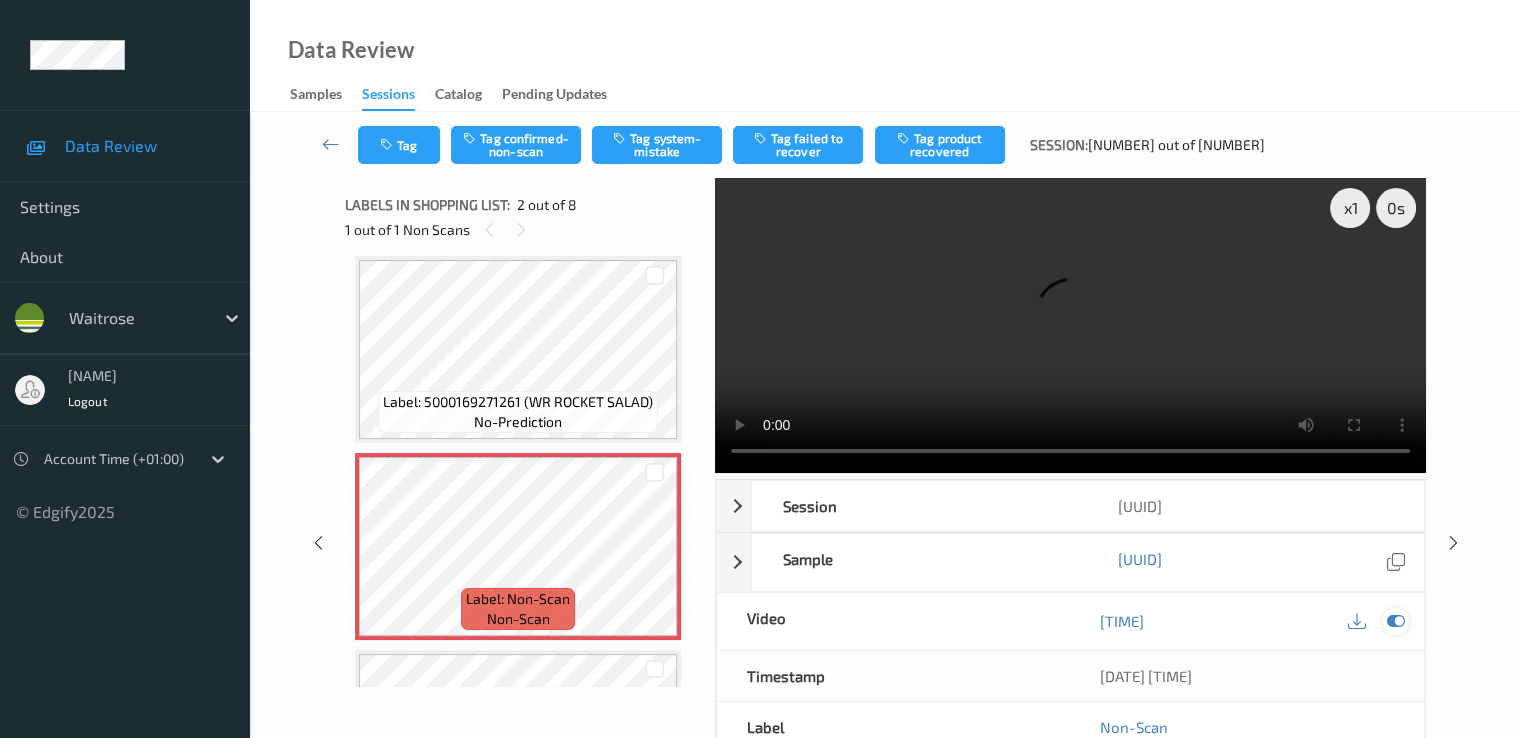 click at bounding box center [1395, 621] 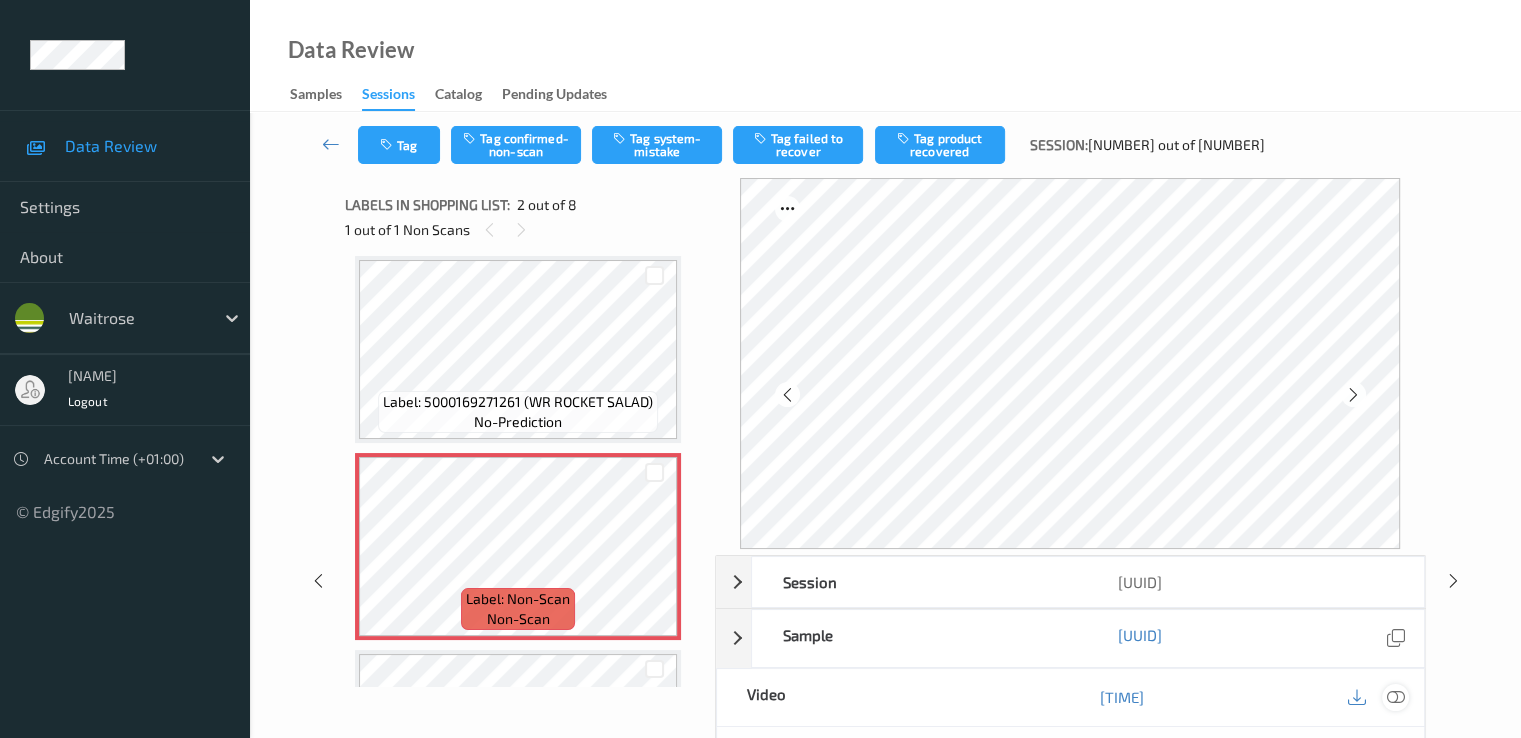click at bounding box center (1395, 697) 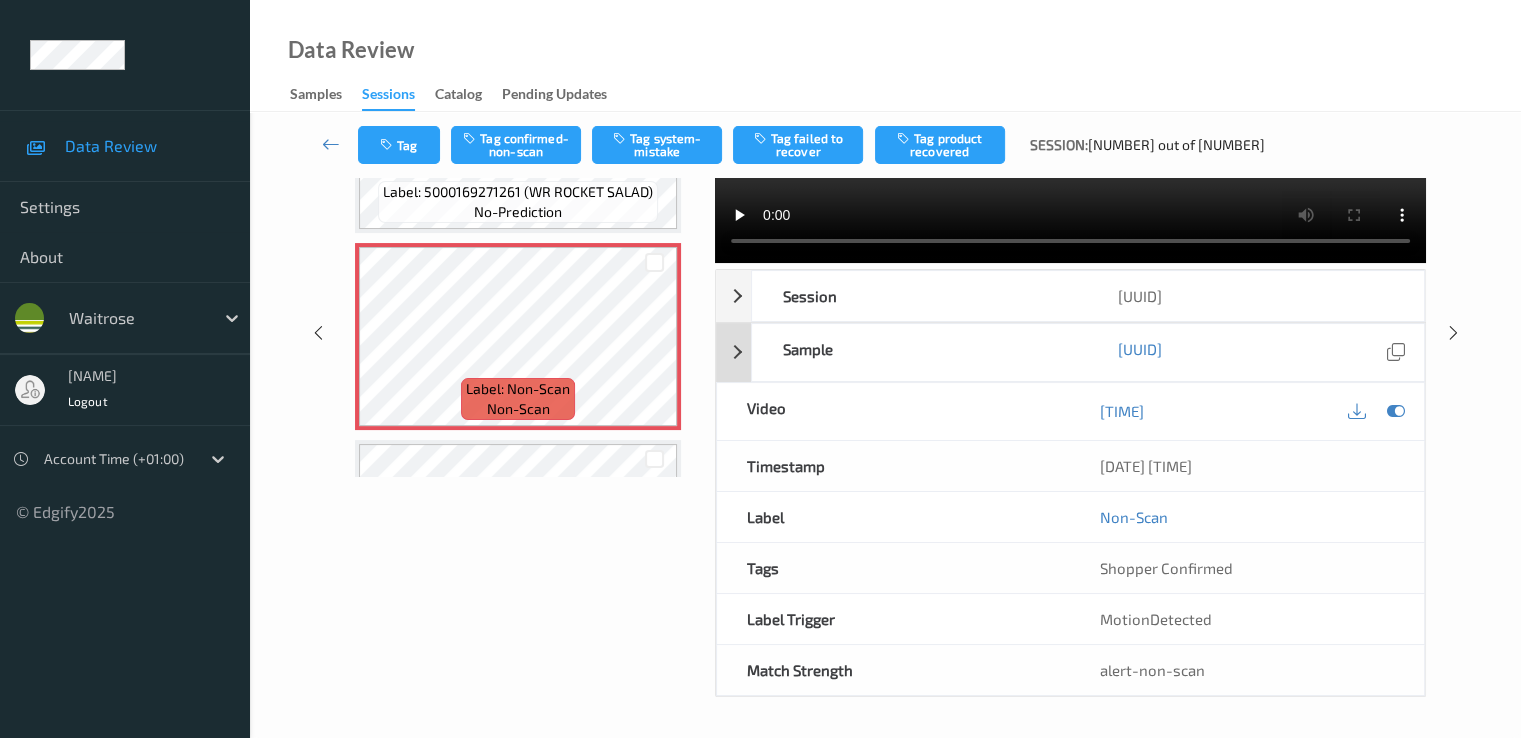 scroll, scrollTop: 0, scrollLeft: 0, axis: both 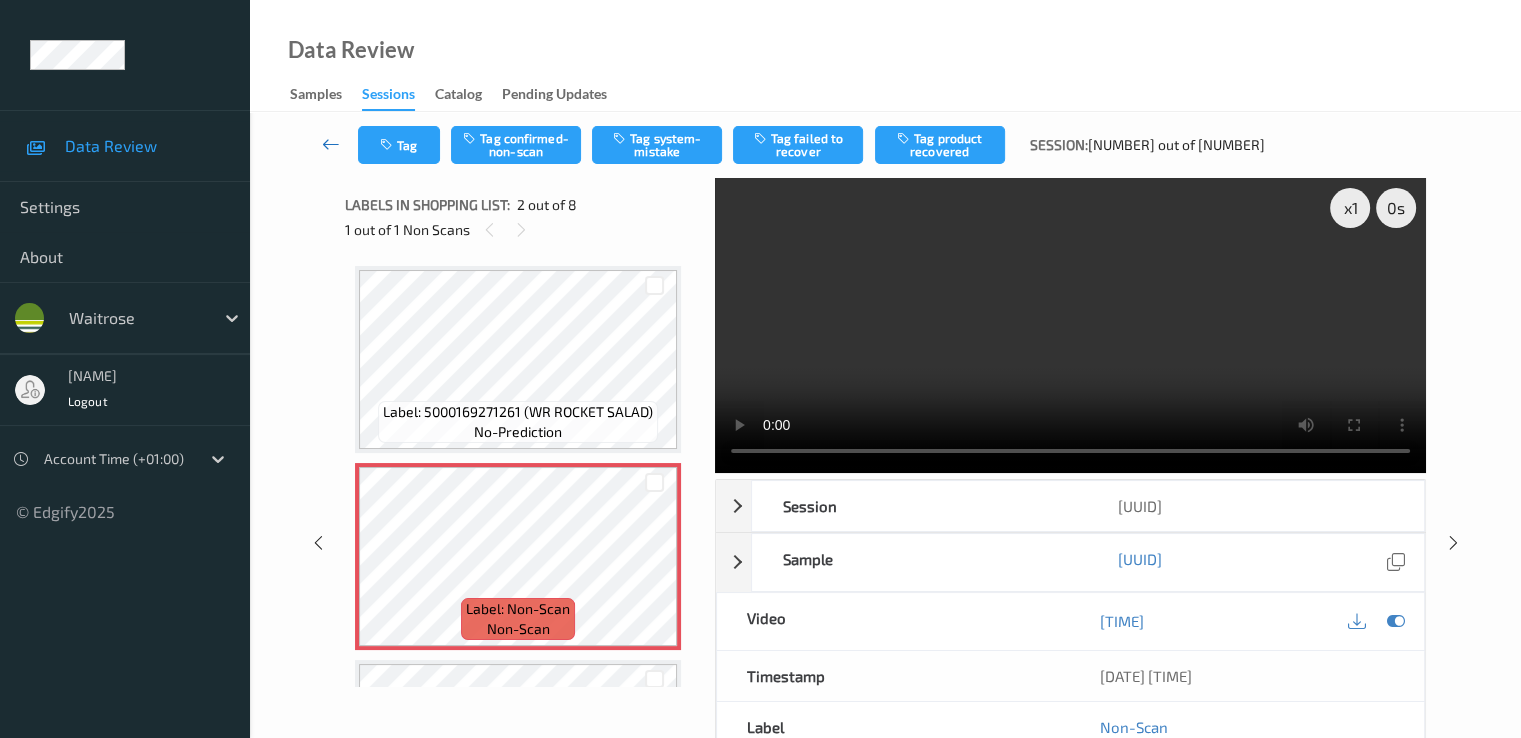 click at bounding box center [331, 145] 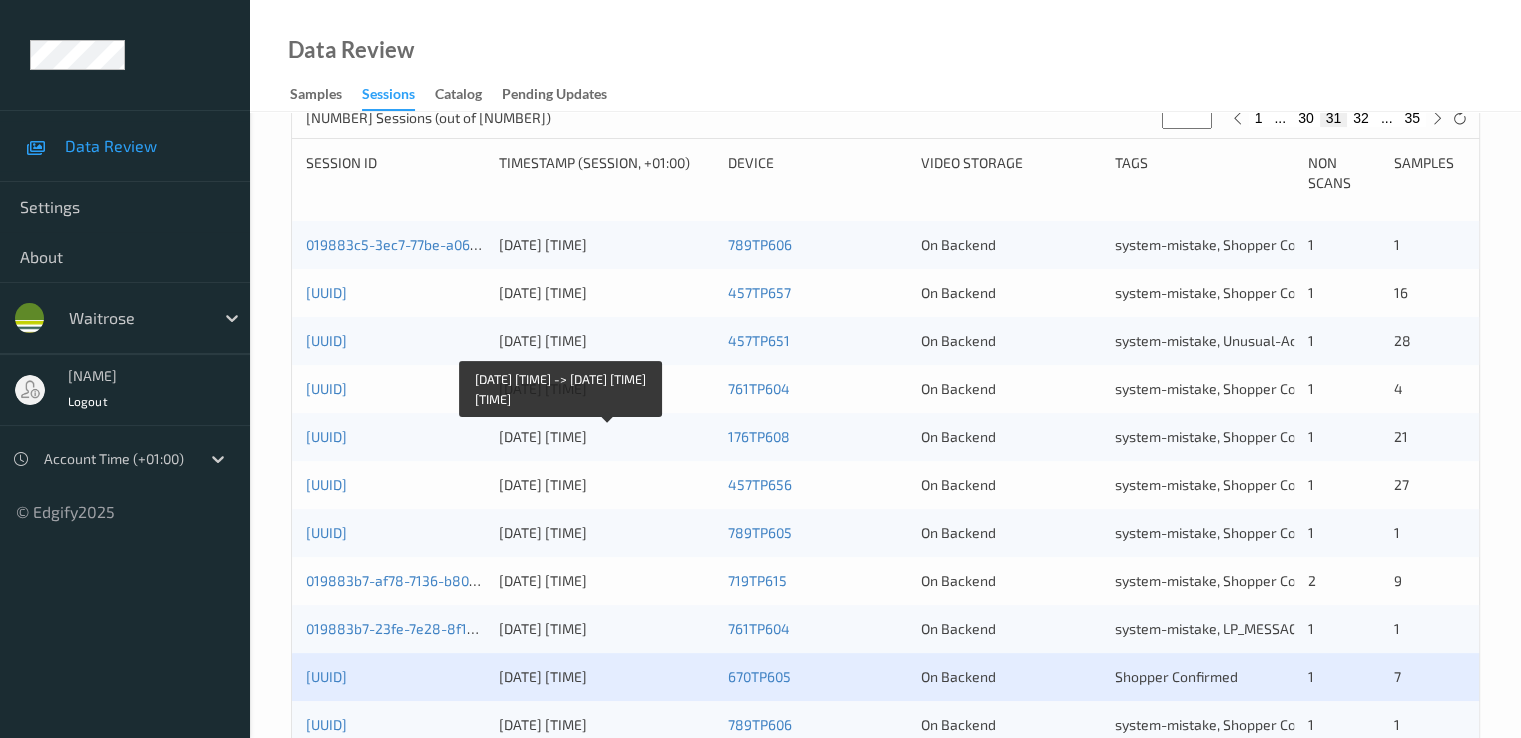 scroll, scrollTop: 600, scrollLeft: 0, axis: vertical 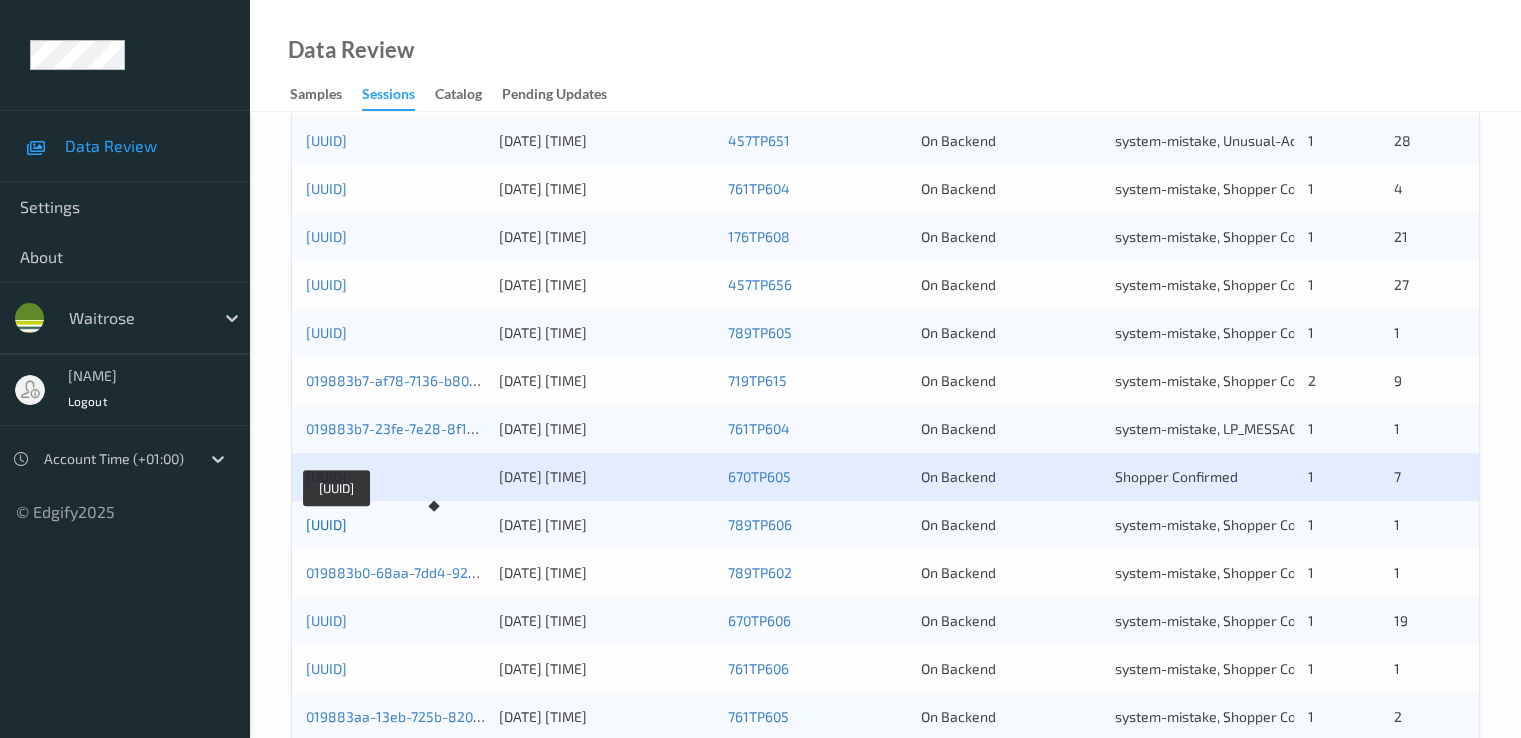 click on "[UUID]" at bounding box center (326, 524) 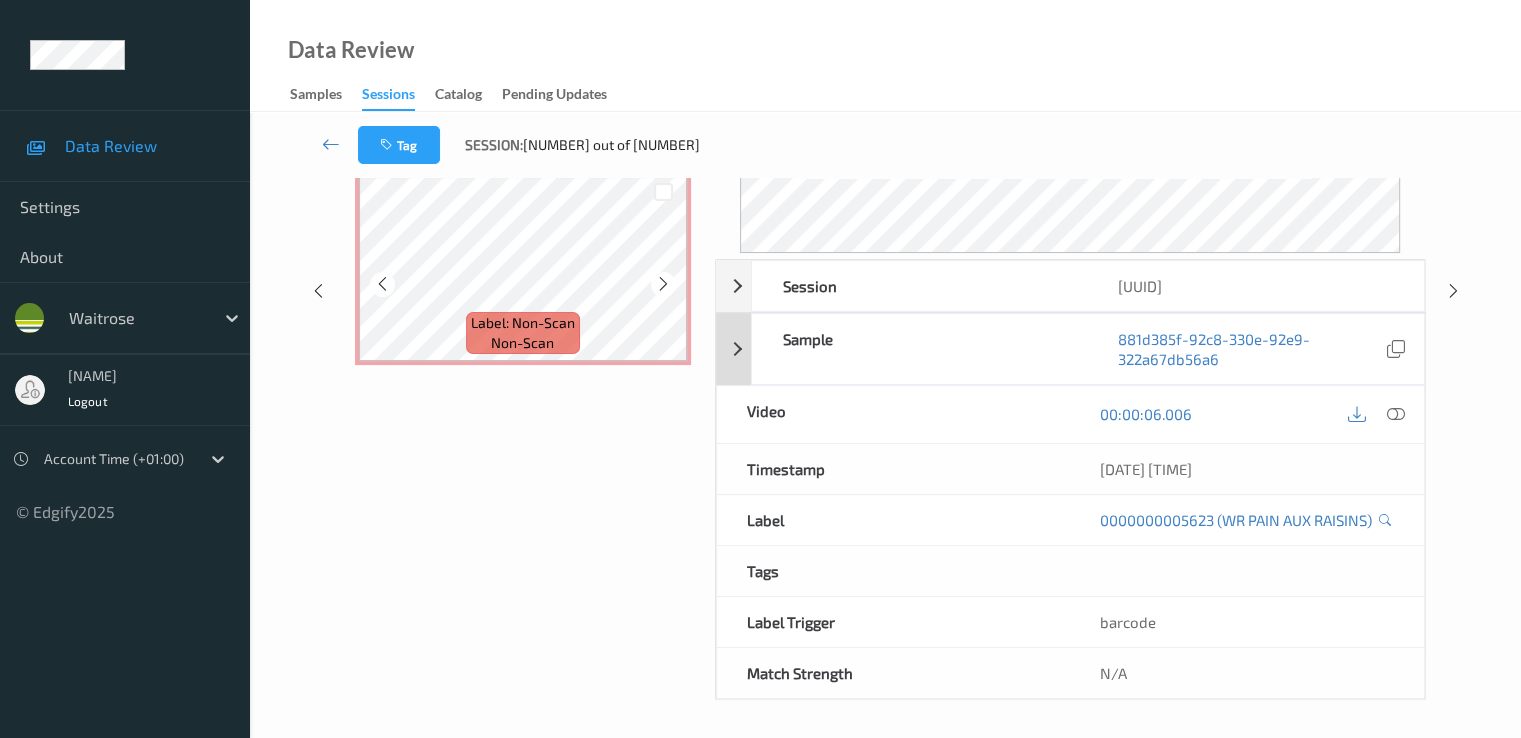 scroll, scrollTop: 336, scrollLeft: 0, axis: vertical 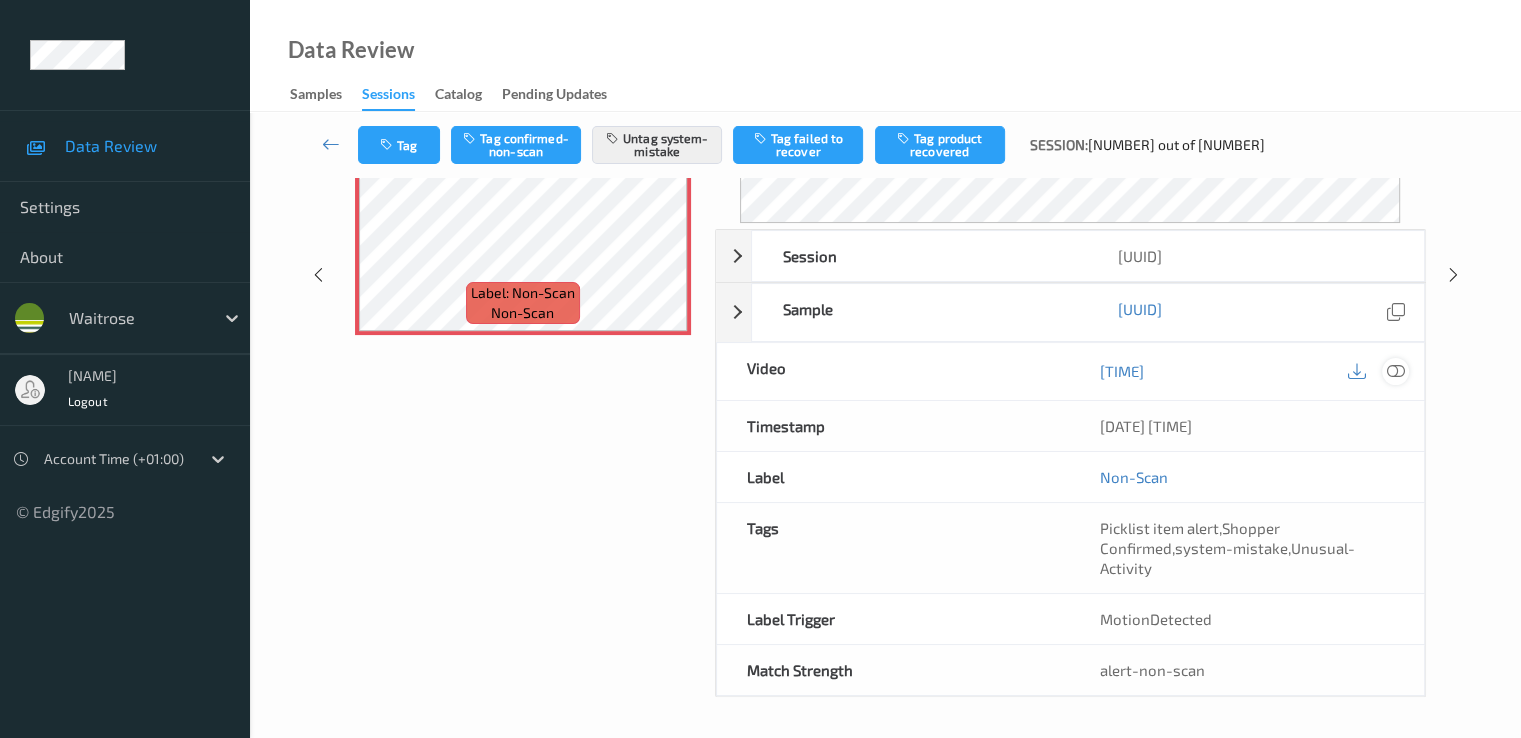 click at bounding box center (1395, 371) 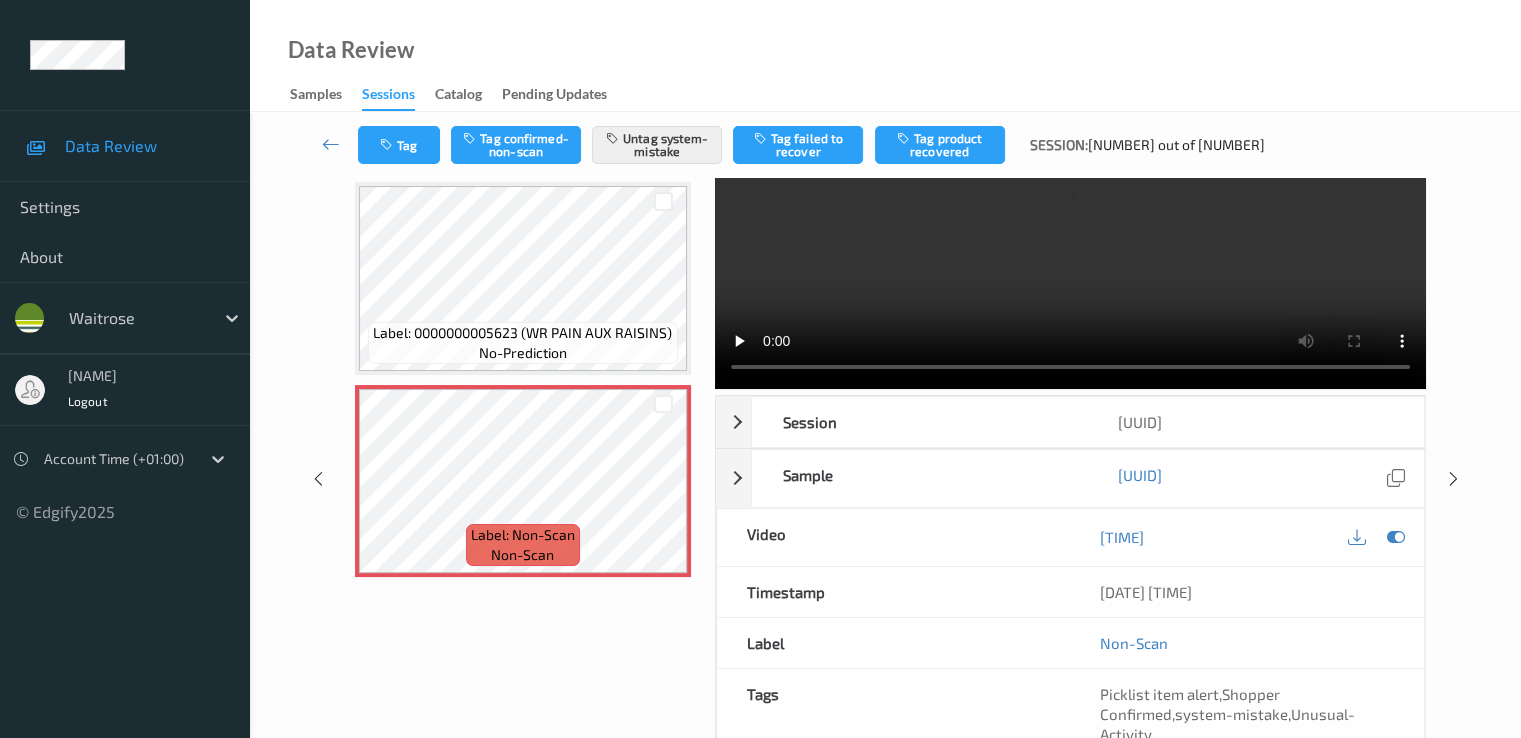 scroll, scrollTop: 0, scrollLeft: 0, axis: both 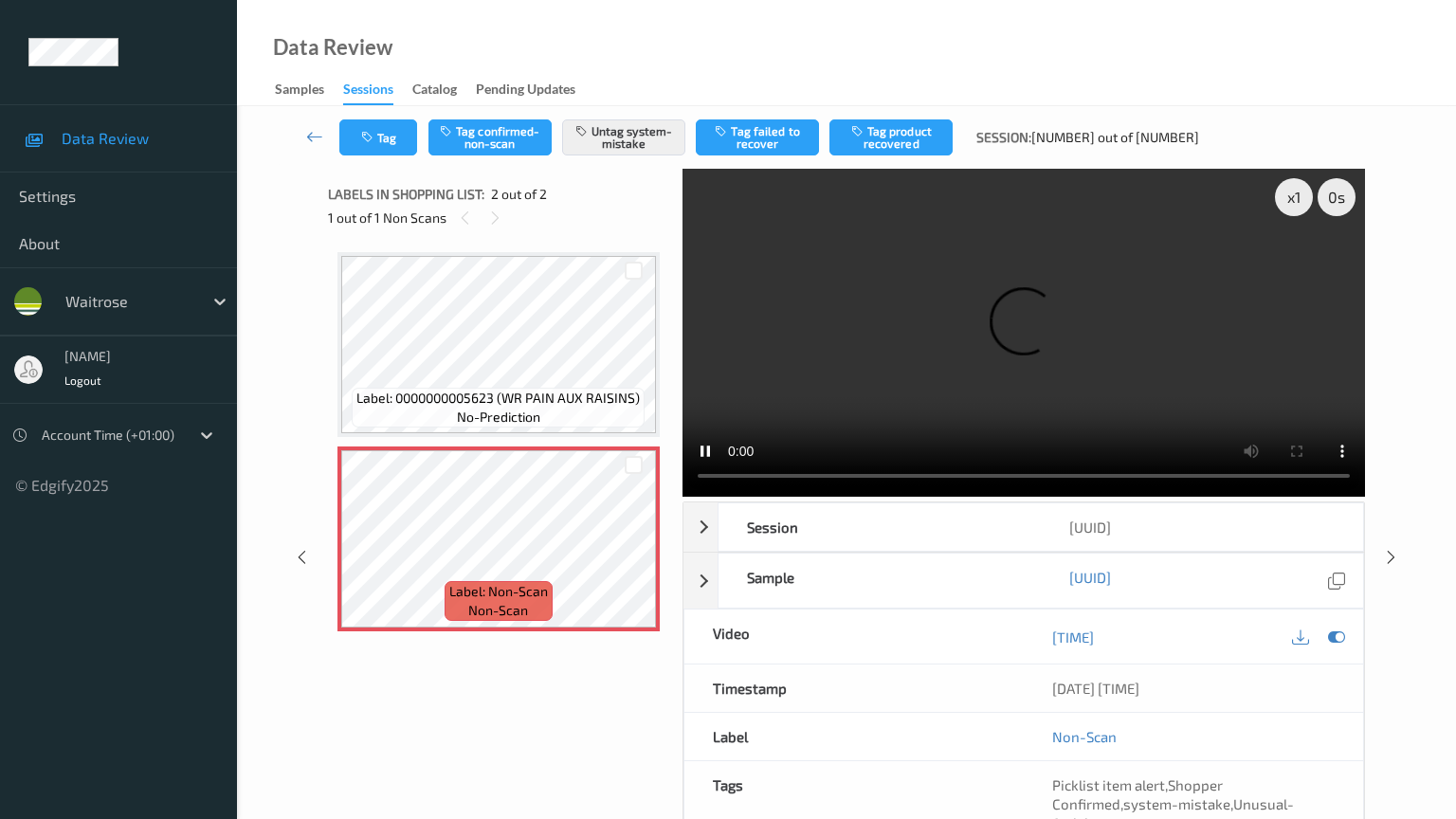type 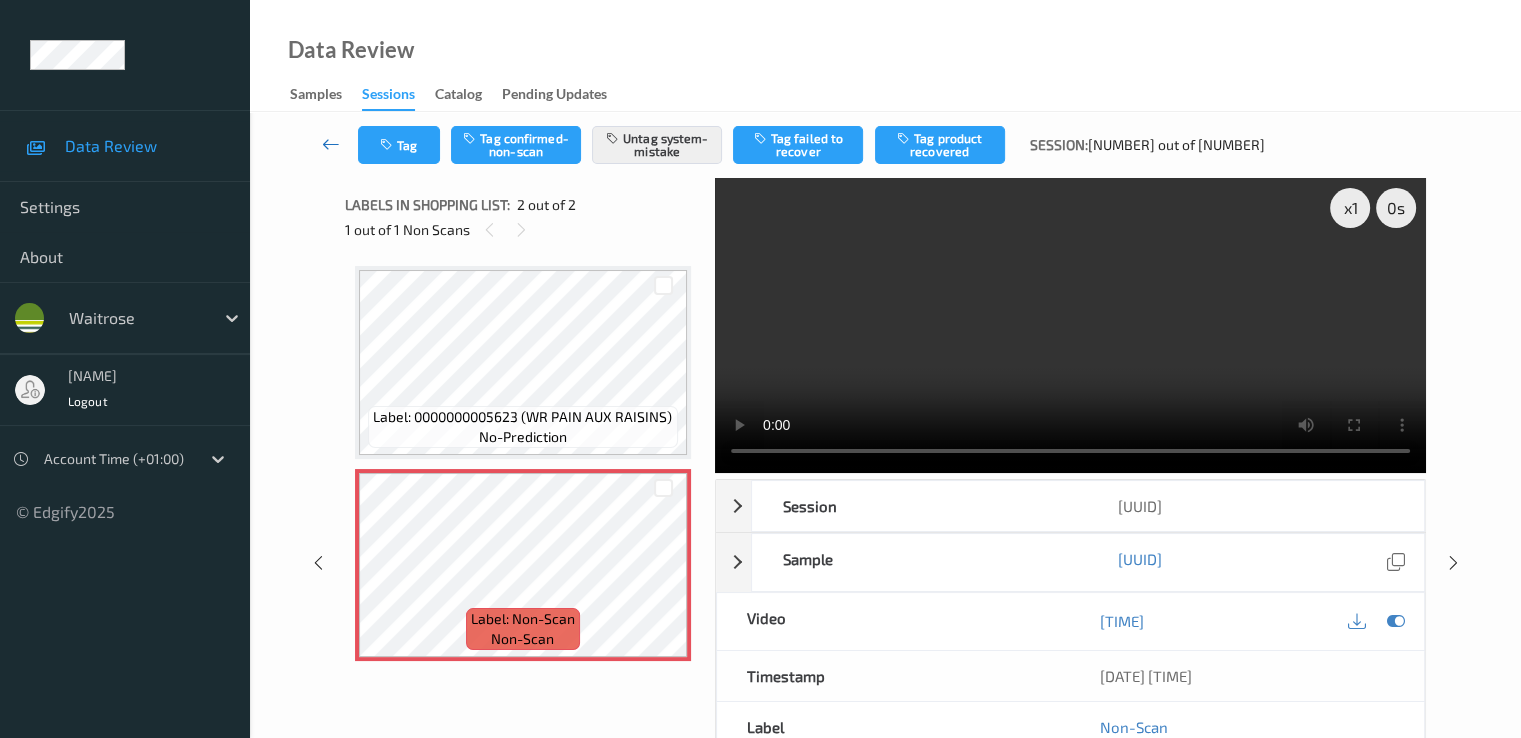click at bounding box center (331, 145) 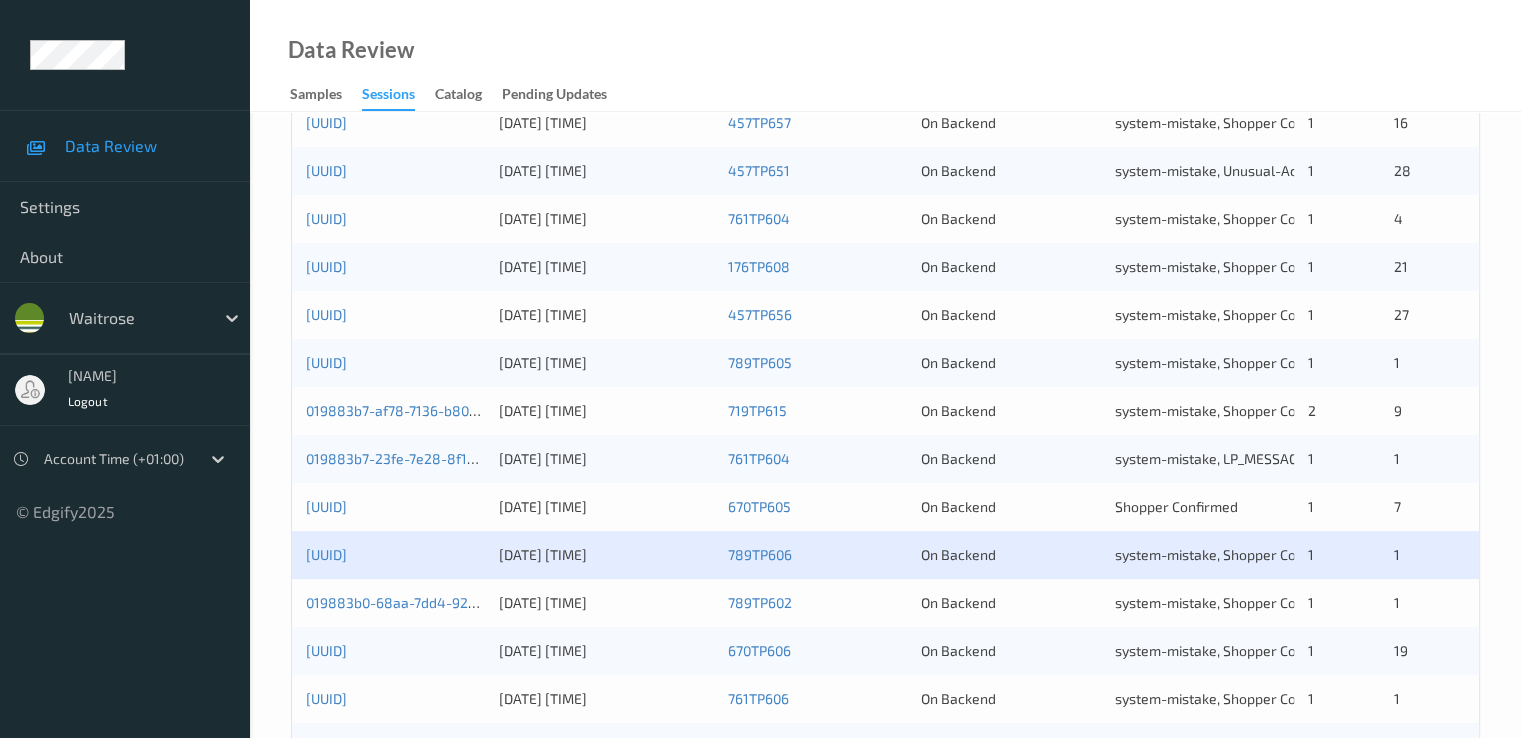 scroll, scrollTop: 600, scrollLeft: 0, axis: vertical 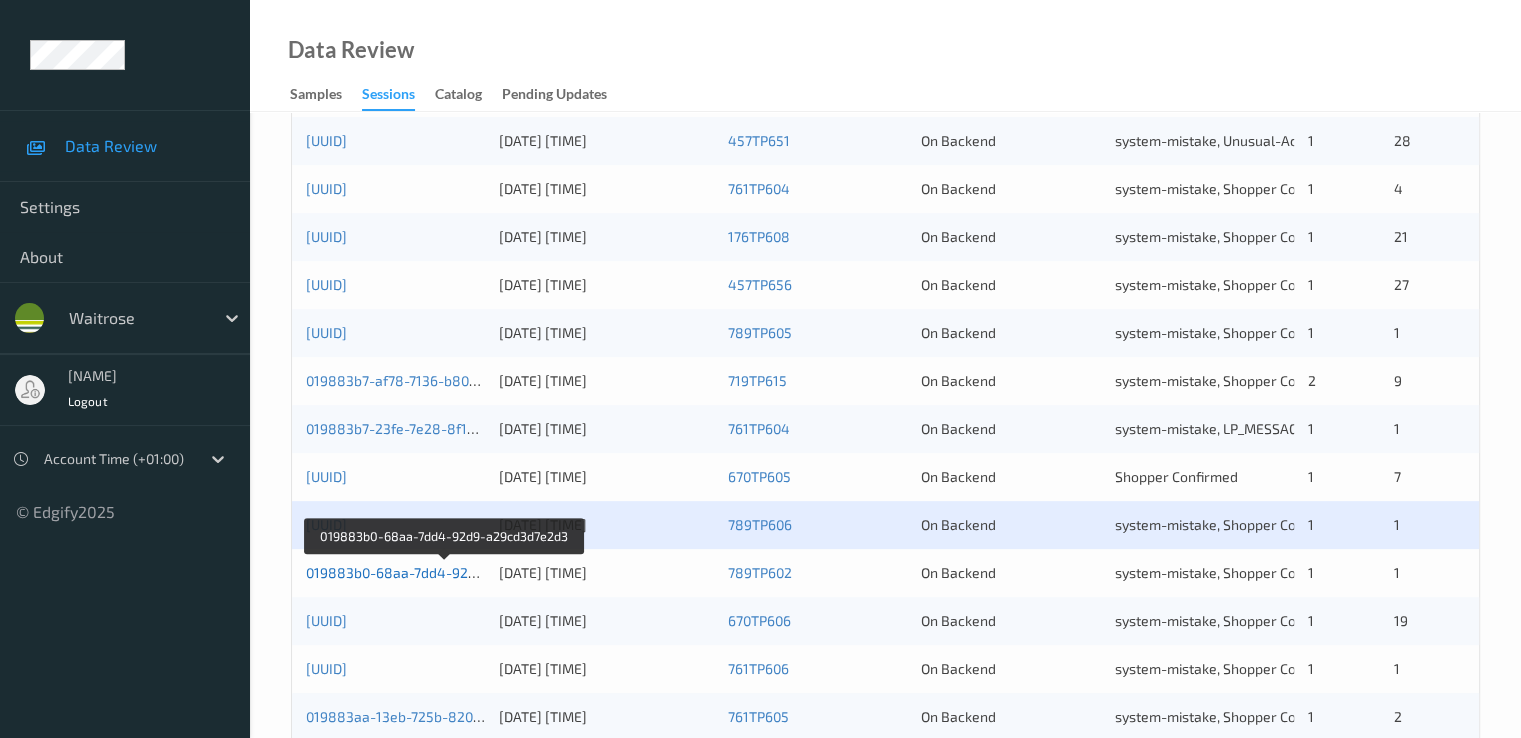 click on "019883b0-68aa-7dd4-92d9-a29cd3d7e2d3" at bounding box center (445, 572) 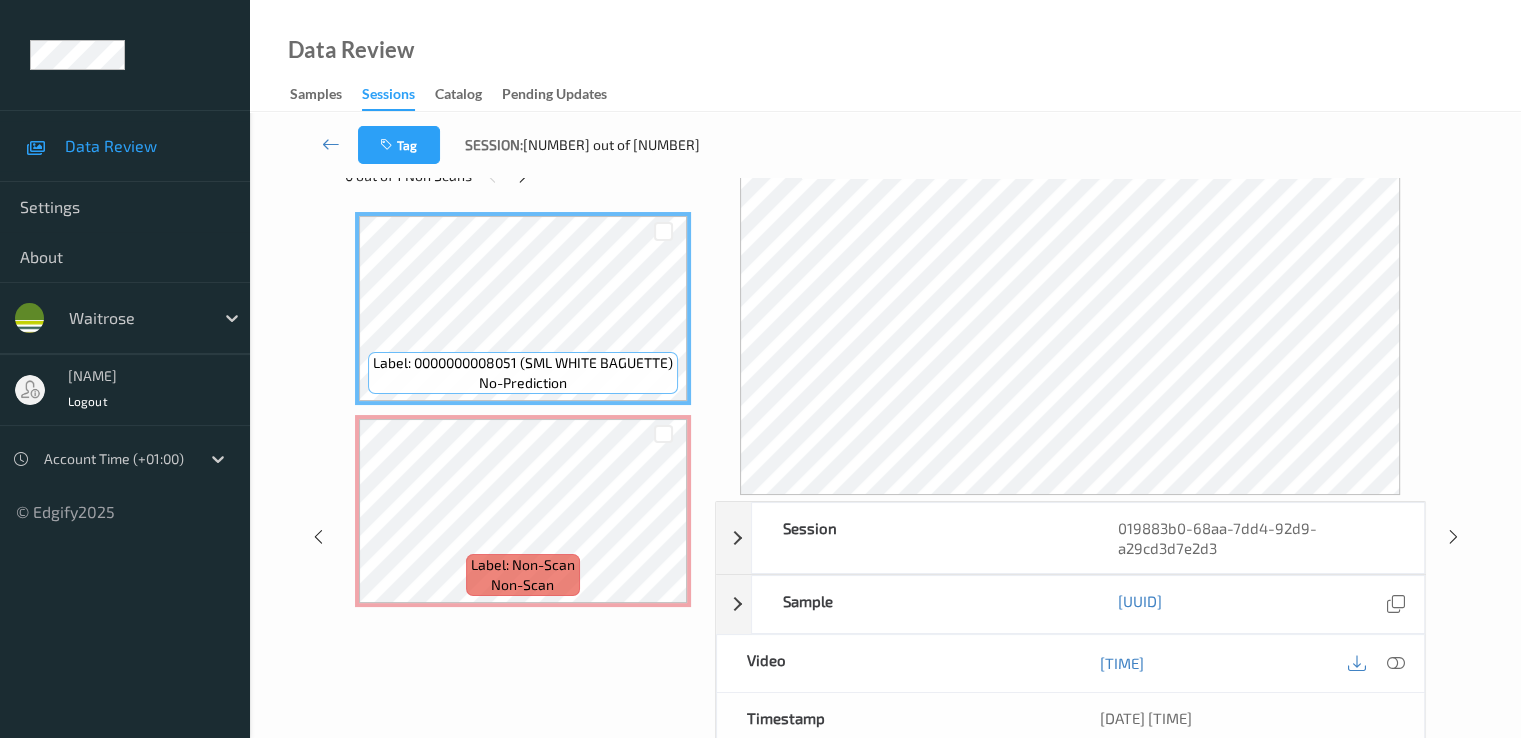 scroll, scrollTop: 0, scrollLeft: 0, axis: both 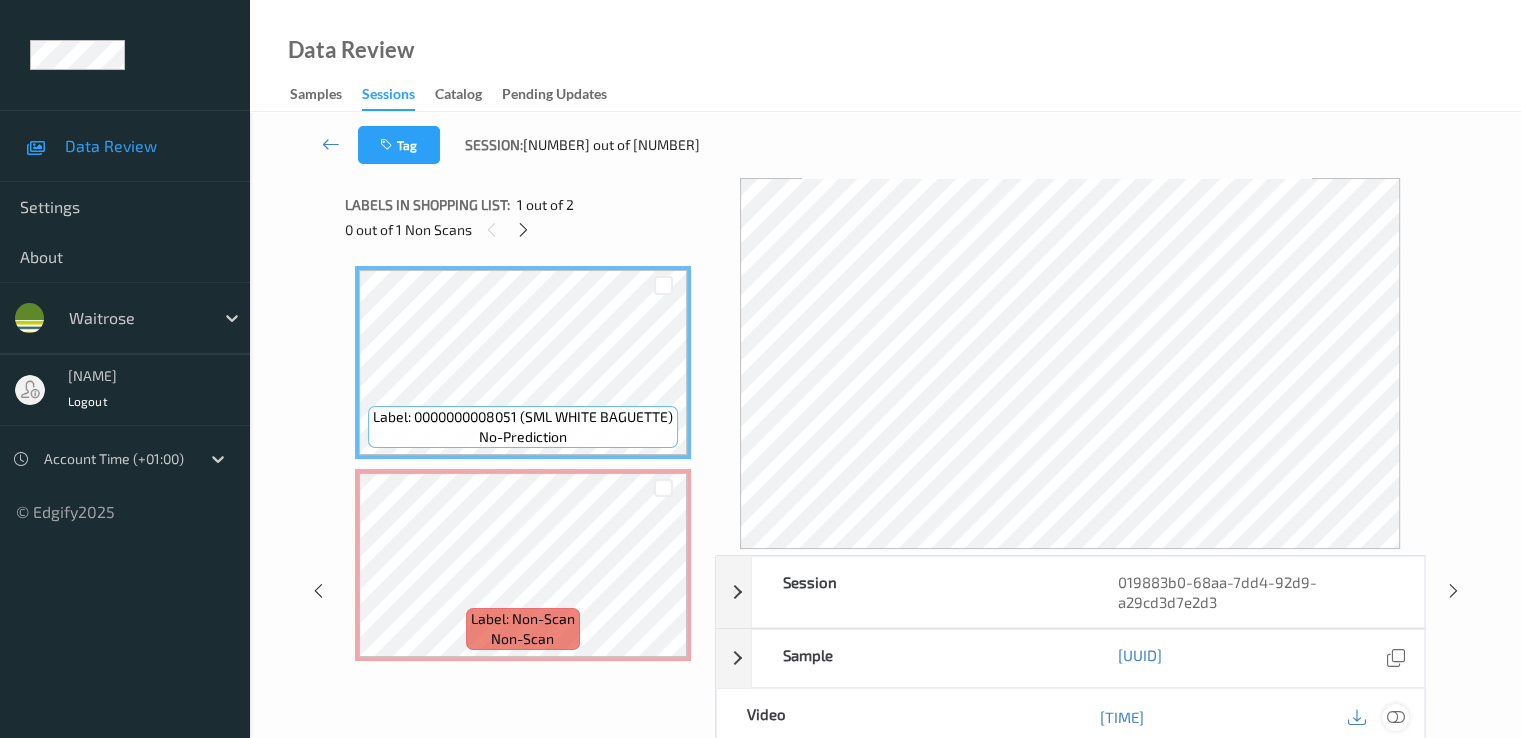 click at bounding box center (1395, 717) 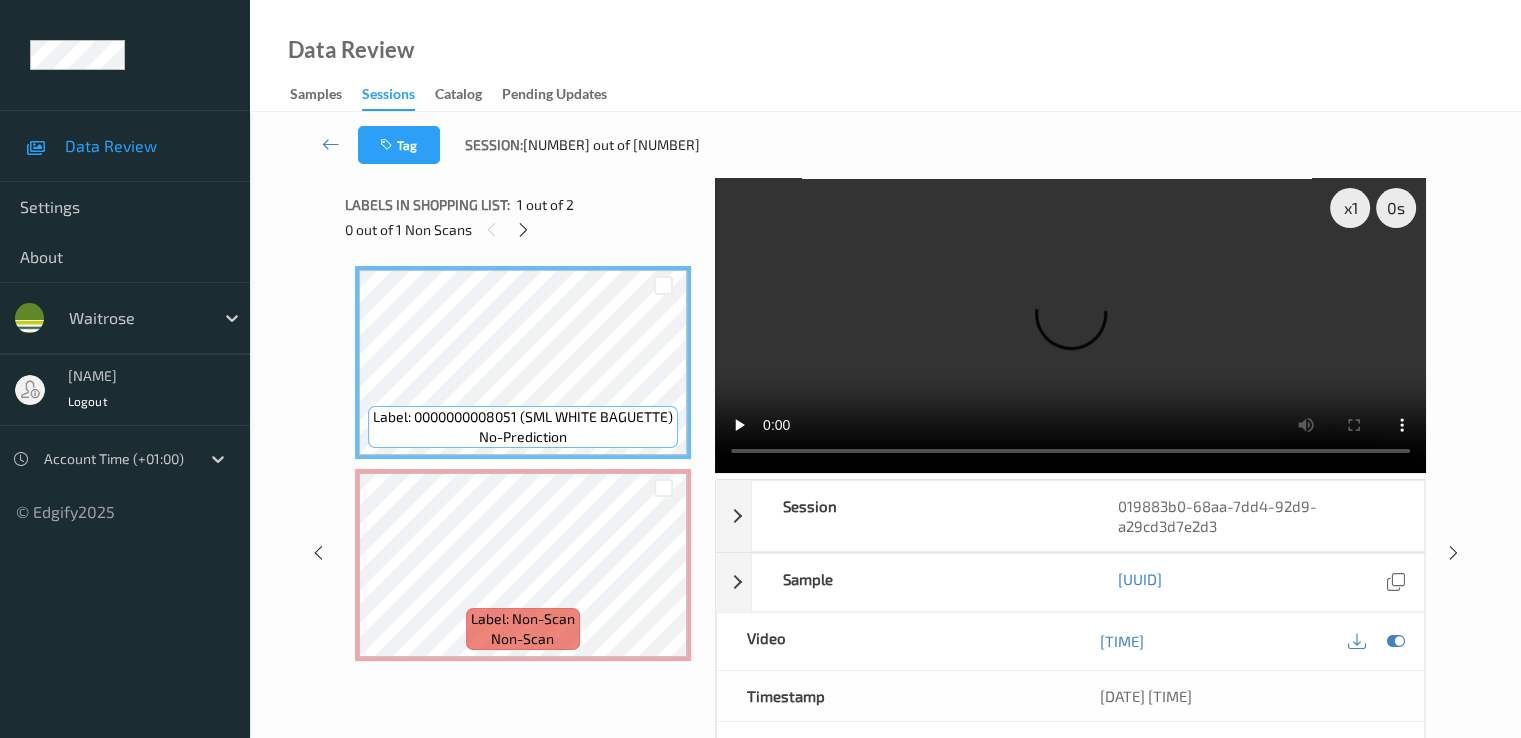 type 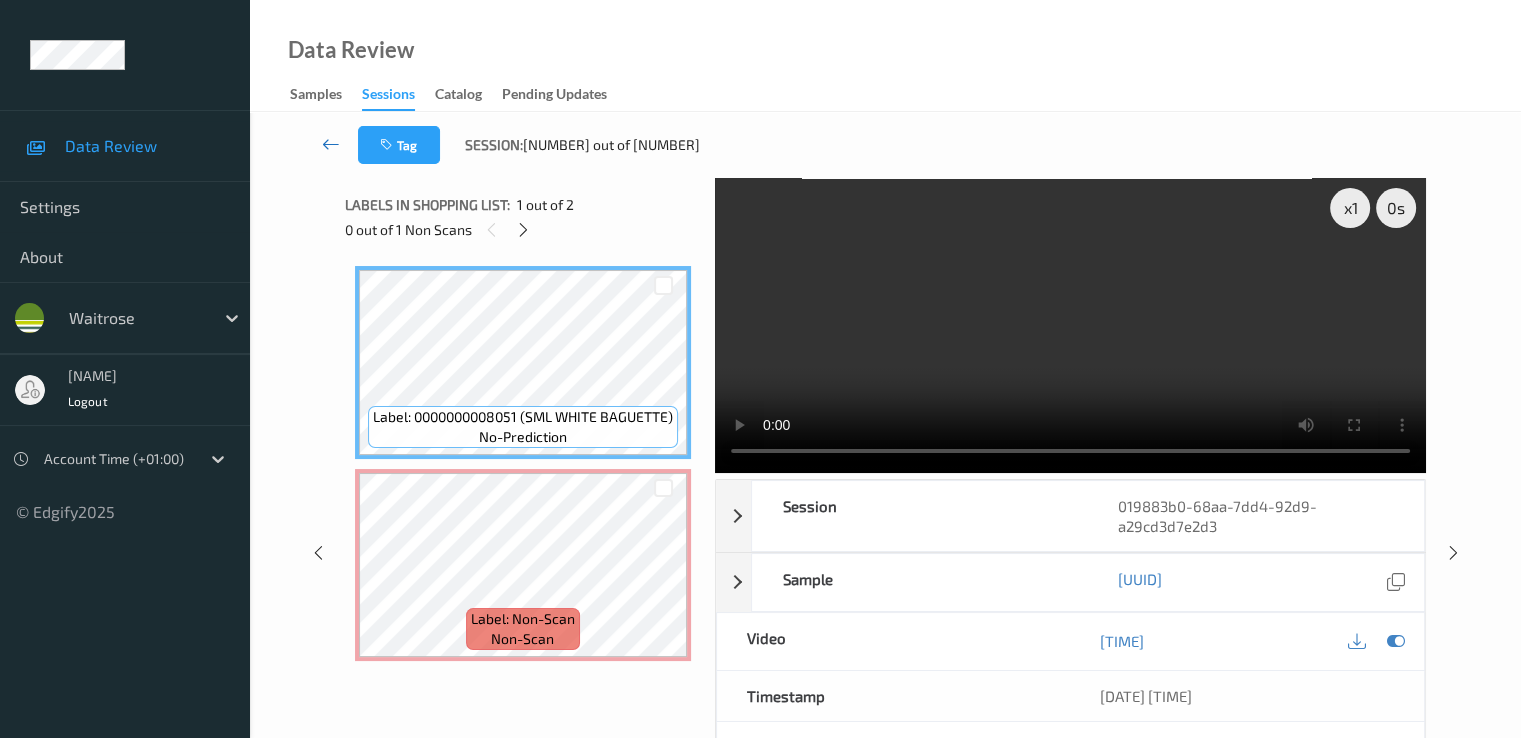 click at bounding box center (331, 145) 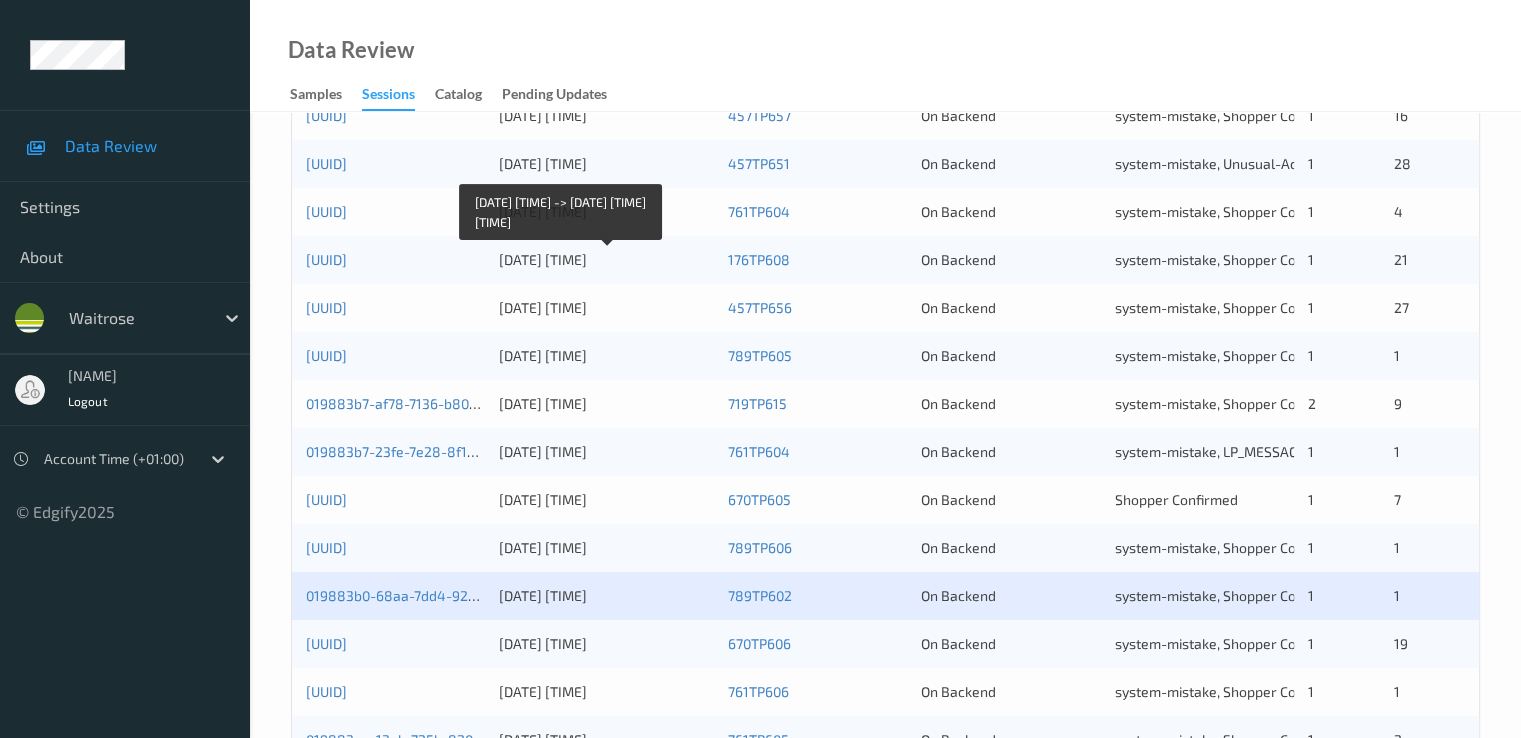 scroll, scrollTop: 600, scrollLeft: 0, axis: vertical 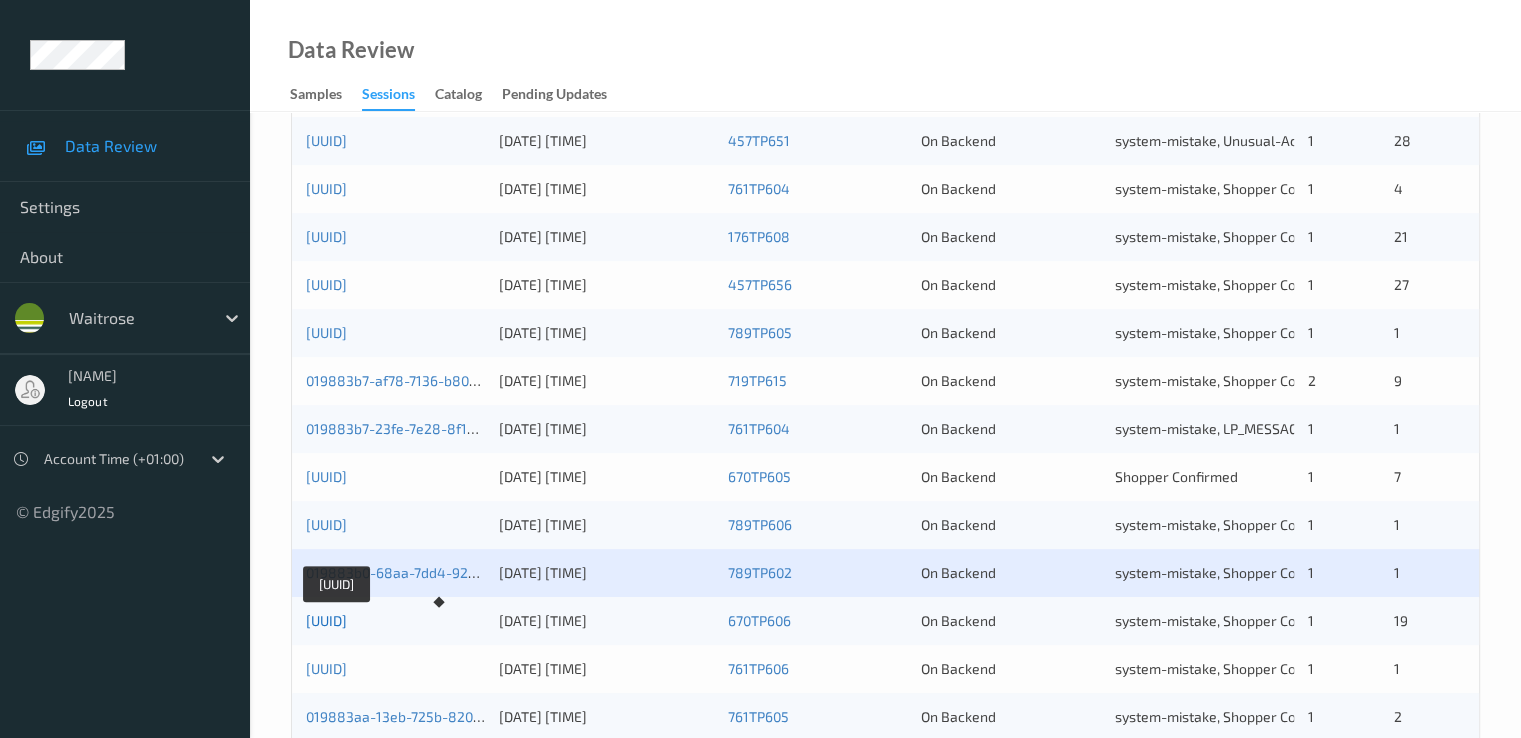 click on "[UUID]" at bounding box center (326, 620) 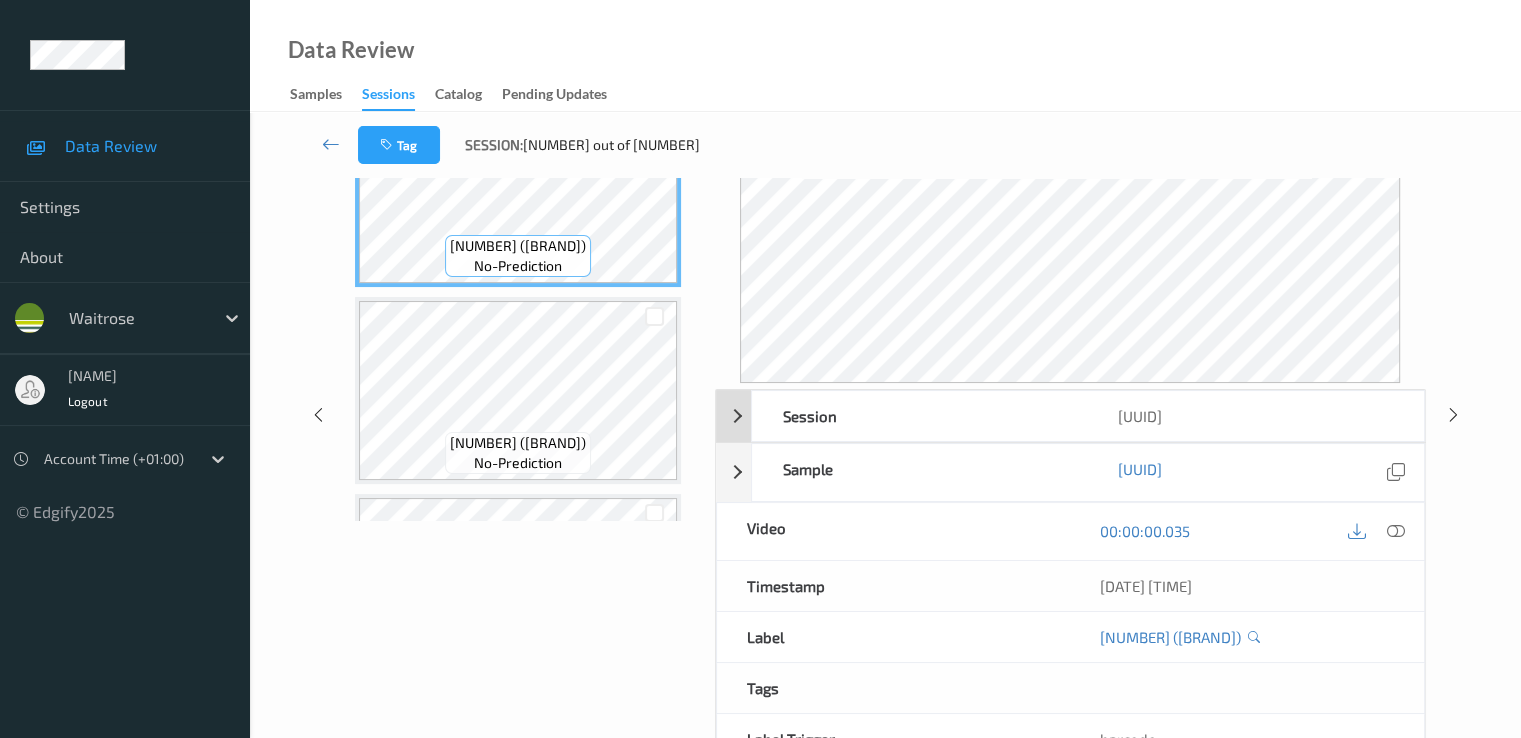 scroll, scrollTop: 200, scrollLeft: 0, axis: vertical 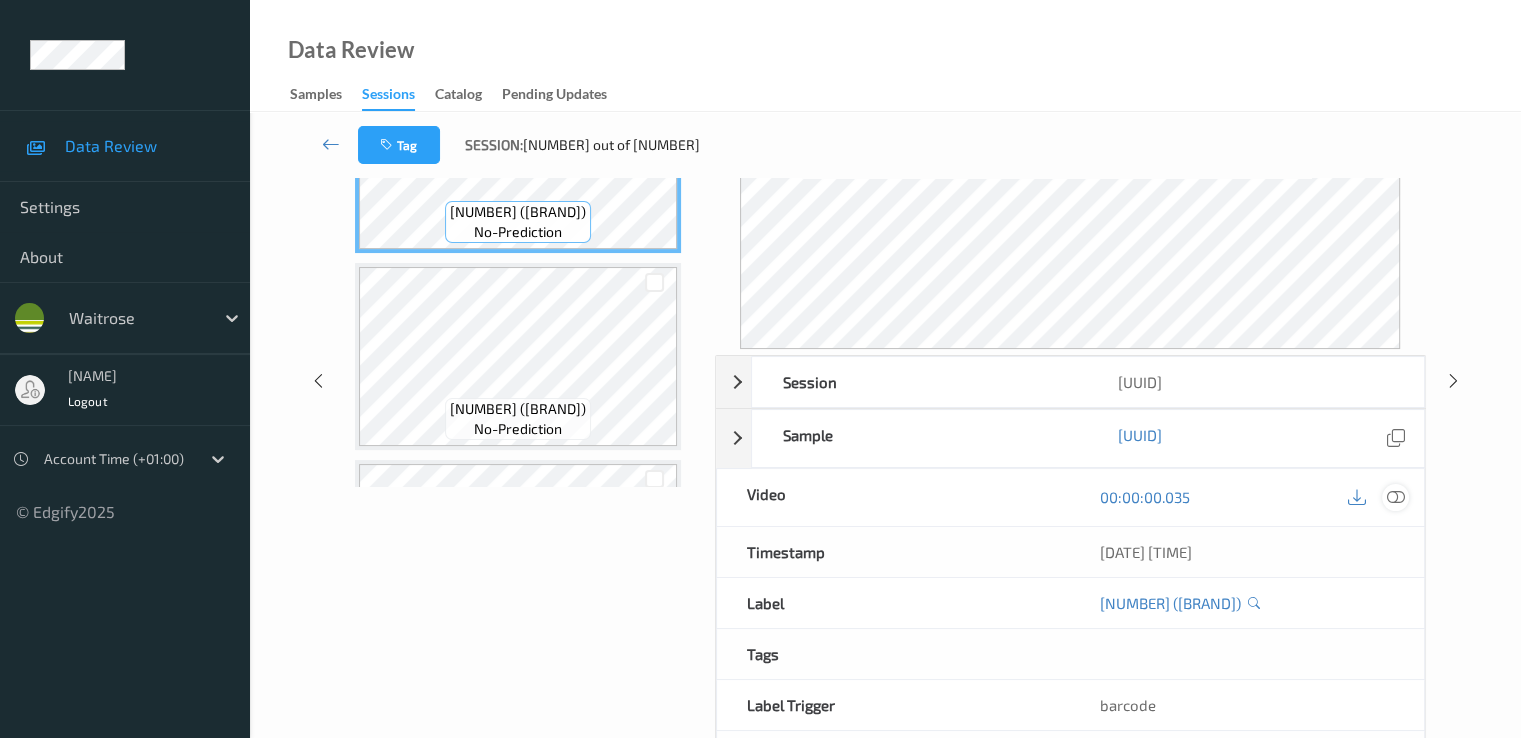 click at bounding box center [1395, 497] 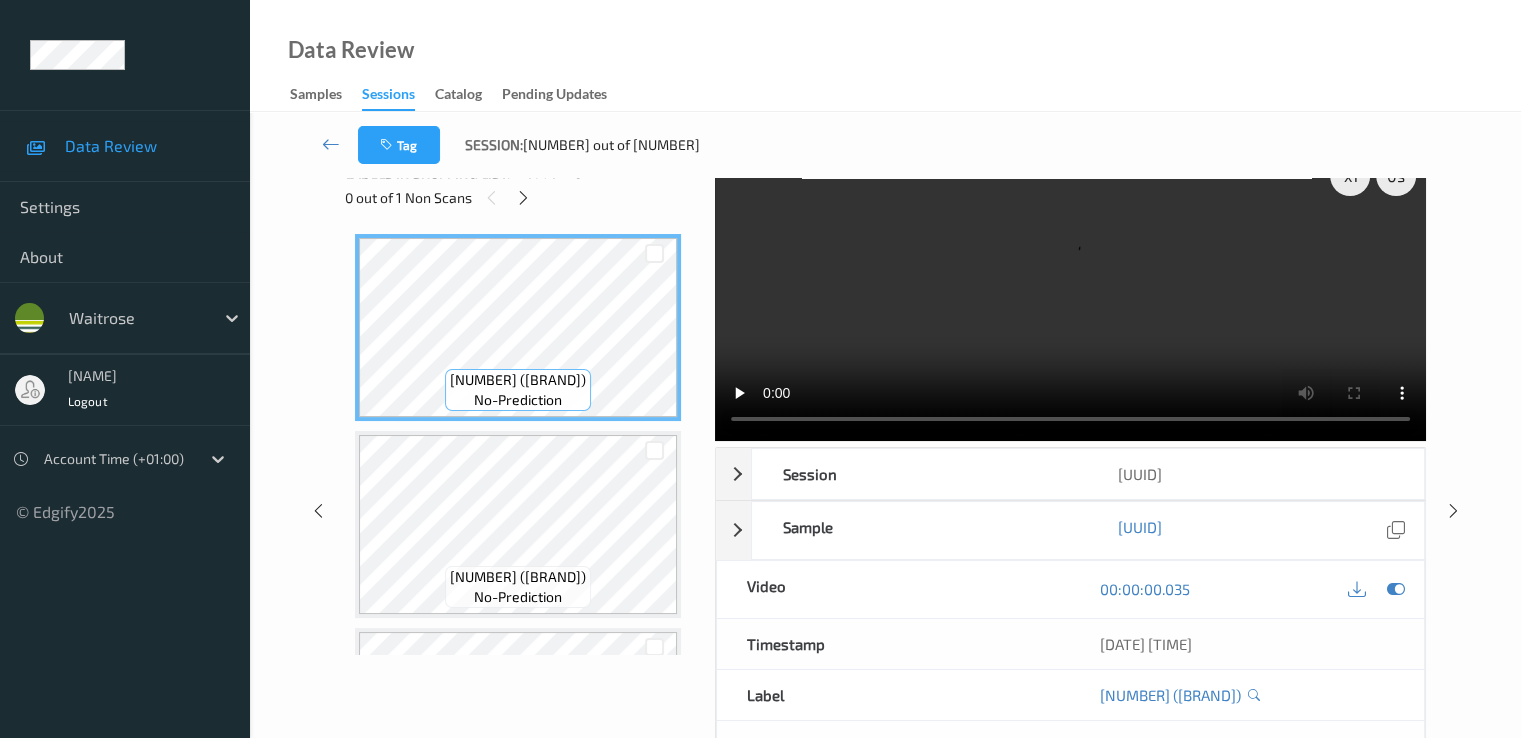 scroll, scrollTop: 0, scrollLeft: 0, axis: both 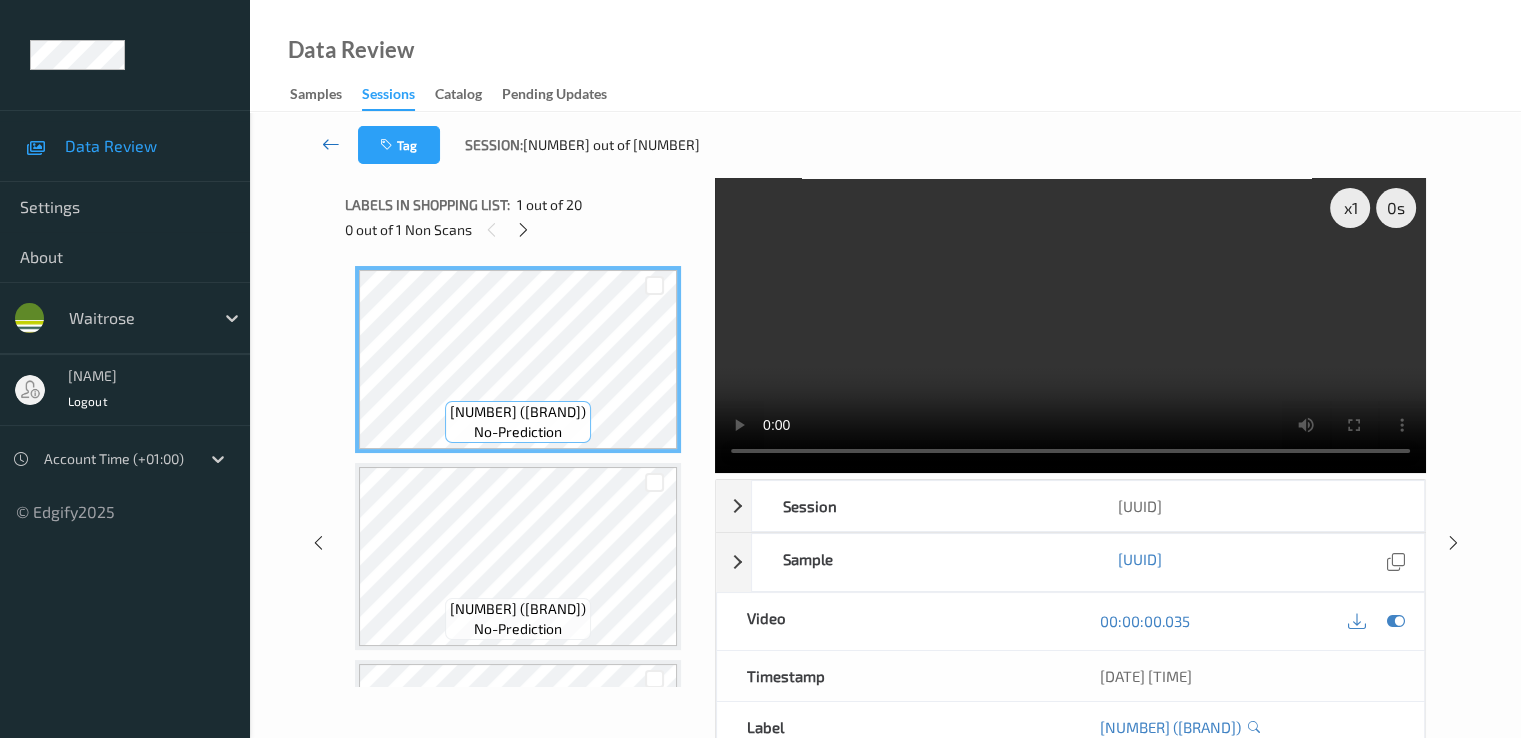 click at bounding box center (331, 144) 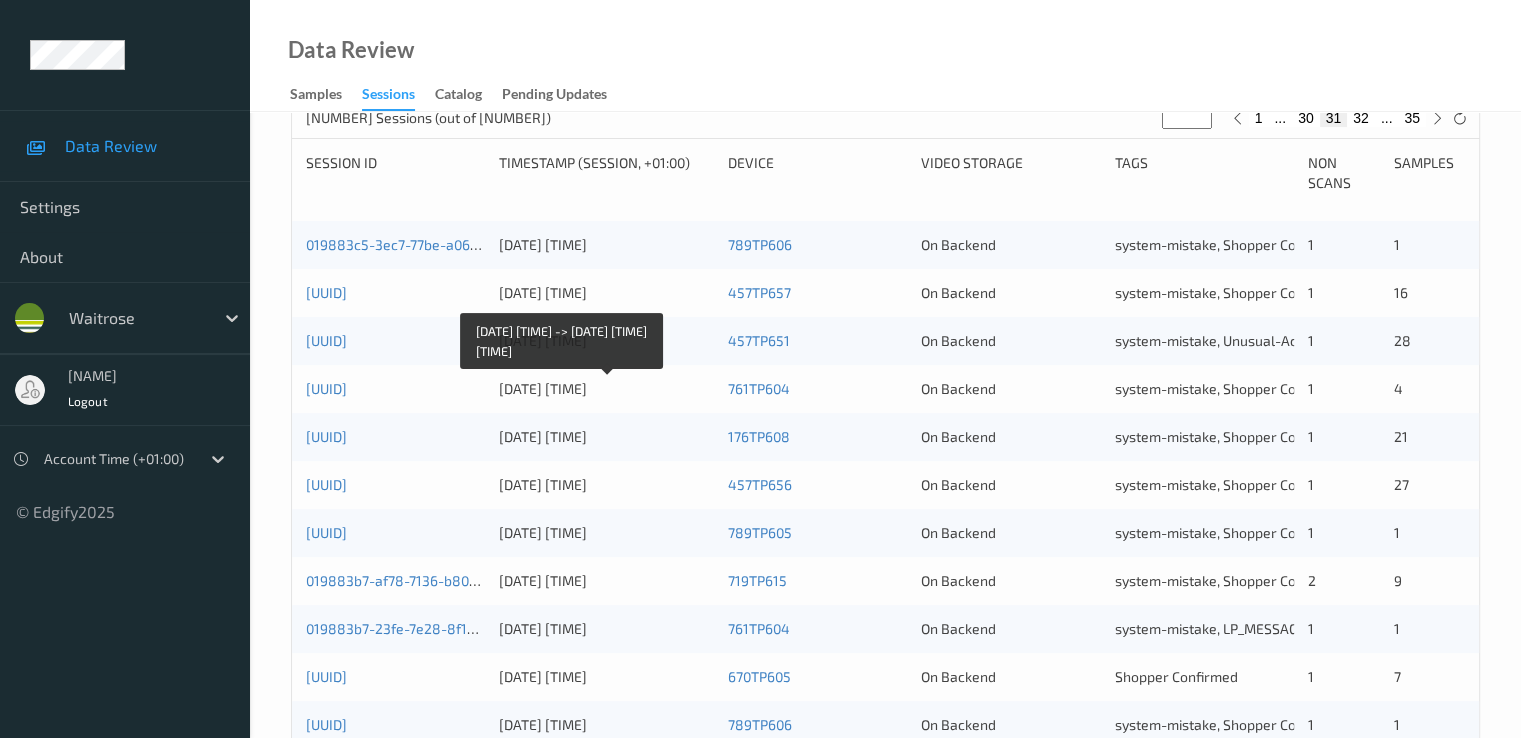 scroll, scrollTop: 800, scrollLeft: 0, axis: vertical 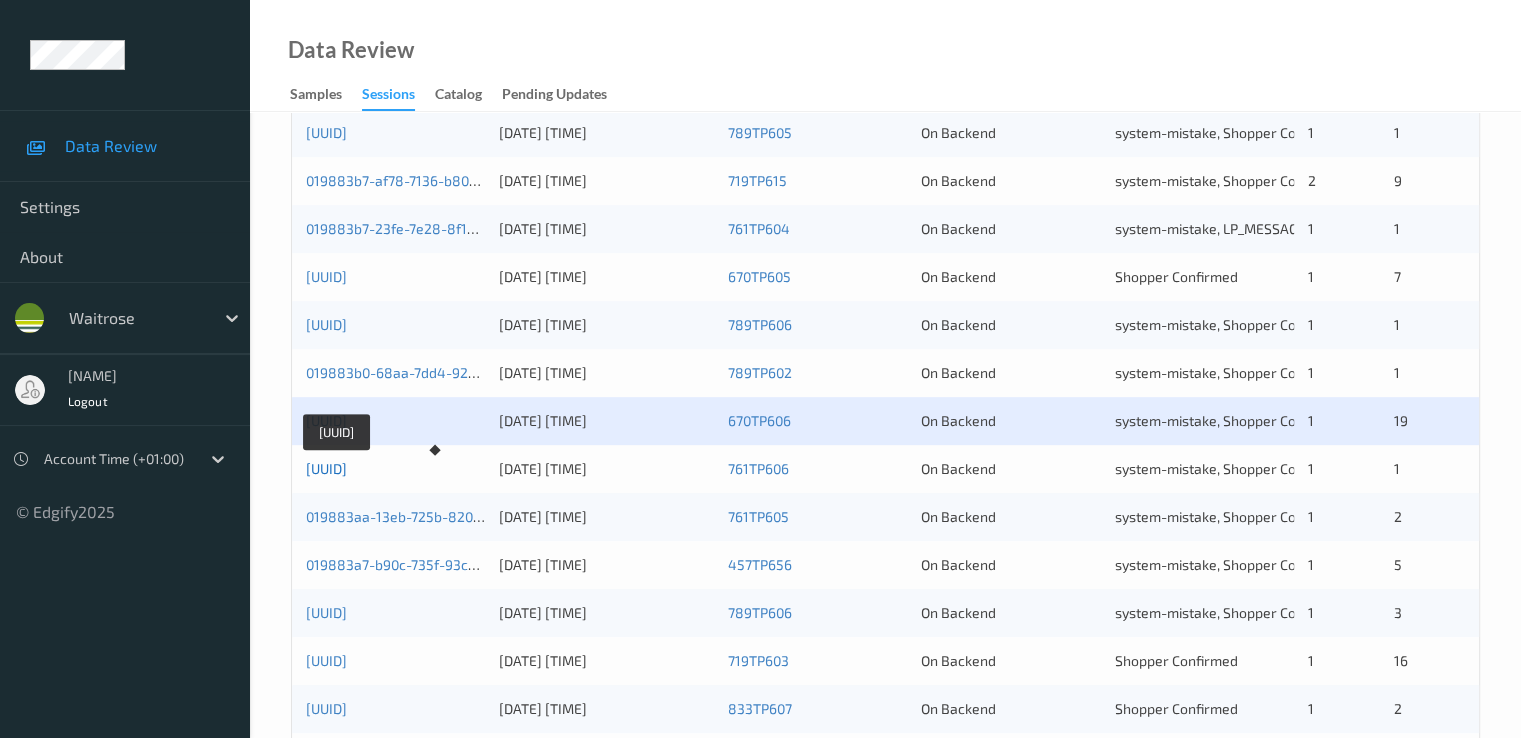 click on "[UUID]" at bounding box center (326, 468) 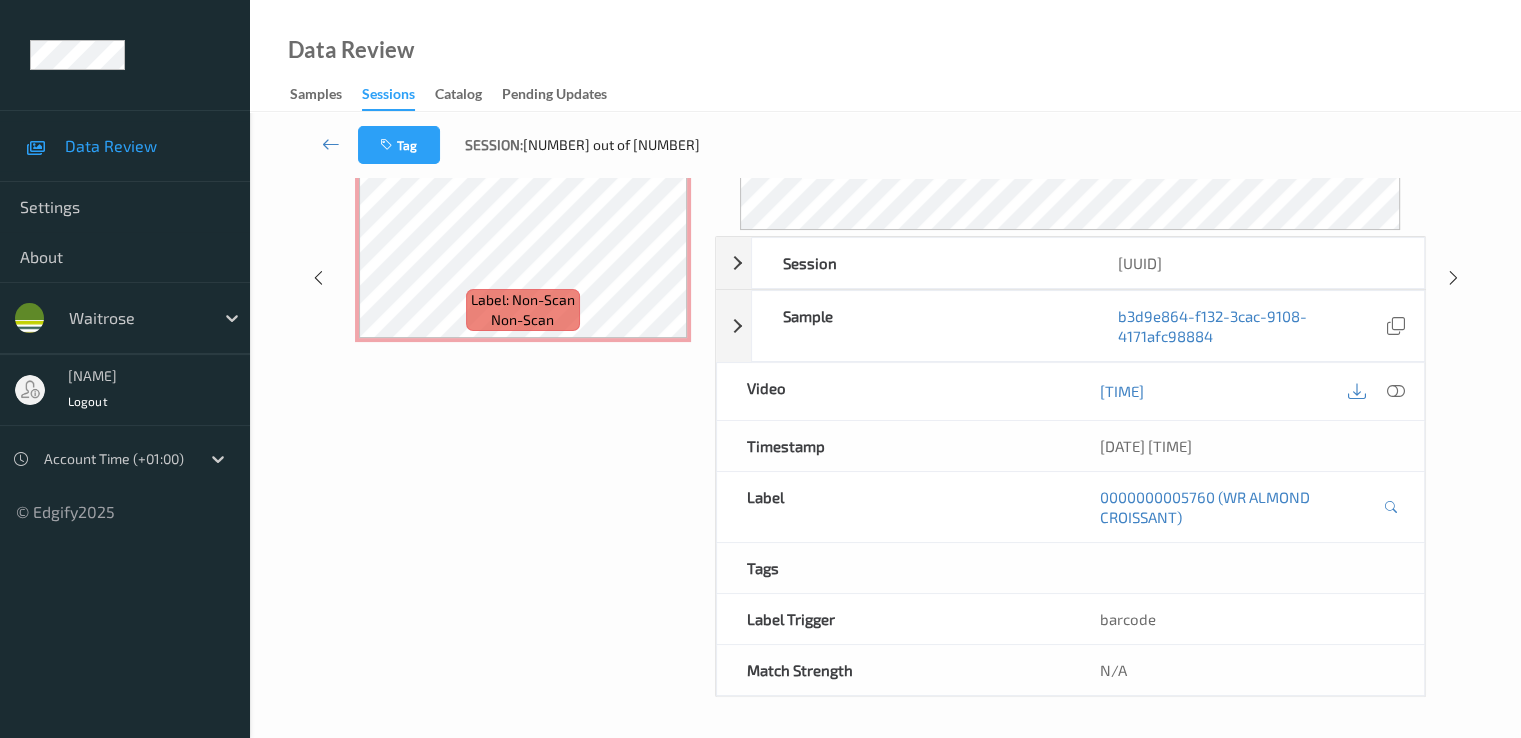scroll, scrollTop: 0, scrollLeft: 0, axis: both 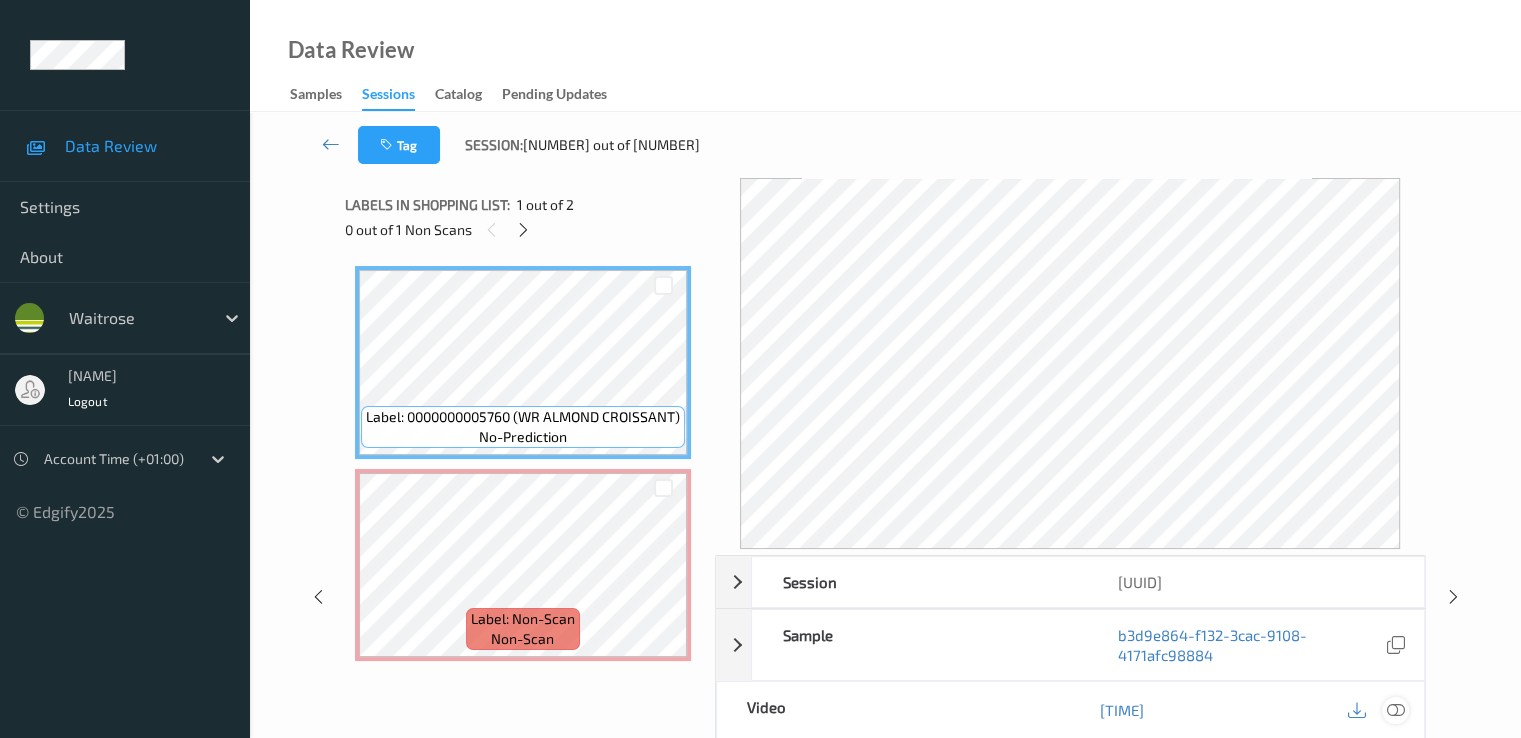click at bounding box center (1395, 710) 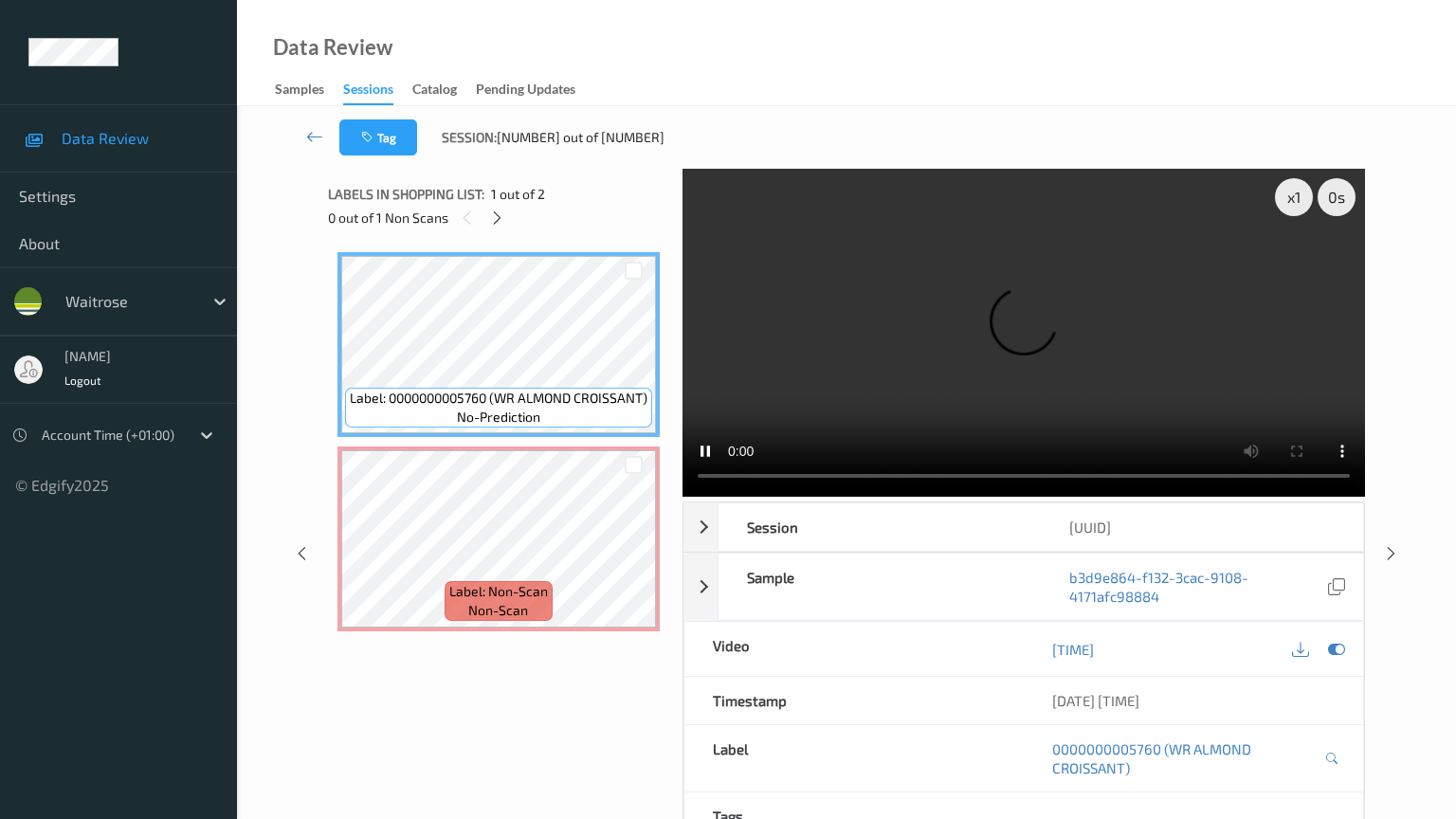 type 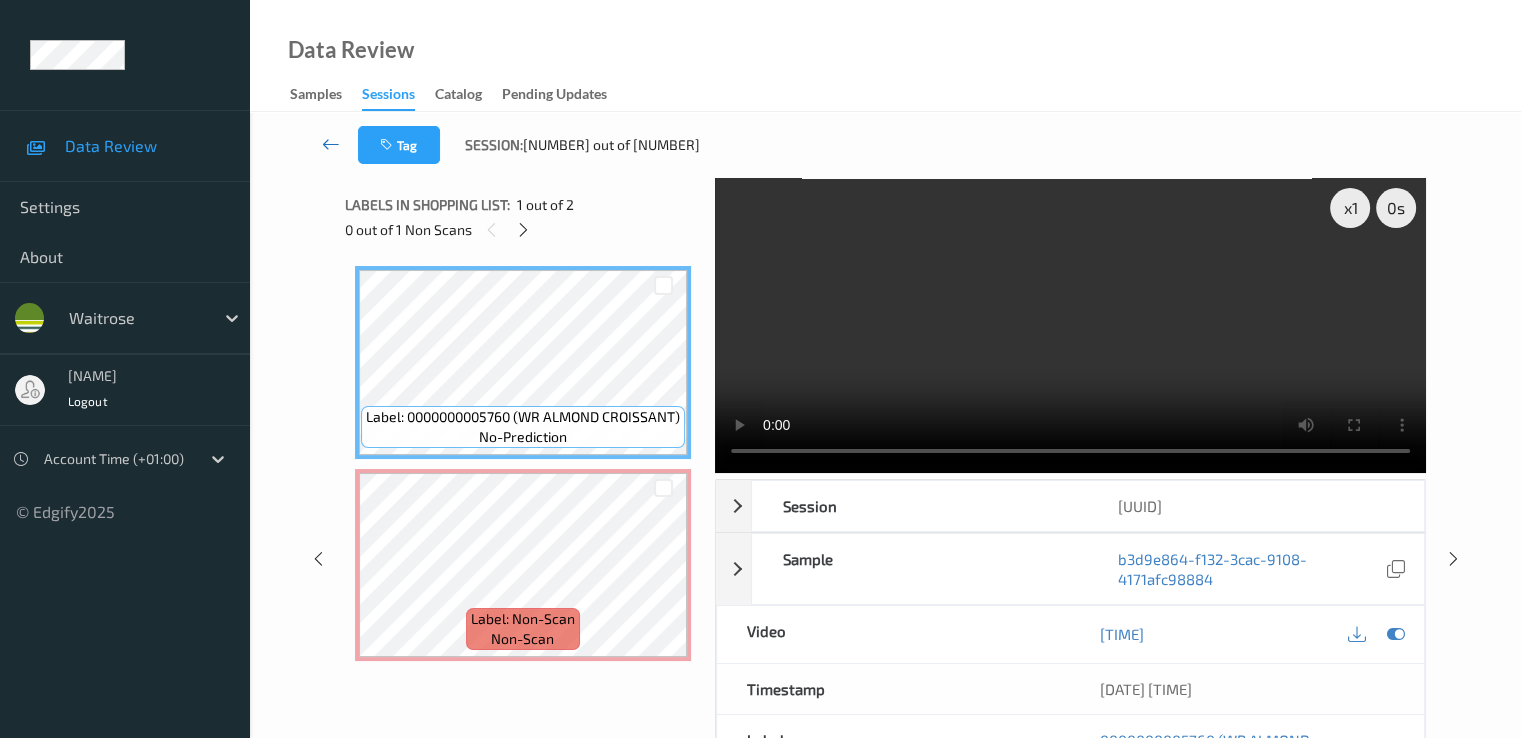 click at bounding box center (331, 145) 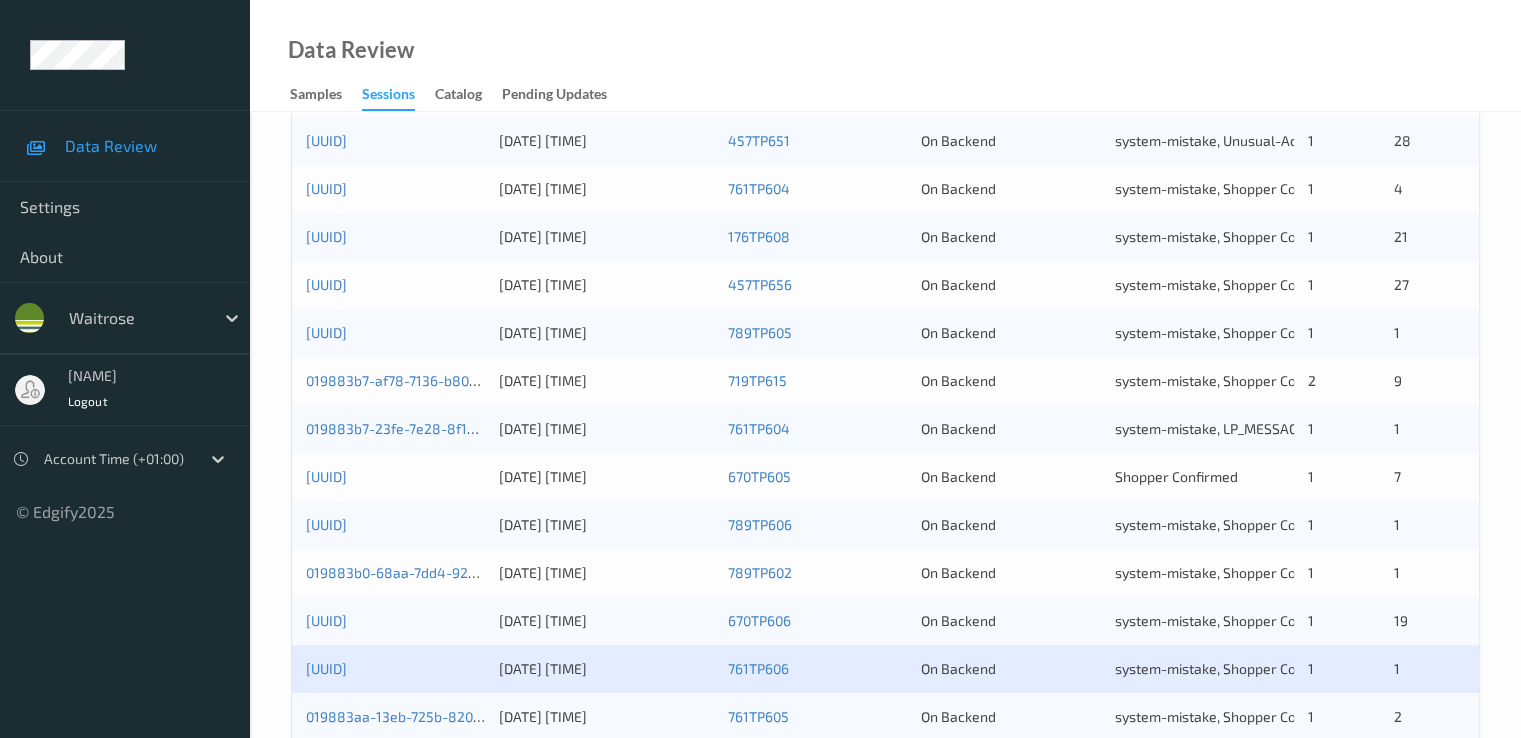 scroll, scrollTop: 924, scrollLeft: 0, axis: vertical 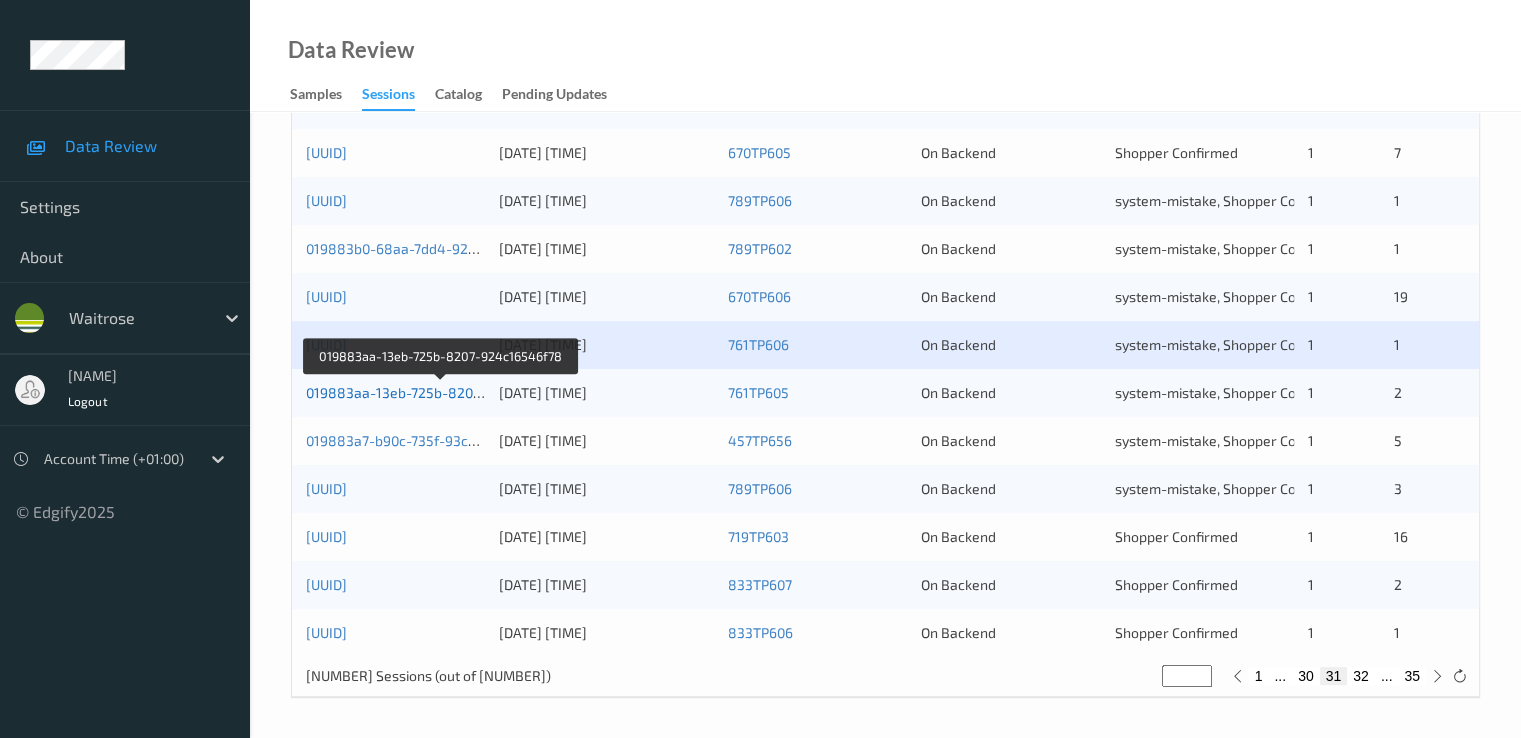 click on "019883aa-13eb-725b-8207-924c16546f78" at bounding box center [442, 392] 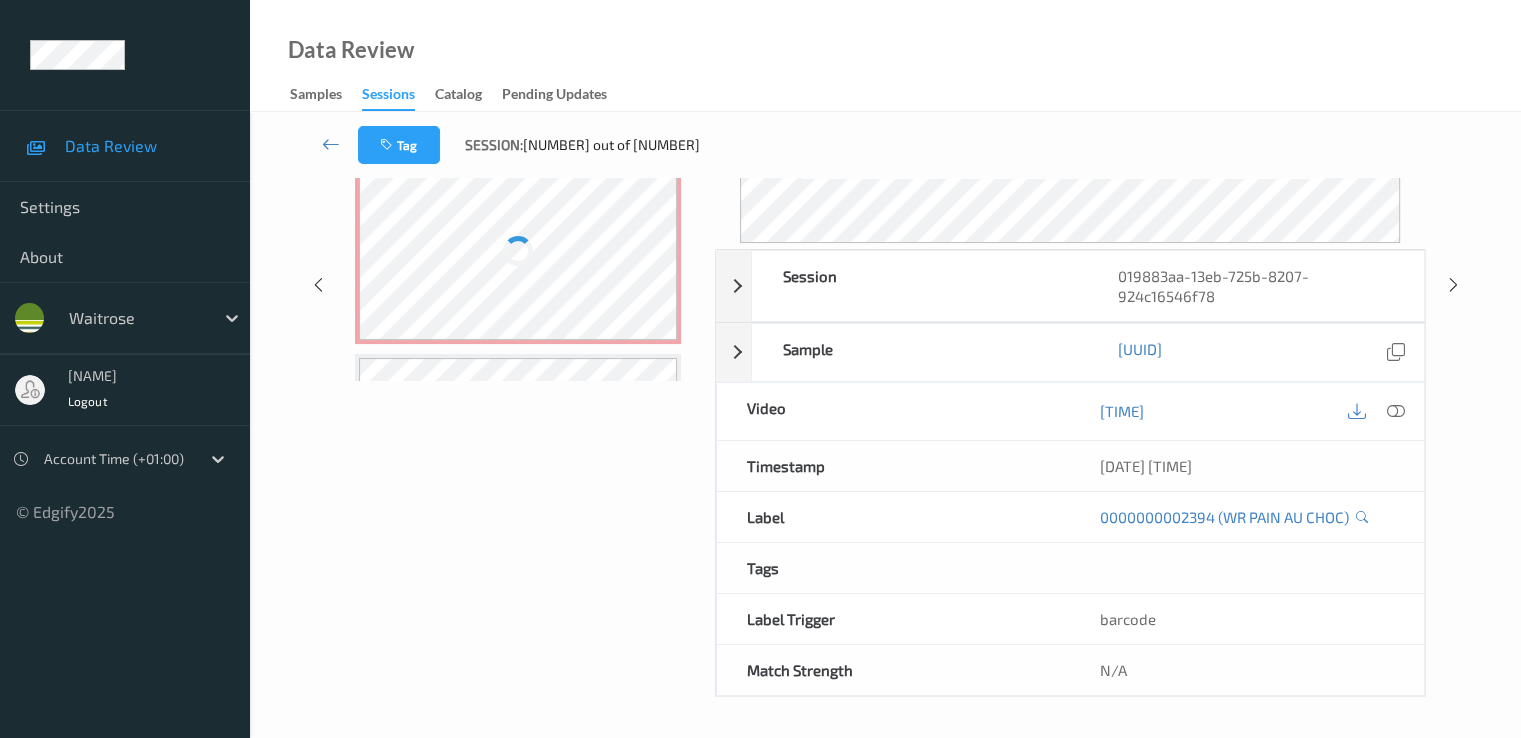scroll, scrollTop: 316, scrollLeft: 0, axis: vertical 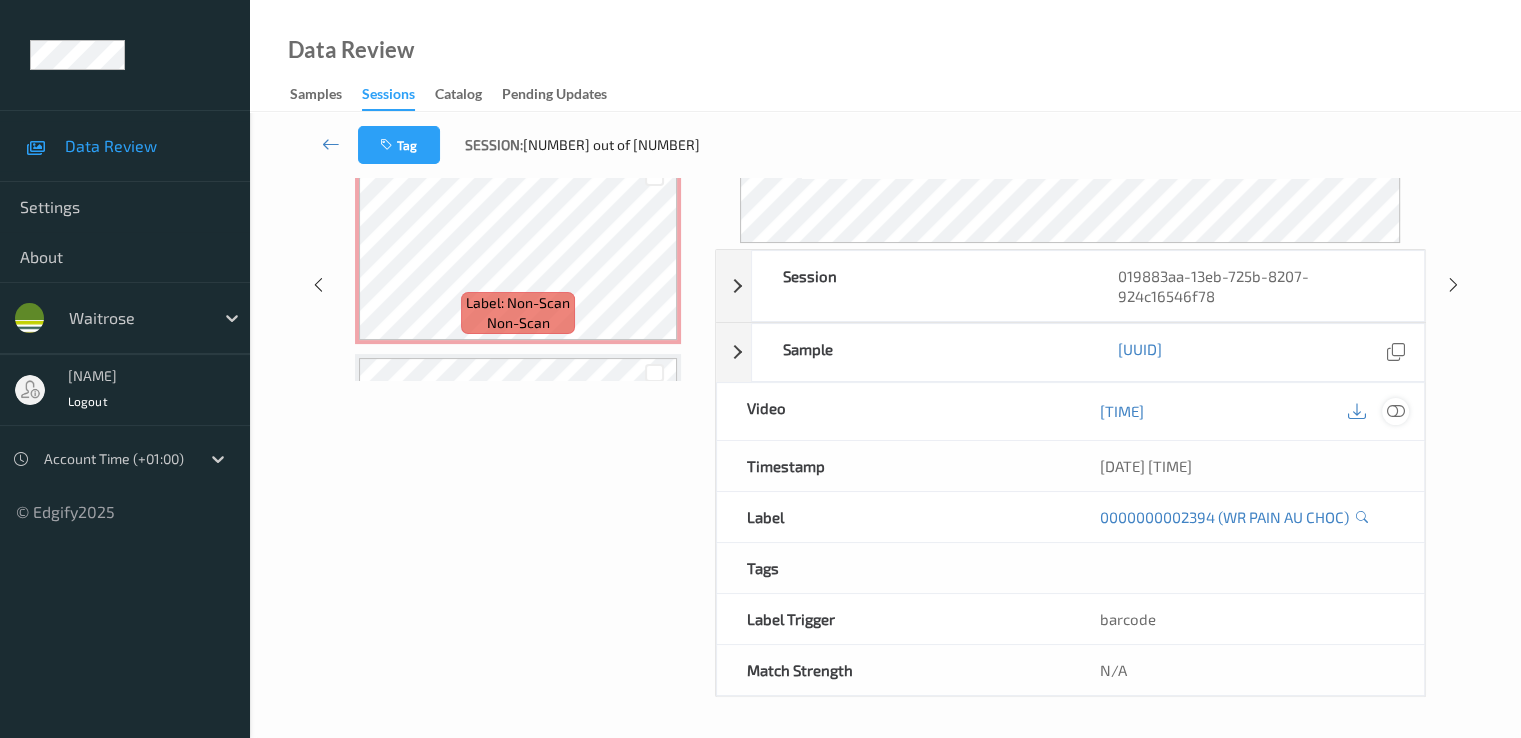 click at bounding box center (1395, 411) 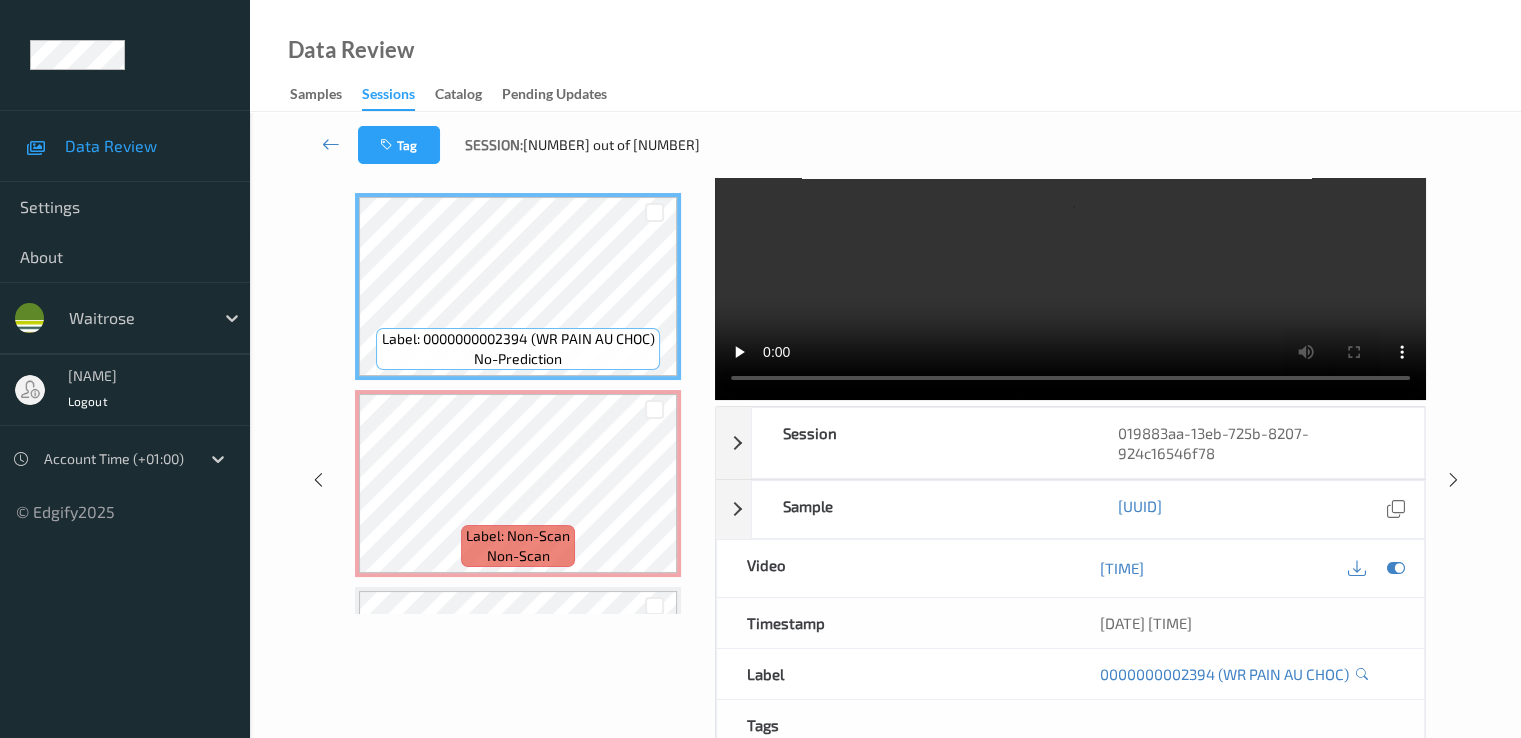 scroll, scrollTop: 0, scrollLeft: 0, axis: both 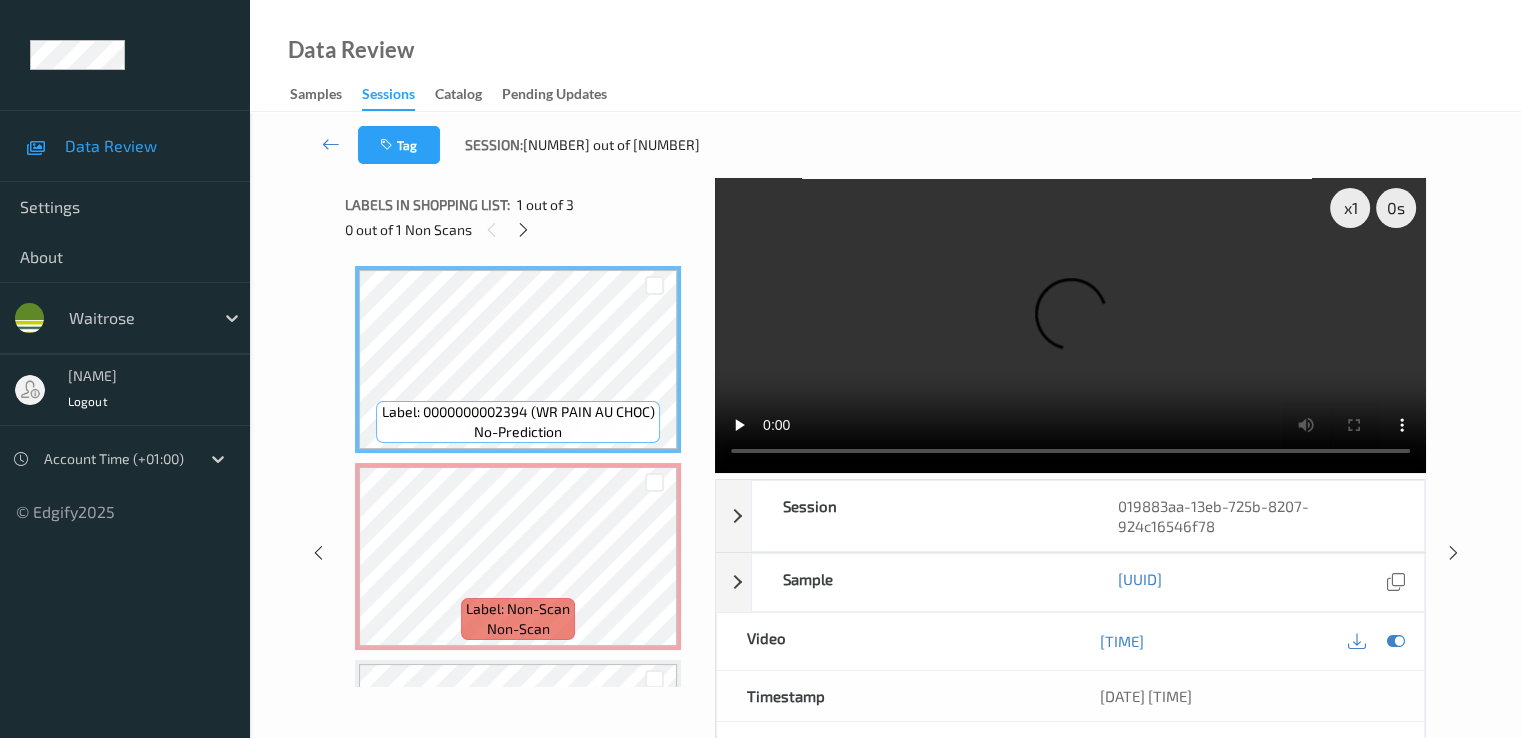 type 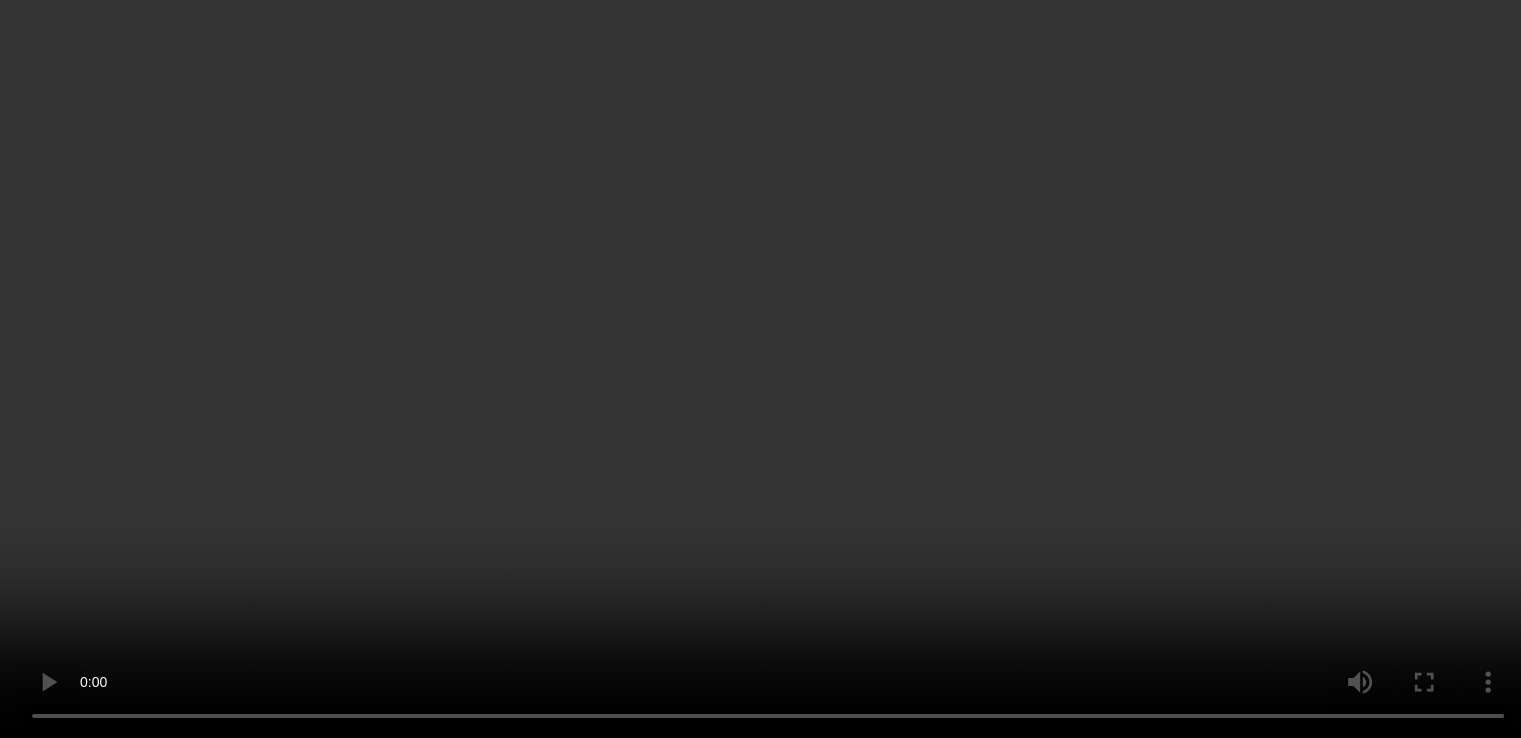 scroll, scrollTop: 169, scrollLeft: 0, axis: vertical 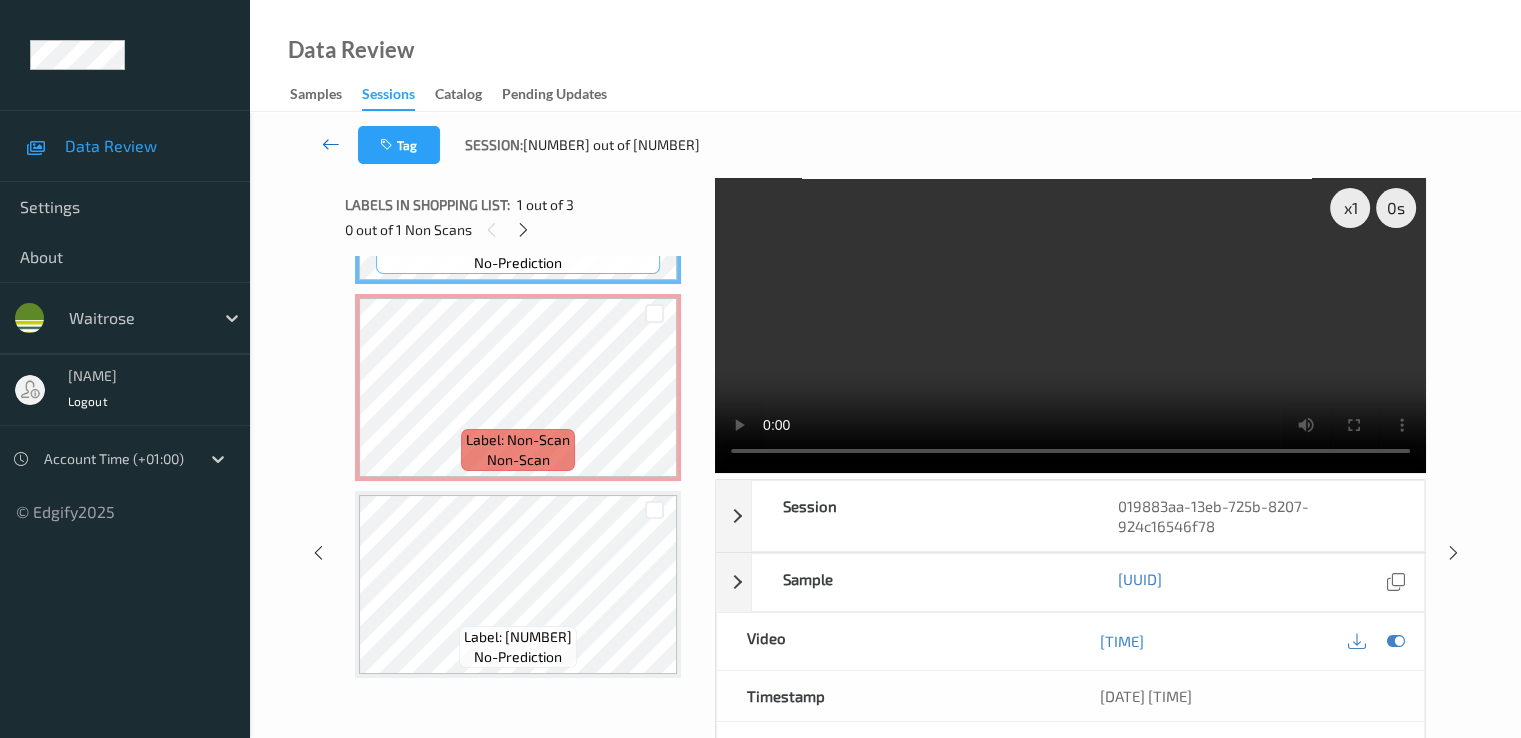 click at bounding box center (331, 145) 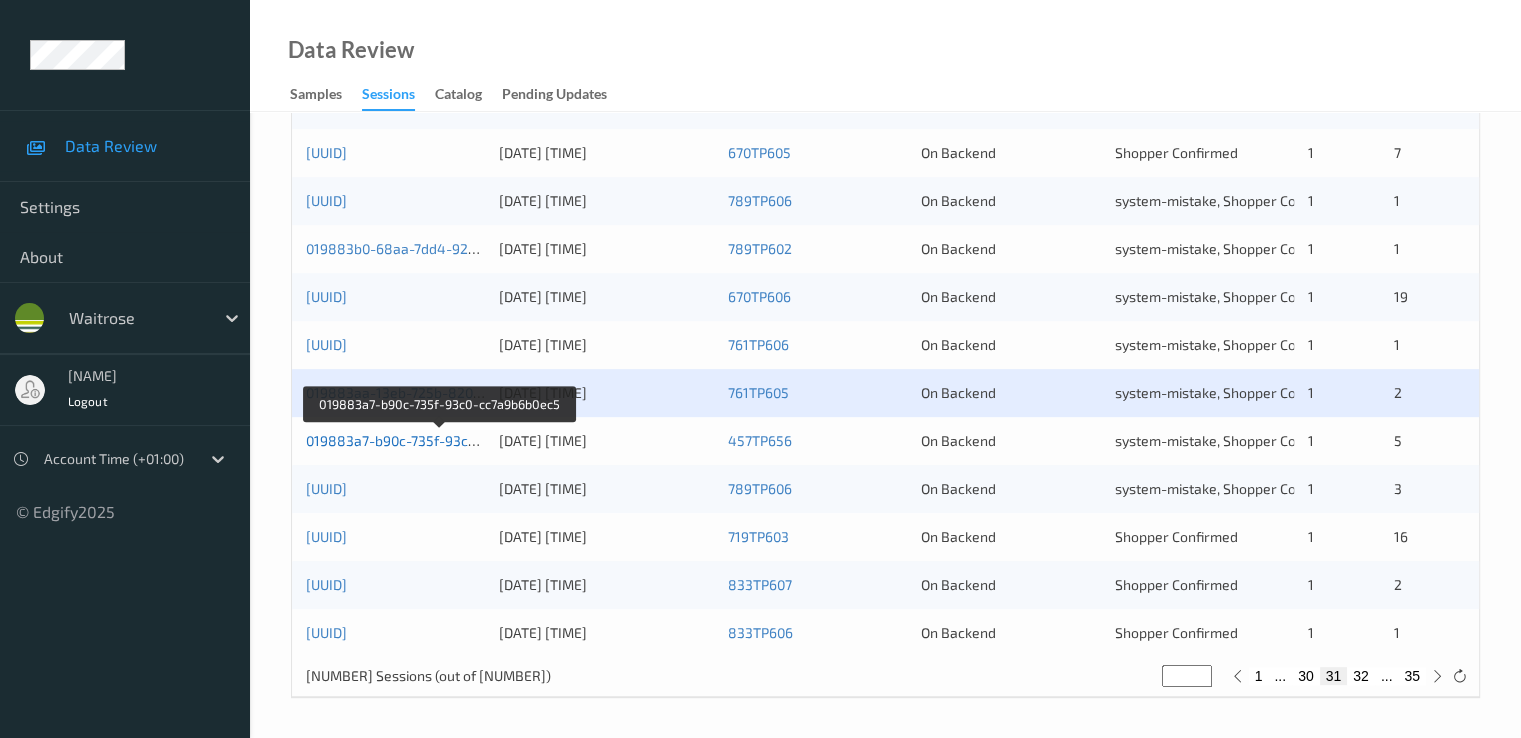 click on "019883a7-b90c-735f-93c0-cc7a9b6b0ec5" at bounding box center [440, 440] 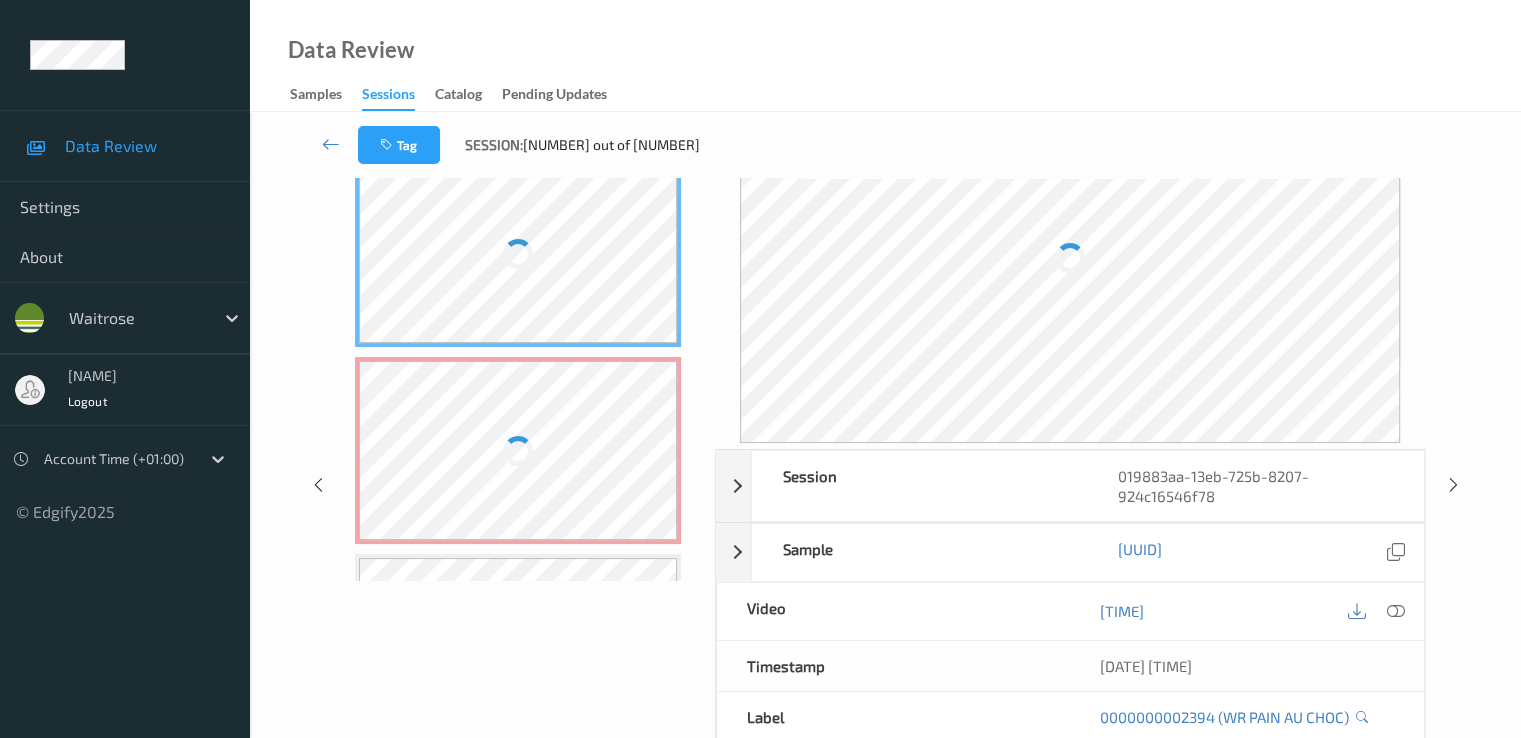 scroll, scrollTop: 0, scrollLeft: 0, axis: both 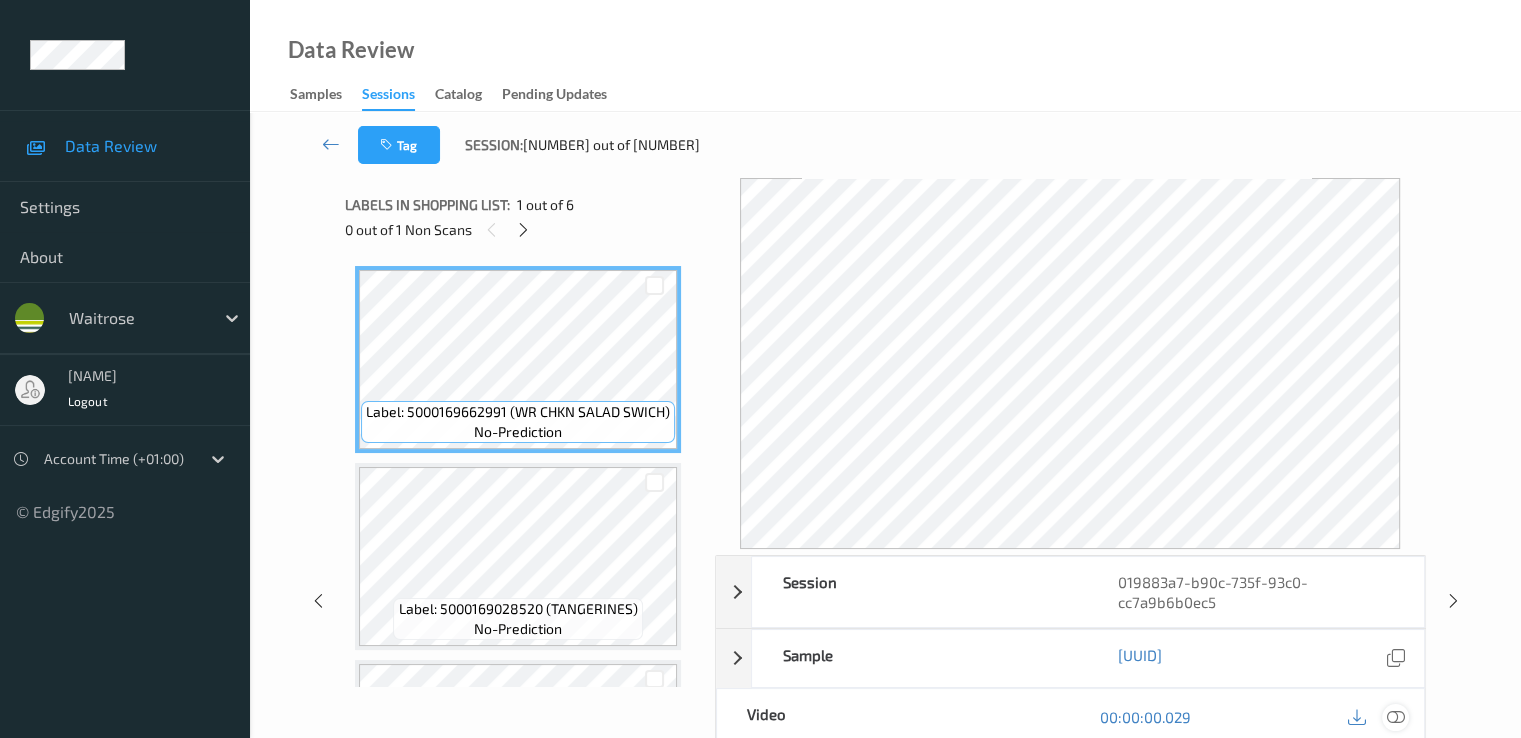 click at bounding box center [1395, 717] 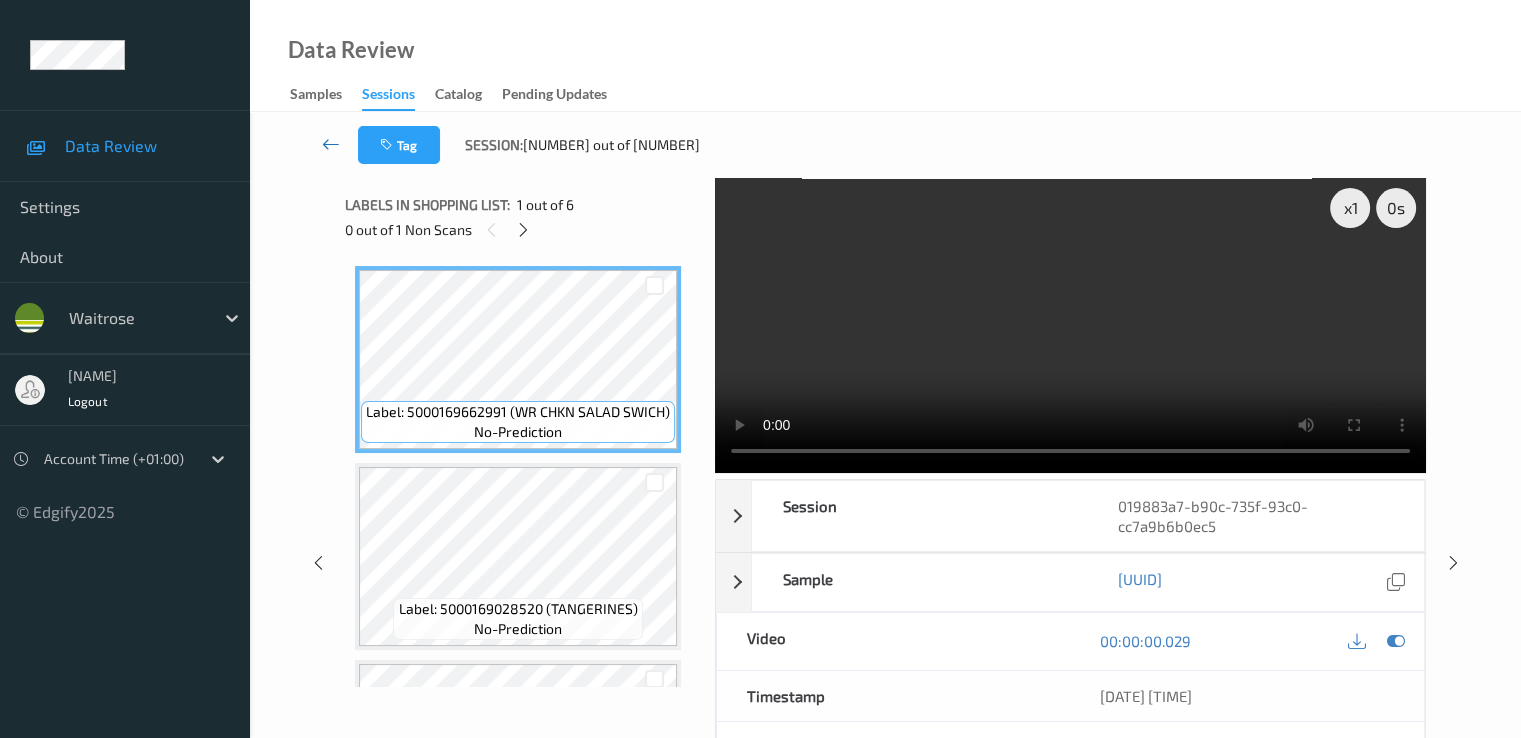 click at bounding box center (331, 144) 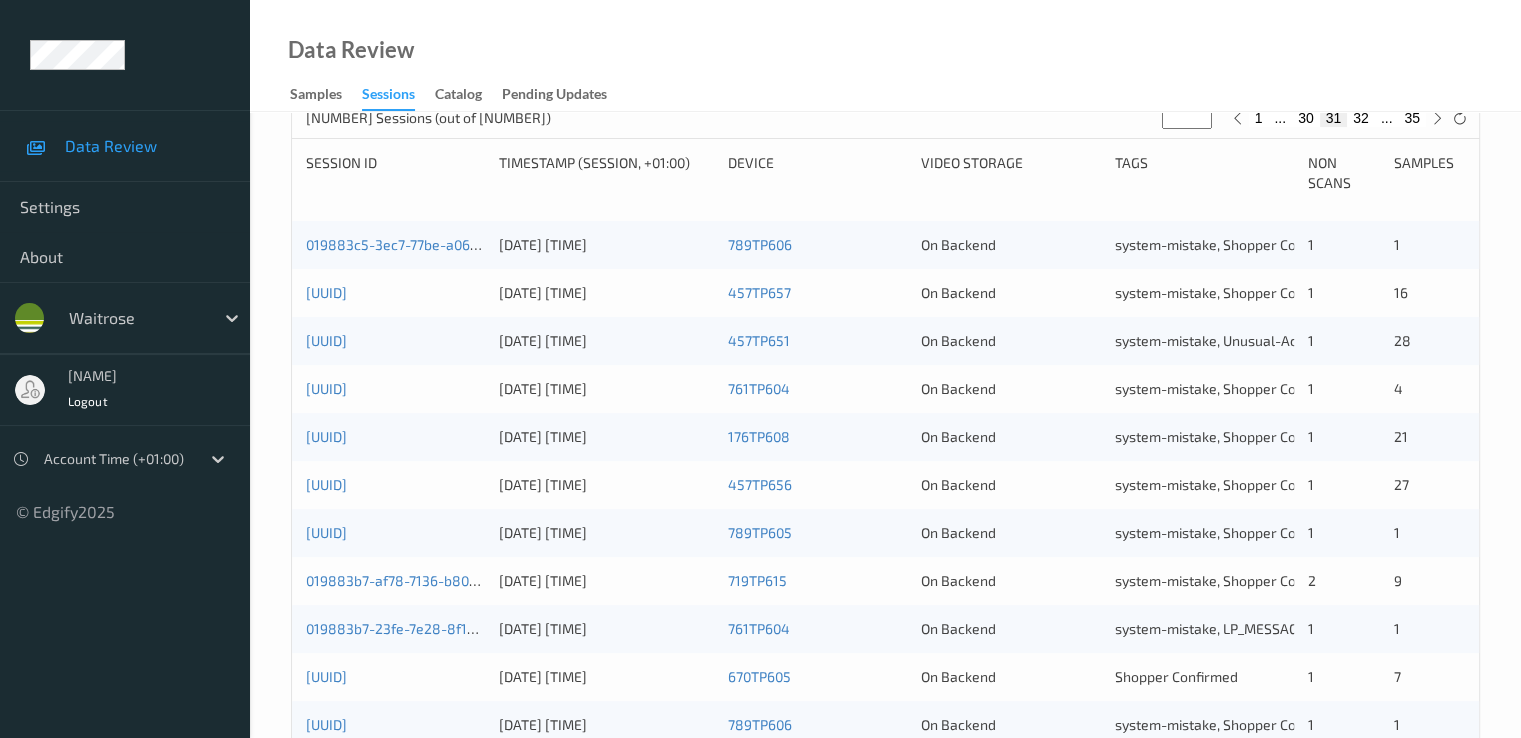 scroll, scrollTop: 924, scrollLeft: 0, axis: vertical 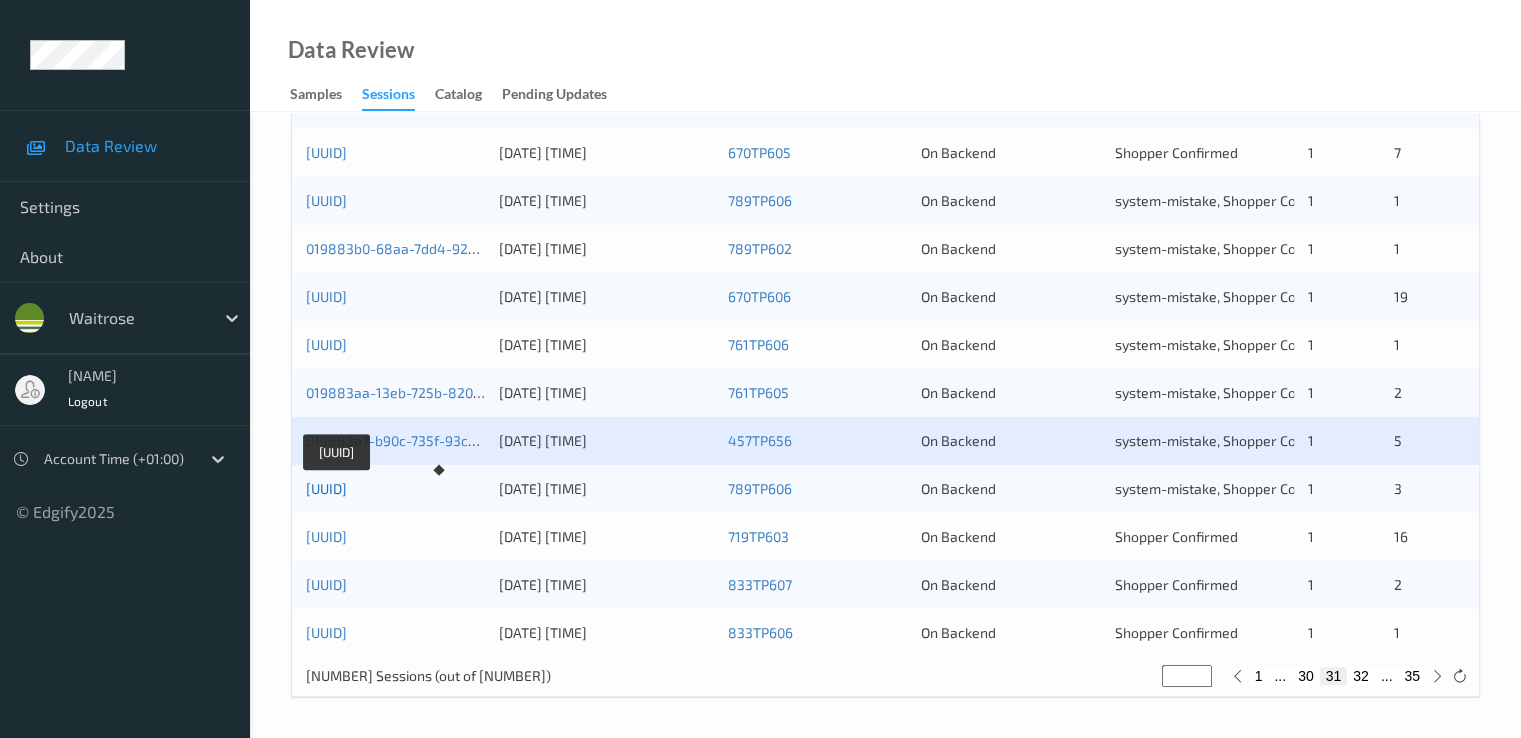click on "[UUID]" at bounding box center [326, 488] 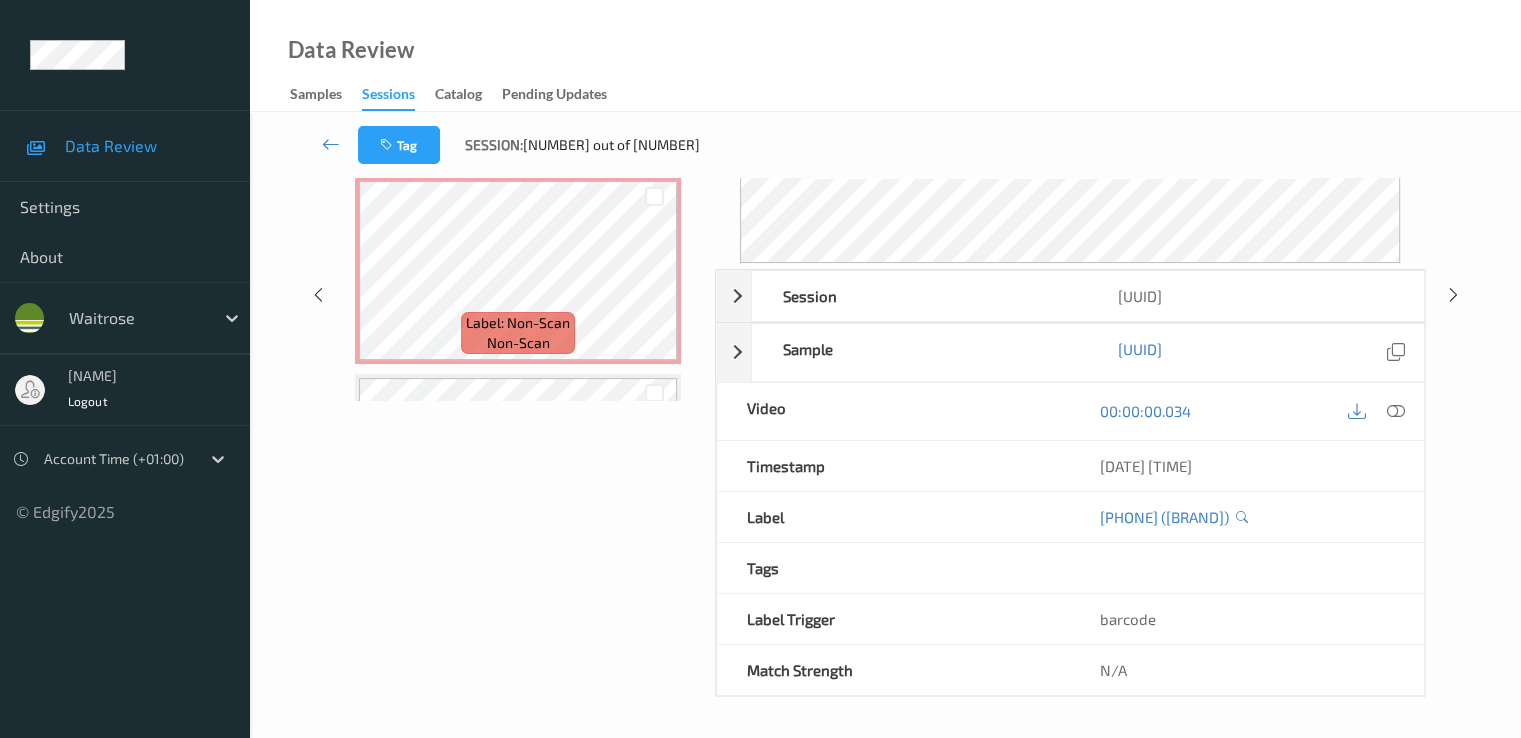 scroll, scrollTop: 316, scrollLeft: 0, axis: vertical 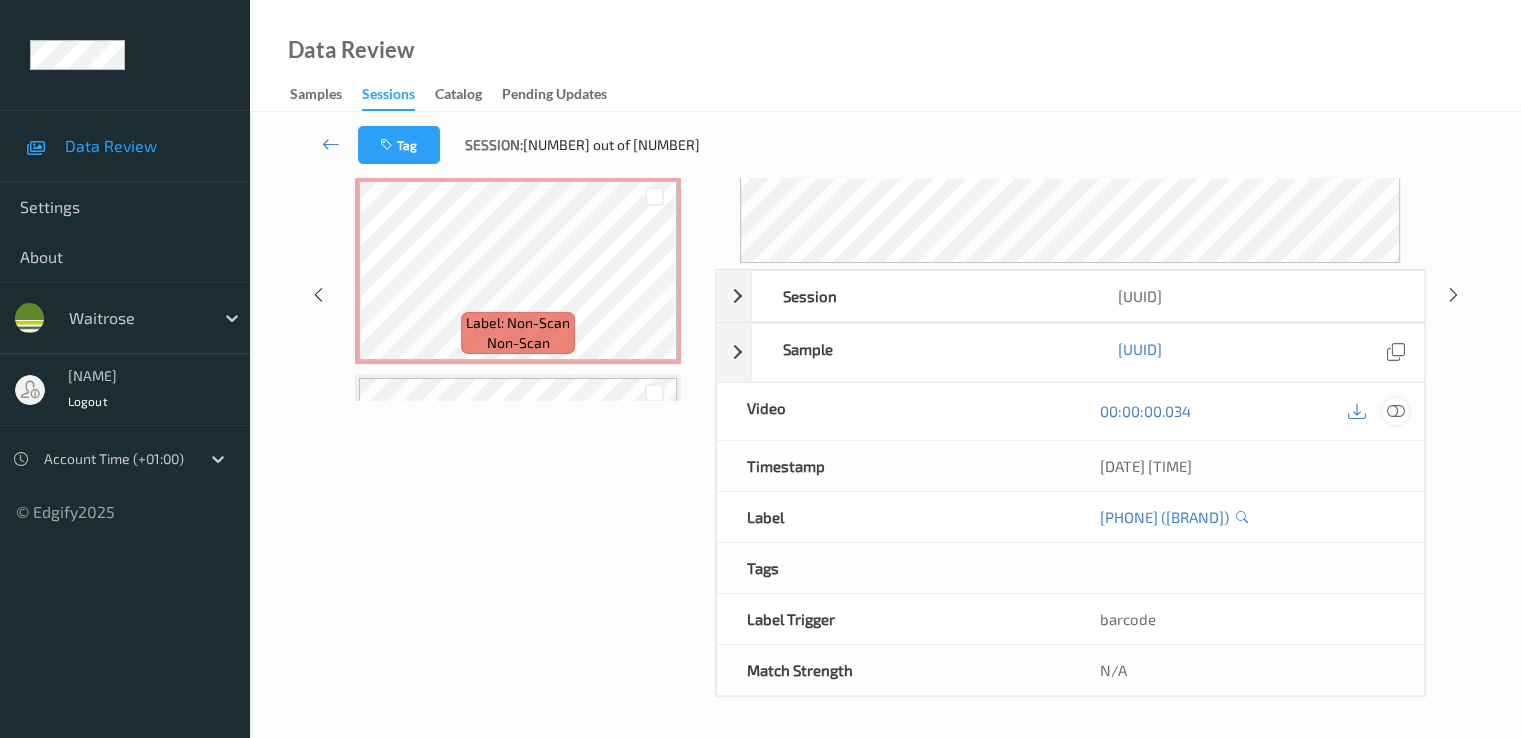 click at bounding box center (1395, 411) 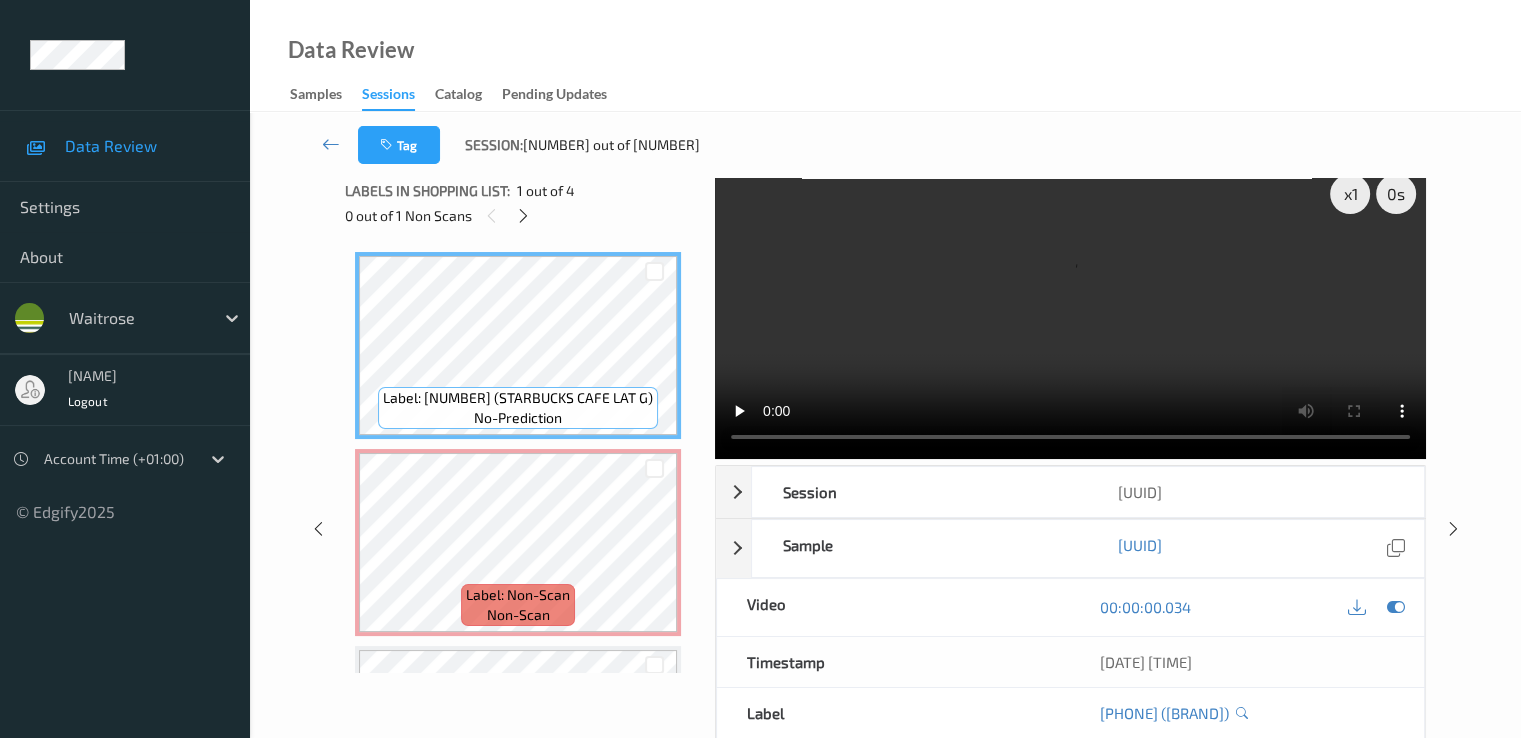 scroll, scrollTop: 0, scrollLeft: 0, axis: both 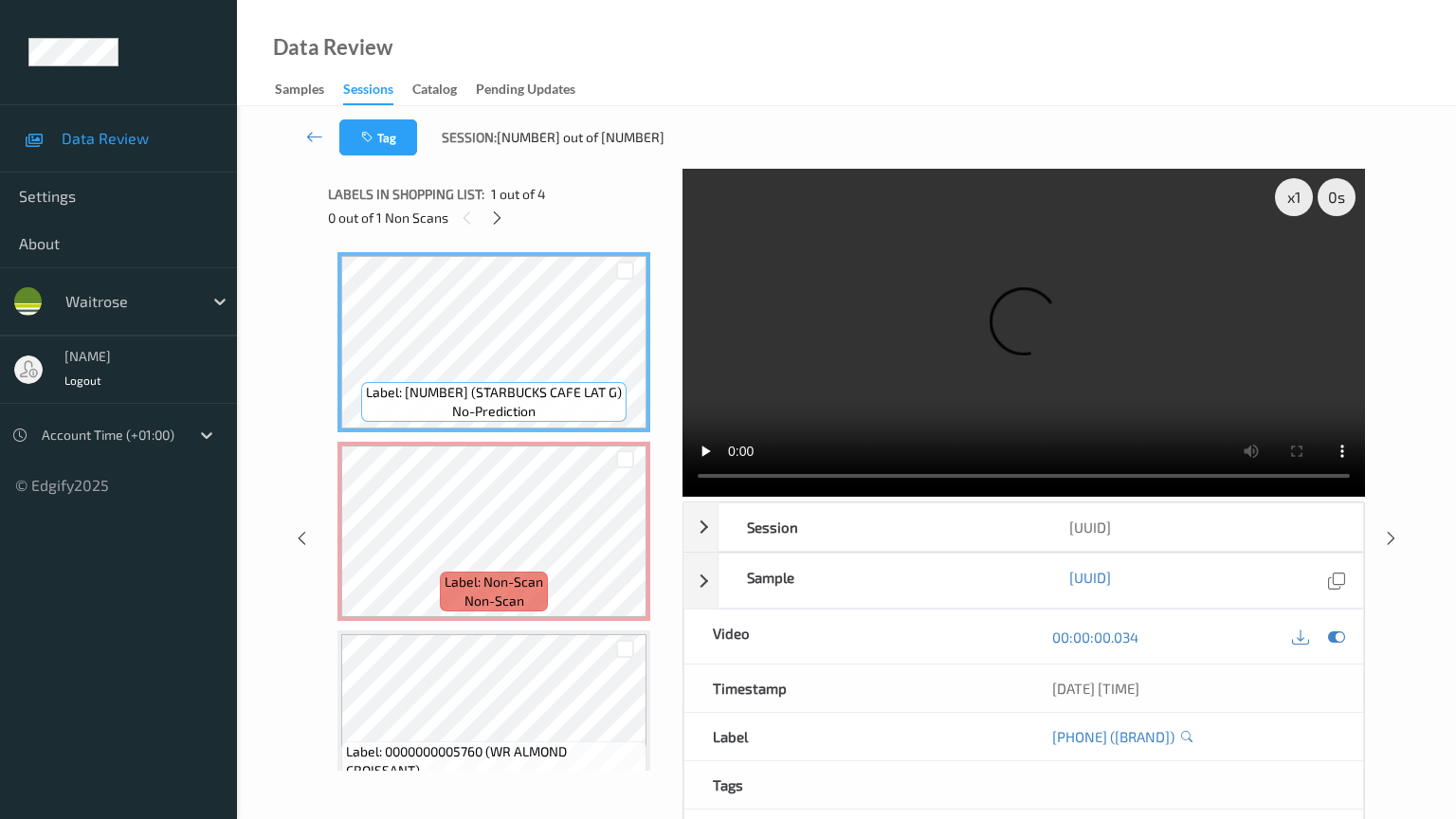 type 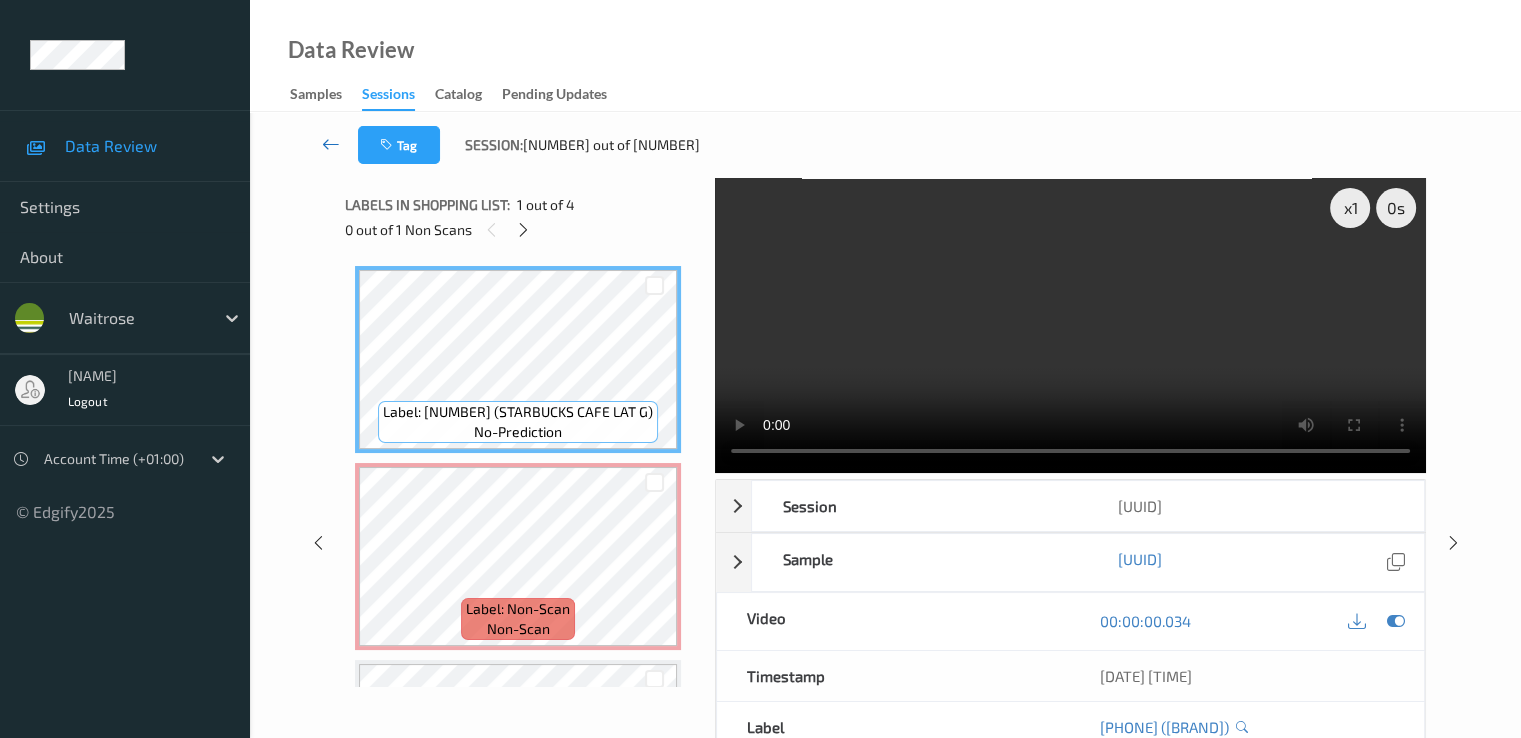 click at bounding box center [331, 145] 